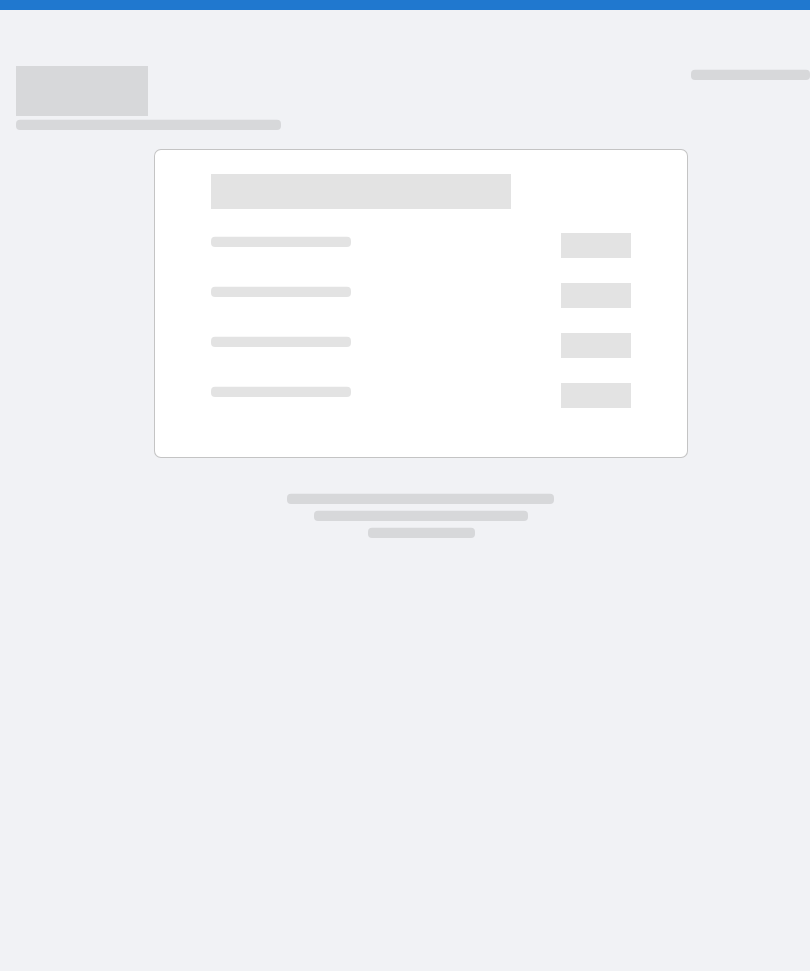 scroll, scrollTop: 0, scrollLeft: 0, axis: both 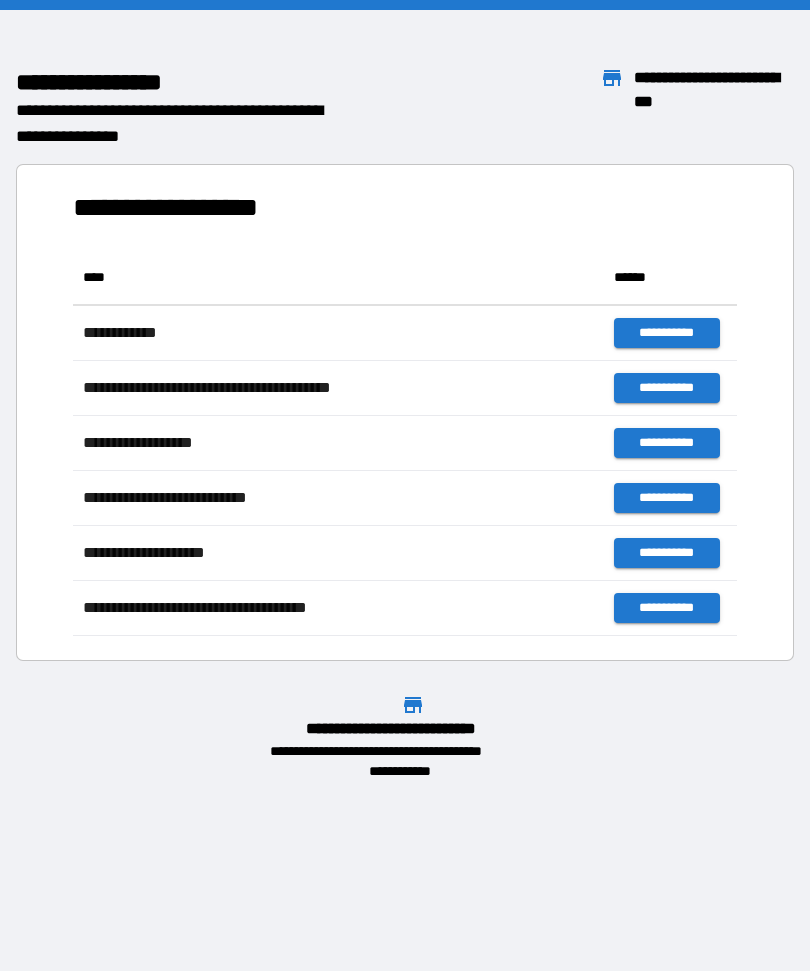 click on "**********" at bounding box center (405, 485) 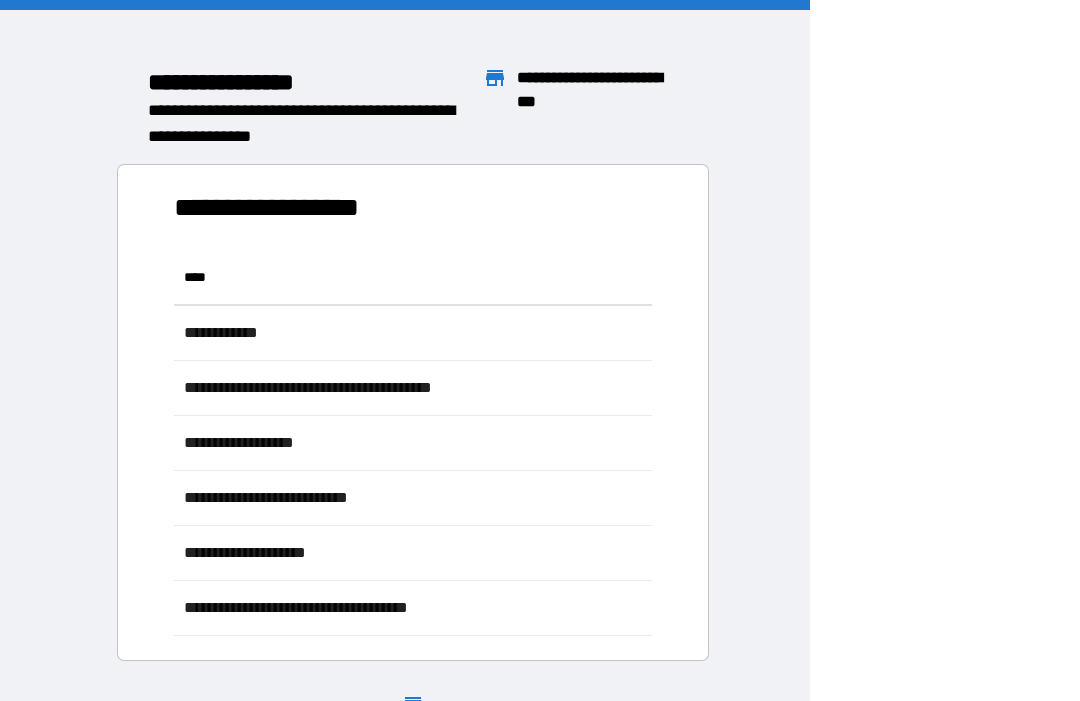 scroll, scrollTop: 1, scrollLeft: 1, axis: both 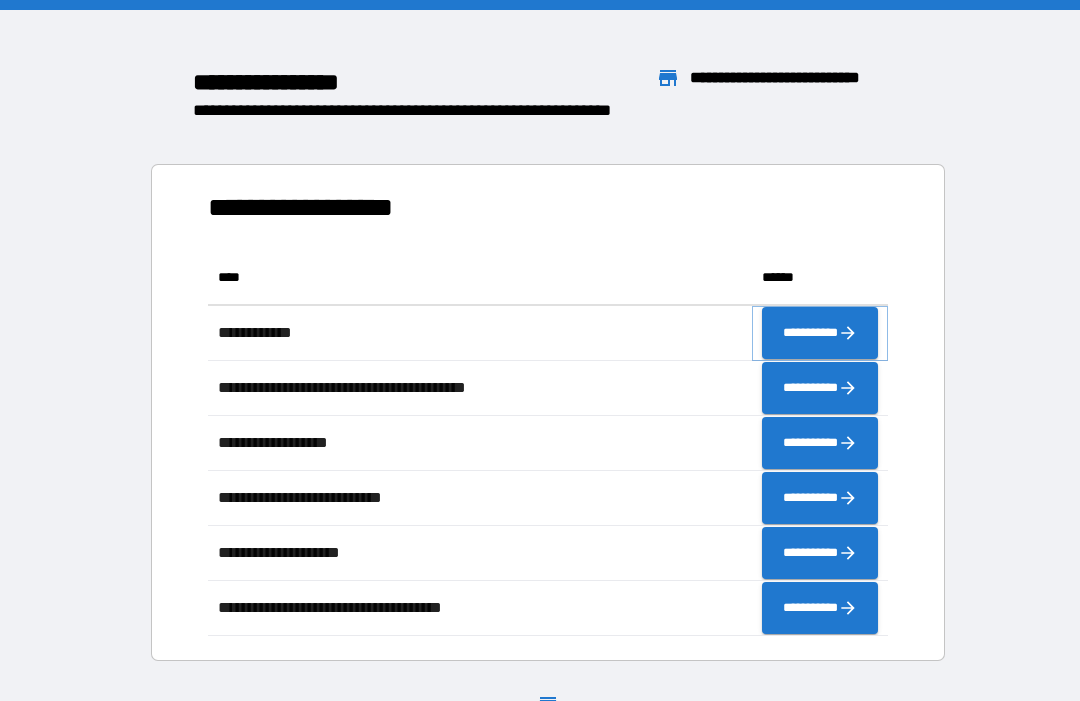 click on "**********" at bounding box center [820, 333] 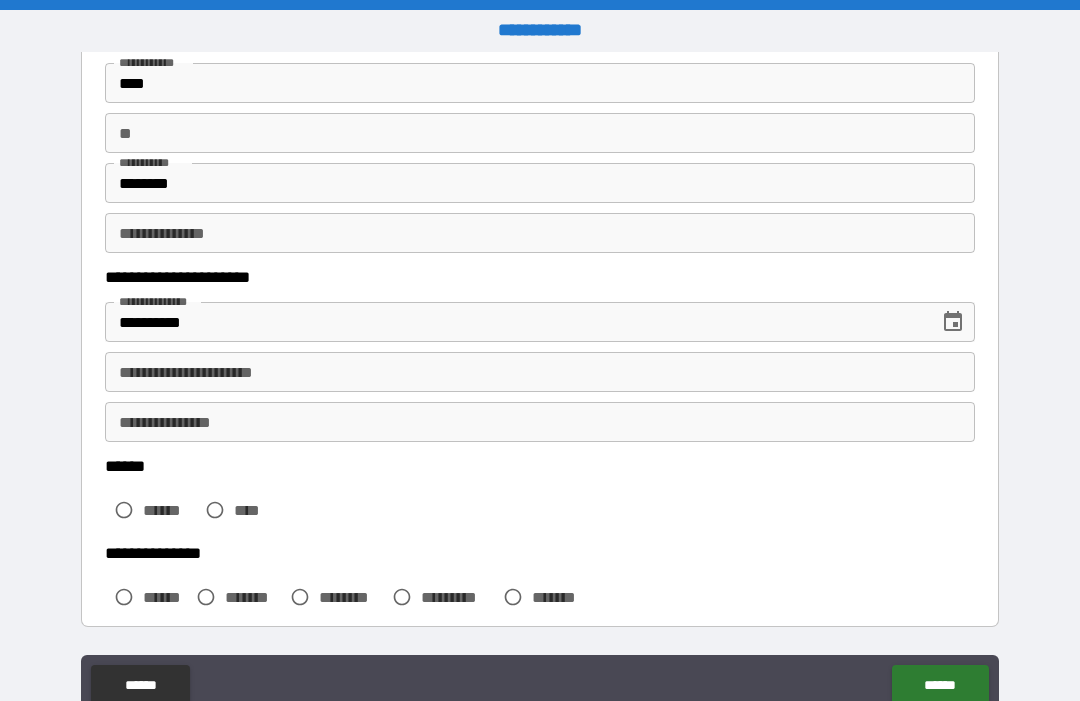 scroll, scrollTop: 151, scrollLeft: 0, axis: vertical 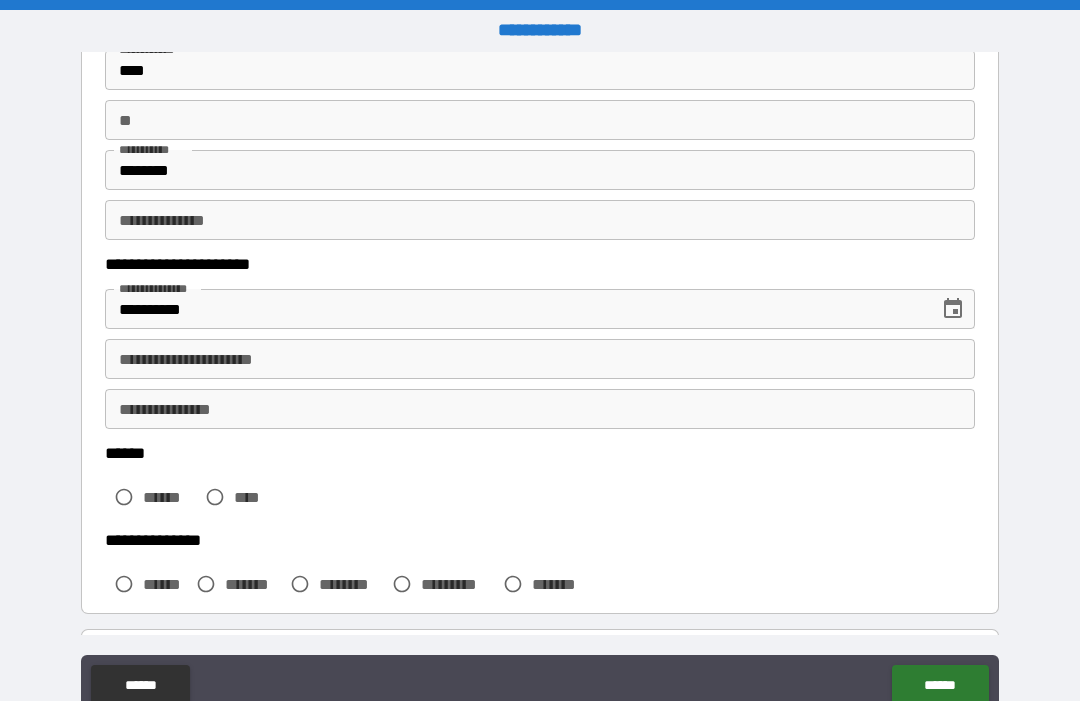 click on "**********" at bounding box center (540, 359) 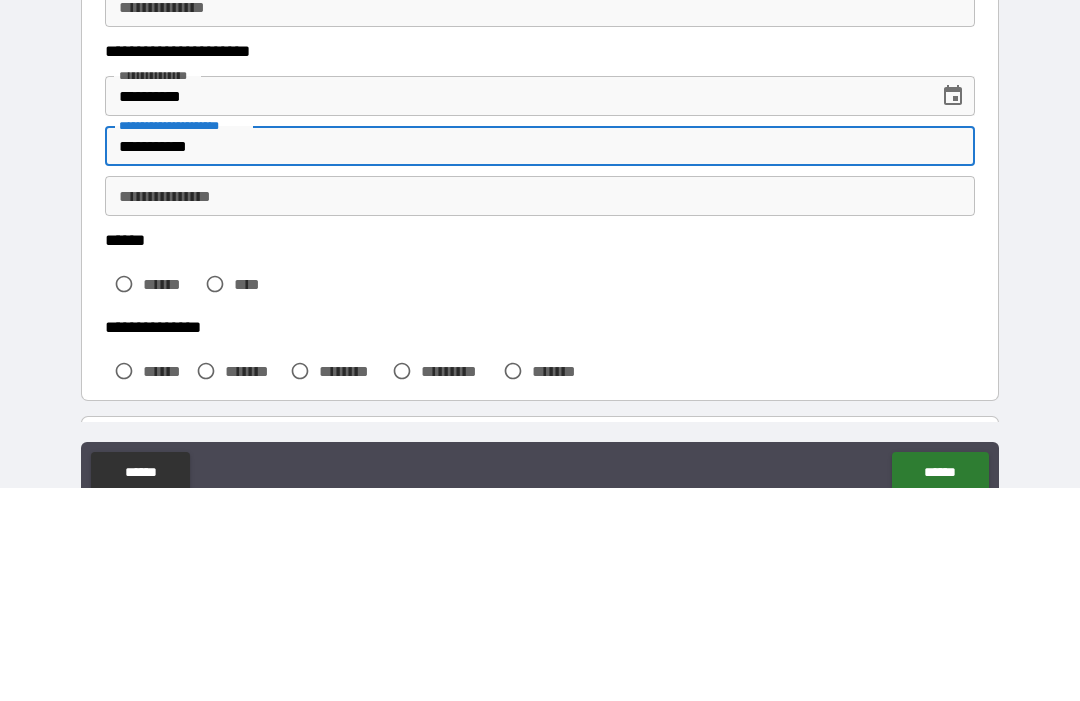 type on "**********" 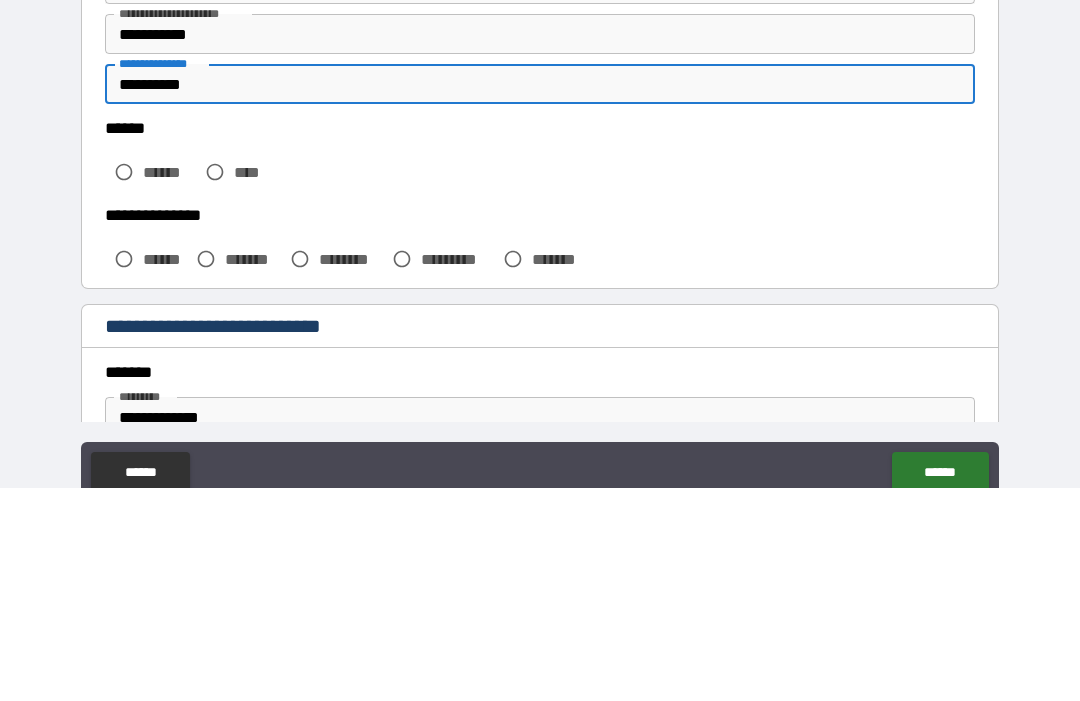 scroll, scrollTop: 262, scrollLeft: 0, axis: vertical 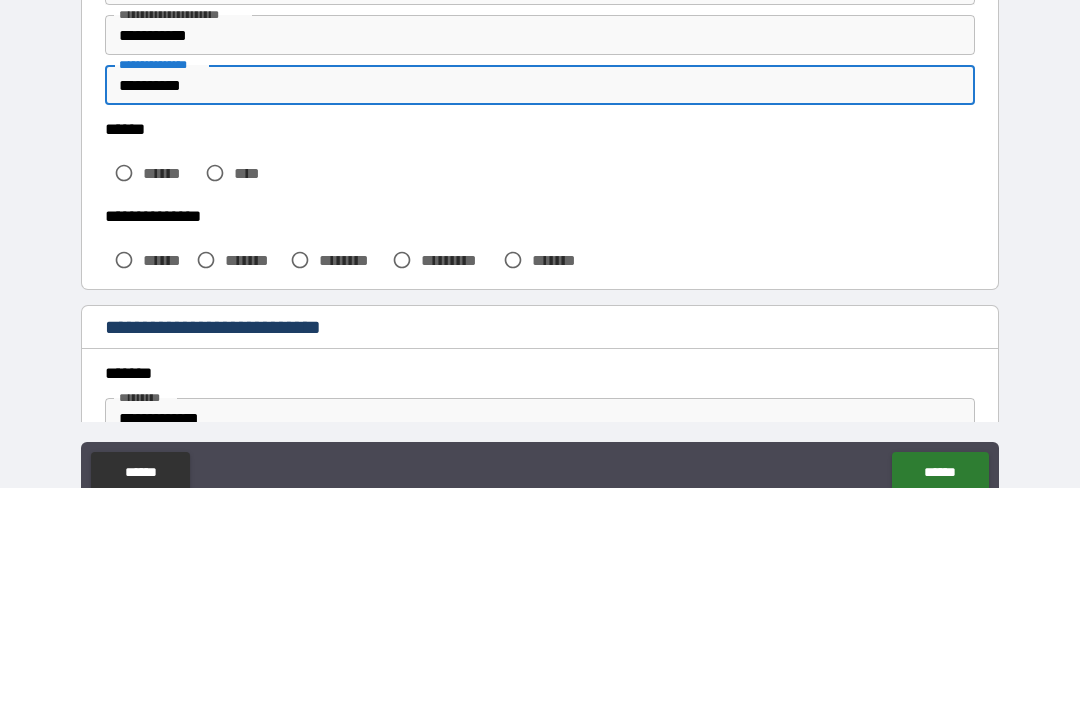 type on "**********" 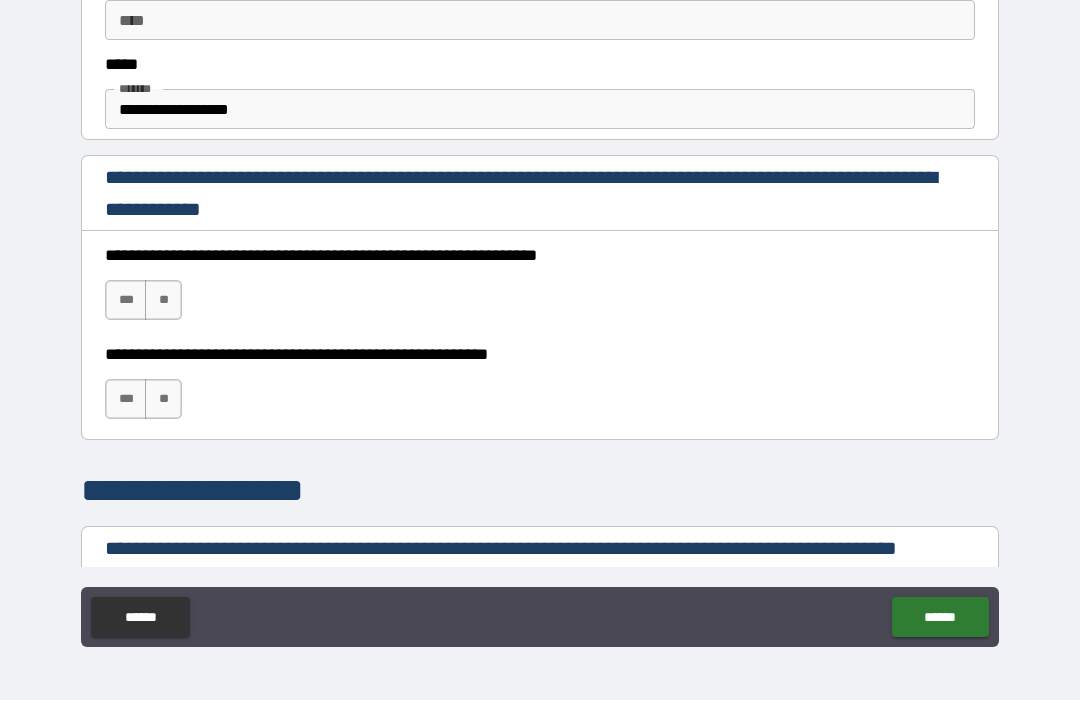 scroll, scrollTop: 1188, scrollLeft: 0, axis: vertical 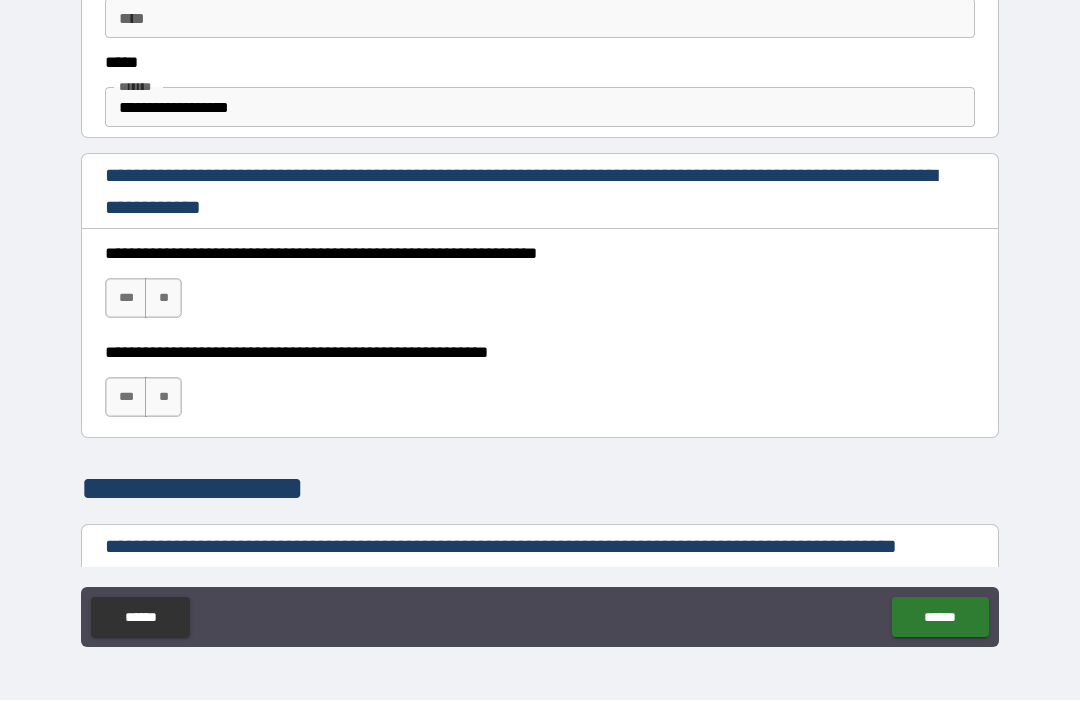 click on "***" at bounding box center [126, 299] 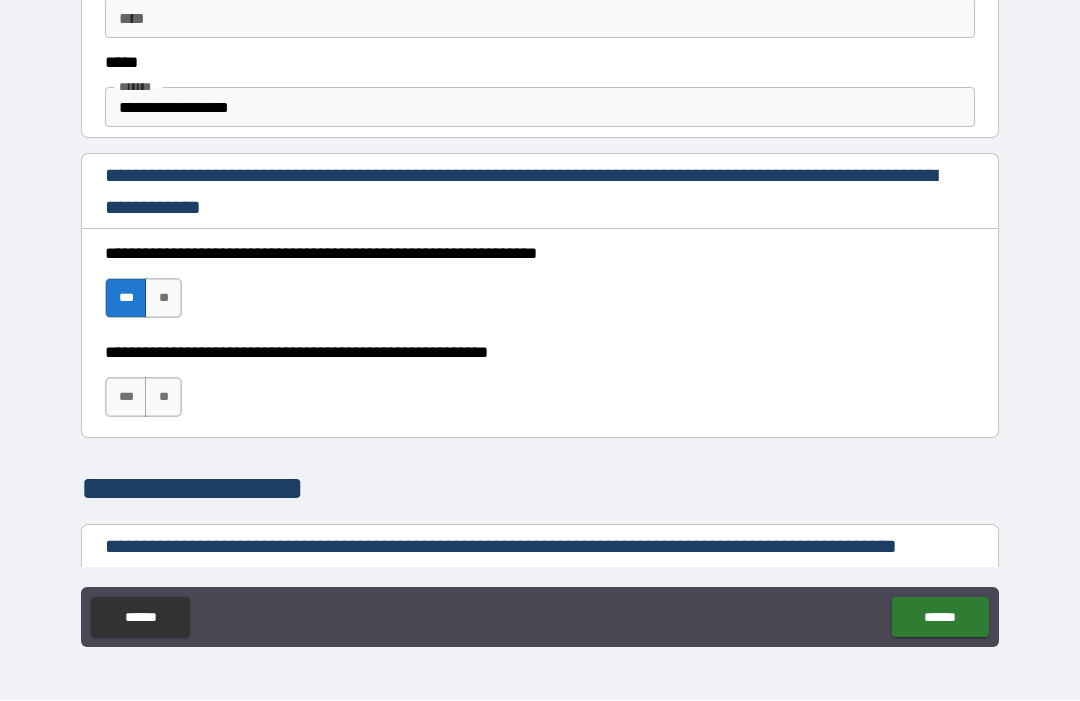 click on "***" at bounding box center (126, 398) 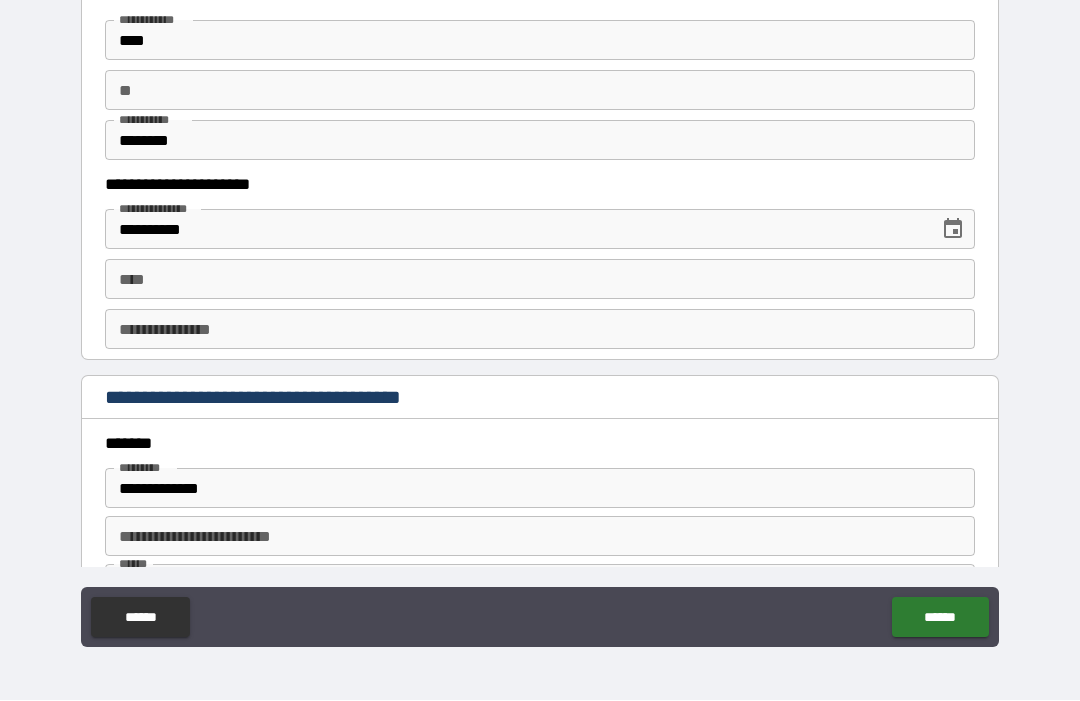 scroll, scrollTop: 1975, scrollLeft: 0, axis: vertical 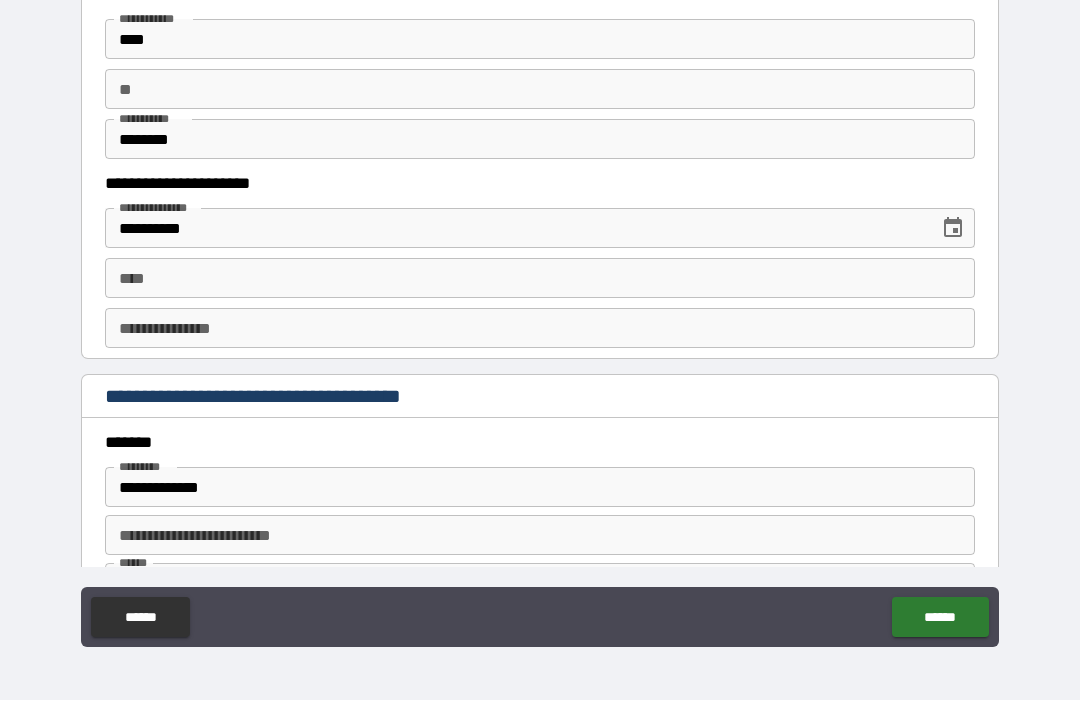 click on "****" at bounding box center [540, 279] 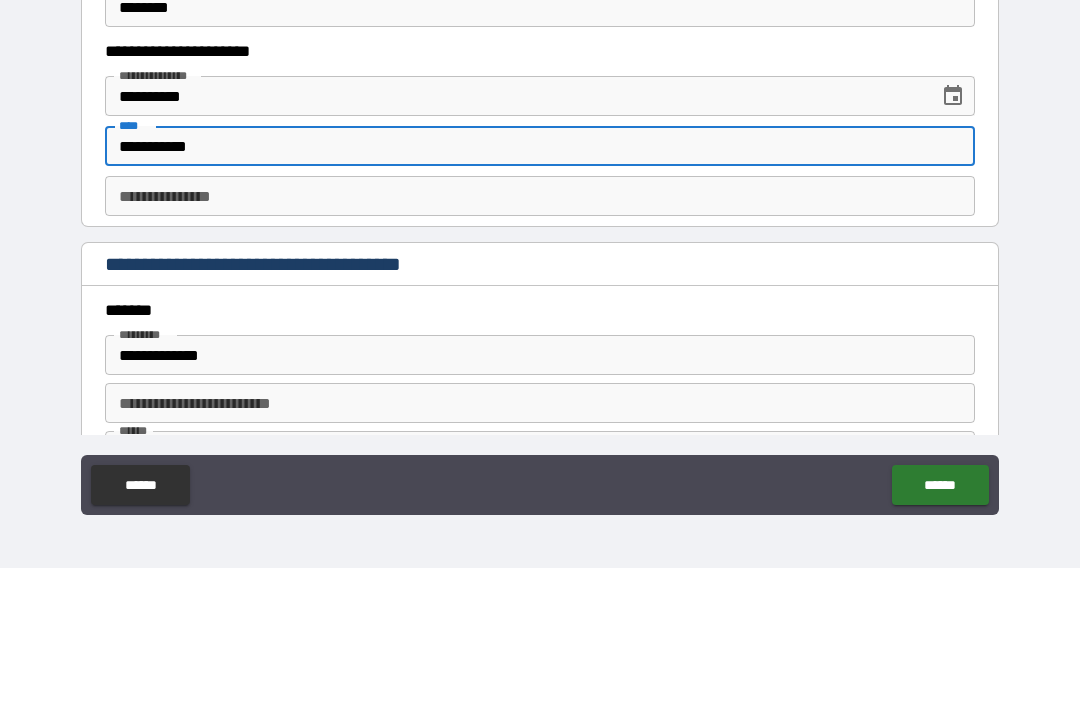 type on "**********" 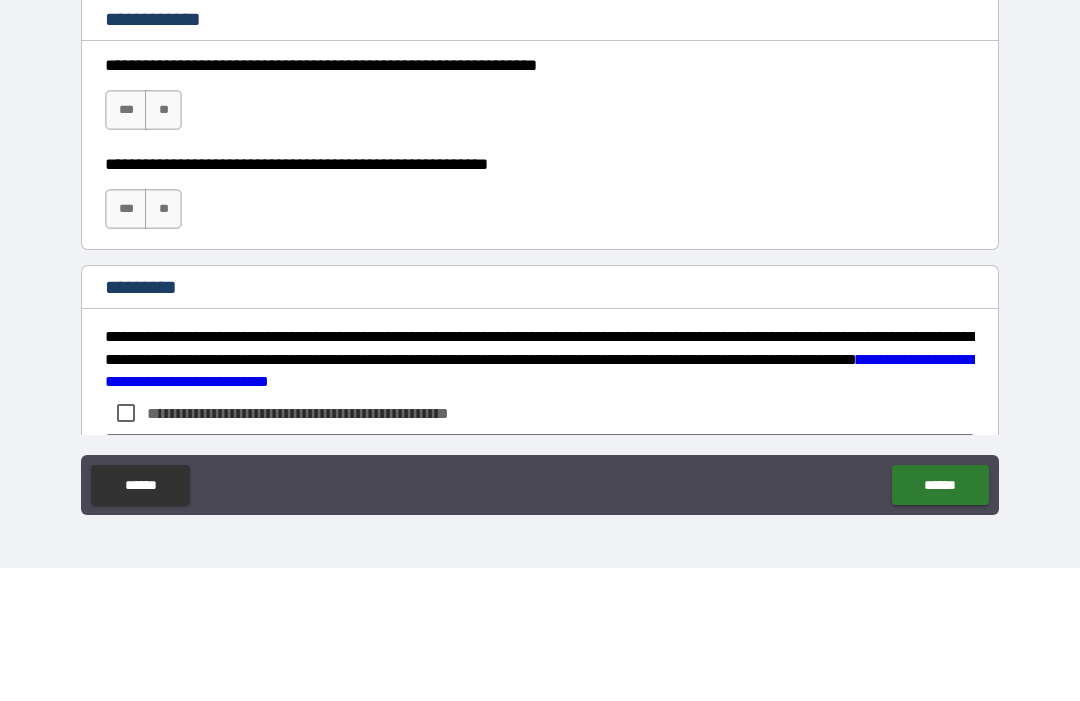 scroll, scrollTop: 2880, scrollLeft: 0, axis: vertical 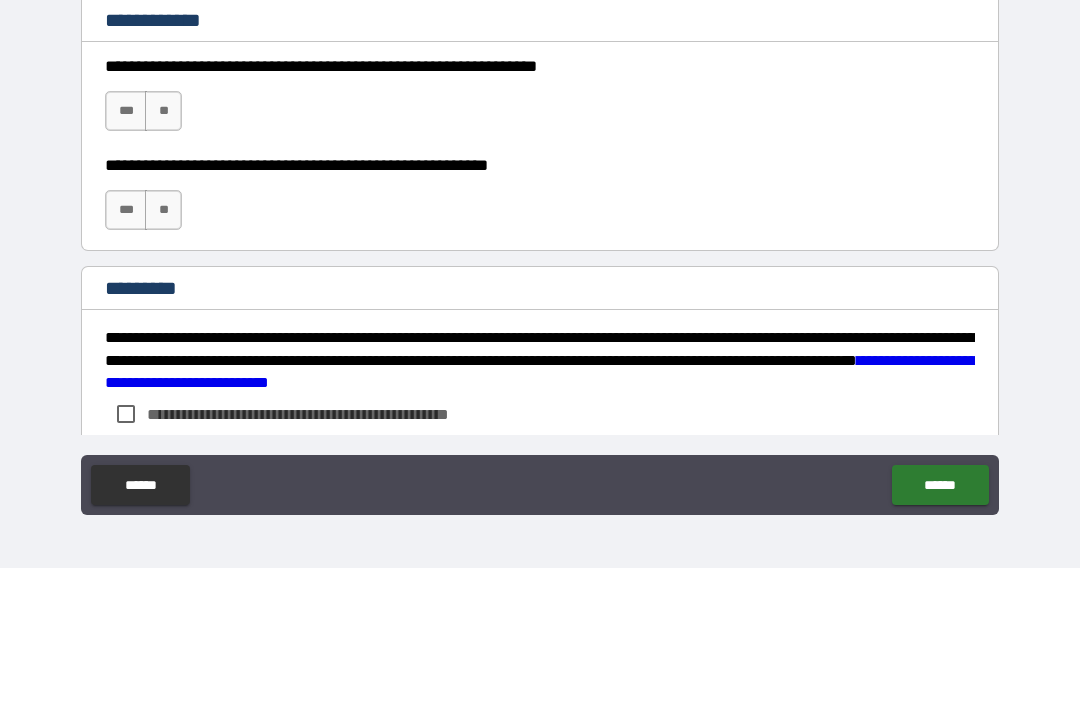 type on "*********" 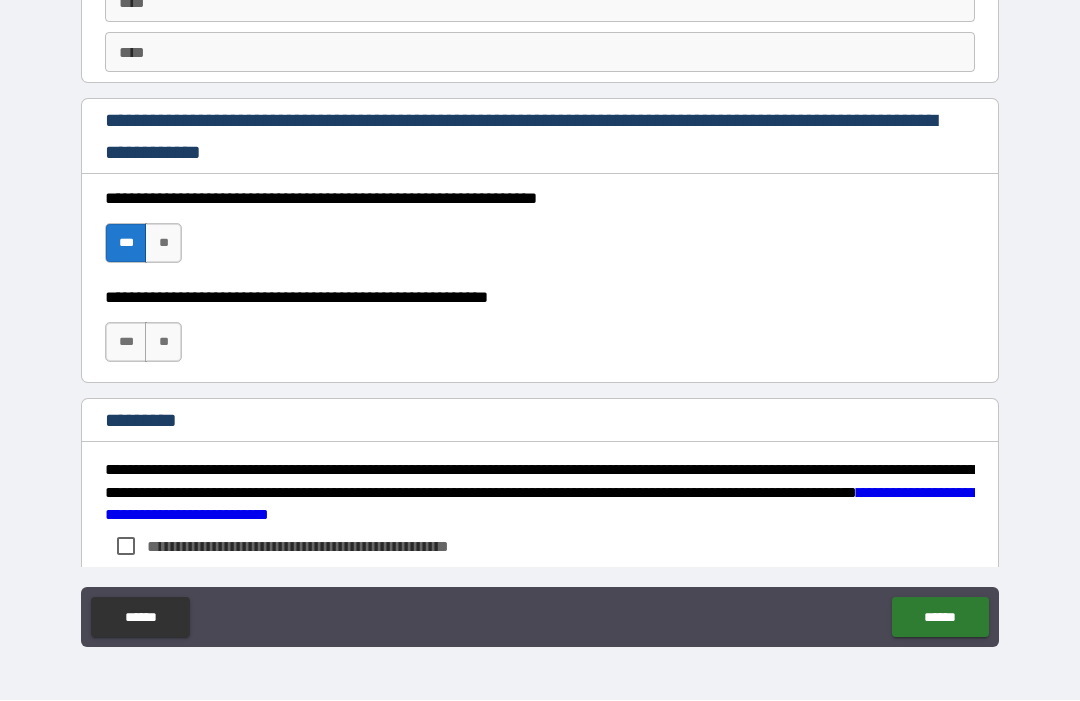 click on "***" at bounding box center (126, 343) 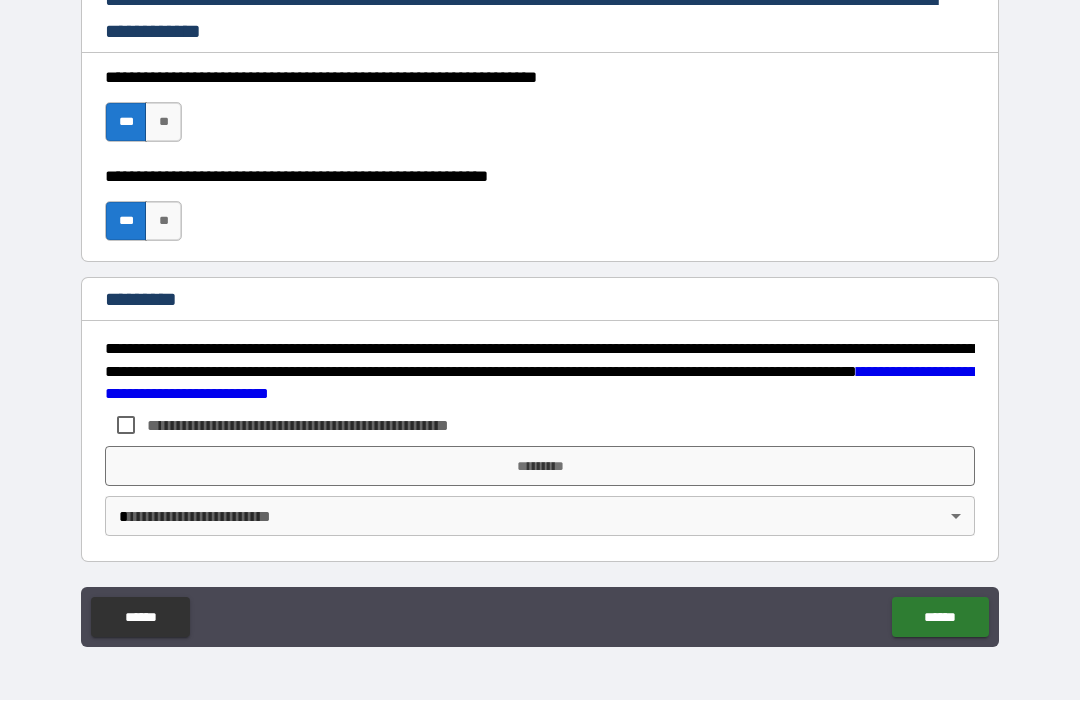 scroll, scrollTop: 3001, scrollLeft: 0, axis: vertical 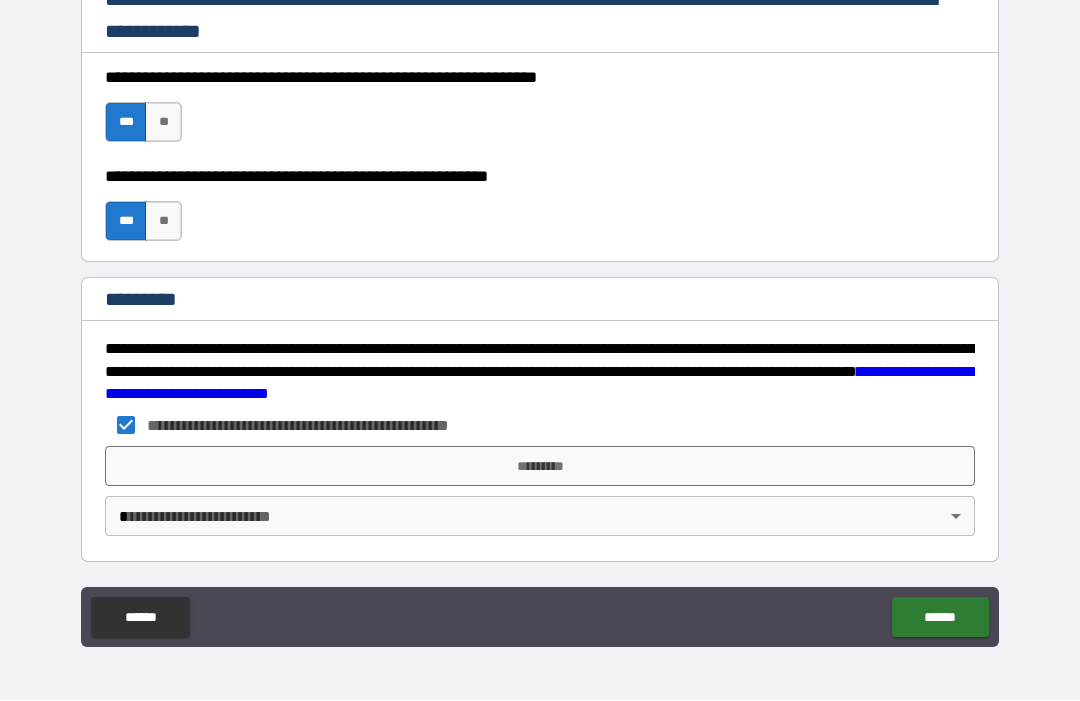 click on "*********" at bounding box center [540, 467] 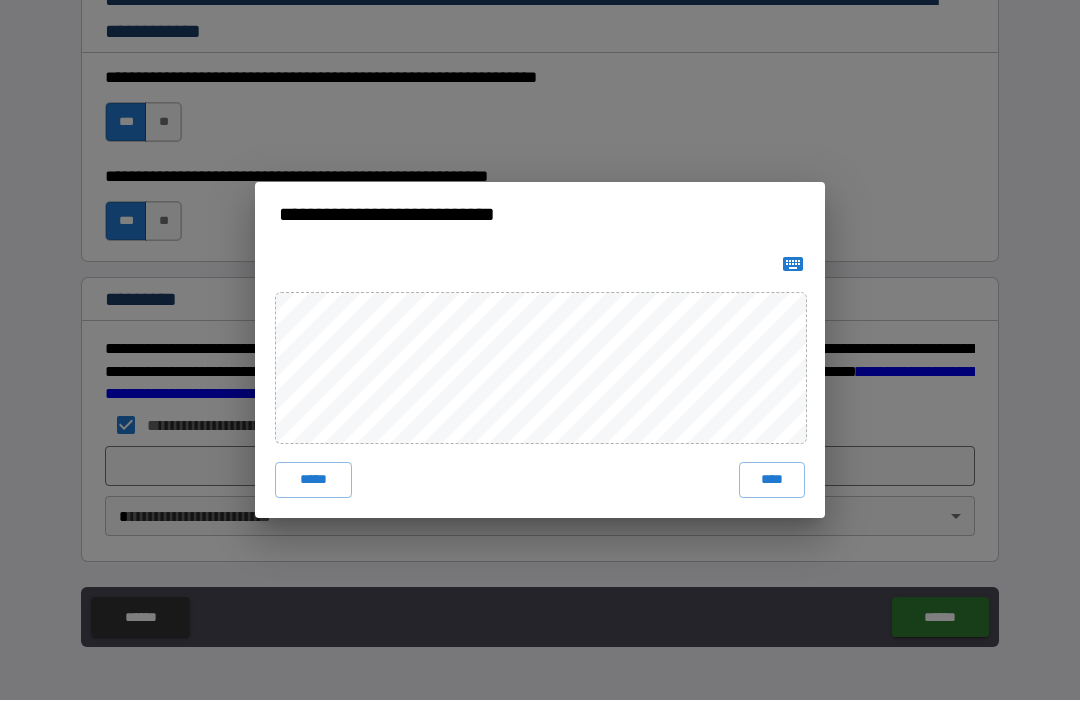 click on "****" at bounding box center [772, 481] 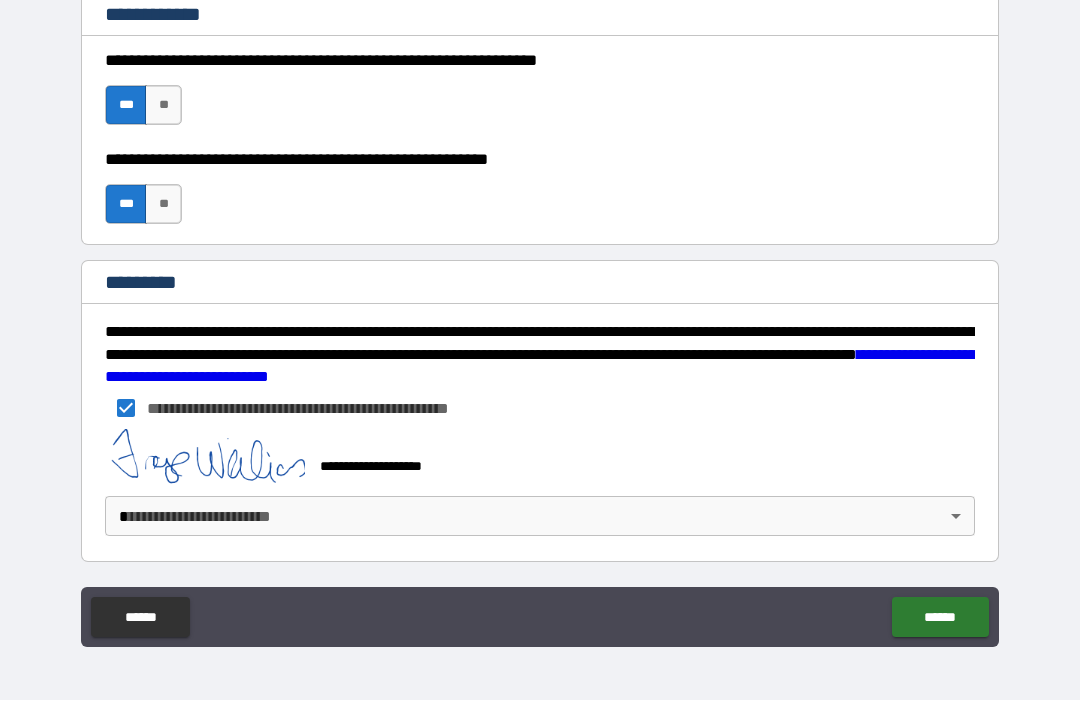 scroll, scrollTop: 3018, scrollLeft: 0, axis: vertical 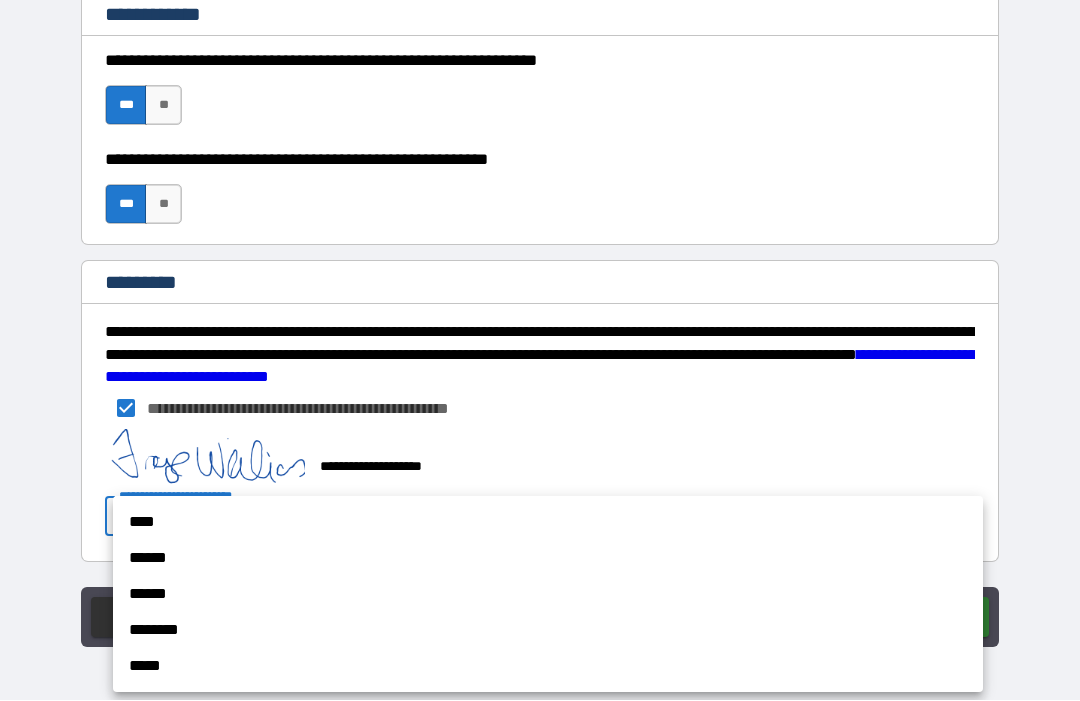 click on "****" at bounding box center (548, 523) 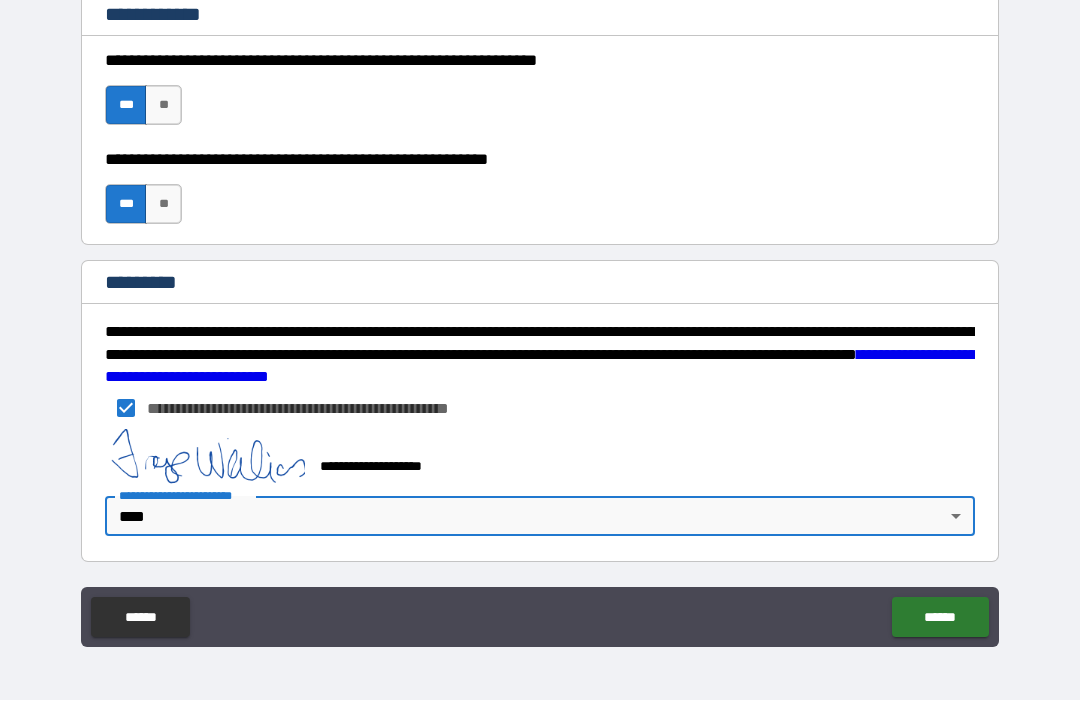 click on "******" at bounding box center (940, 618) 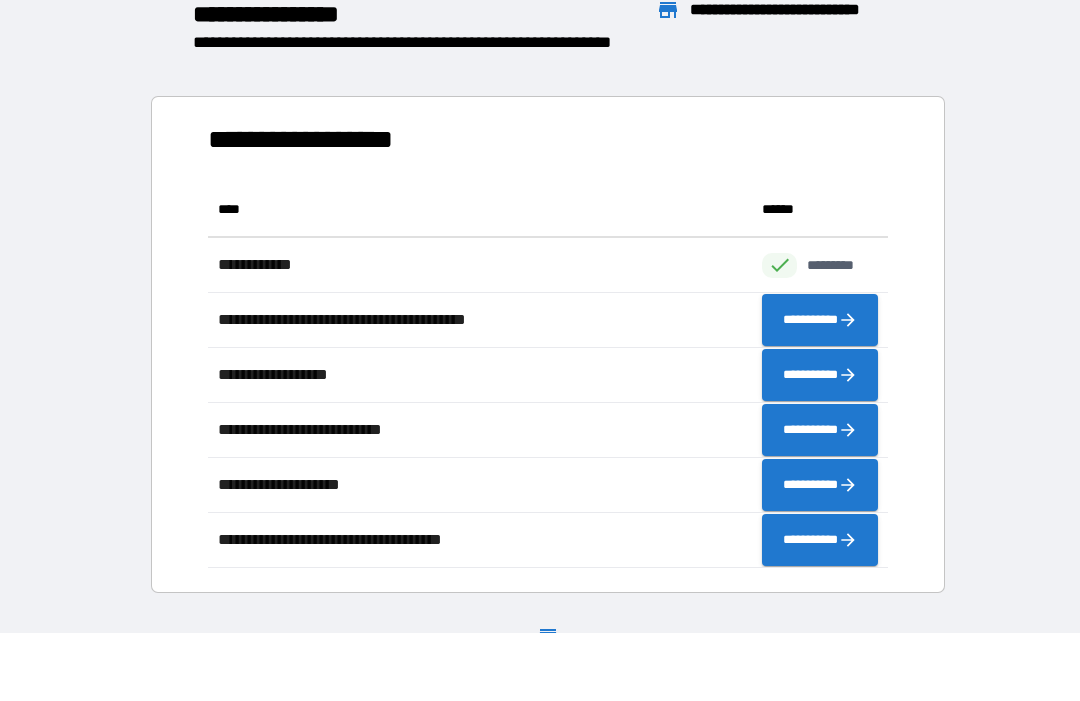 scroll, scrollTop: 1, scrollLeft: 1, axis: both 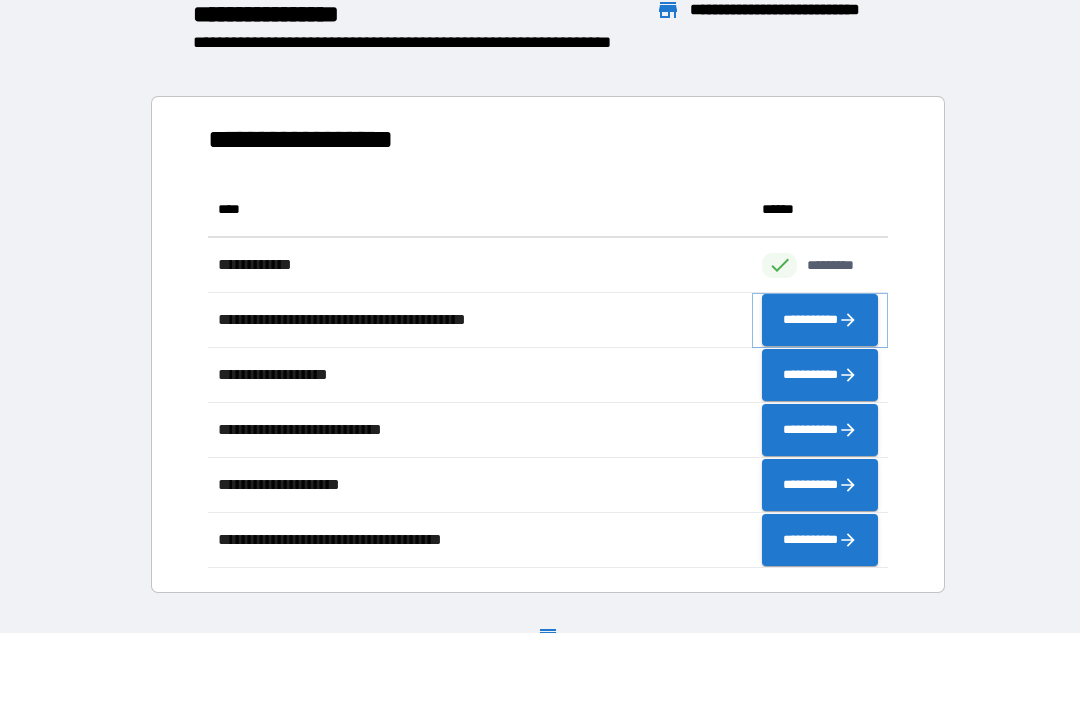 click on "**********" at bounding box center [820, 321] 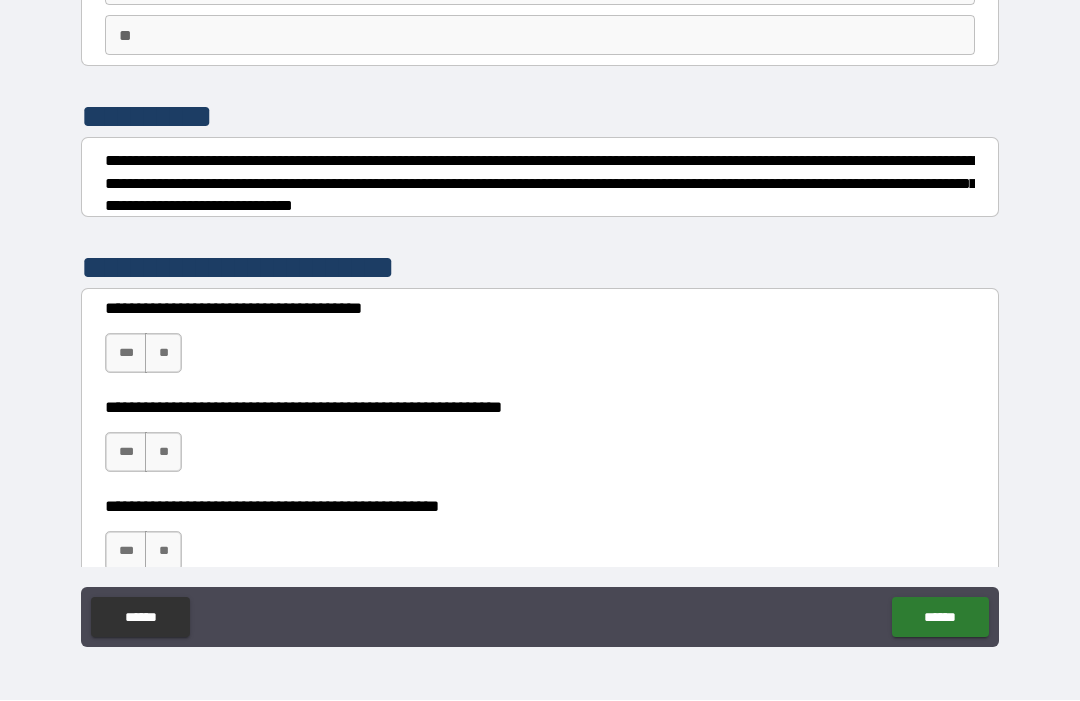 scroll, scrollTop: 80, scrollLeft: 0, axis: vertical 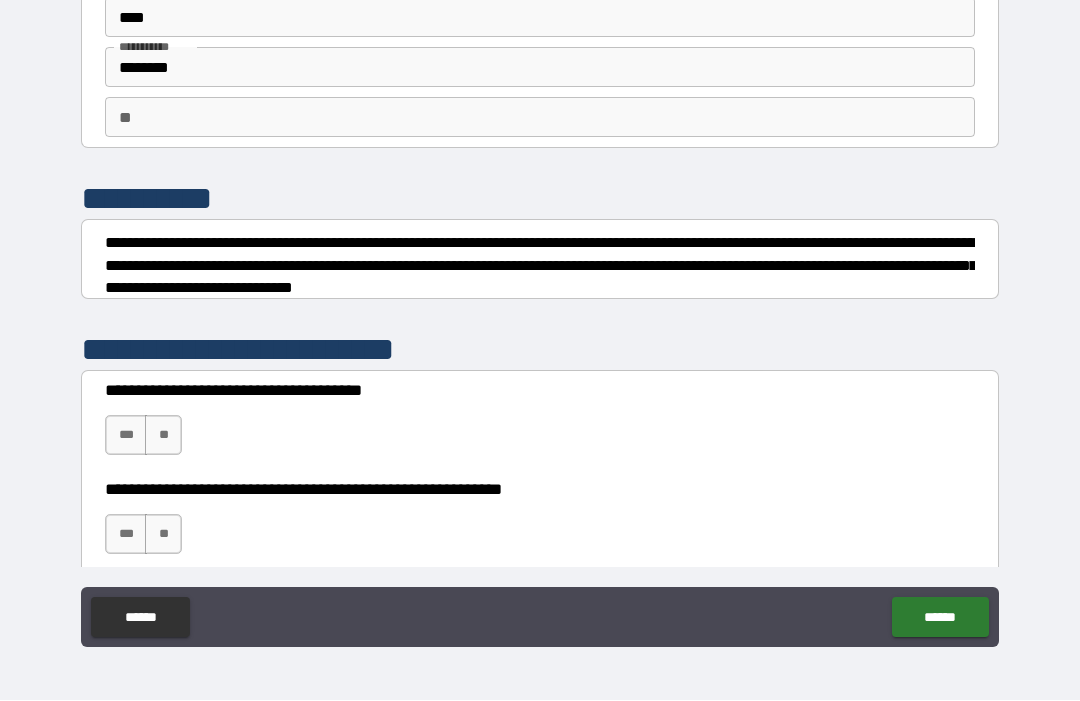 click on "**" at bounding box center (540, 118) 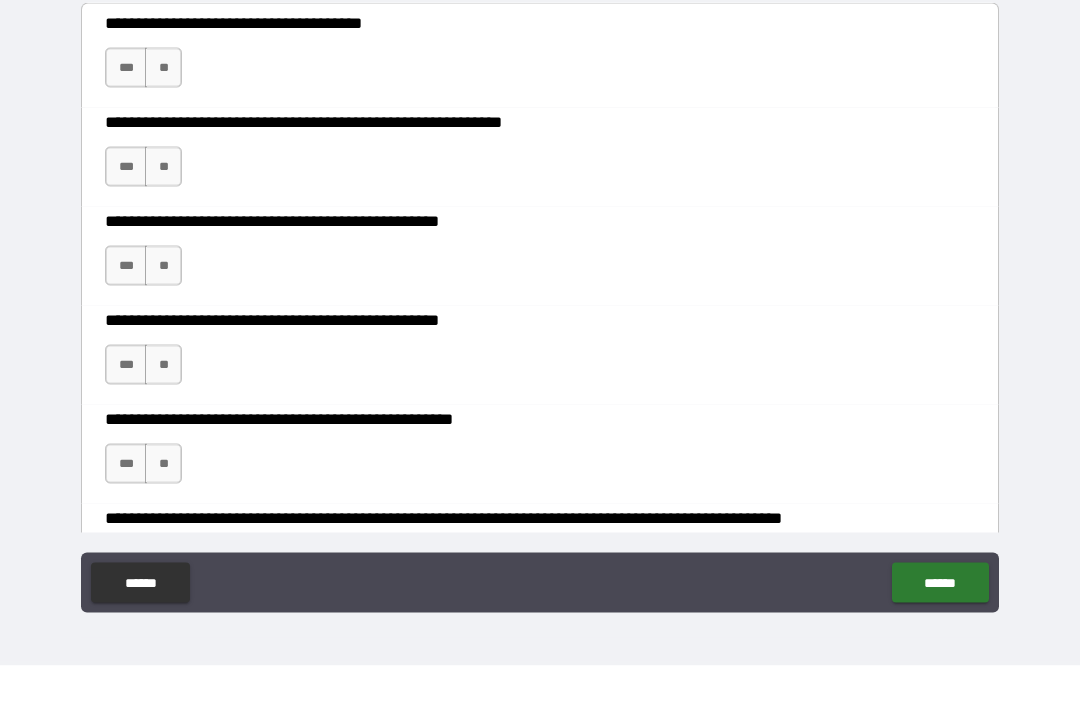 scroll, scrollTop: 414, scrollLeft: 0, axis: vertical 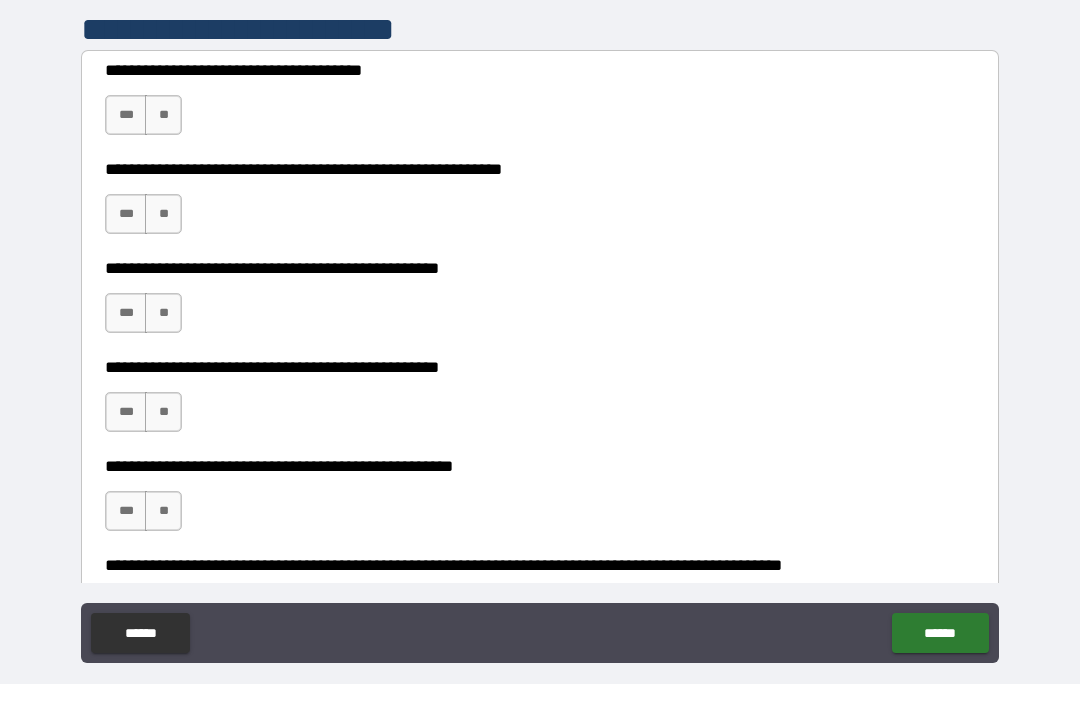 type on "*" 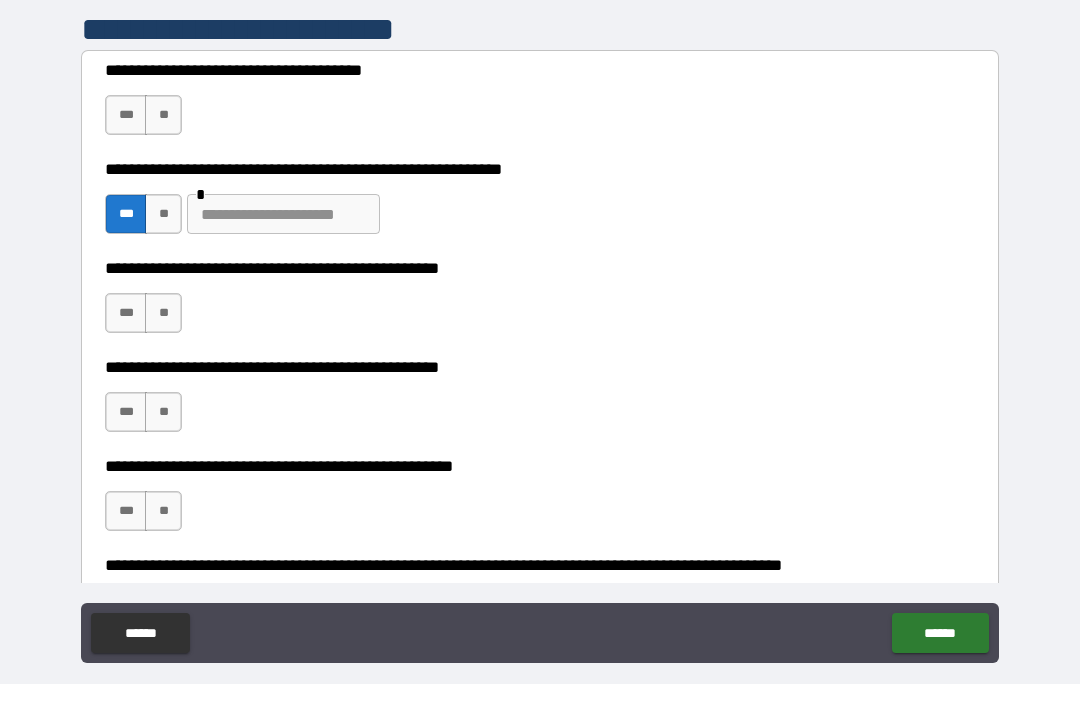 scroll, scrollTop: 53, scrollLeft: 0, axis: vertical 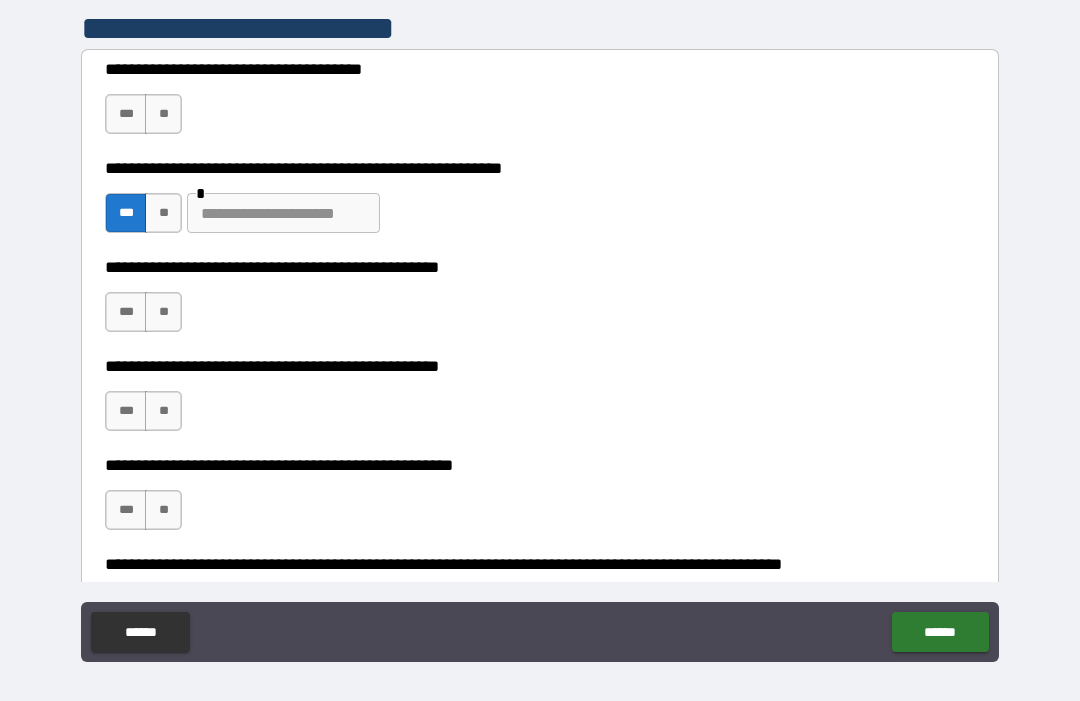 click at bounding box center [283, 213] 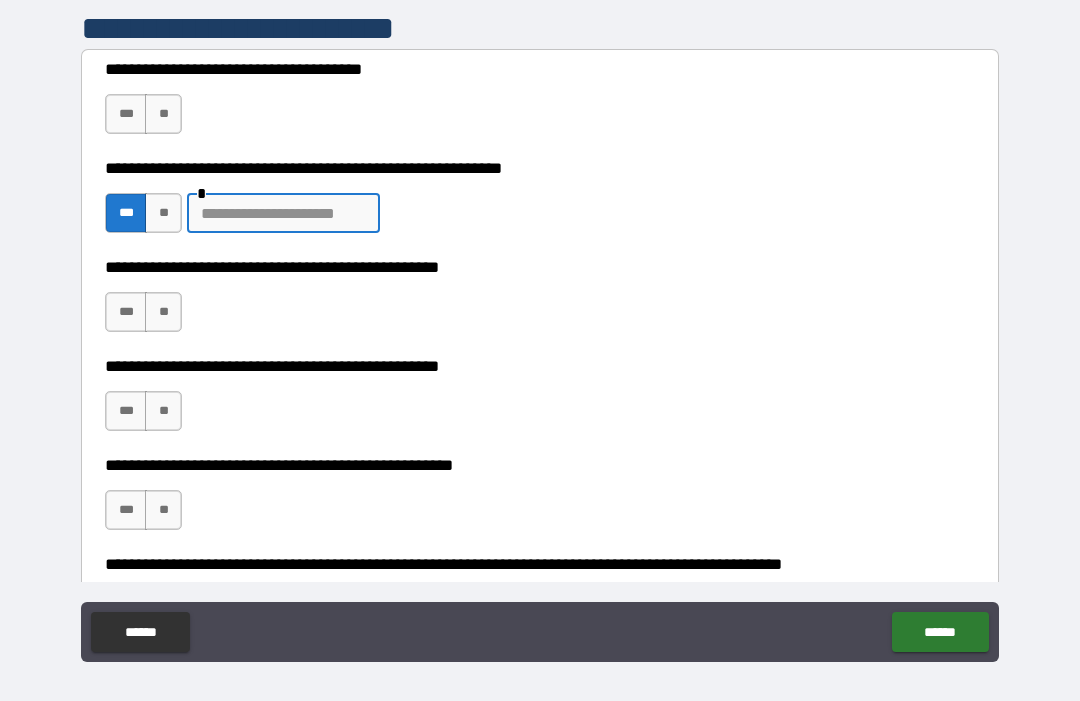 scroll, scrollTop: 52, scrollLeft: 0, axis: vertical 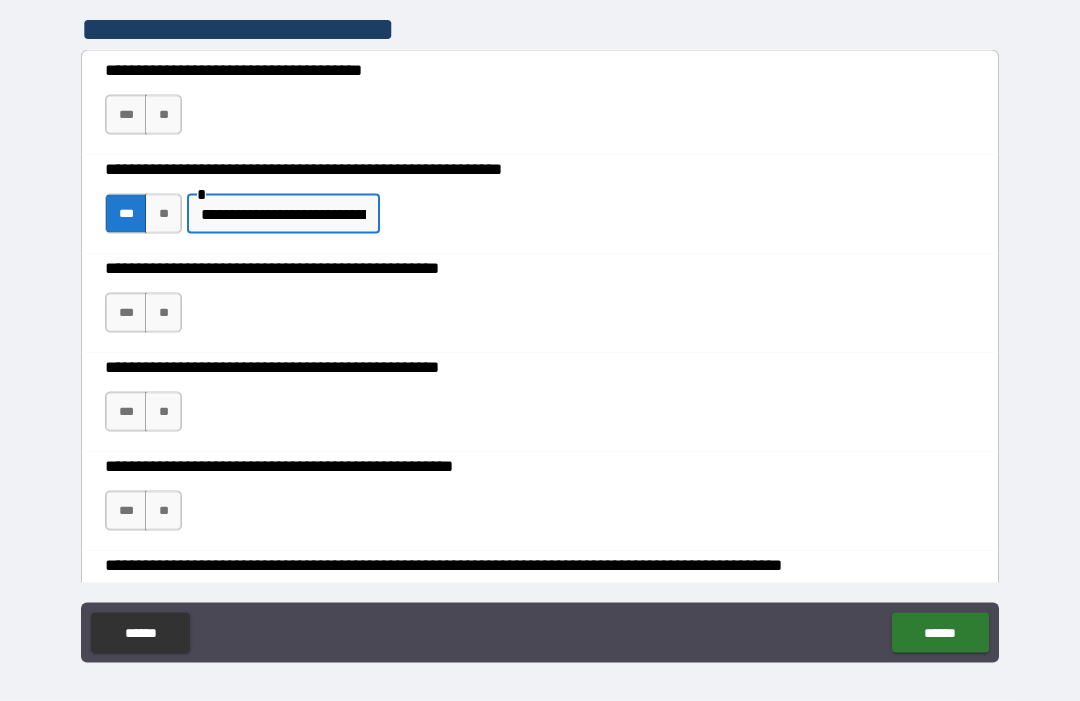 type on "**********" 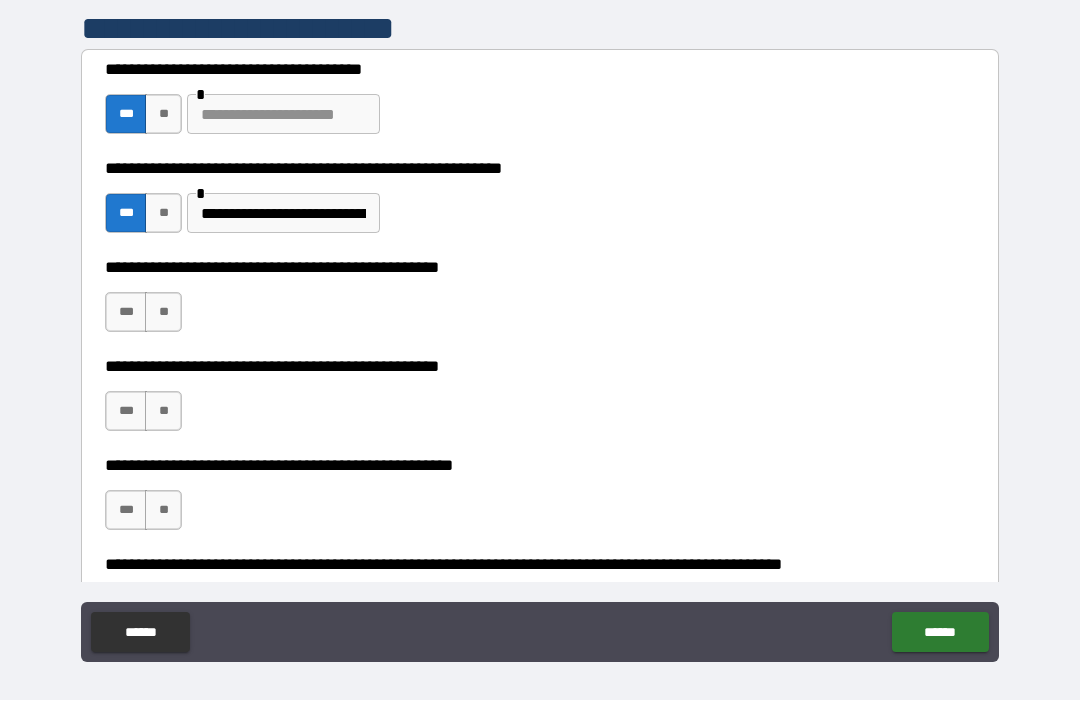 scroll, scrollTop: 53, scrollLeft: 0, axis: vertical 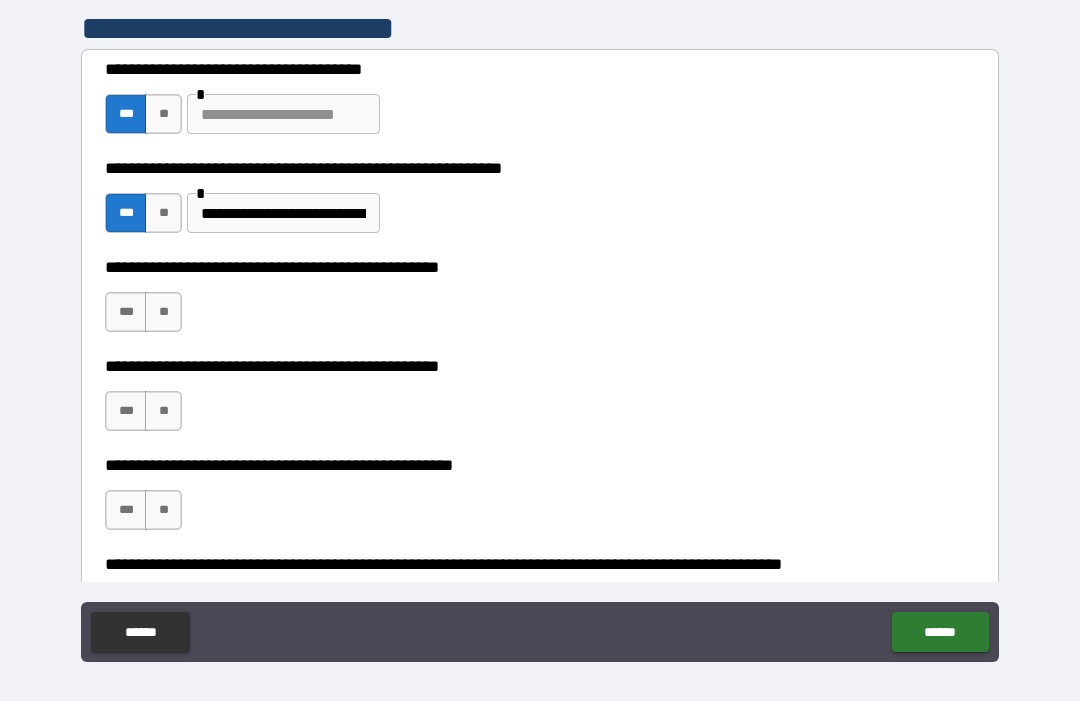 click at bounding box center [283, 114] 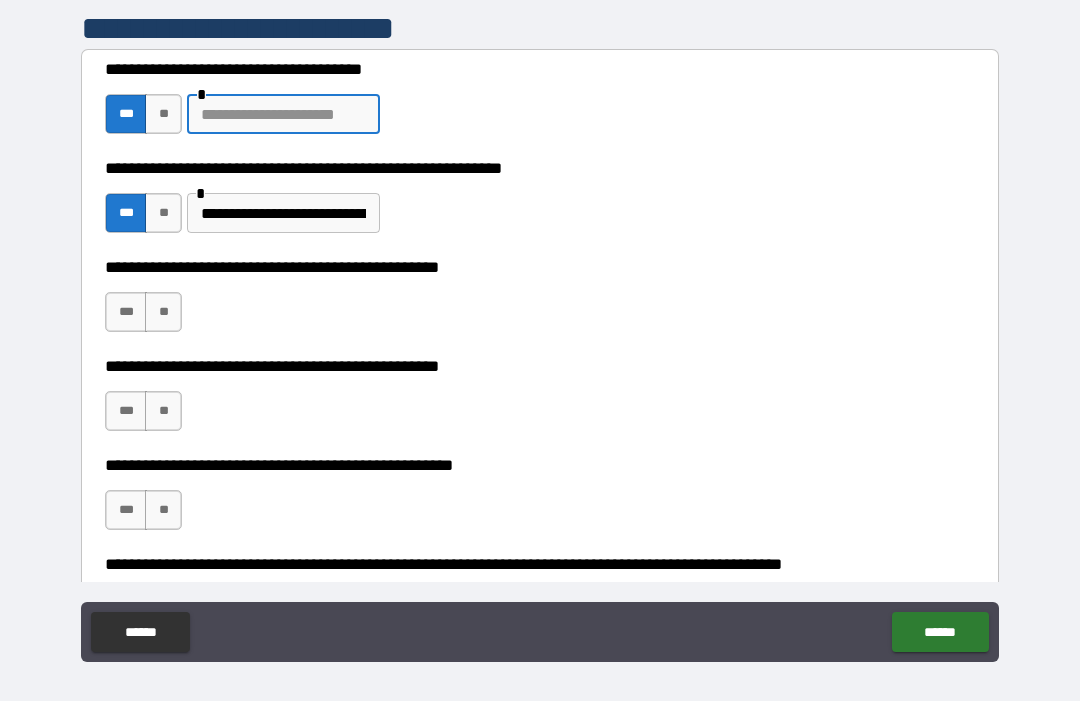 scroll, scrollTop: 52, scrollLeft: 0, axis: vertical 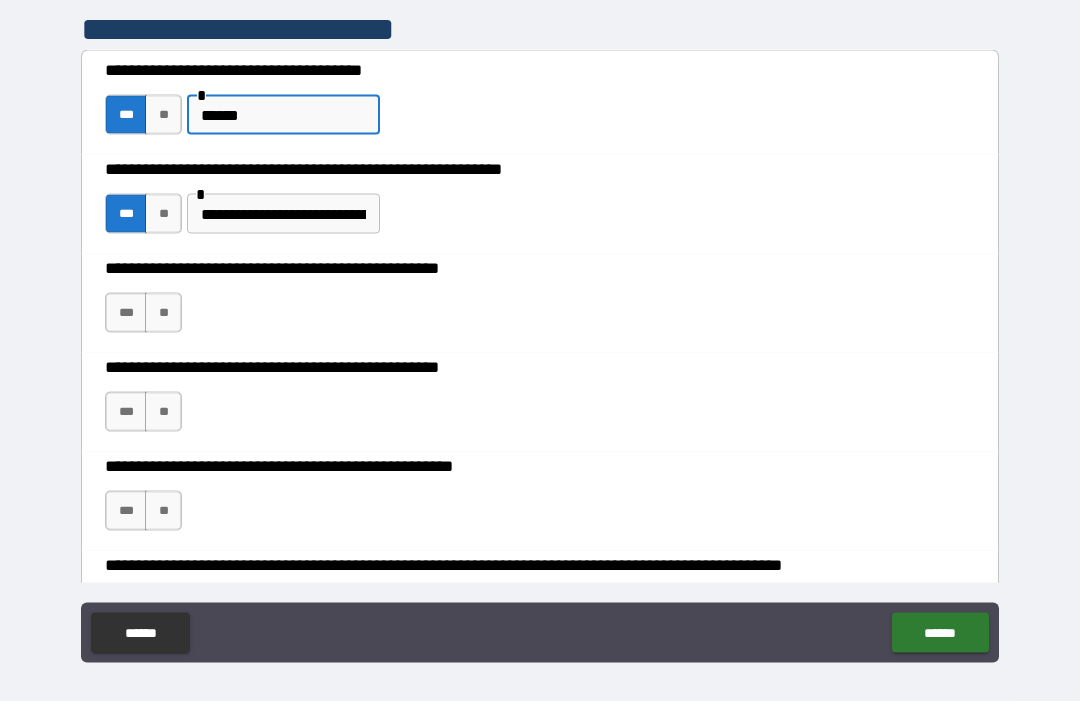 type on "*******" 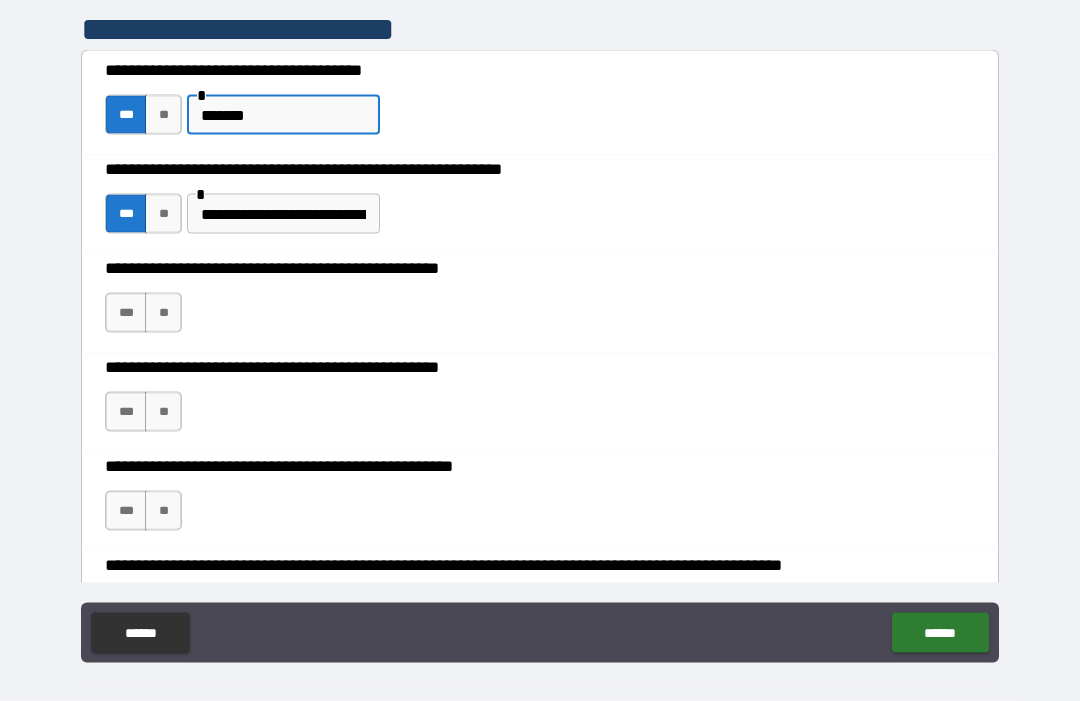 click on "**" at bounding box center [163, 115] 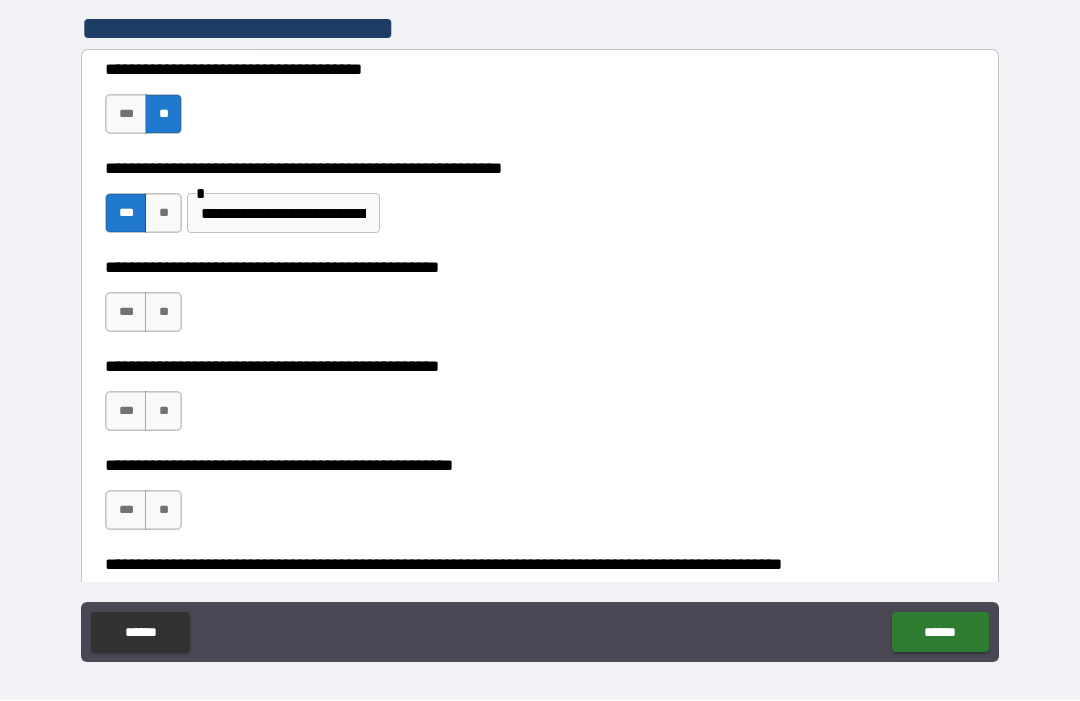 scroll, scrollTop: 53, scrollLeft: 0, axis: vertical 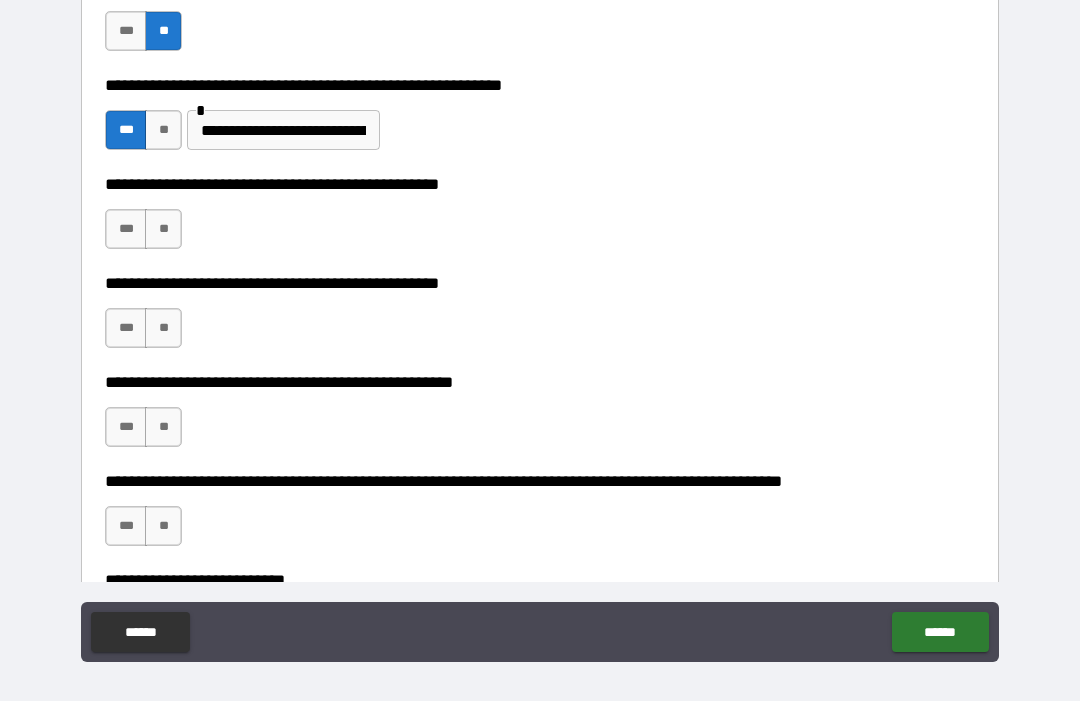 click on "***" at bounding box center [126, 229] 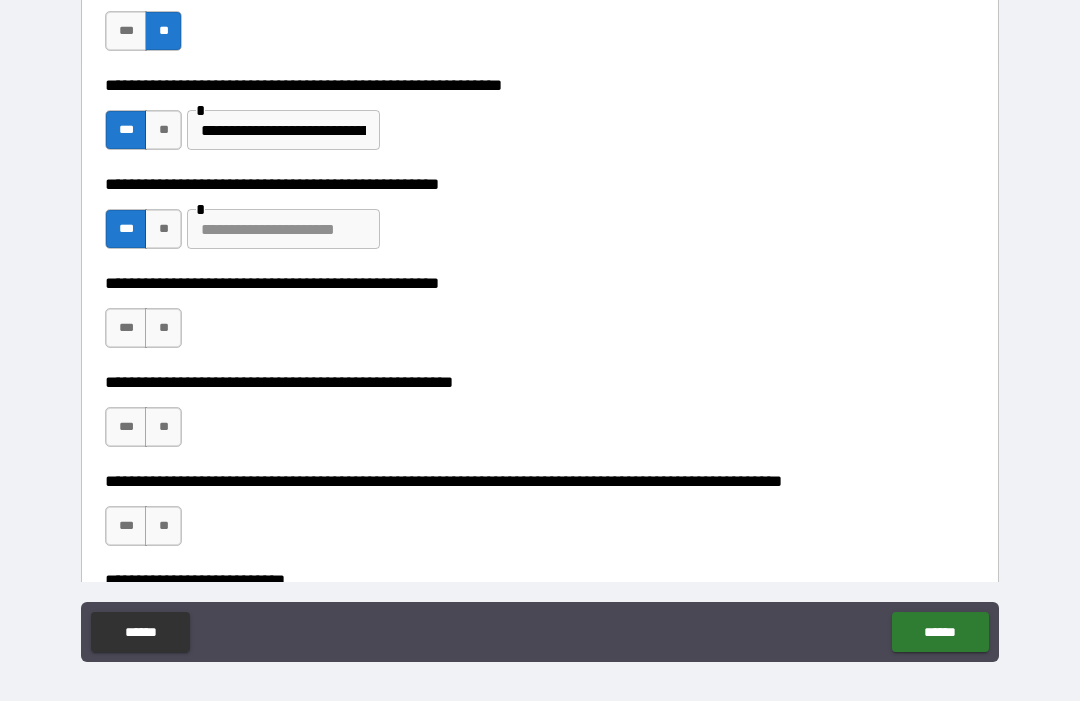 click at bounding box center (283, 229) 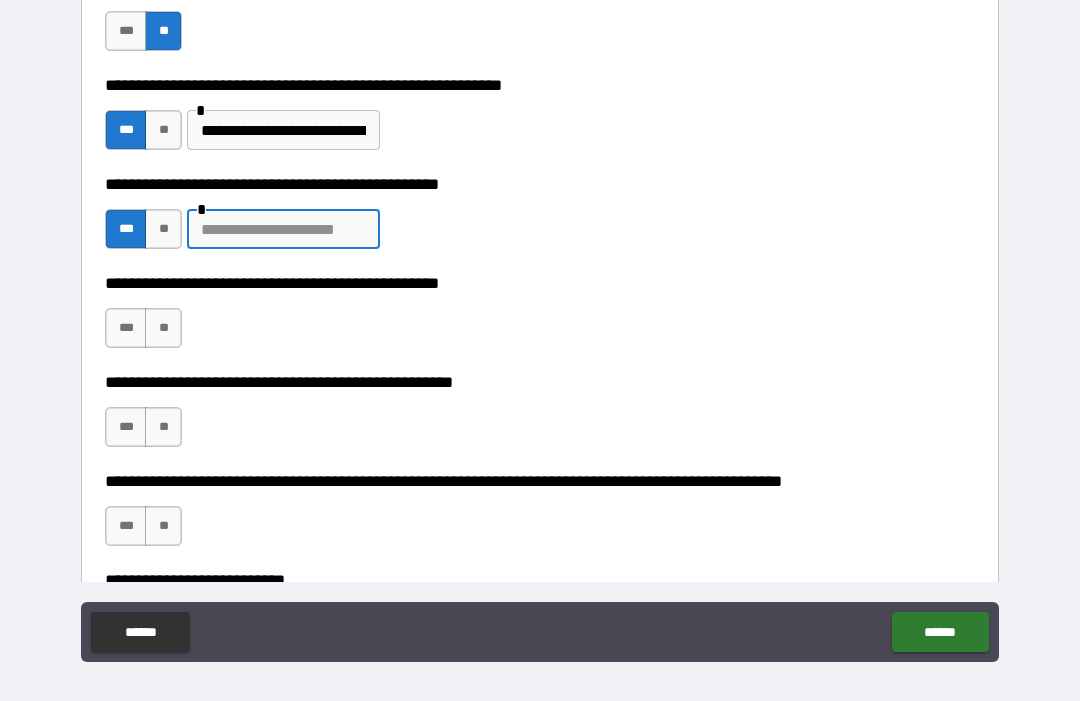 scroll, scrollTop: 52, scrollLeft: 0, axis: vertical 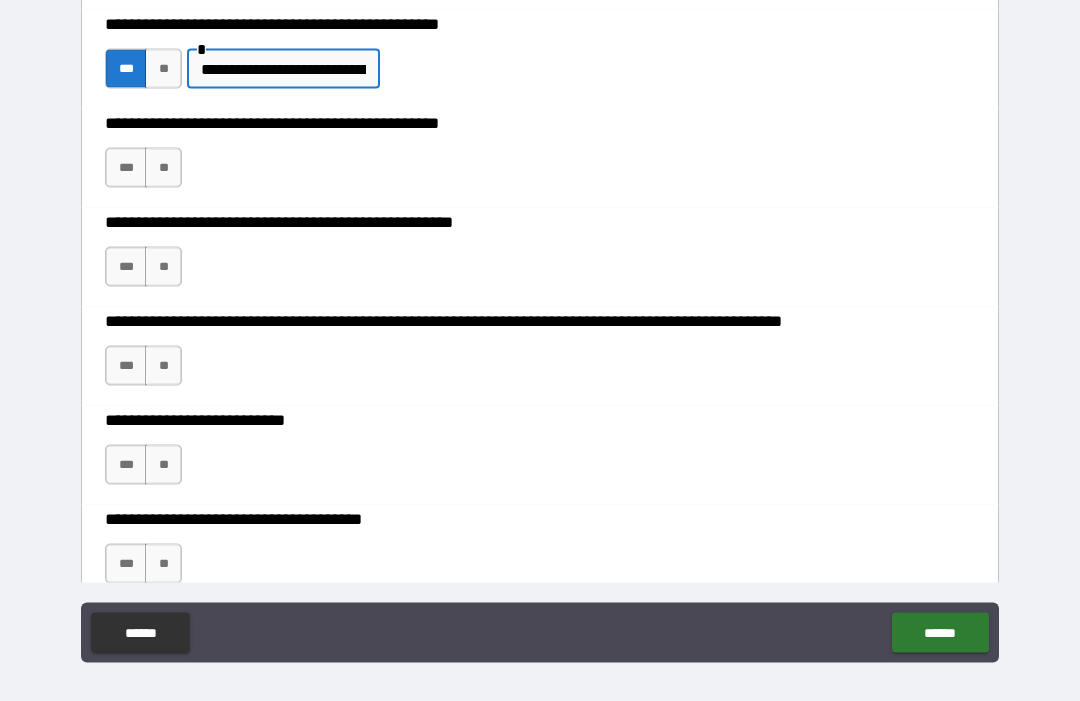type on "**********" 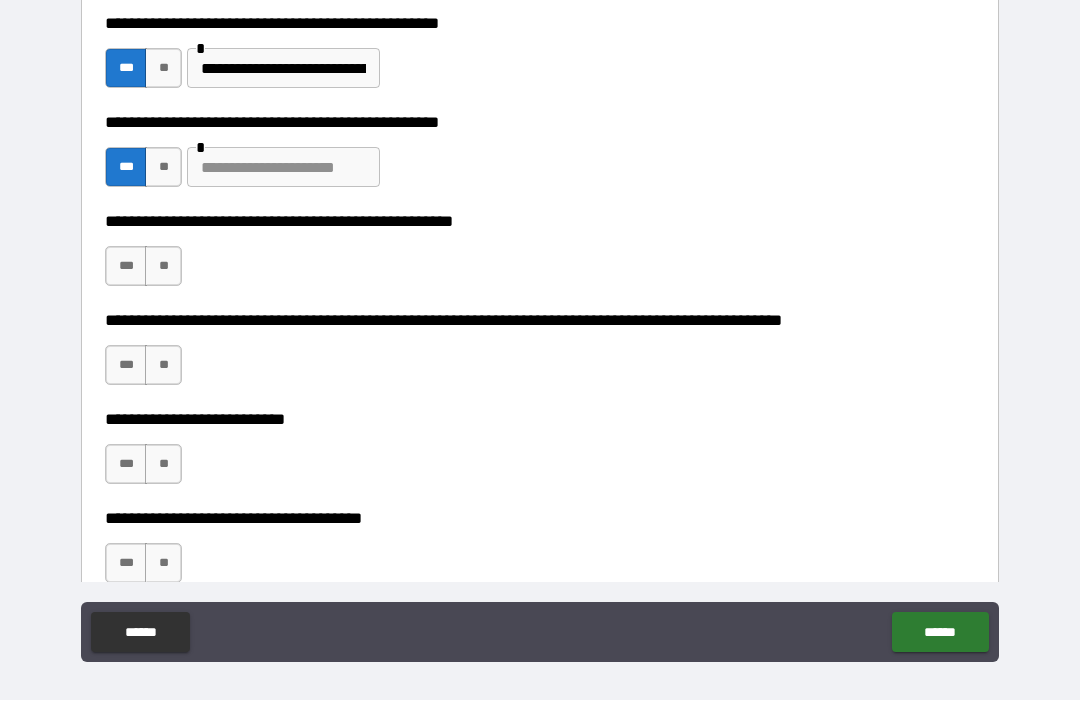 scroll, scrollTop: 53, scrollLeft: 0, axis: vertical 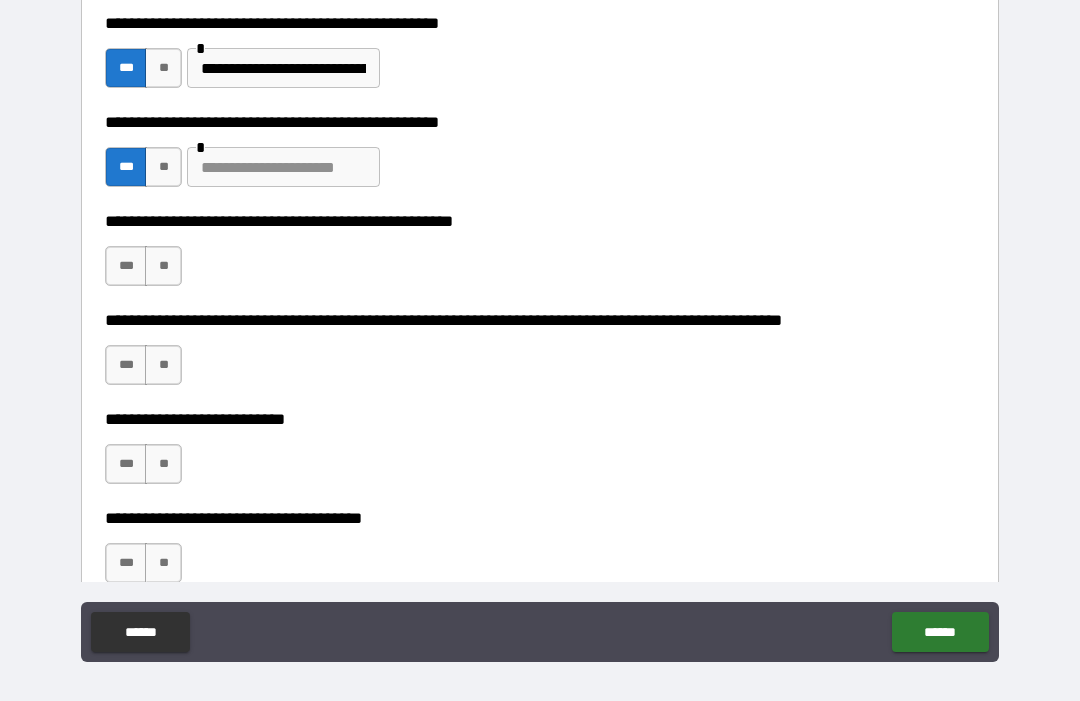 click at bounding box center (283, 167) 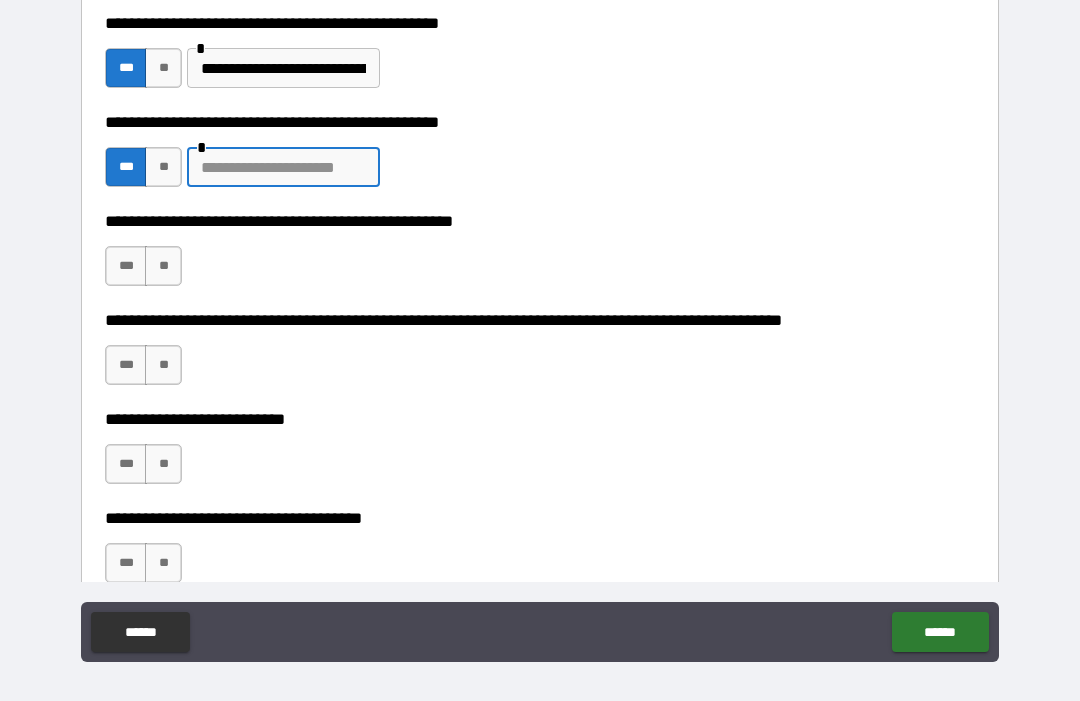 scroll, scrollTop: 52, scrollLeft: 0, axis: vertical 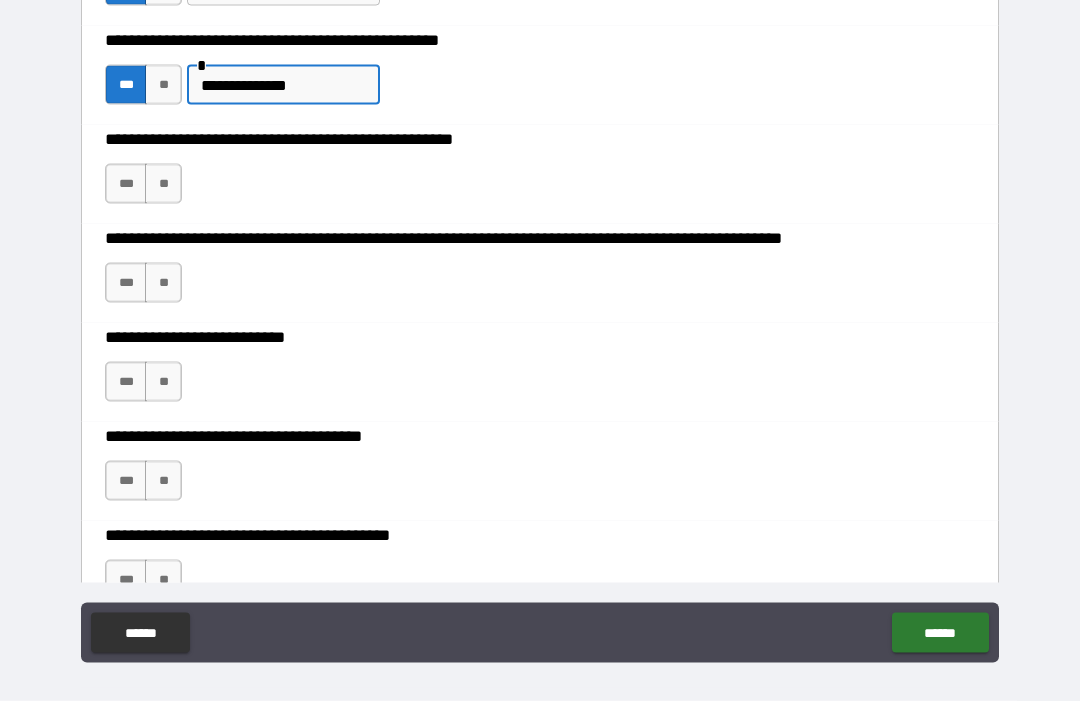 type on "**********" 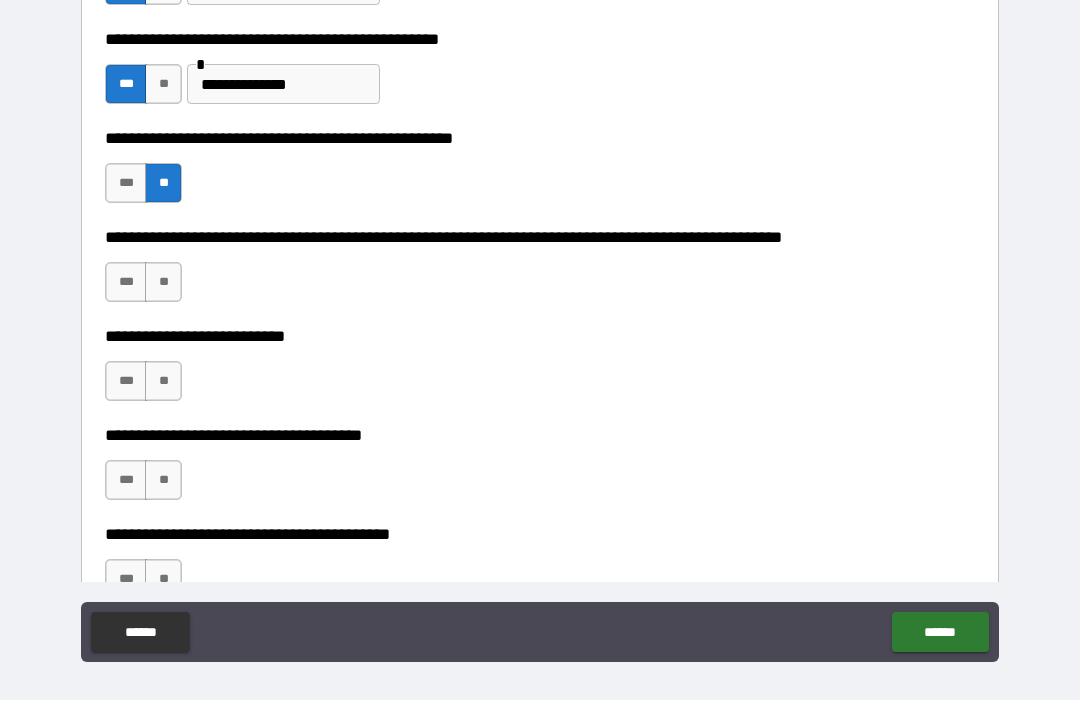 scroll, scrollTop: 53, scrollLeft: 0, axis: vertical 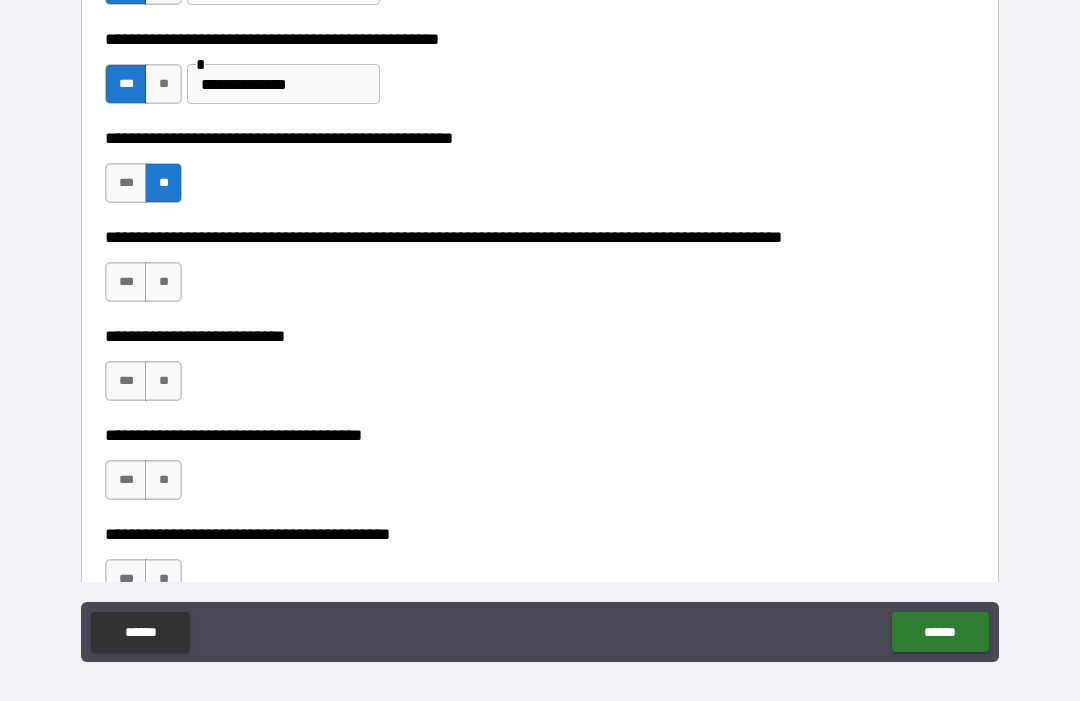 click on "**" at bounding box center (163, 282) 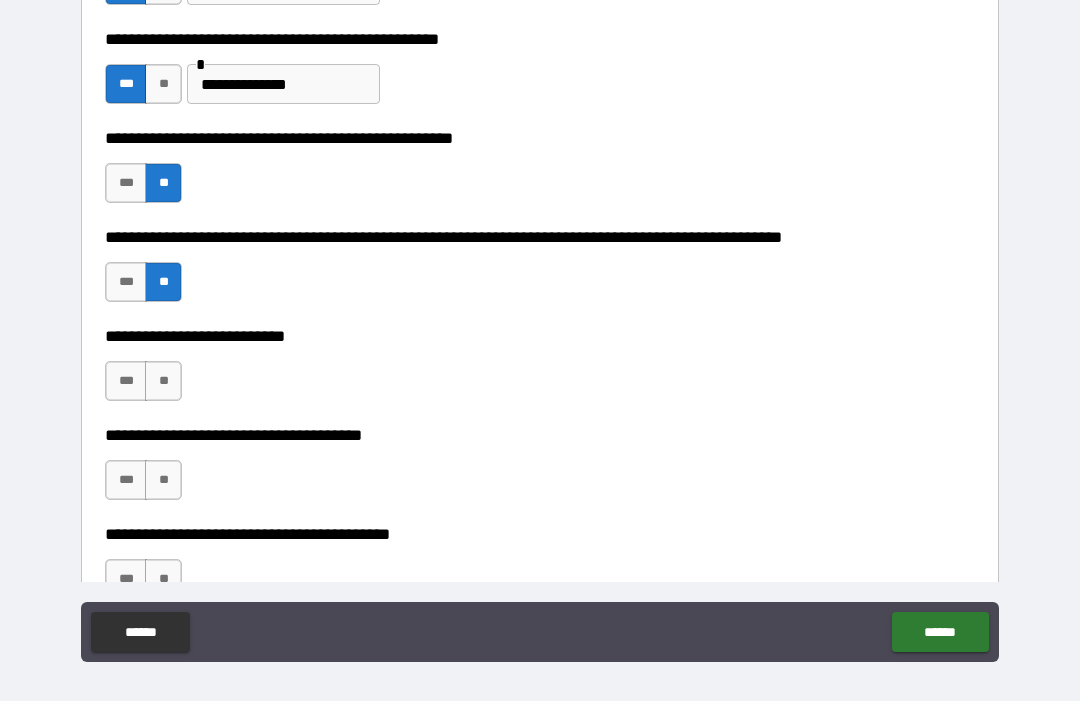 click on "**********" at bounding box center (540, 371) 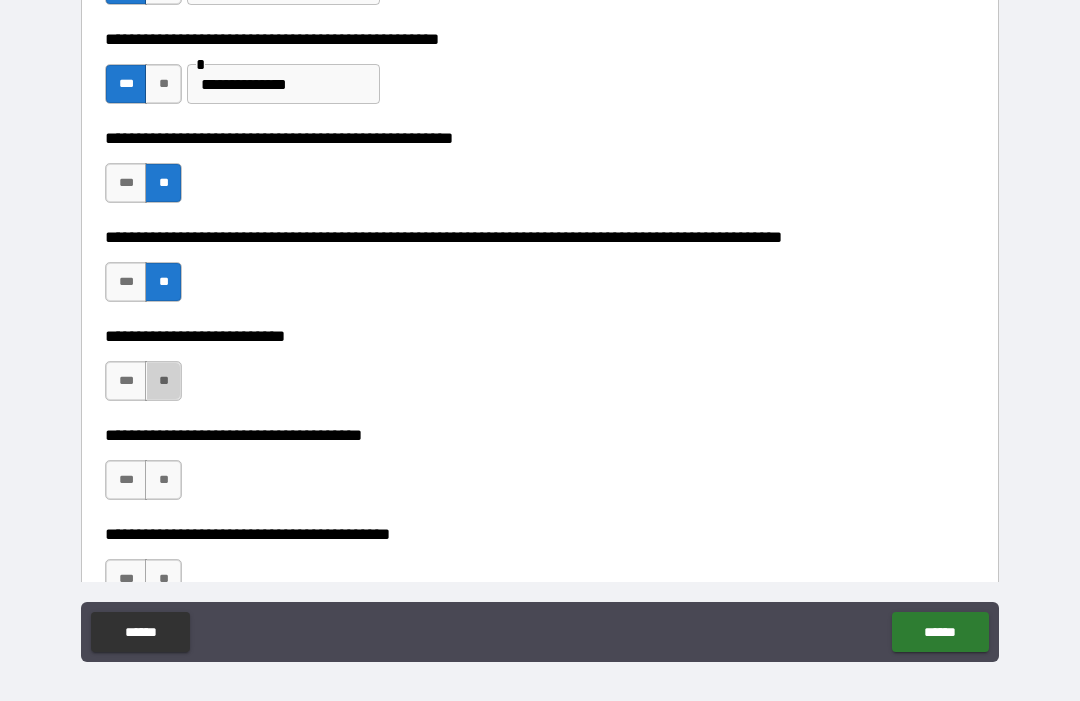 click on "**" at bounding box center (163, 381) 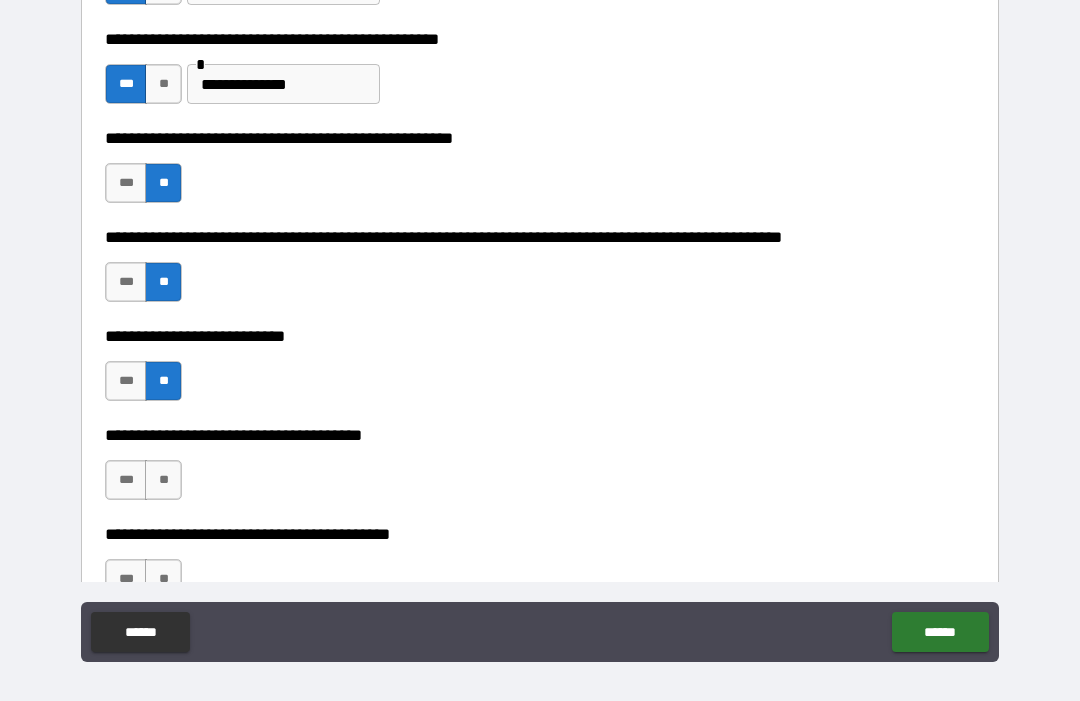 click on "***" at bounding box center [126, 480] 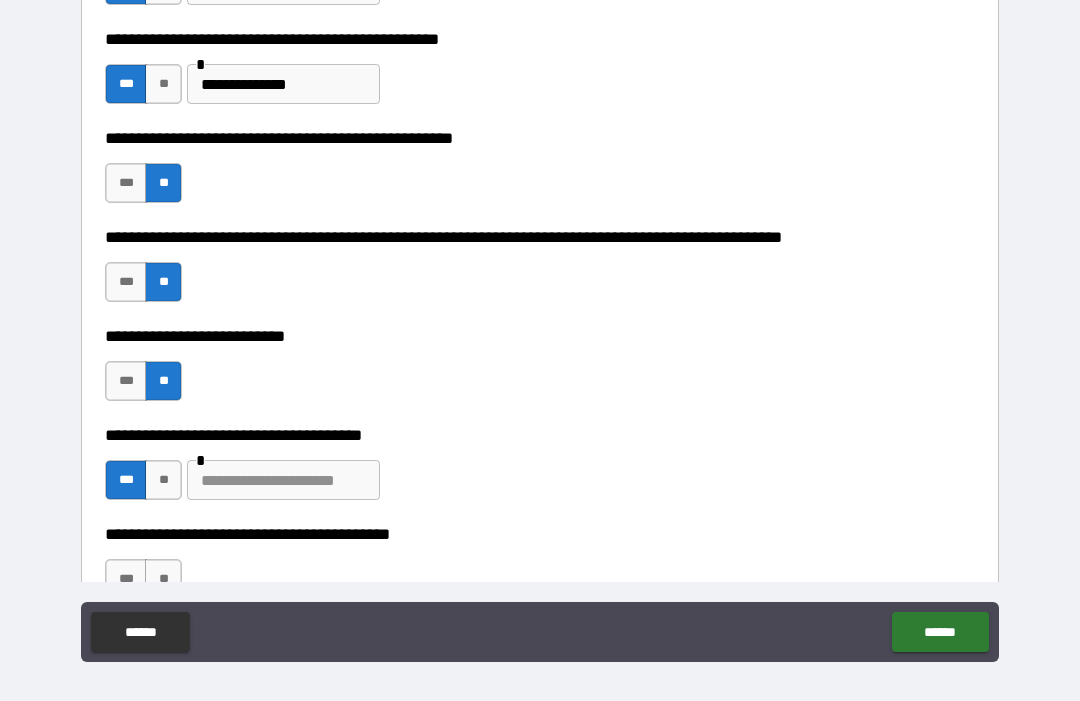 click at bounding box center [283, 480] 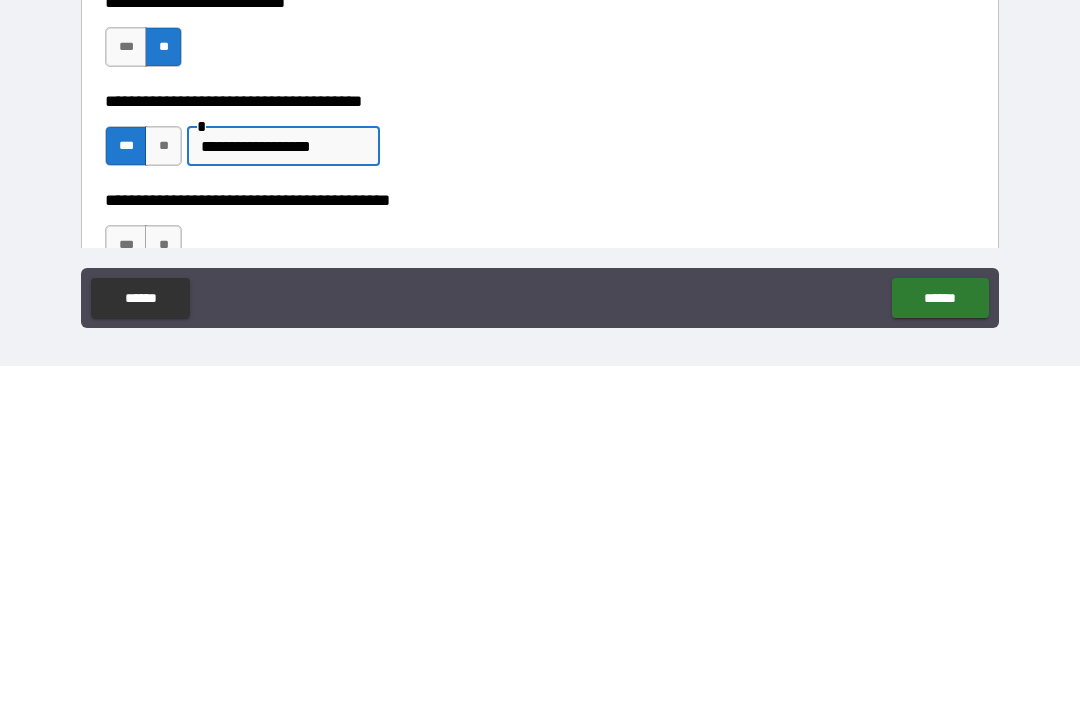 click on "**********" at bounding box center [283, 481] 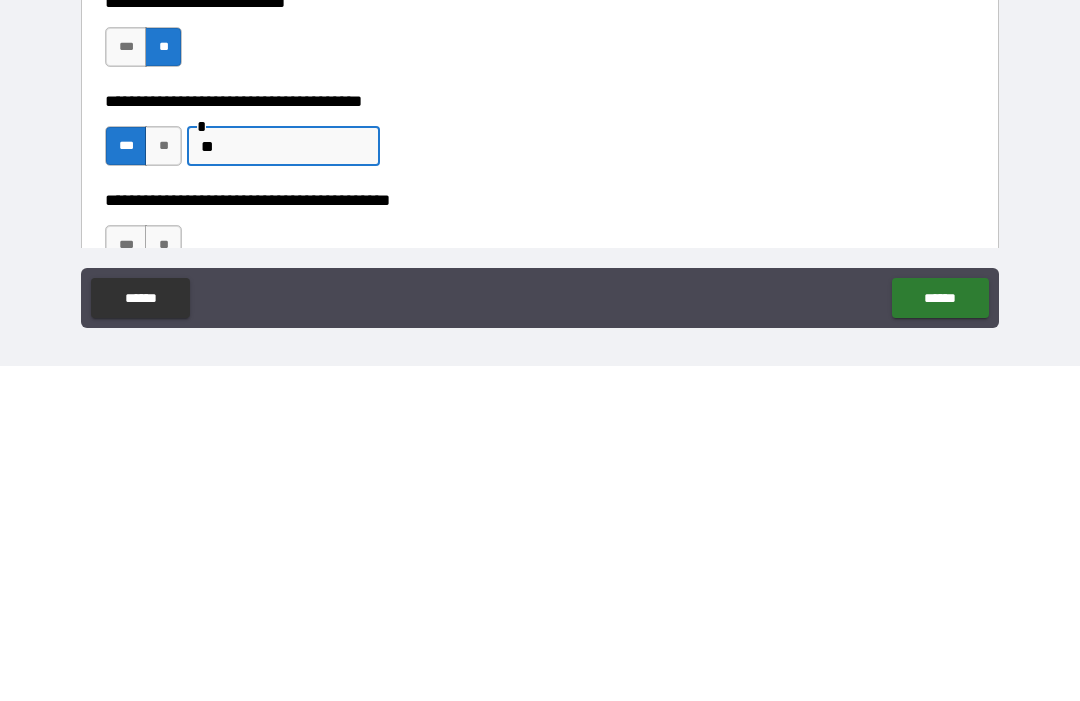 type on "*" 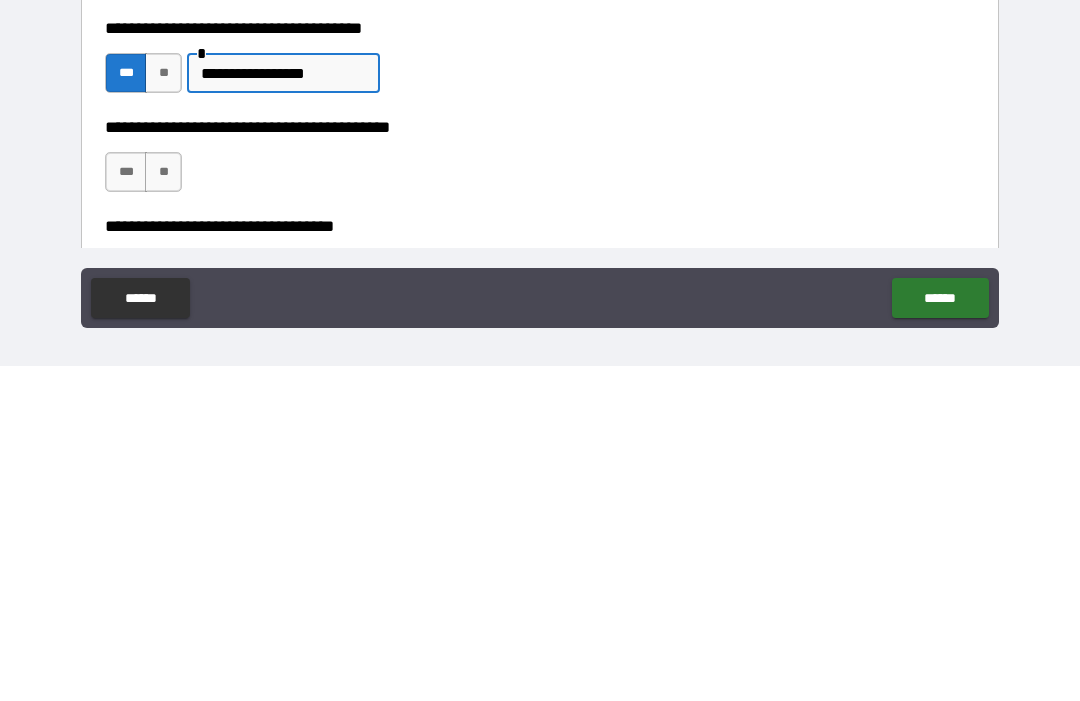 scroll, scrollTop: 817, scrollLeft: 0, axis: vertical 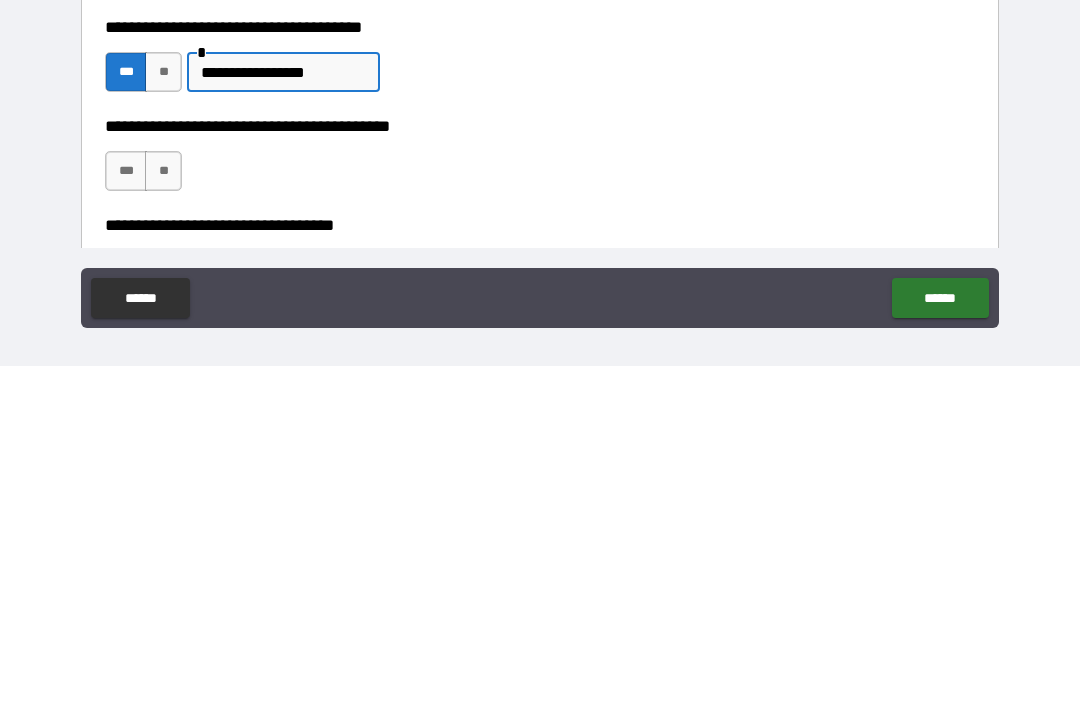 type on "**********" 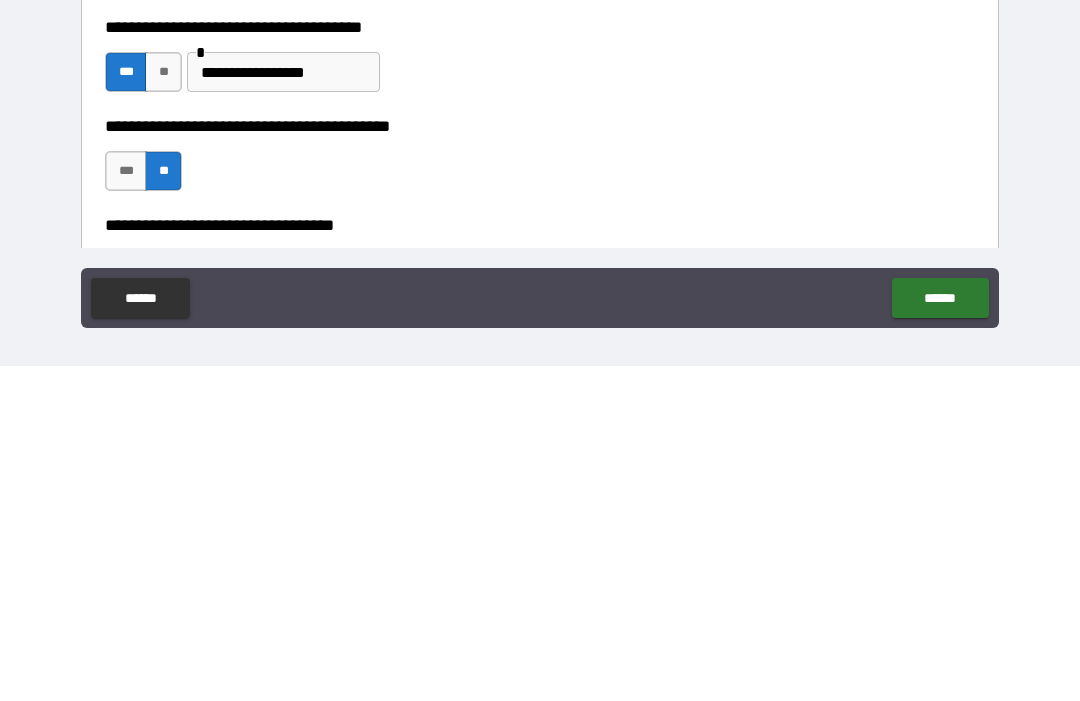 scroll, scrollTop: 67, scrollLeft: 0, axis: vertical 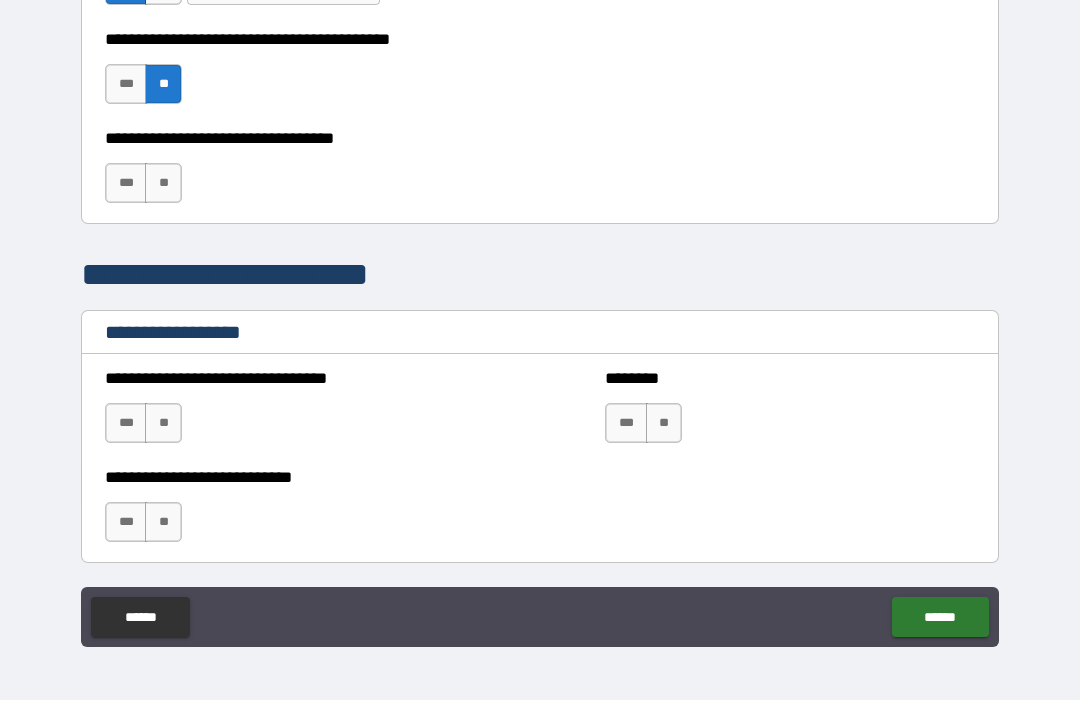 click on "**" at bounding box center (163, 184) 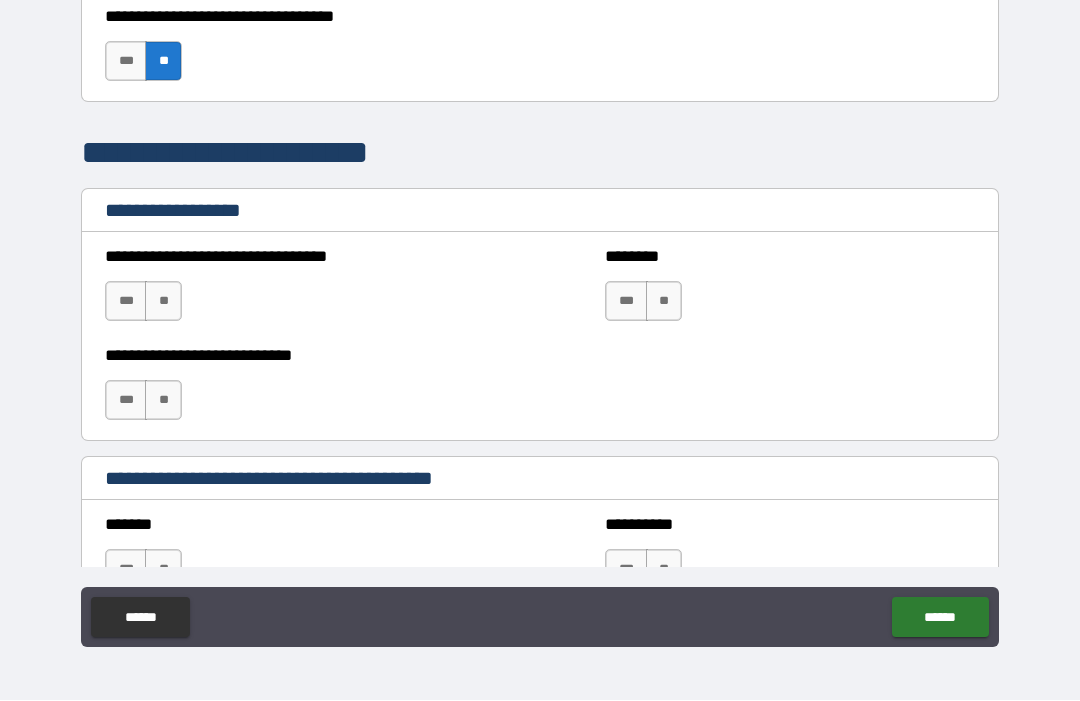 scroll, scrollTop: 1350, scrollLeft: 0, axis: vertical 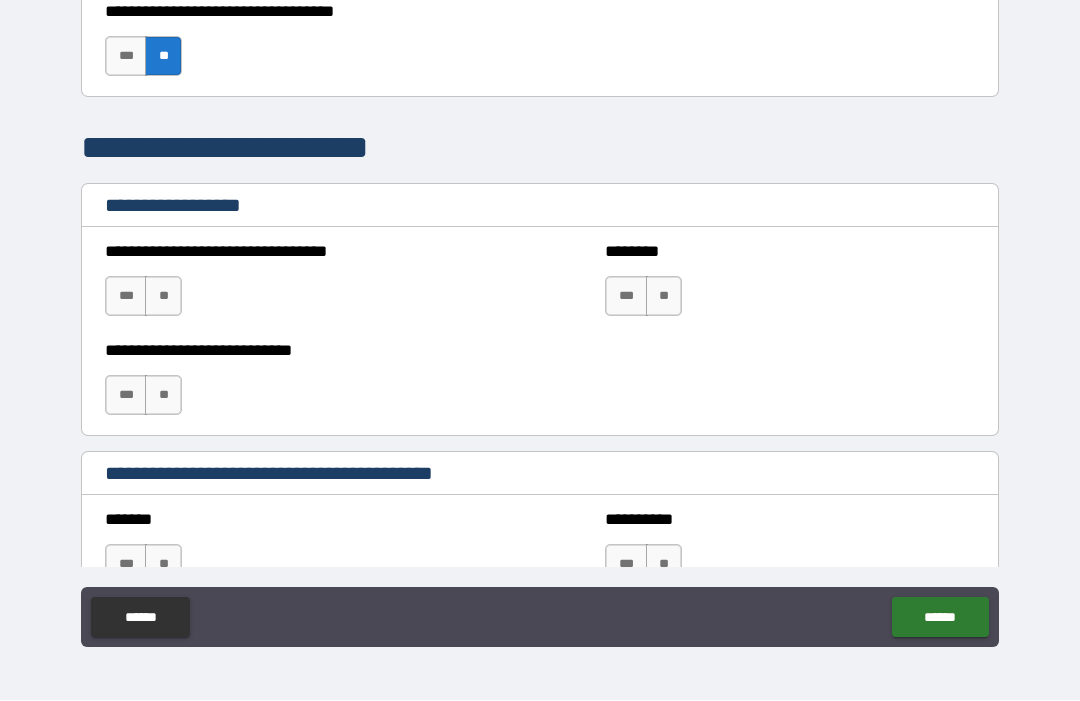 click on "**" at bounding box center (163, 297) 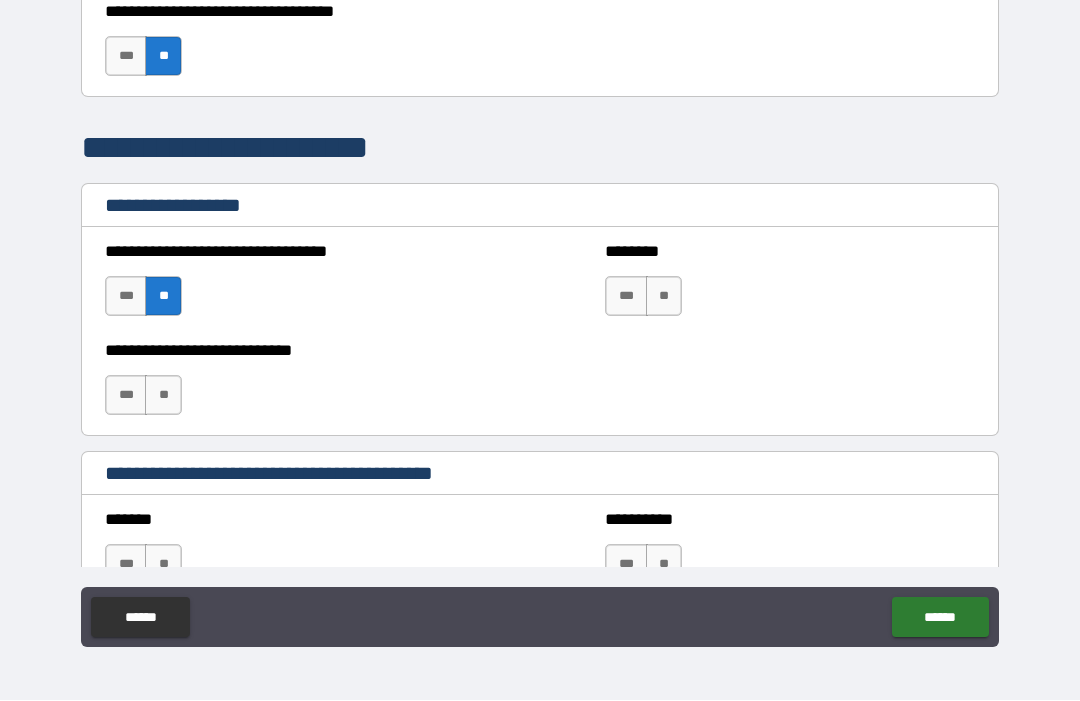 click on "**" at bounding box center [664, 297] 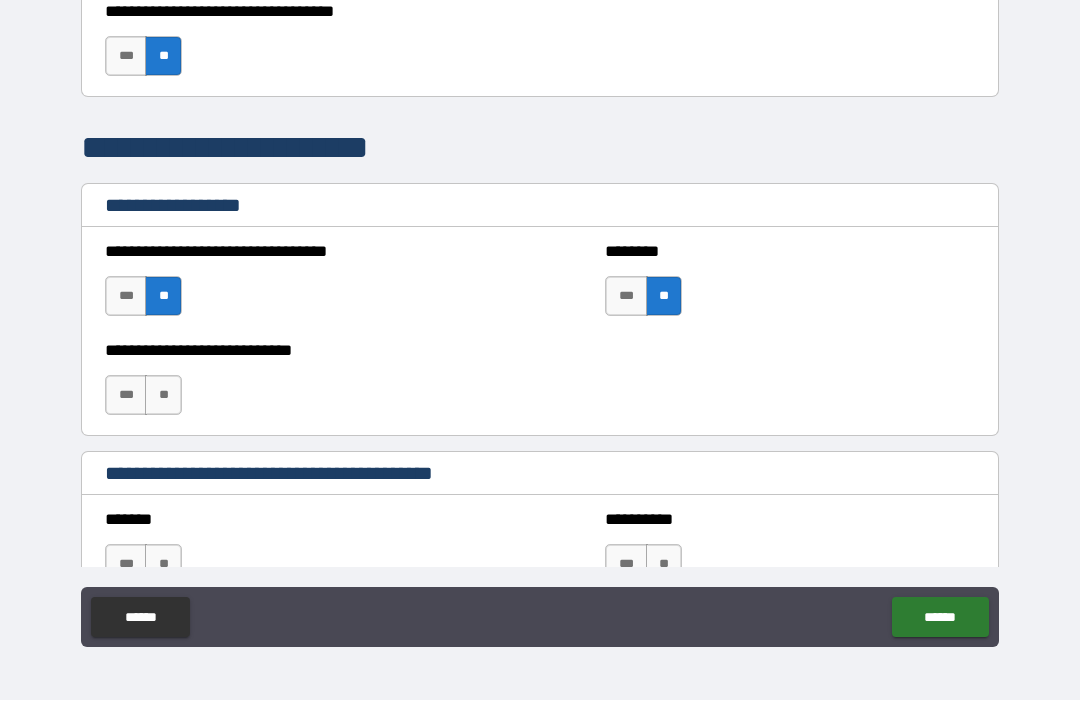 click on "**" at bounding box center [163, 396] 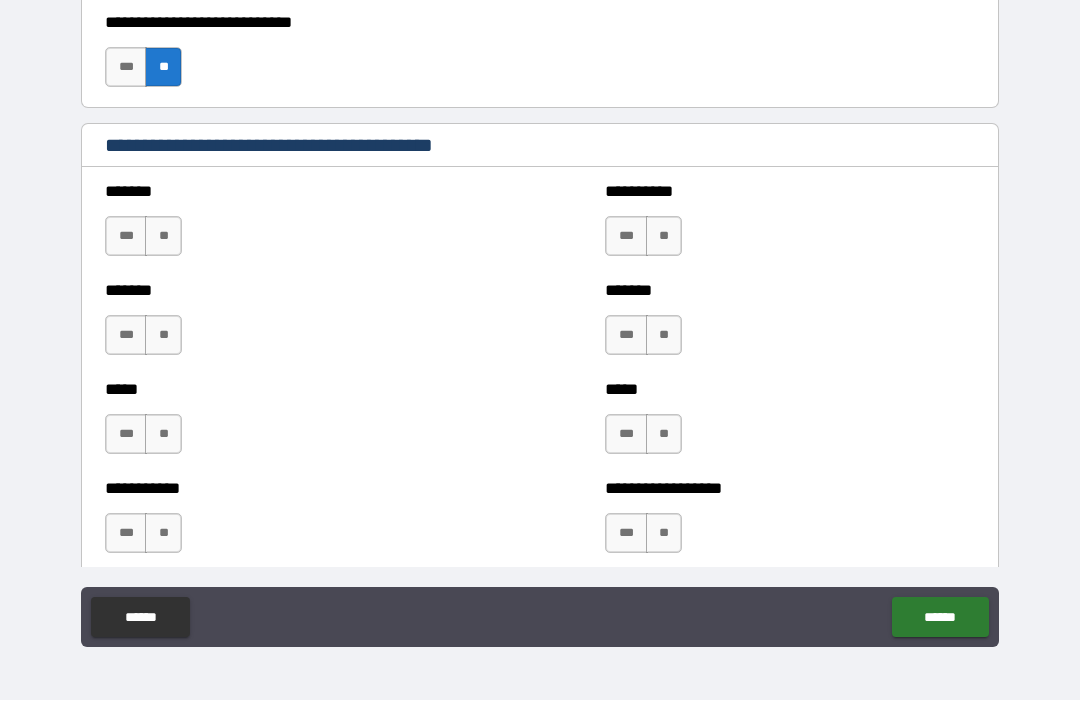 scroll, scrollTop: 1680, scrollLeft: 0, axis: vertical 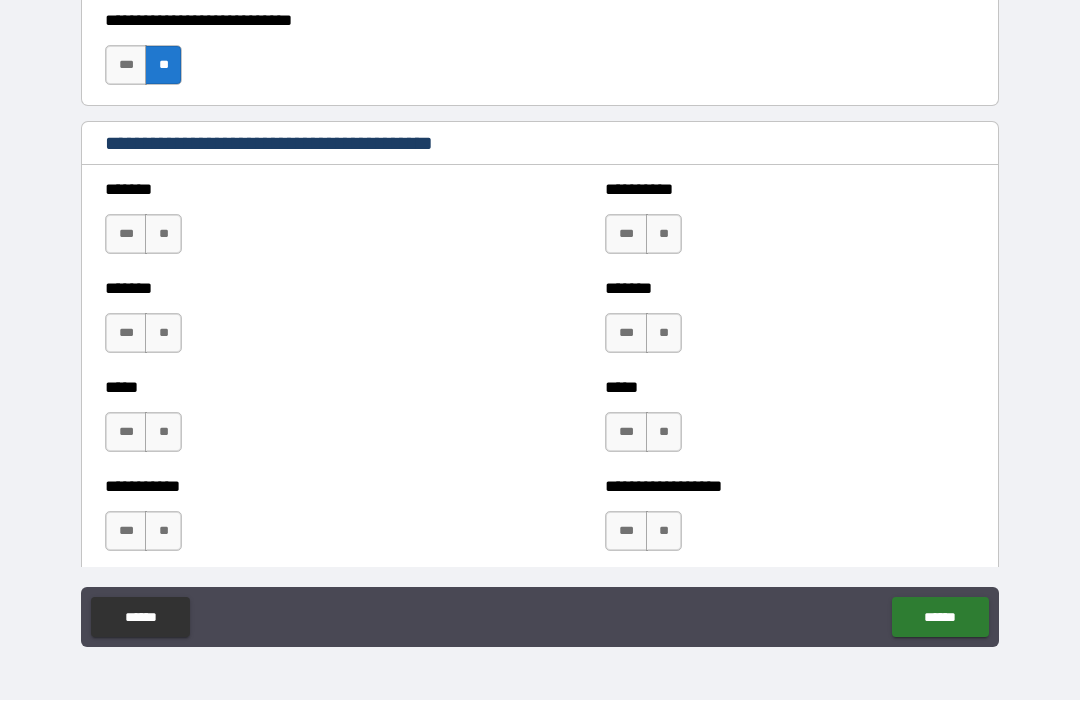 click on "**" at bounding box center [163, 235] 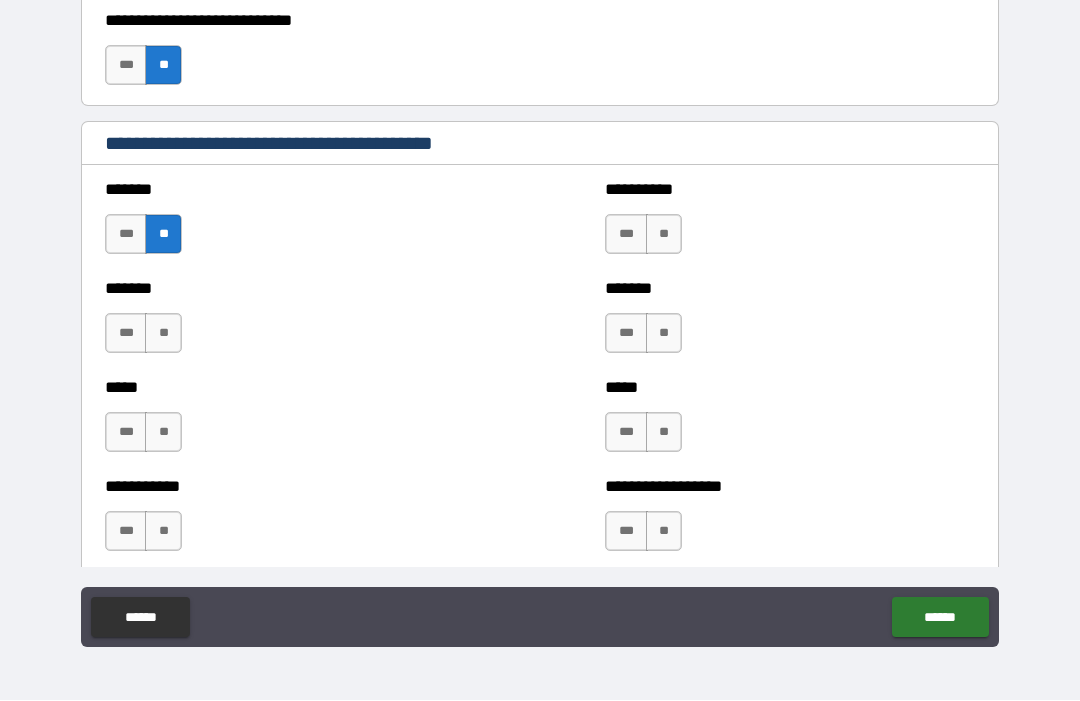 click on "**" at bounding box center [163, 334] 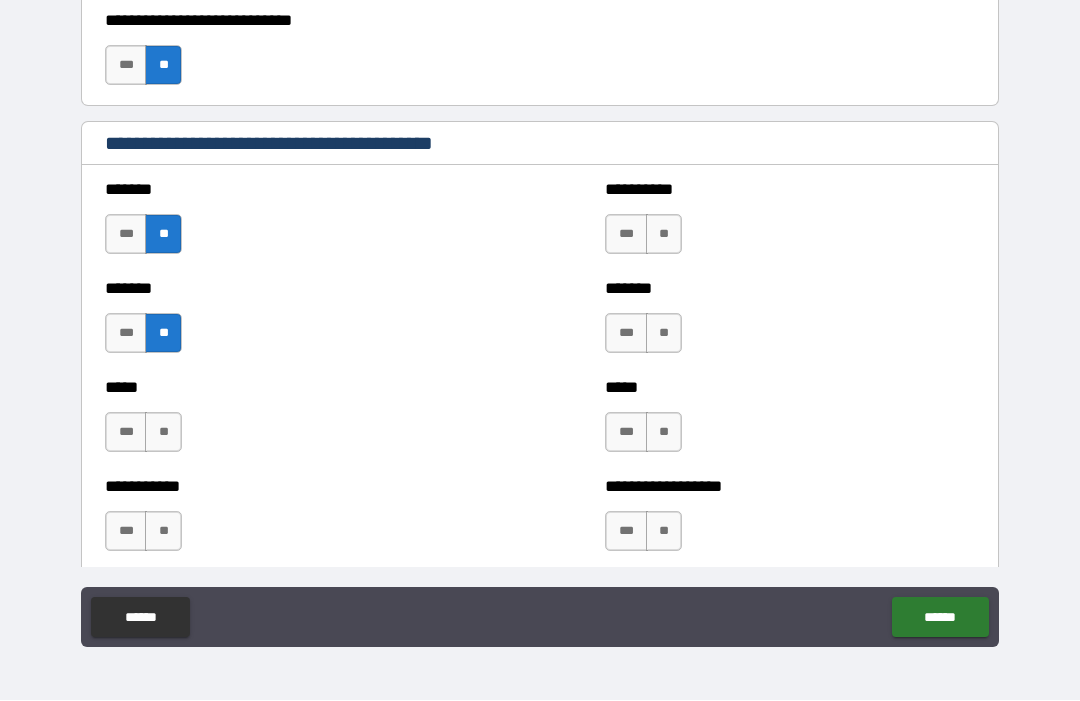 click on "**" at bounding box center (664, 235) 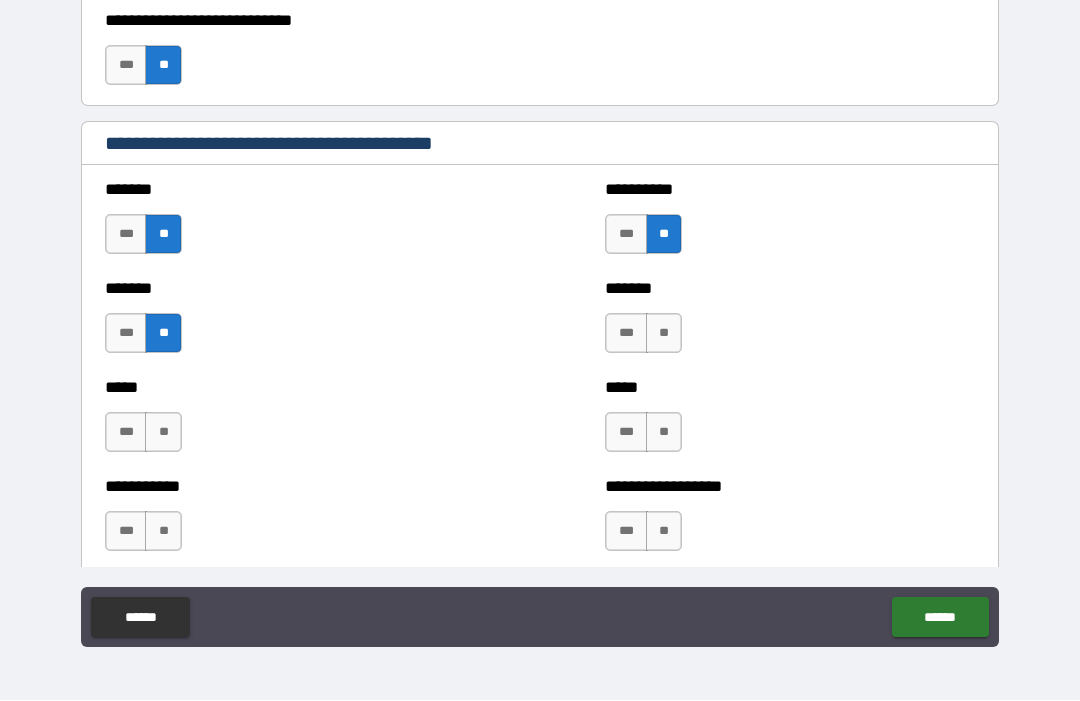 click on "**" at bounding box center [664, 334] 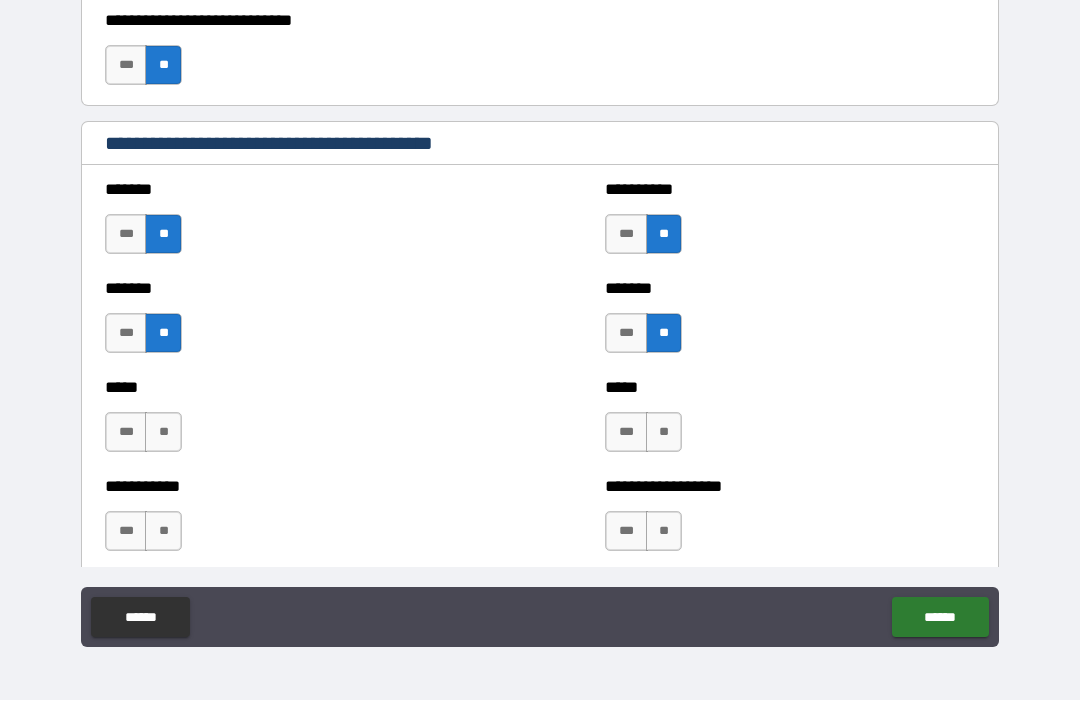 click on "**" at bounding box center (664, 433) 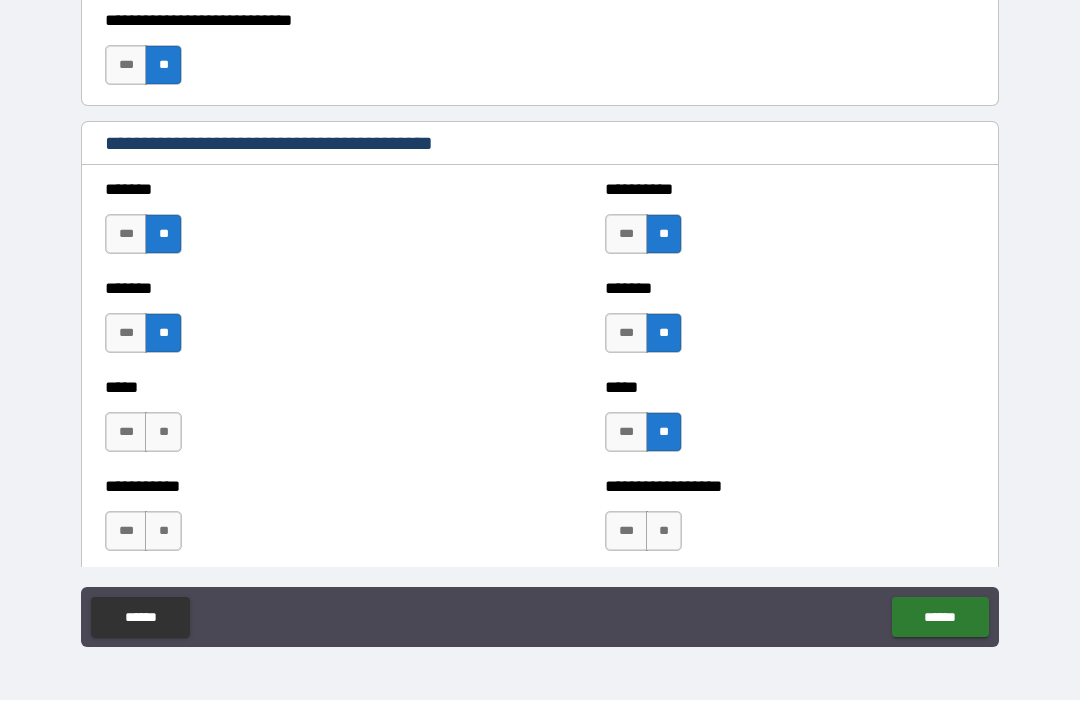 click on "**" at bounding box center [163, 433] 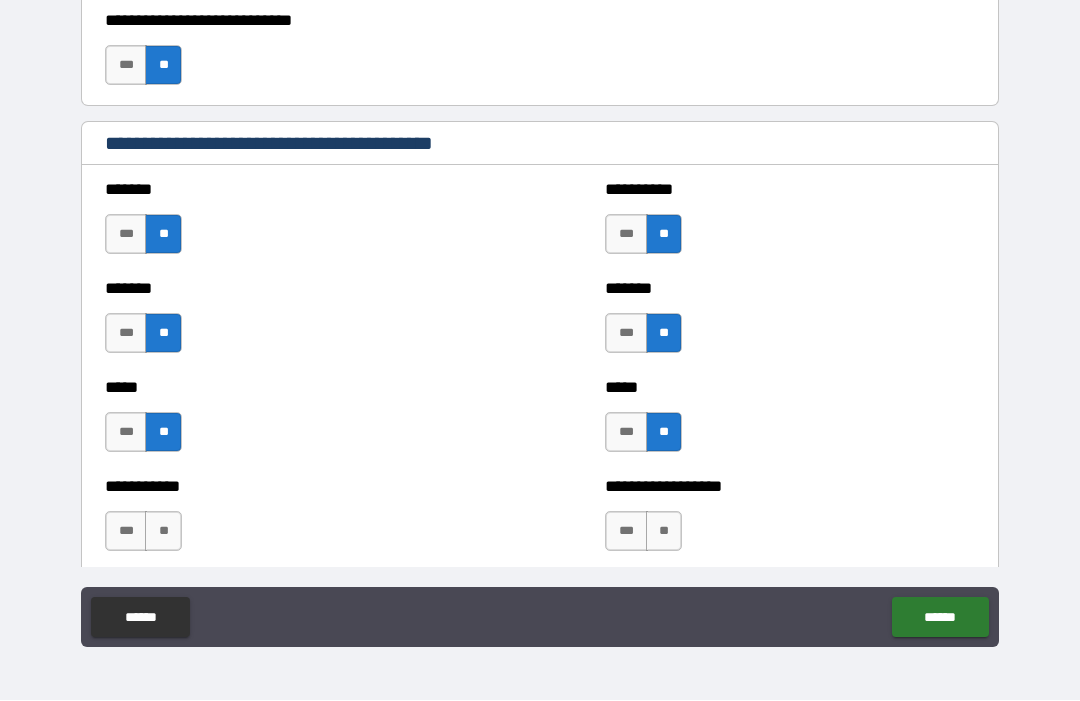 click on "***" at bounding box center [126, 532] 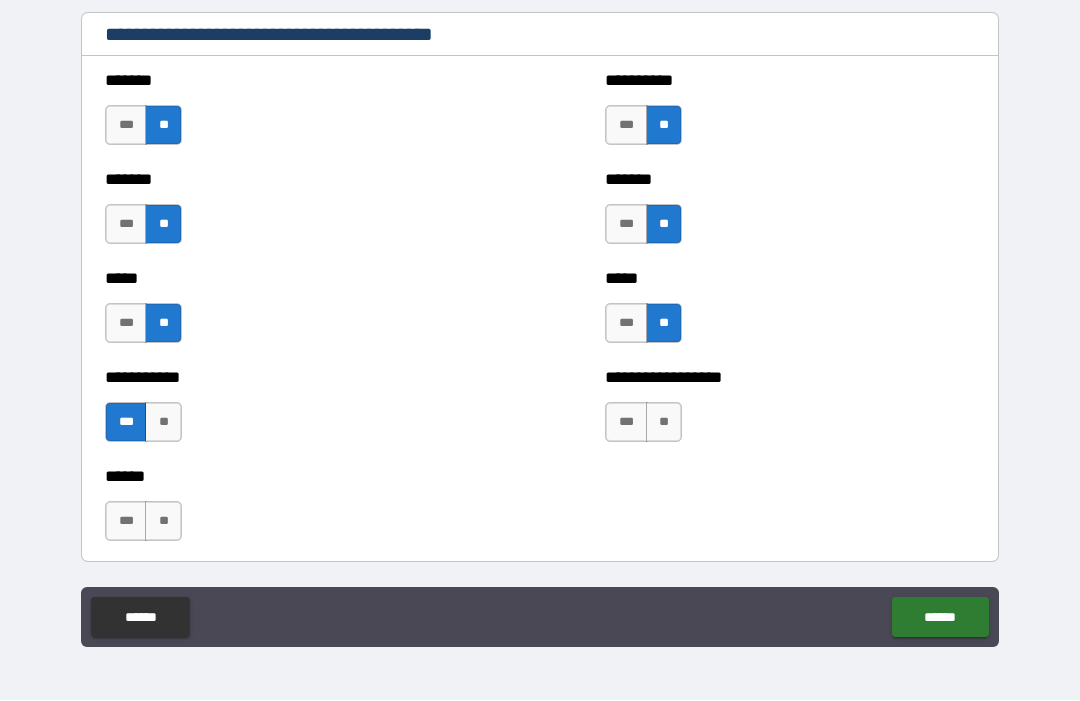 scroll, scrollTop: 1794, scrollLeft: 0, axis: vertical 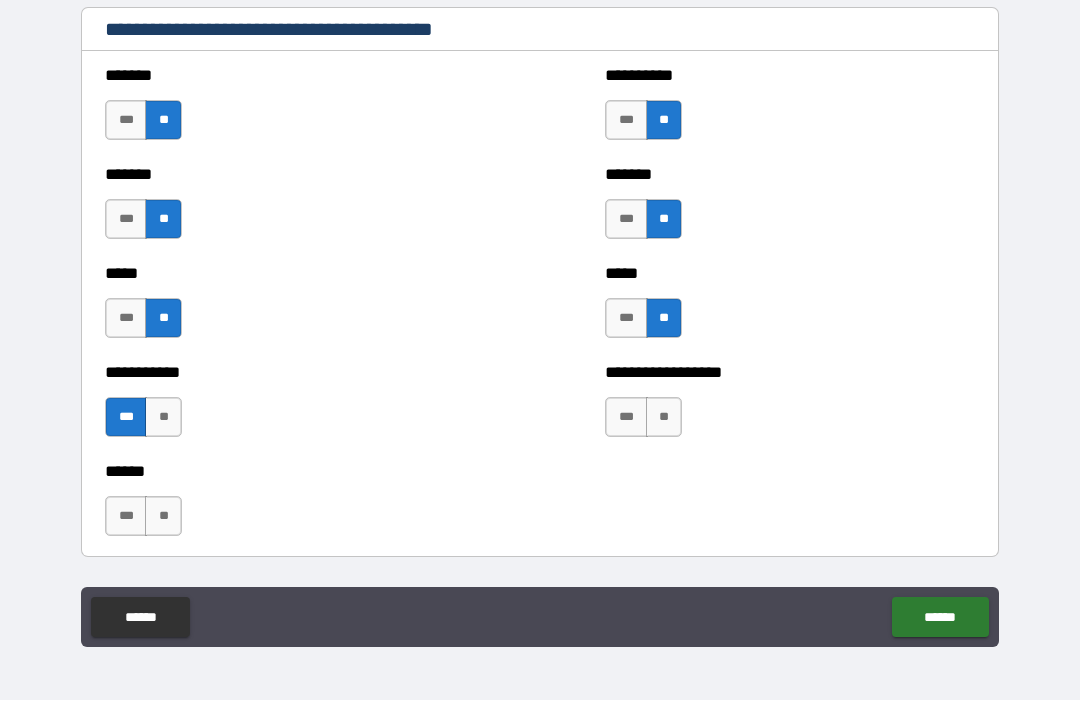 click on "**" at bounding box center [664, 418] 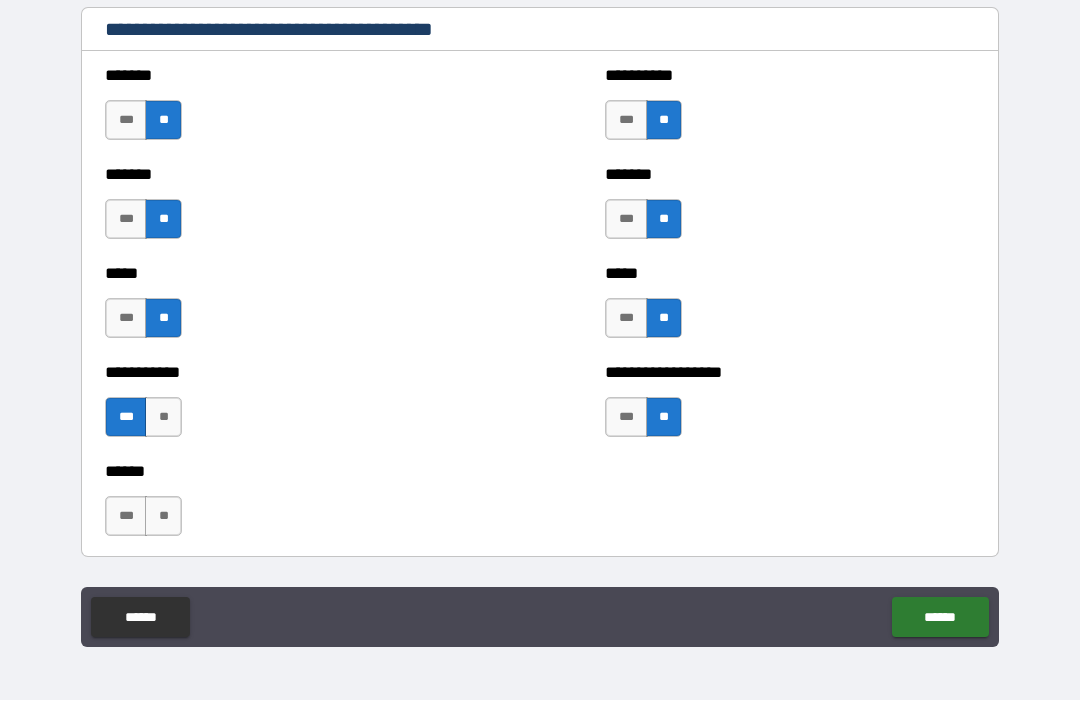 click on "***" at bounding box center (126, 517) 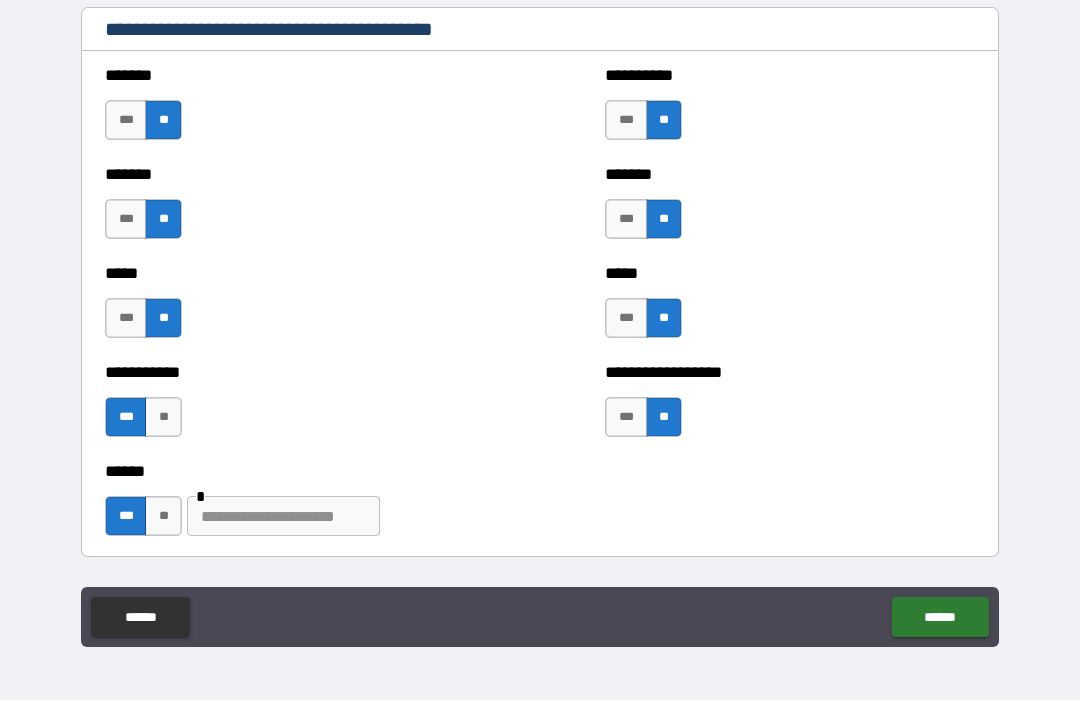 click at bounding box center [283, 517] 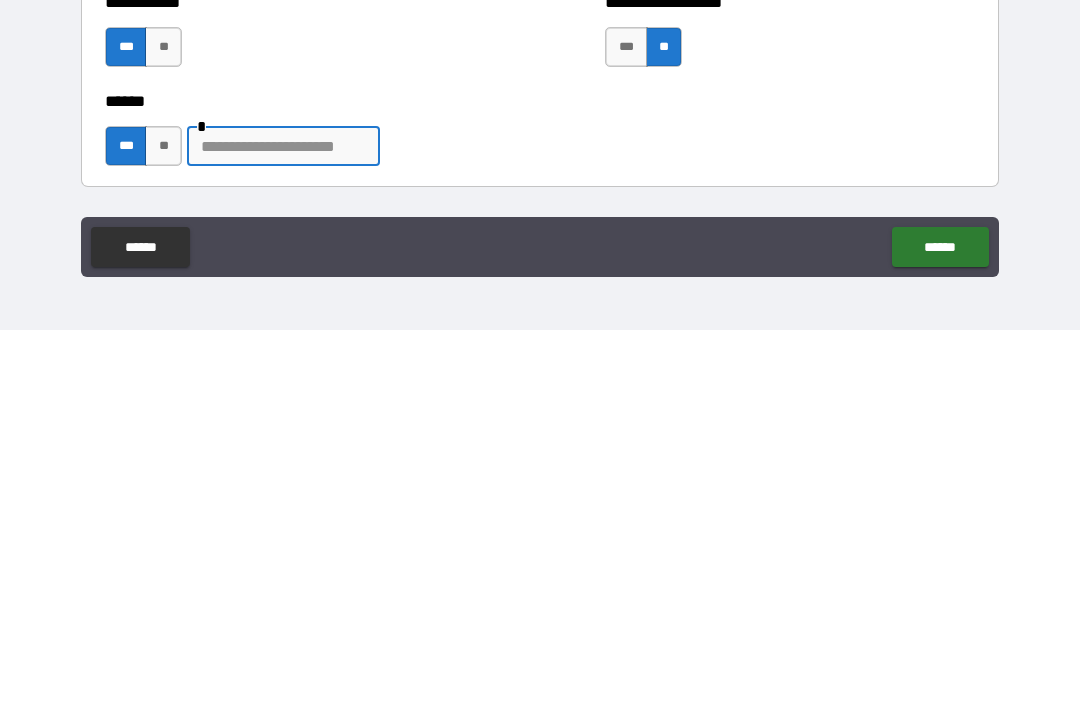 click on "**" at bounding box center (163, 517) 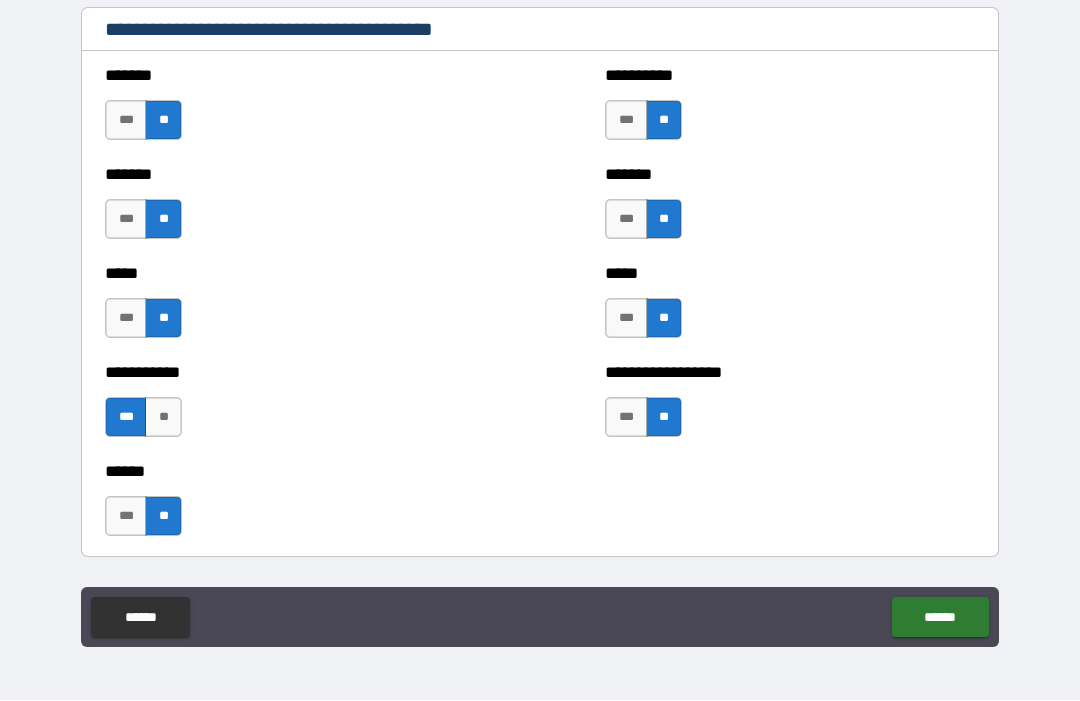 click on "******" at bounding box center [940, 618] 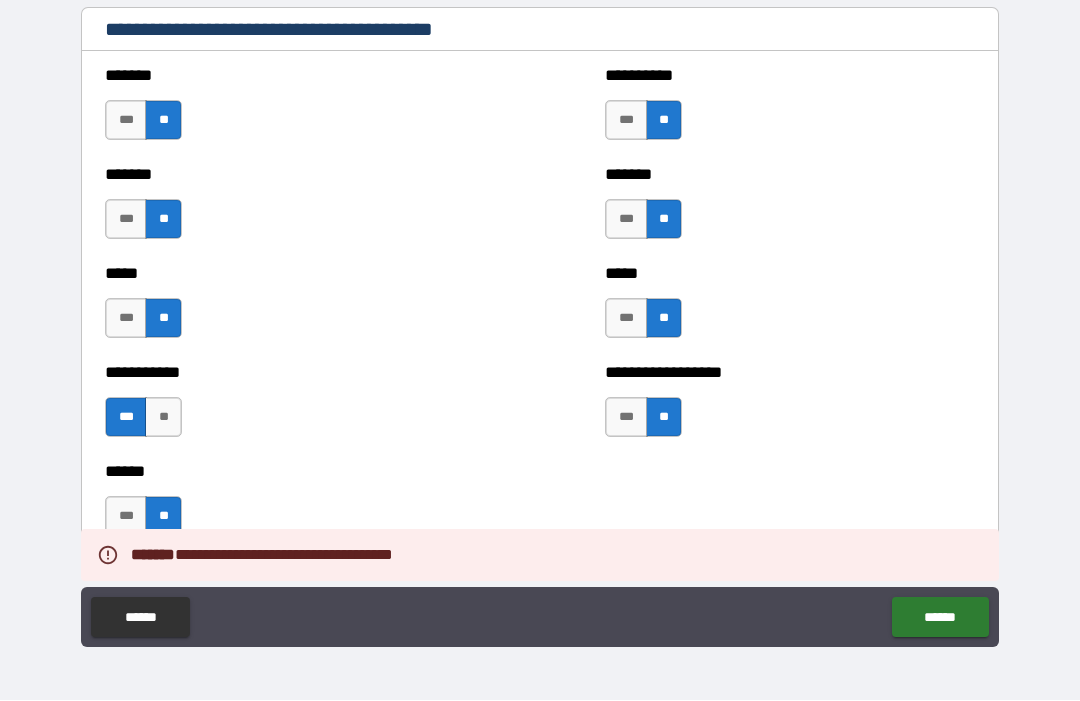click on "******" at bounding box center [940, 618] 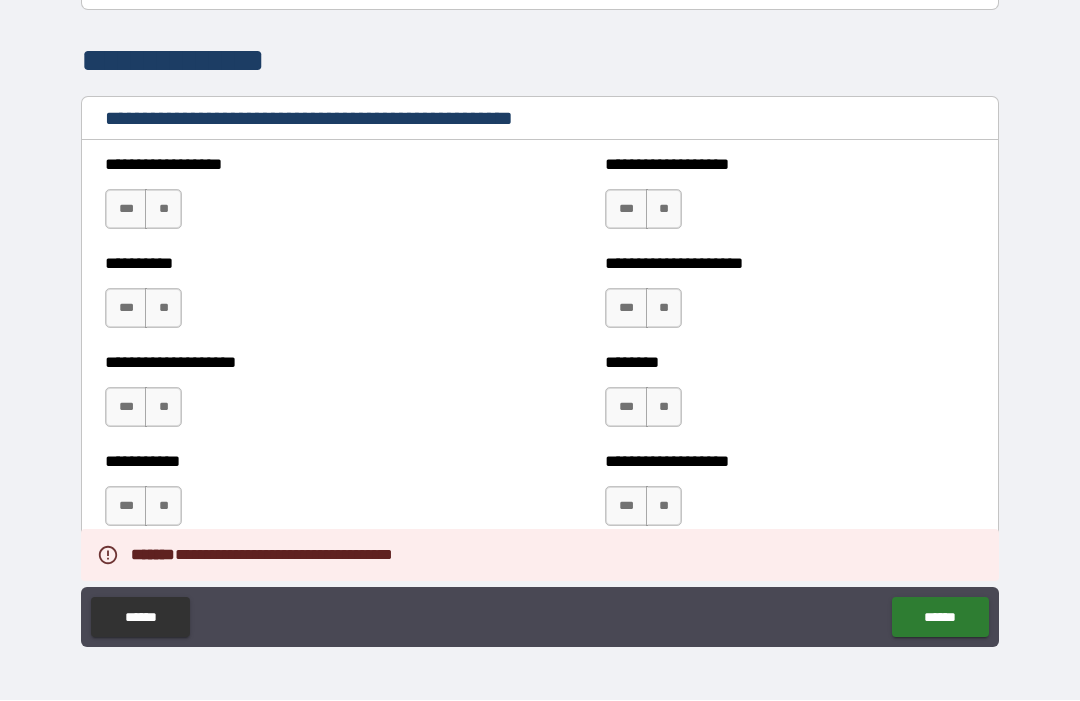 scroll, scrollTop: 2349, scrollLeft: 0, axis: vertical 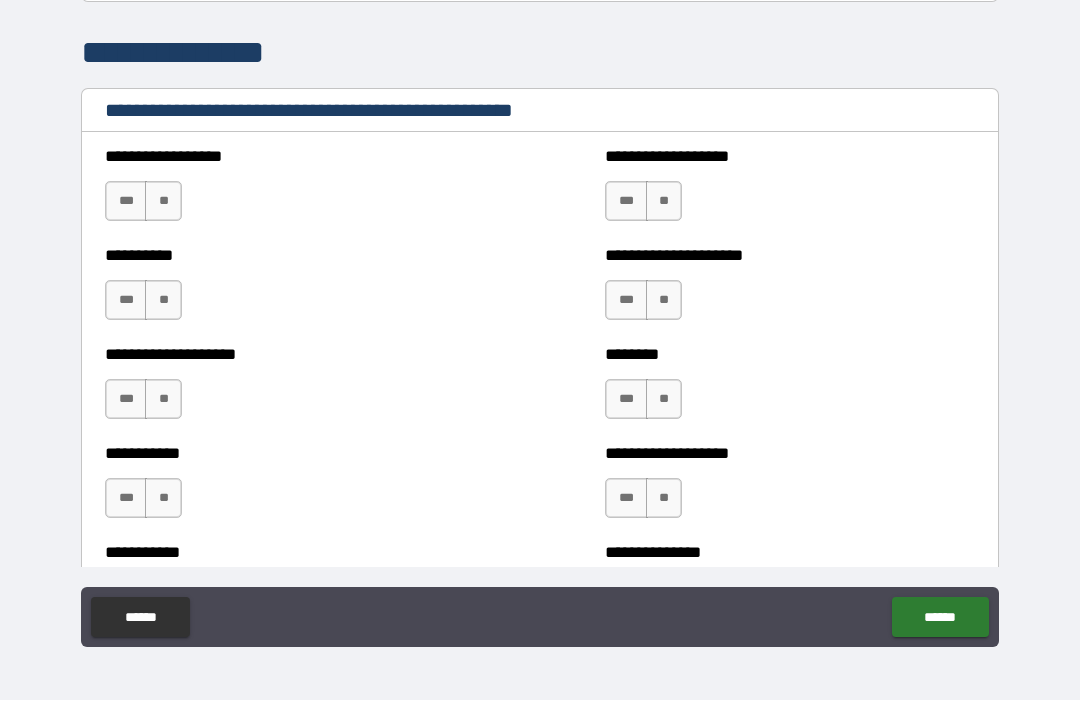 click on "**" at bounding box center [163, 202] 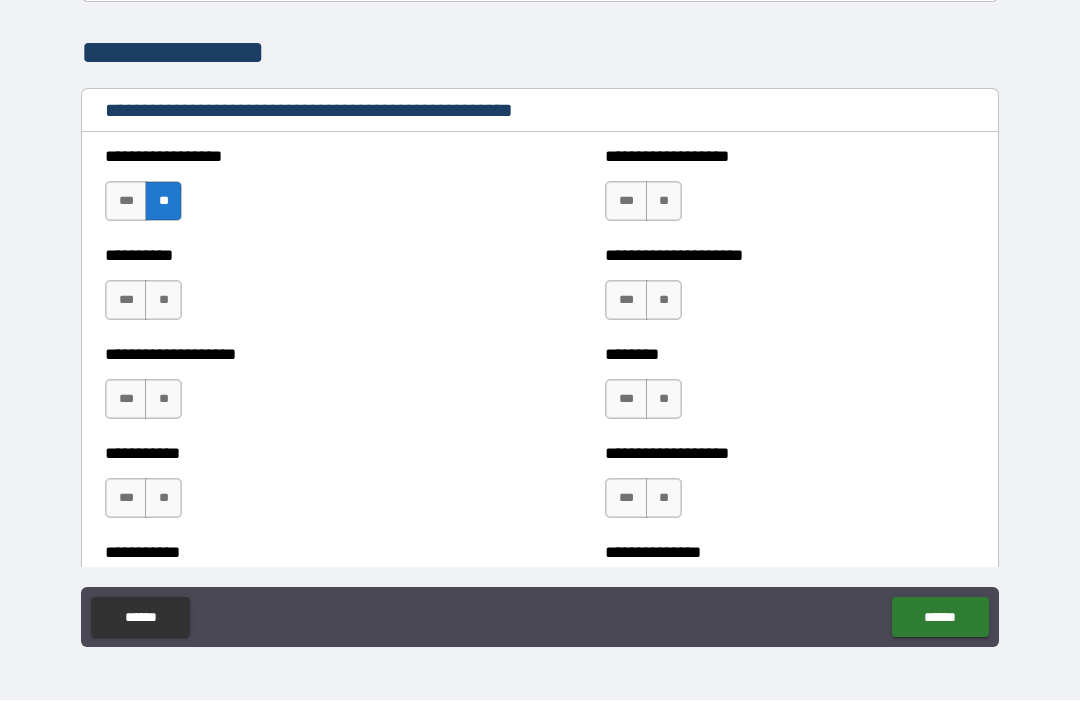 click on "**" at bounding box center (163, 301) 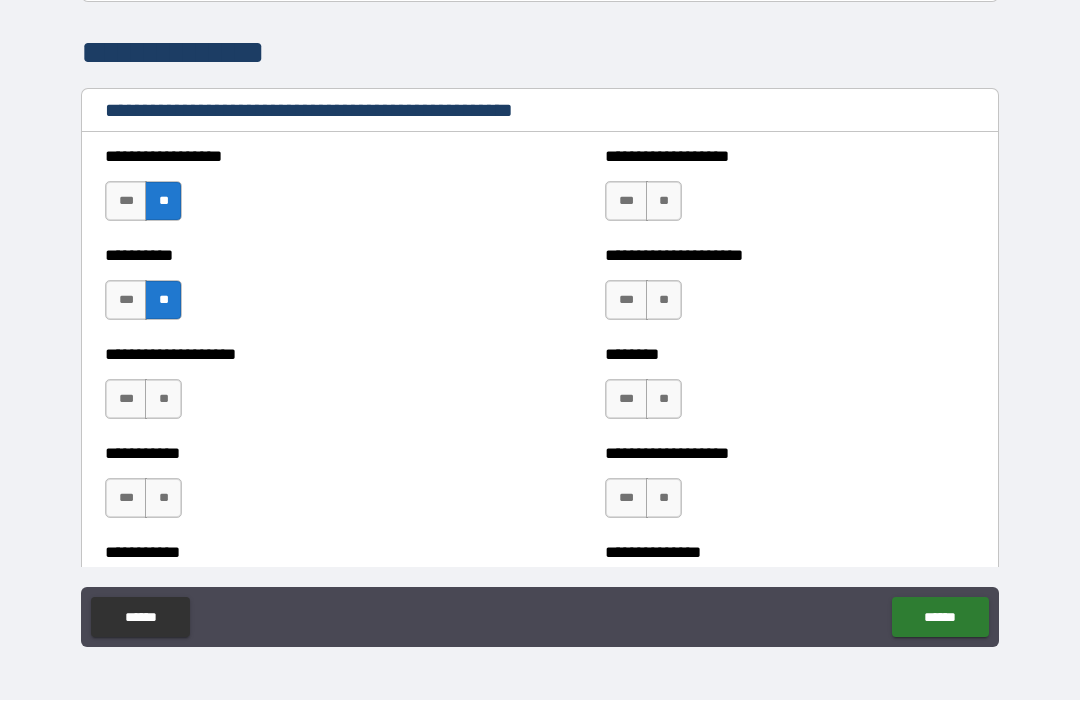 click on "***" at bounding box center [626, 202] 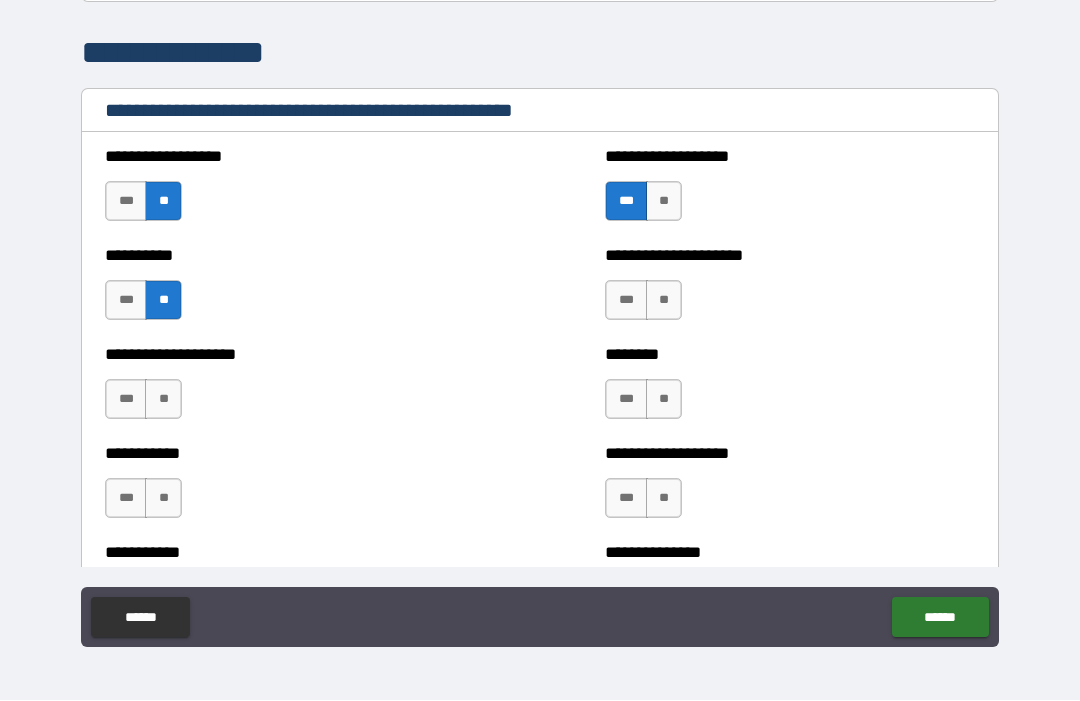 click on "**" at bounding box center [664, 301] 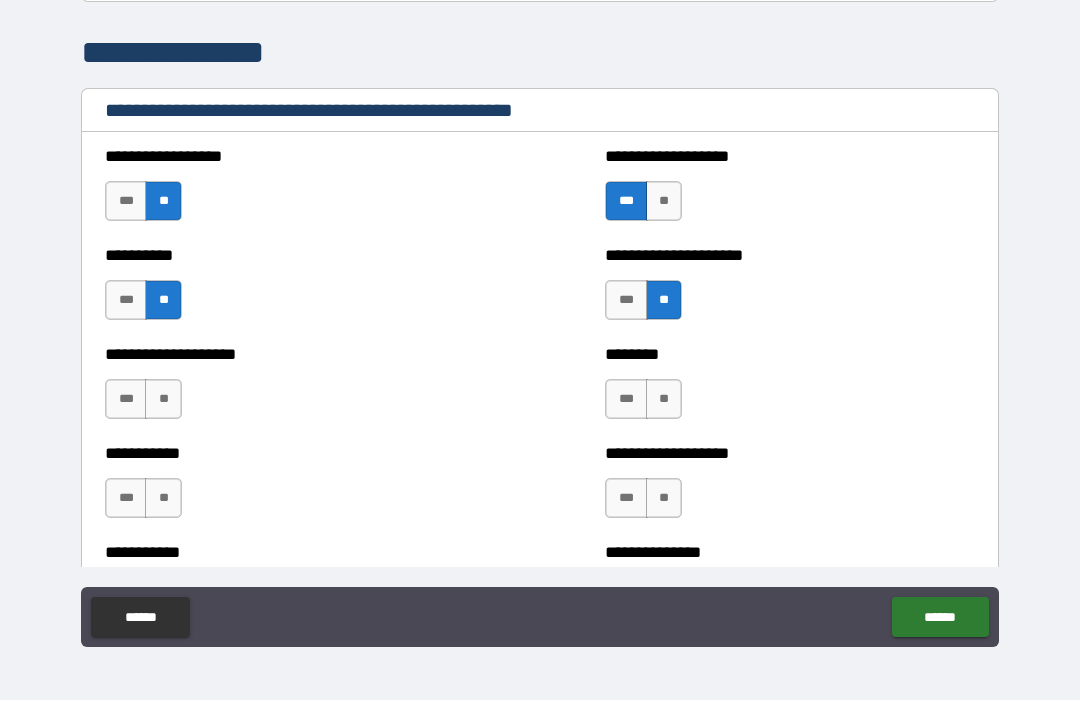 click on "**" at bounding box center [163, 400] 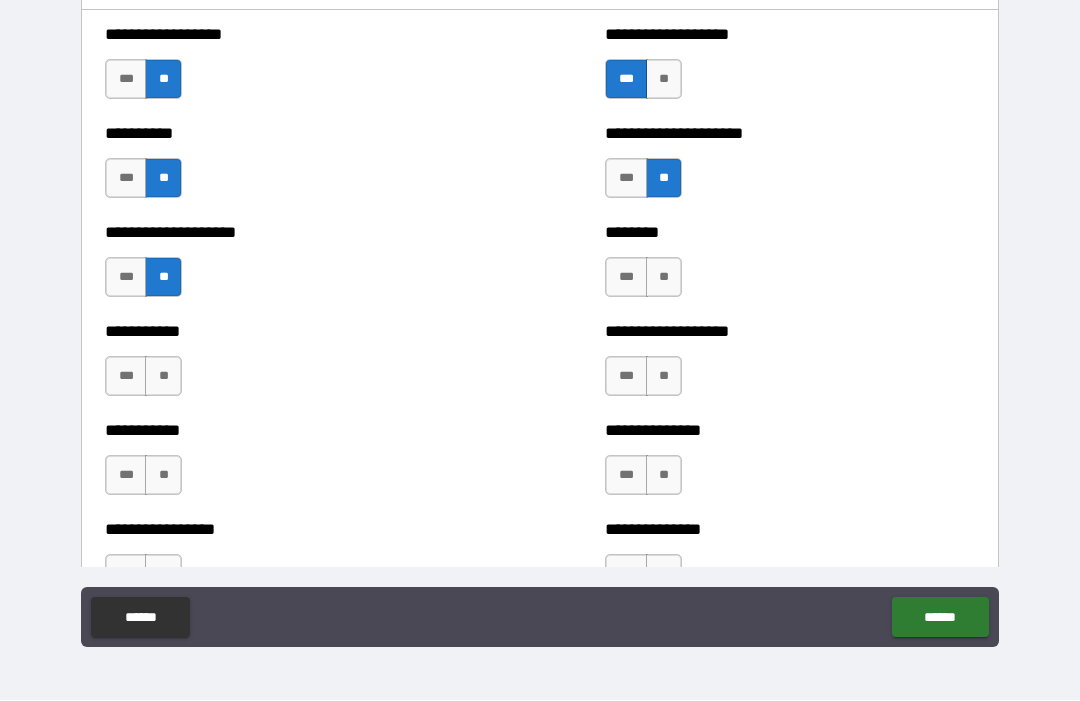 scroll, scrollTop: 2486, scrollLeft: 0, axis: vertical 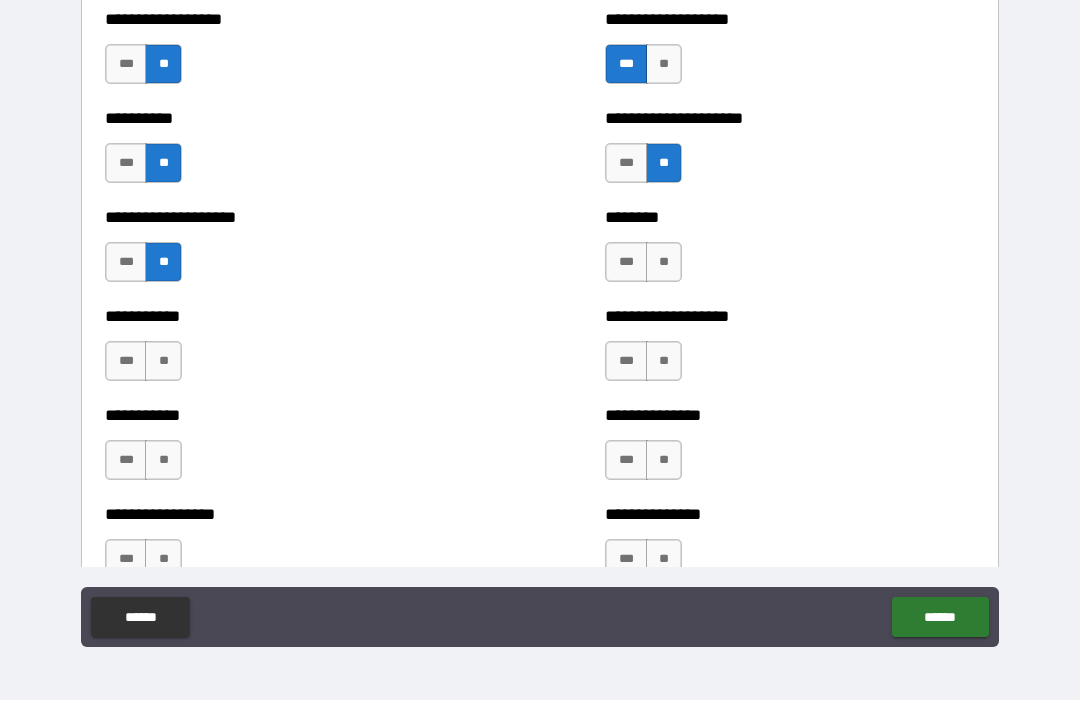 click on "**" at bounding box center [664, 263] 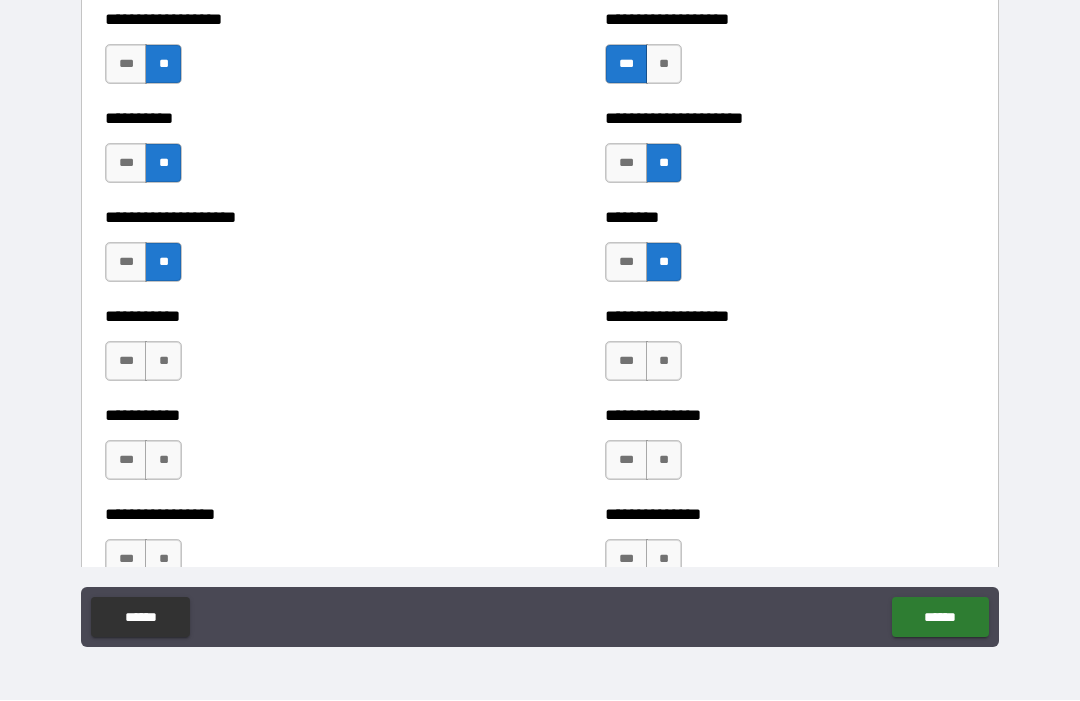 click on "**" at bounding box center (163, 362) 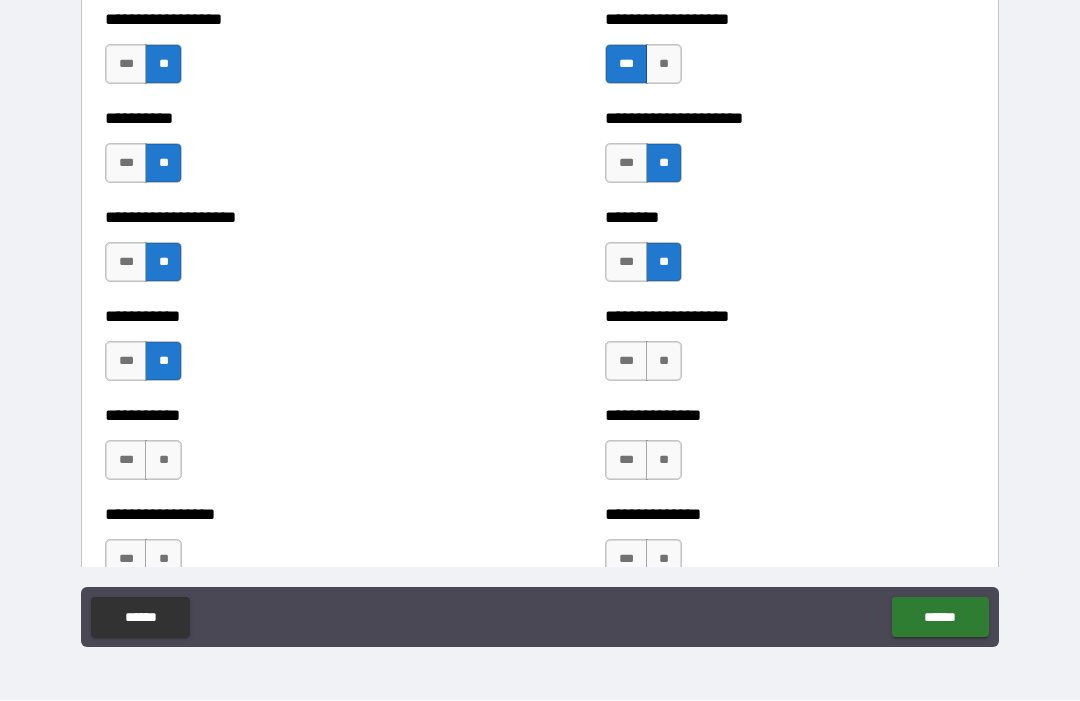 click on "**" at bounding box center (664, 362) 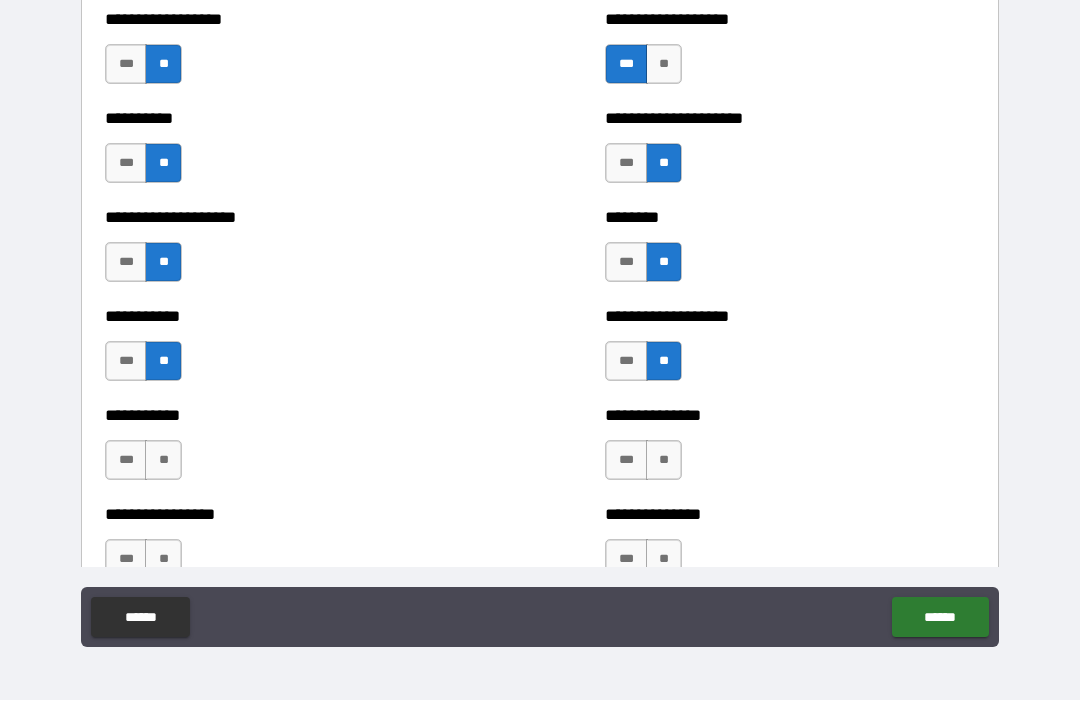 click on "**" at bounding box center [163, 461] 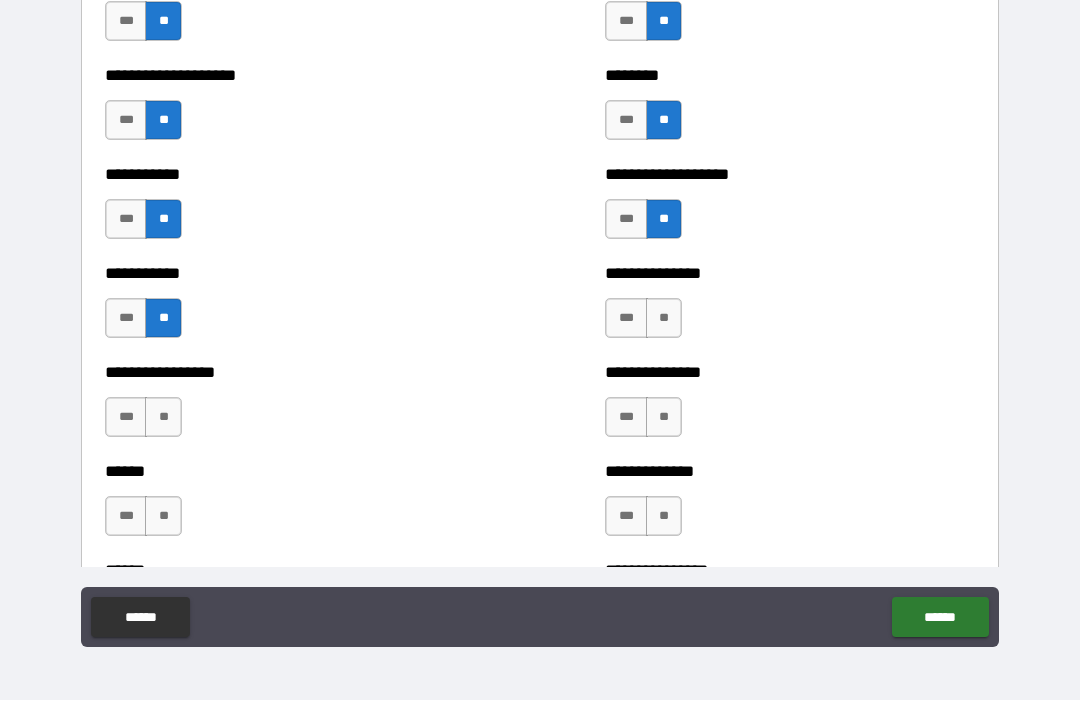 scroll, scrollTop: 2635, scrollLeft: 0, axis: vertical 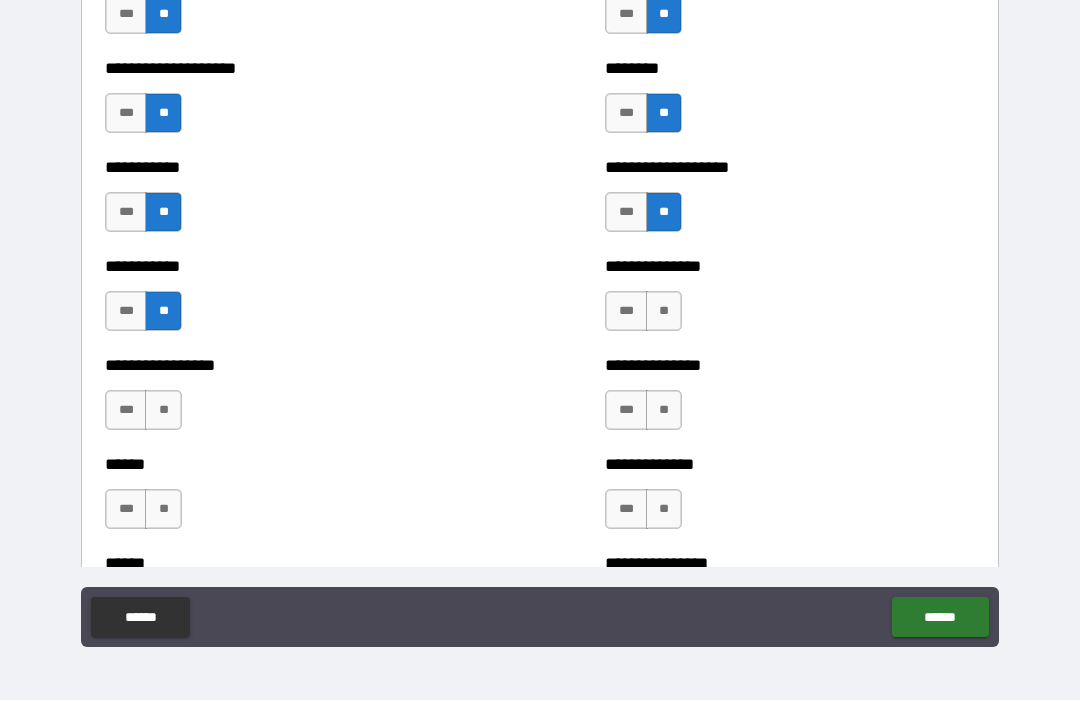 click on "**" at bounding box center (664, 312) 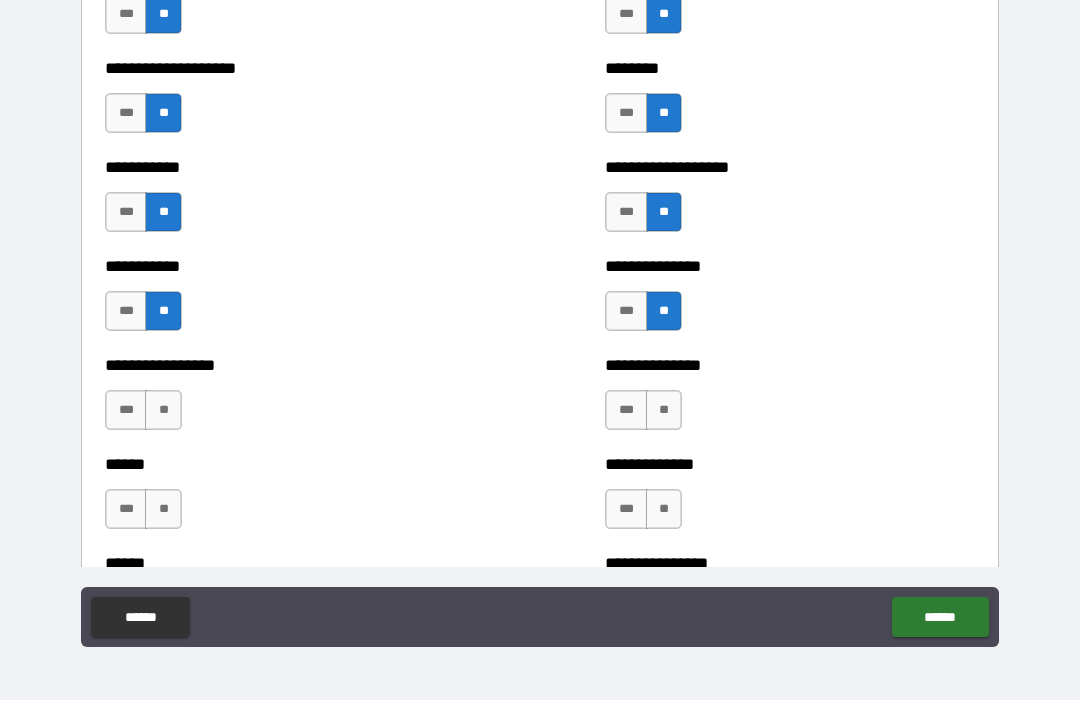click on "**" at bounding box center (163, 411) 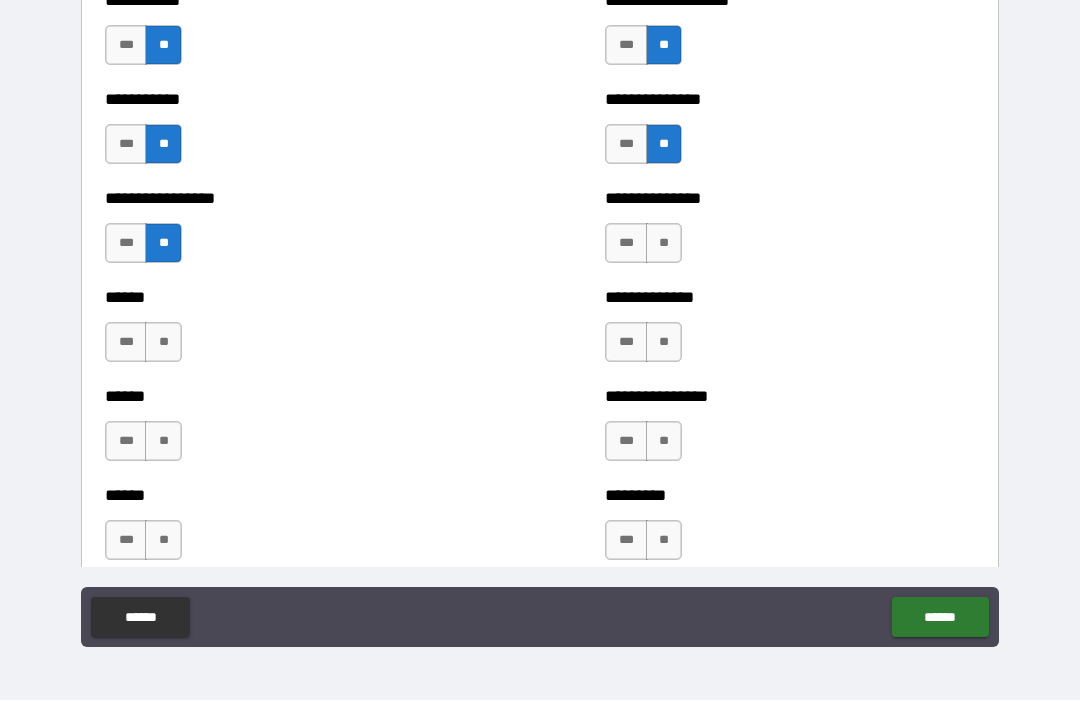 scroll, scrollTop: 2827, scrollLeft: 0, axis: vertical 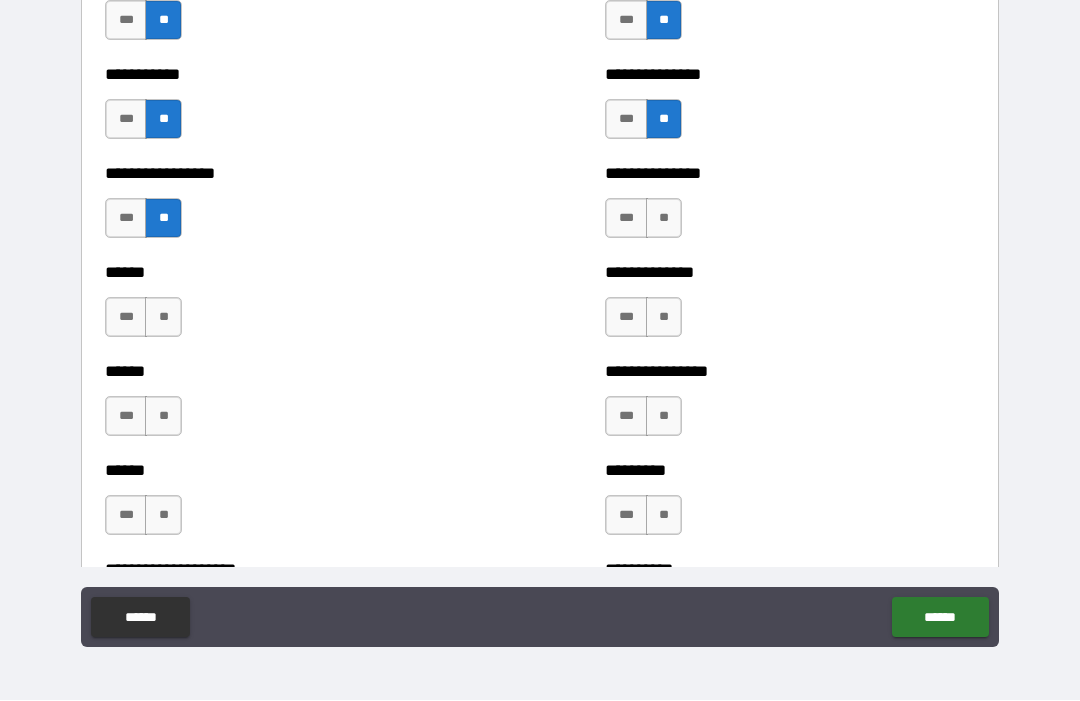 click on "**" at bounding box center [664, 219] 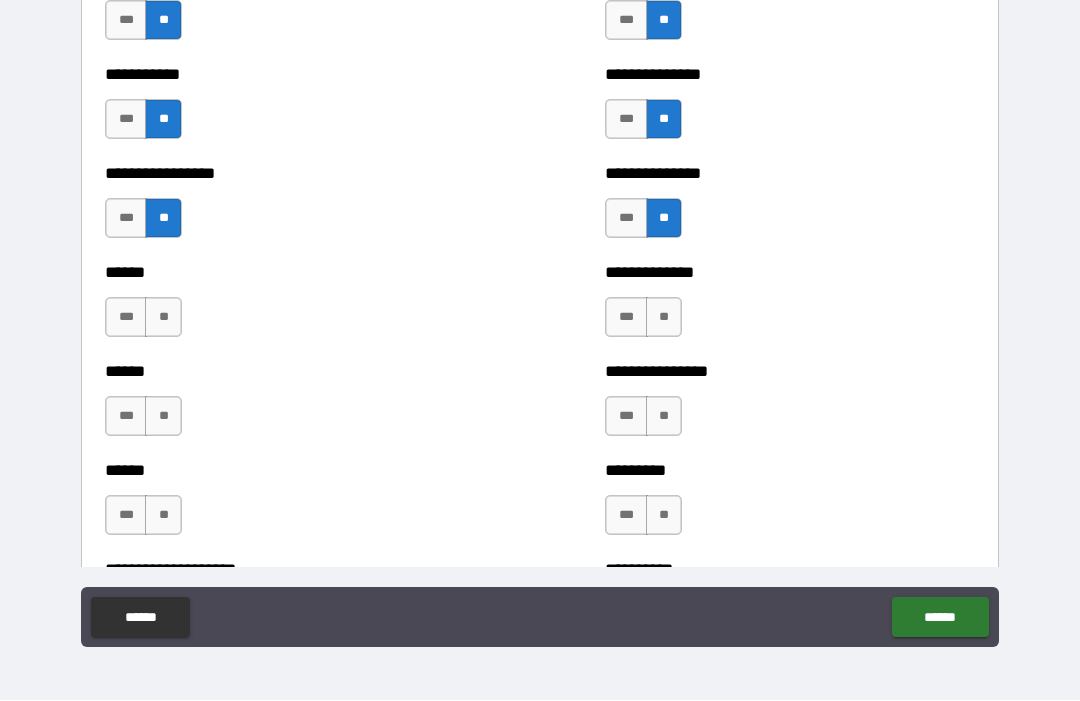 click on "**" at bounding box center [163, 318] 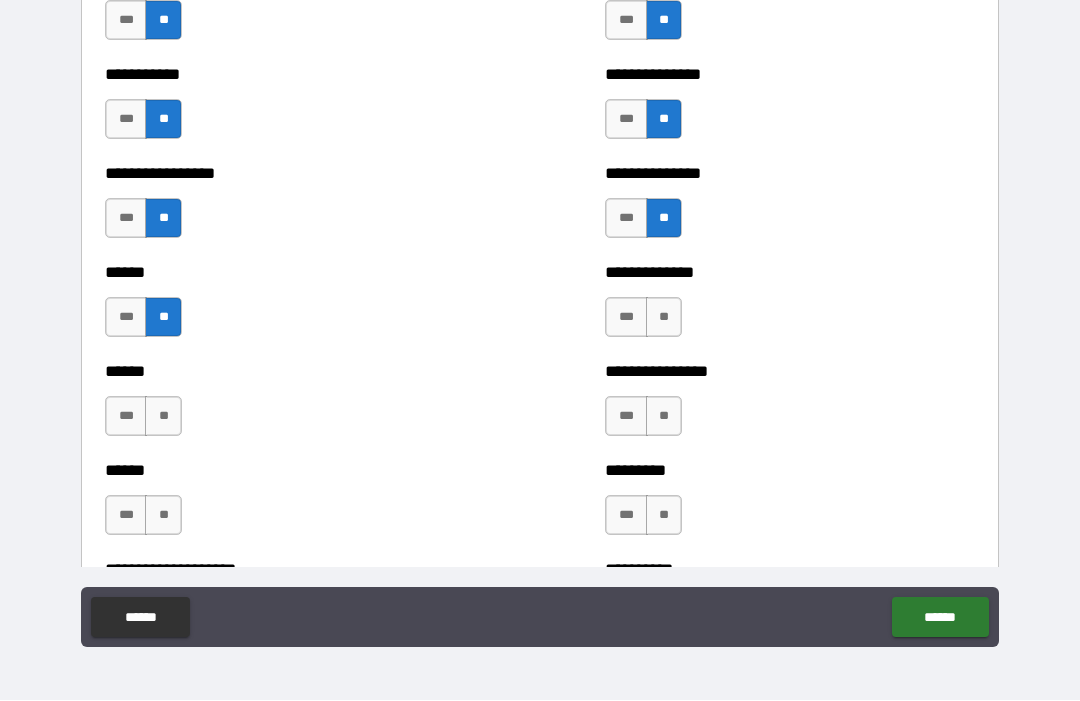 click on "***" at bounding box center (626, 318) 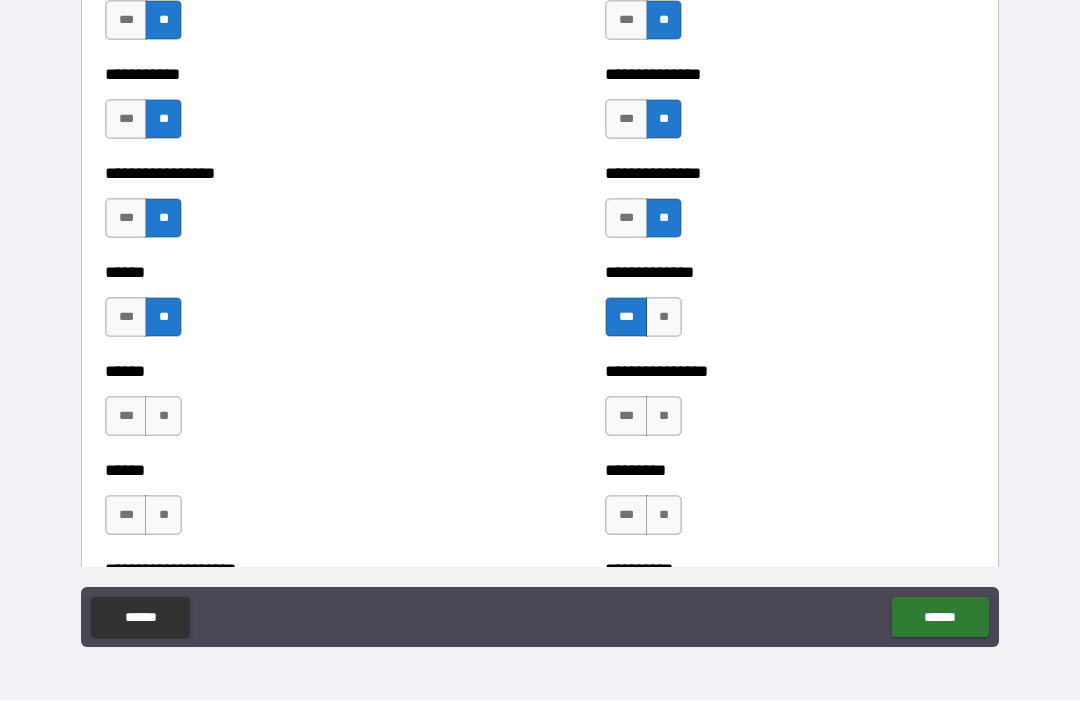 click on "**" at bounding box center [163, 417] 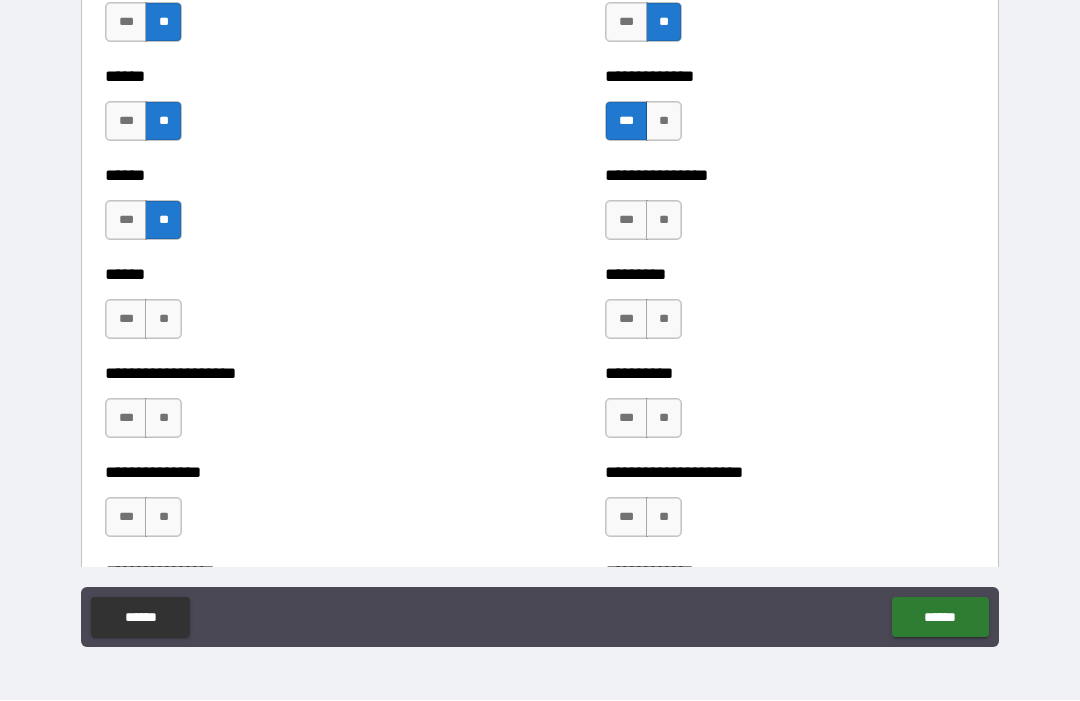 scroll, scrollTop: 3035, scrollLeft: 0, axis: vertical 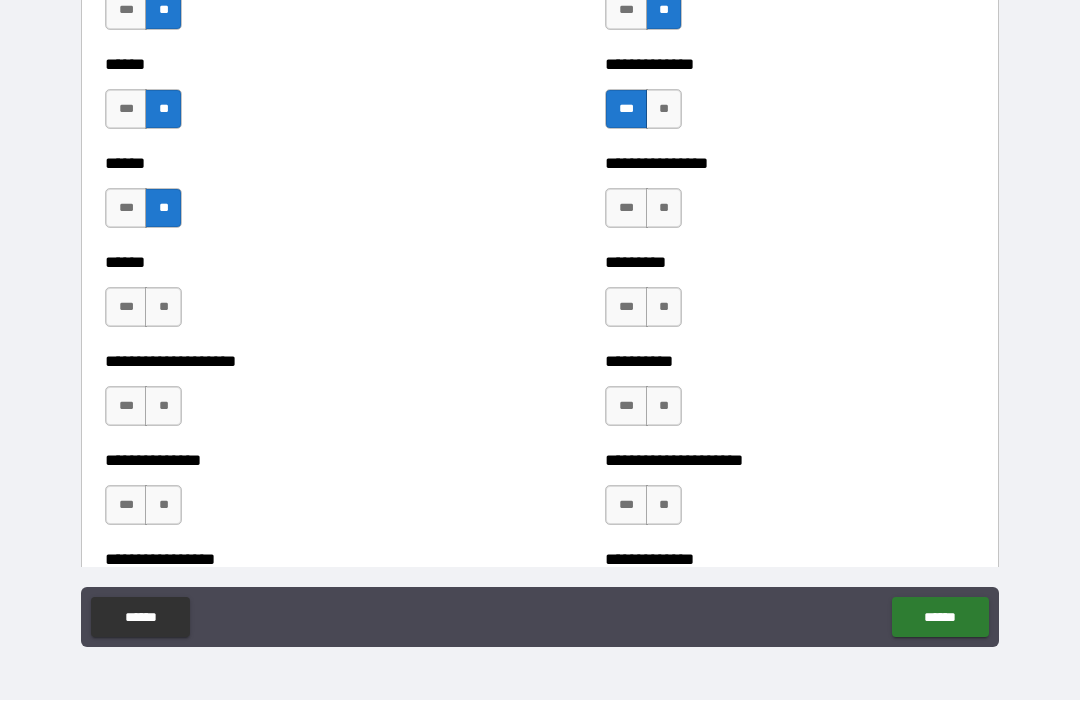 click on "**" at bounding box center [664, 209] 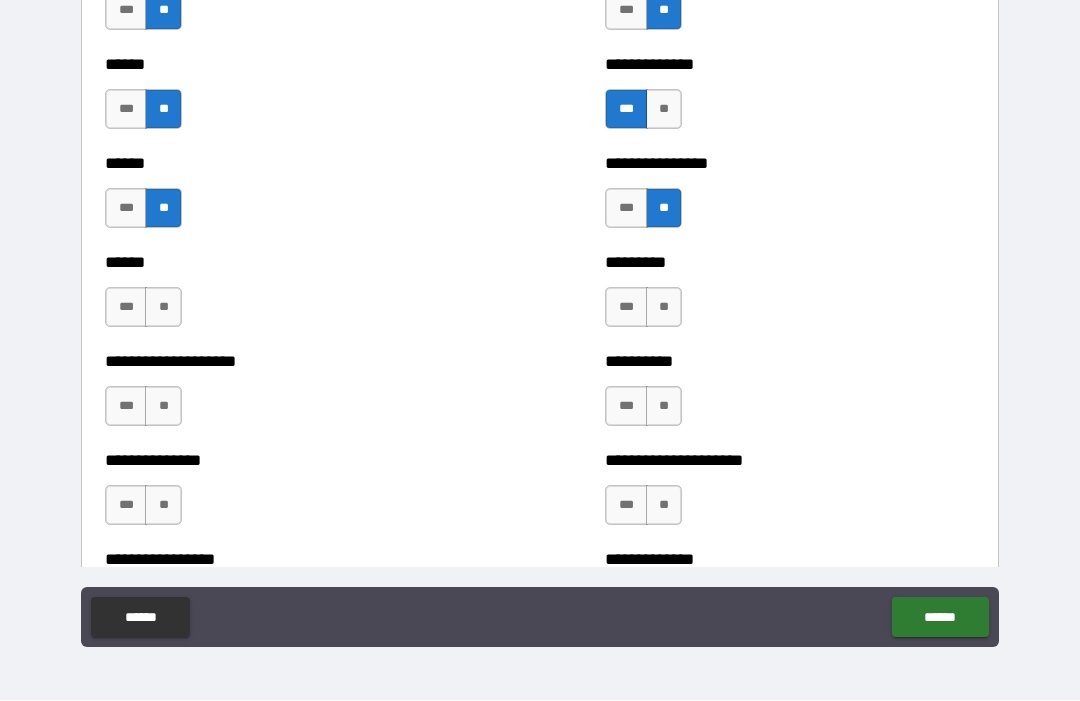 click on "**" at bounding box center [163, 308] 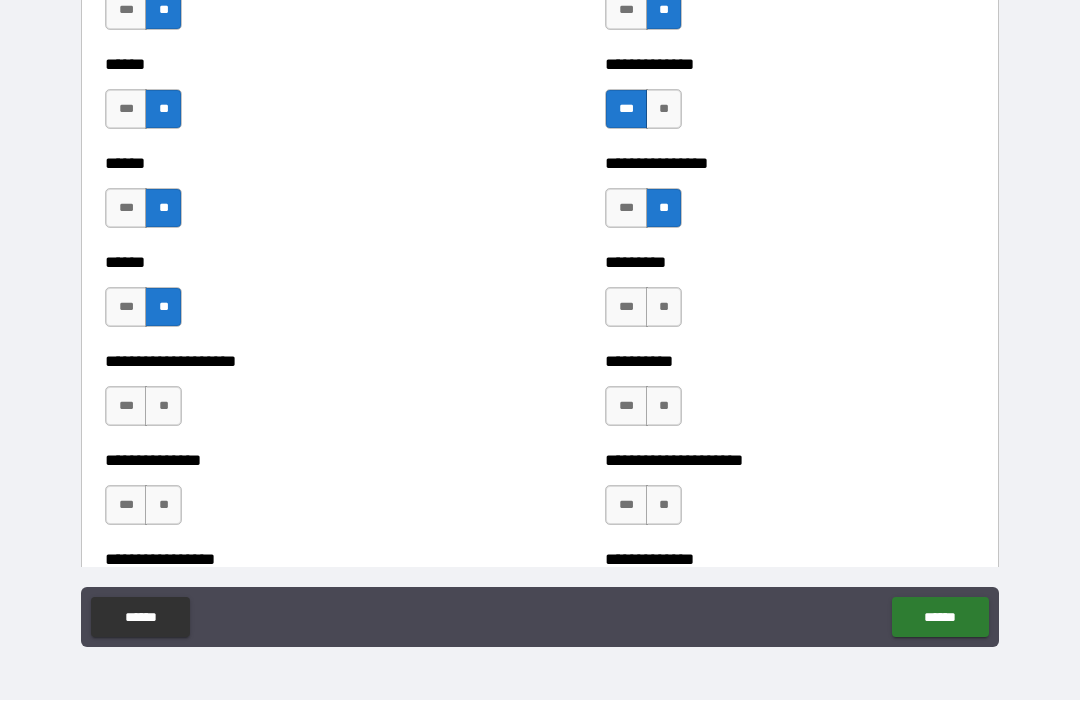 click on "**" at bounding box center (664, 308) 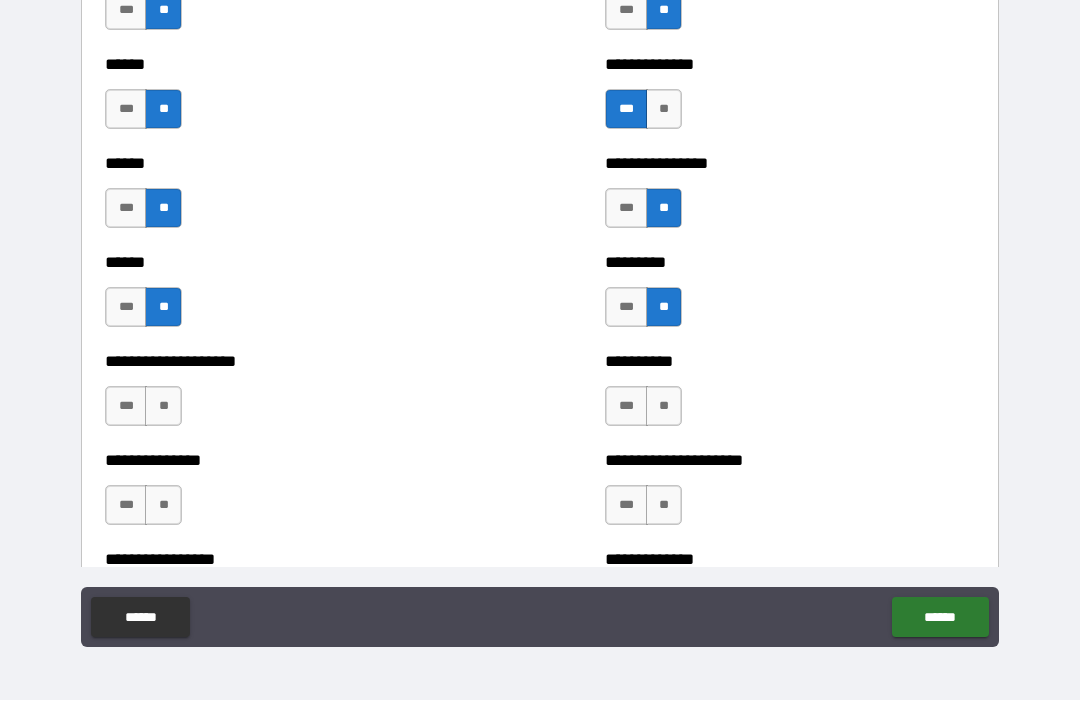 click on "**" at bounding box center [163, 407] 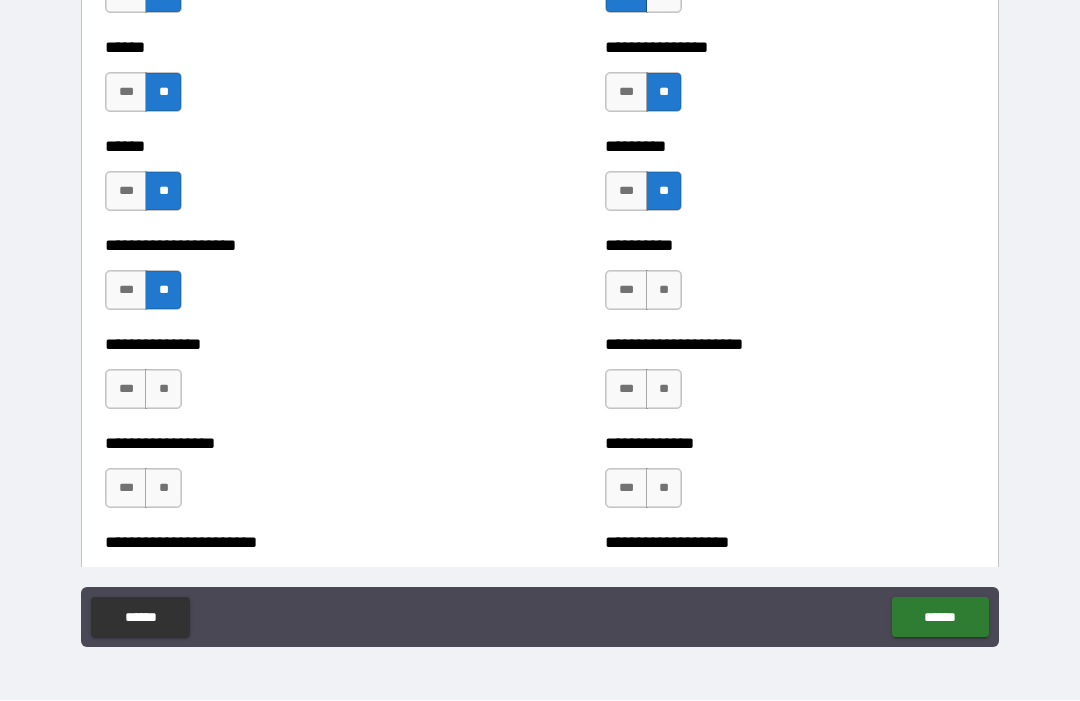 scroll, scrollTop: 3156, scrollLeft: 0, axis: vertical 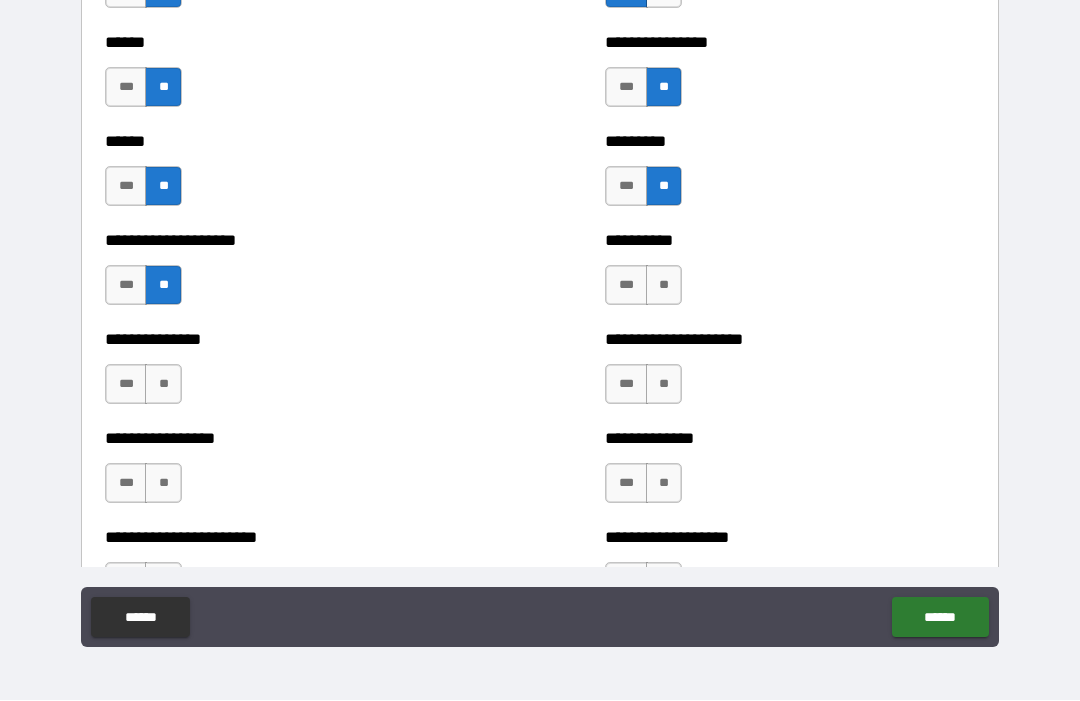 click on "**" at bounding box center [664, 286] 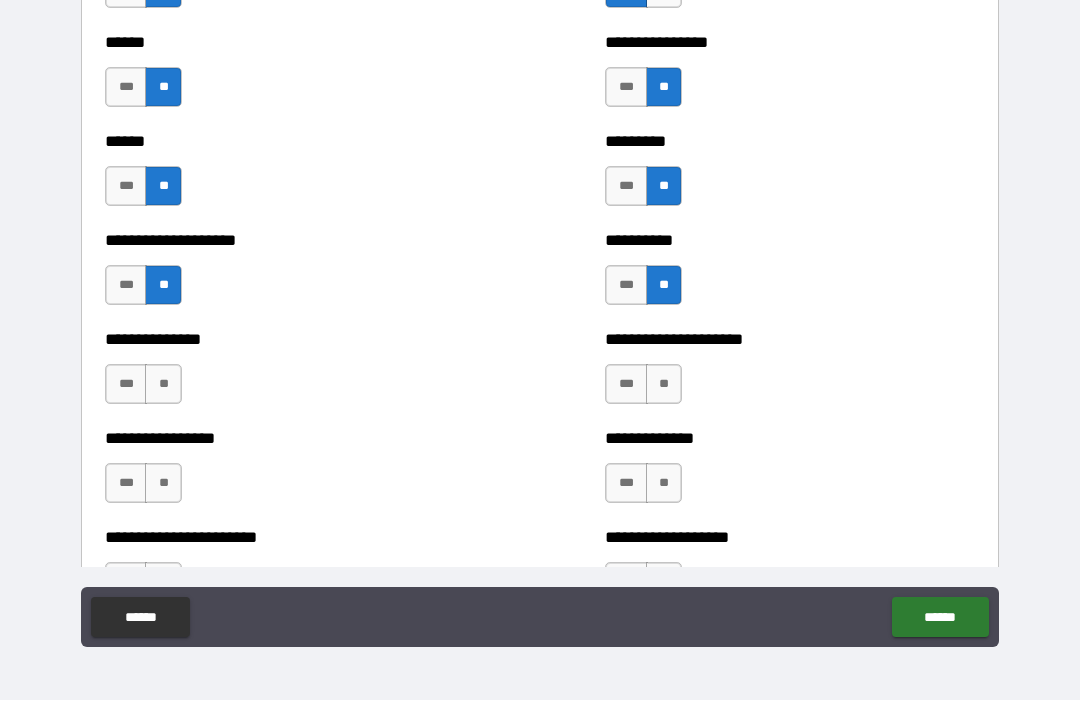 click on "**" at bounding box center (163, 385) 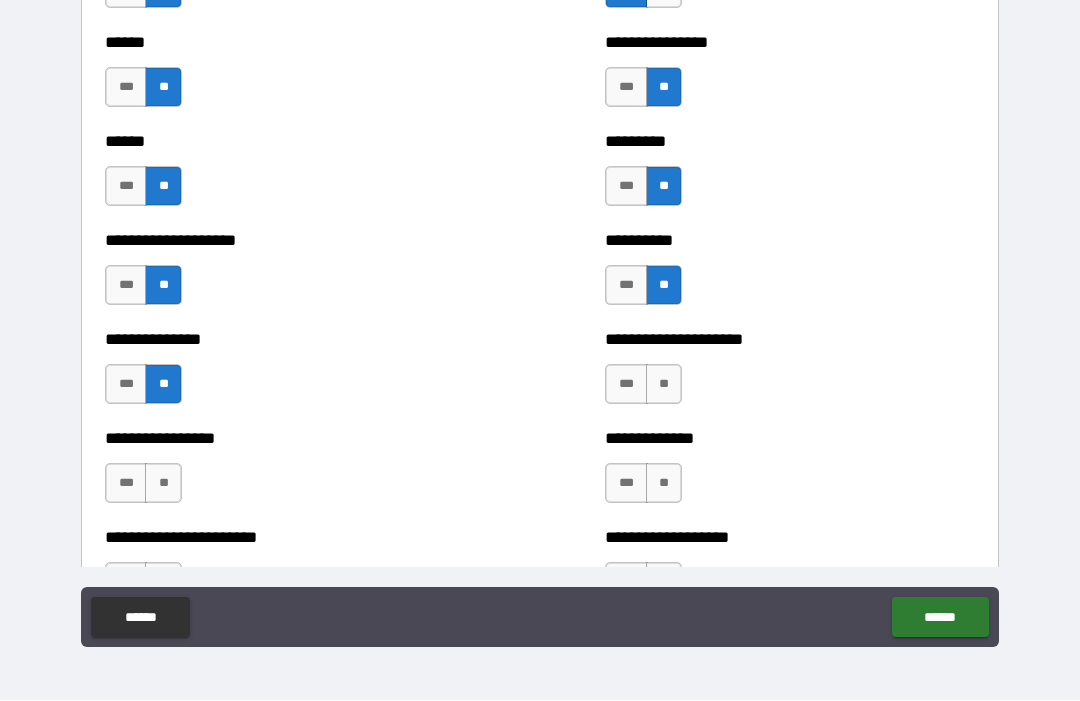 click on "**" at bounding box center (664, 385) 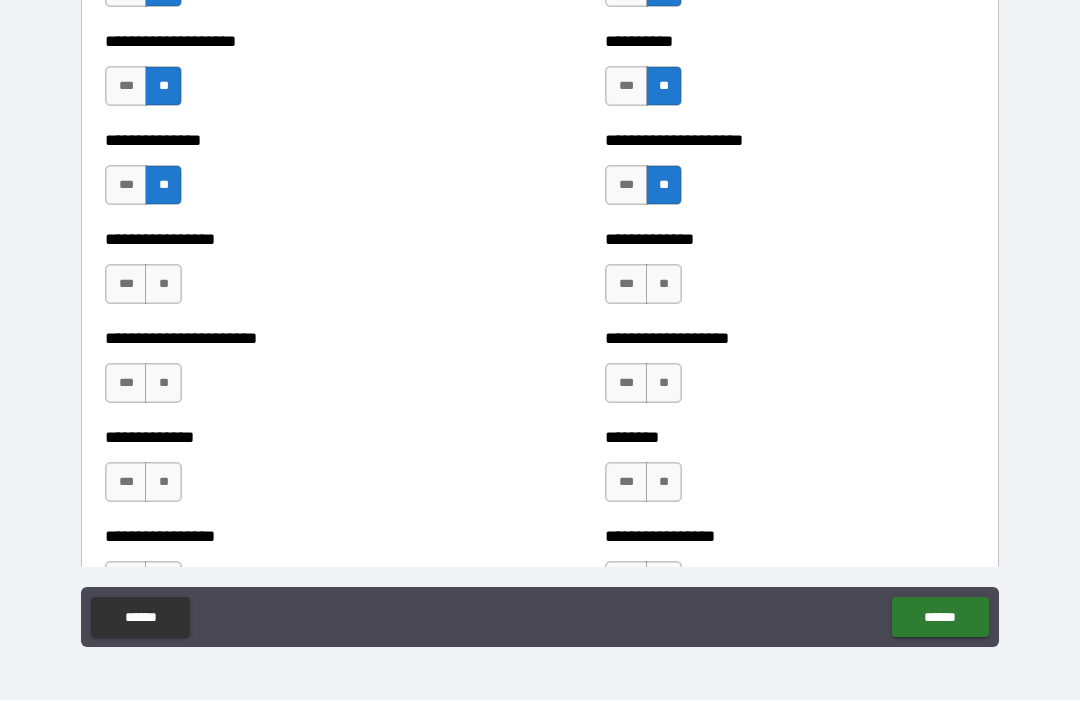 scroll, scrollTop: 3351, scrollLeft: 0, axis: vertical 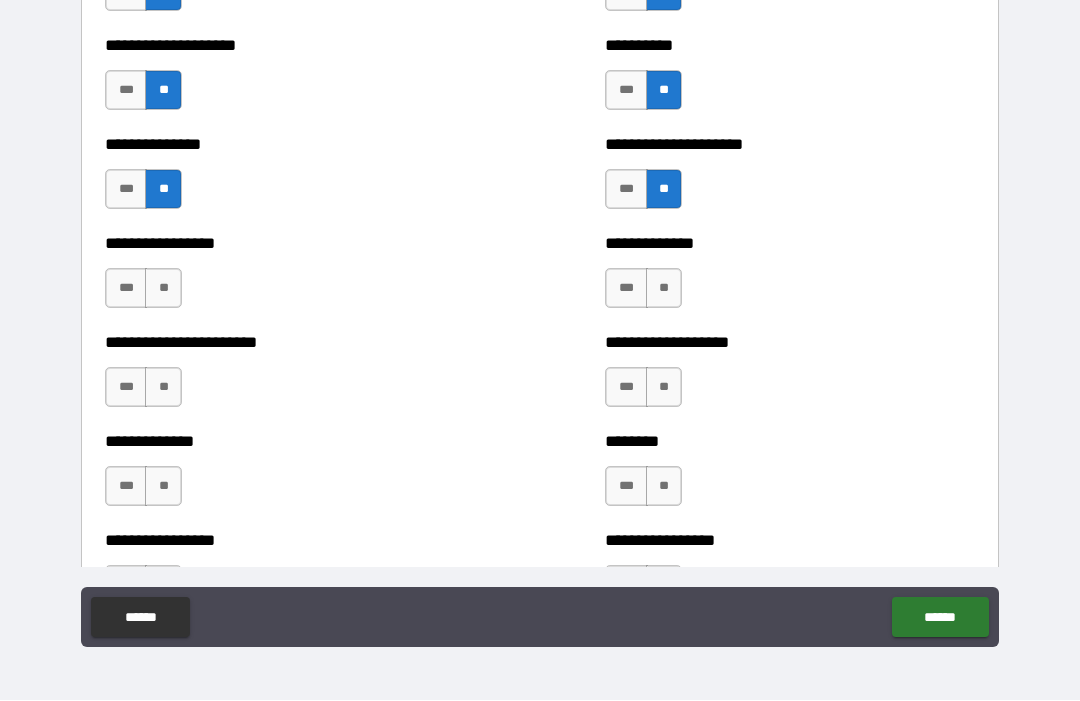 click on "**" at bounding box center (163, 289) 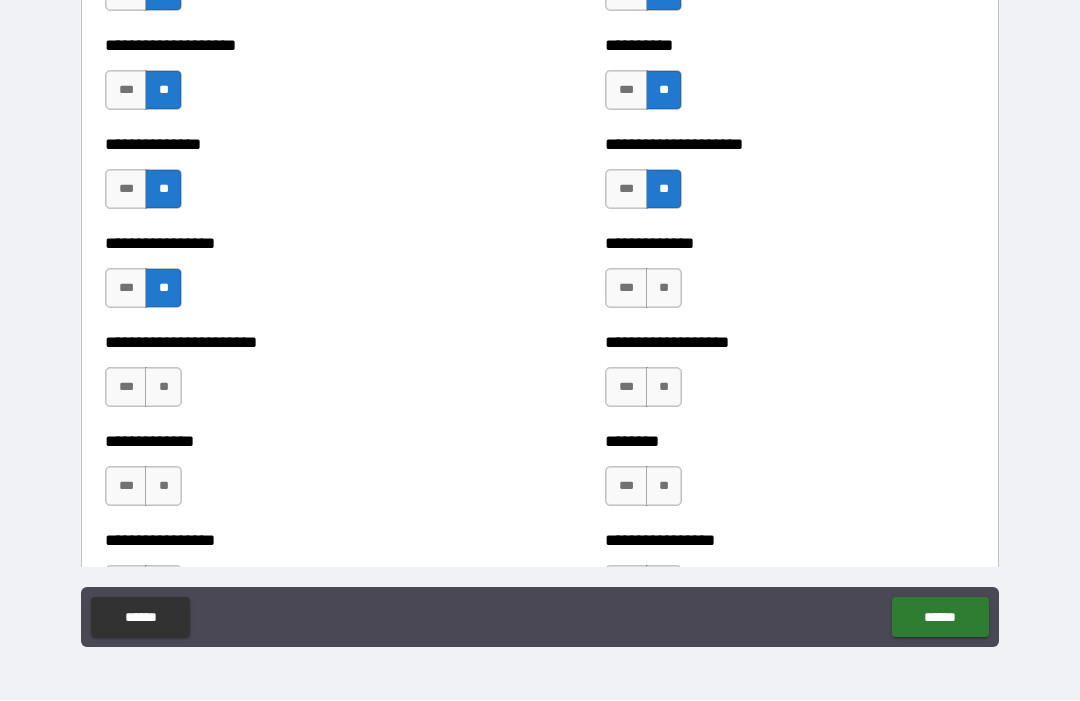 click on "**" at bounding box center (664, 289) 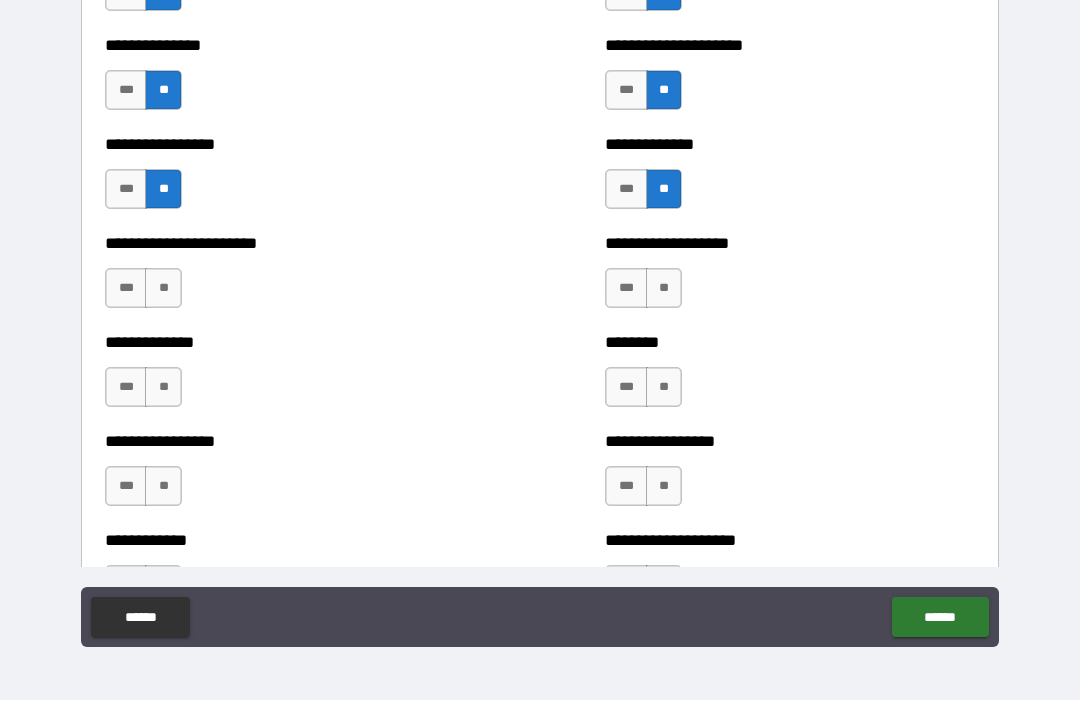 scroll, scrollTop: 3449, scrollLeft: 0, axis: vertical 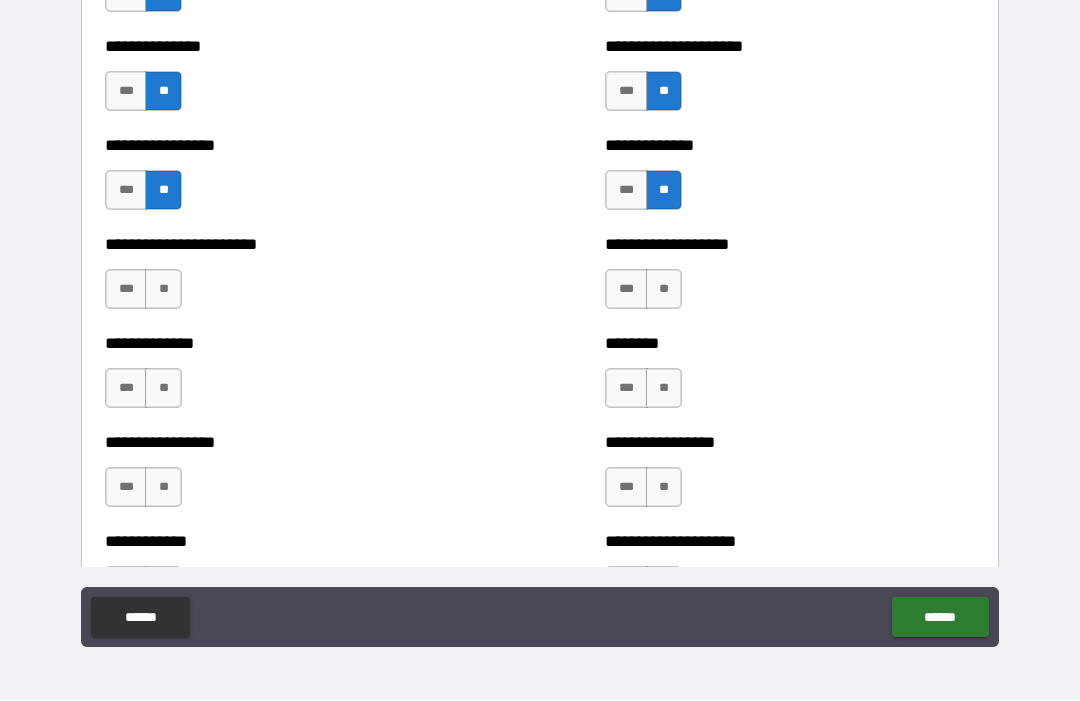 click on "**" at bounding box center [163, 290] 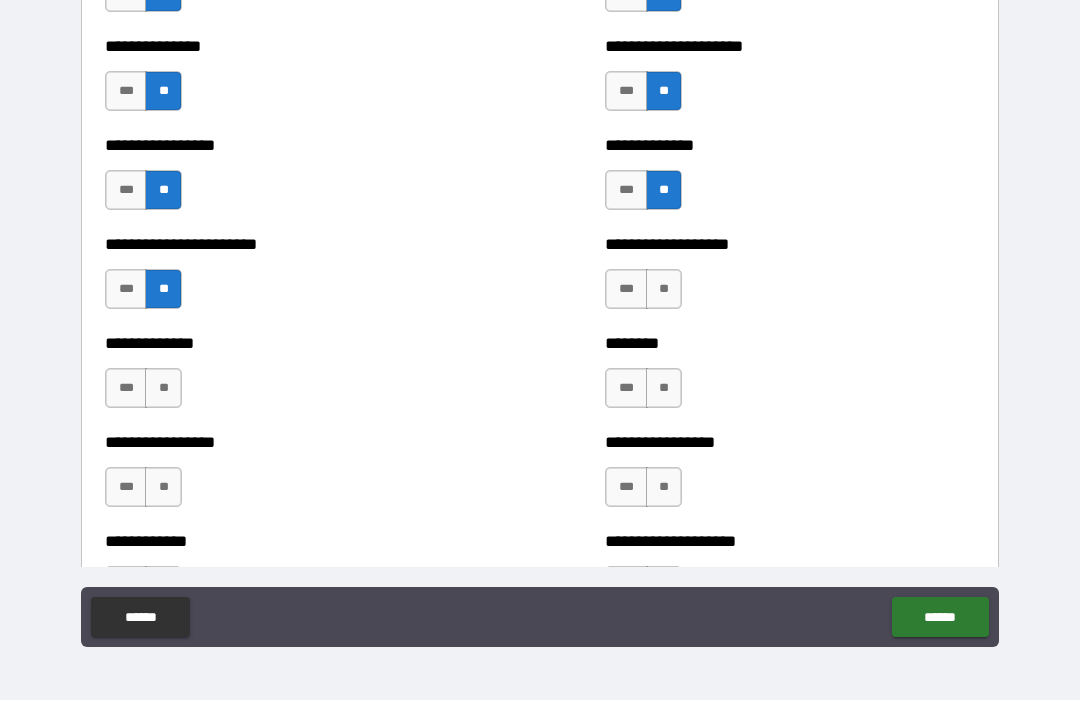 click on "**" at bounding box center (664, 290) 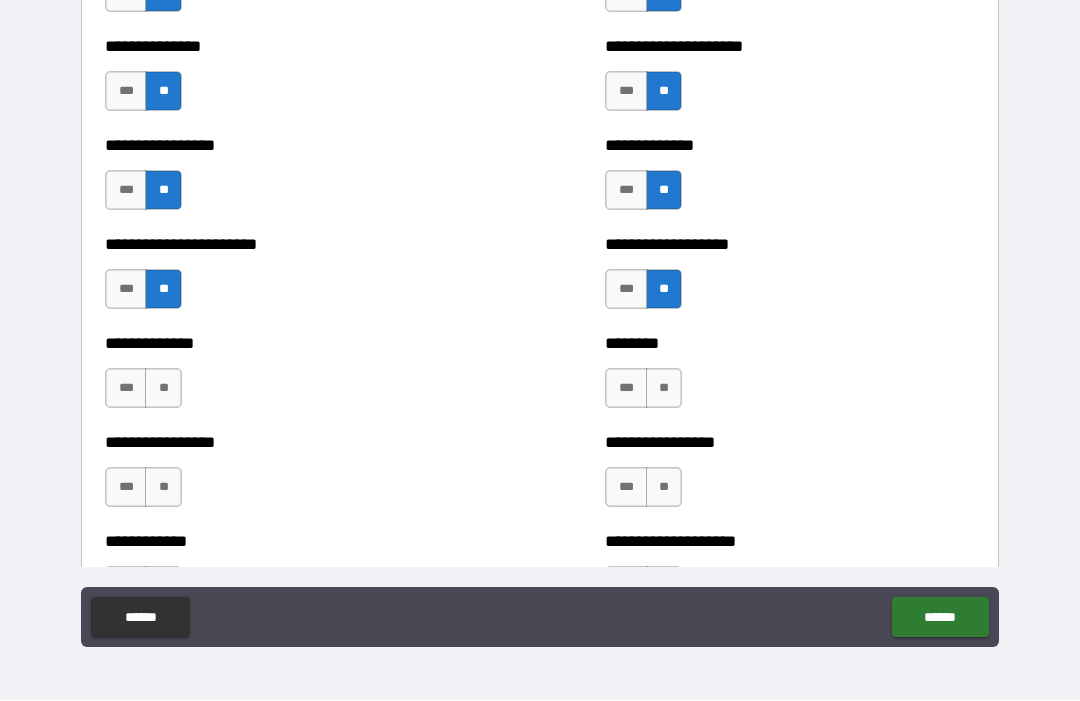 click on "***" at bounding box center (626, 389) 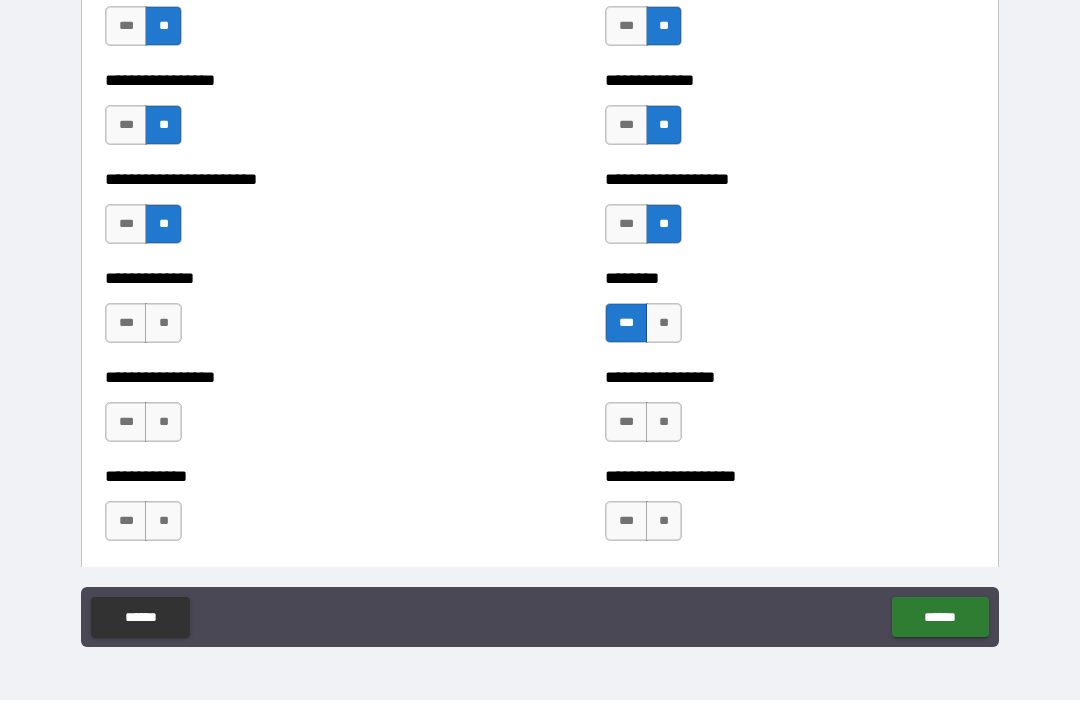 scroll, scrollTop: 3527, scrollLeft: 0, axis: vertical 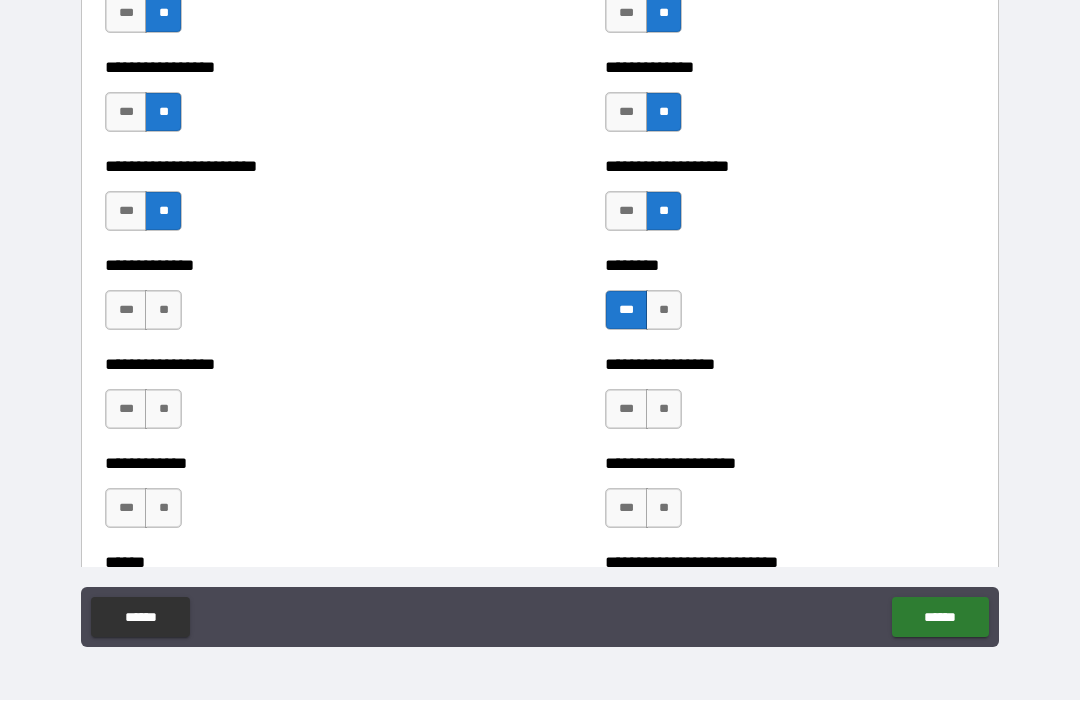 click on "***" at bounding box center (126, 311) 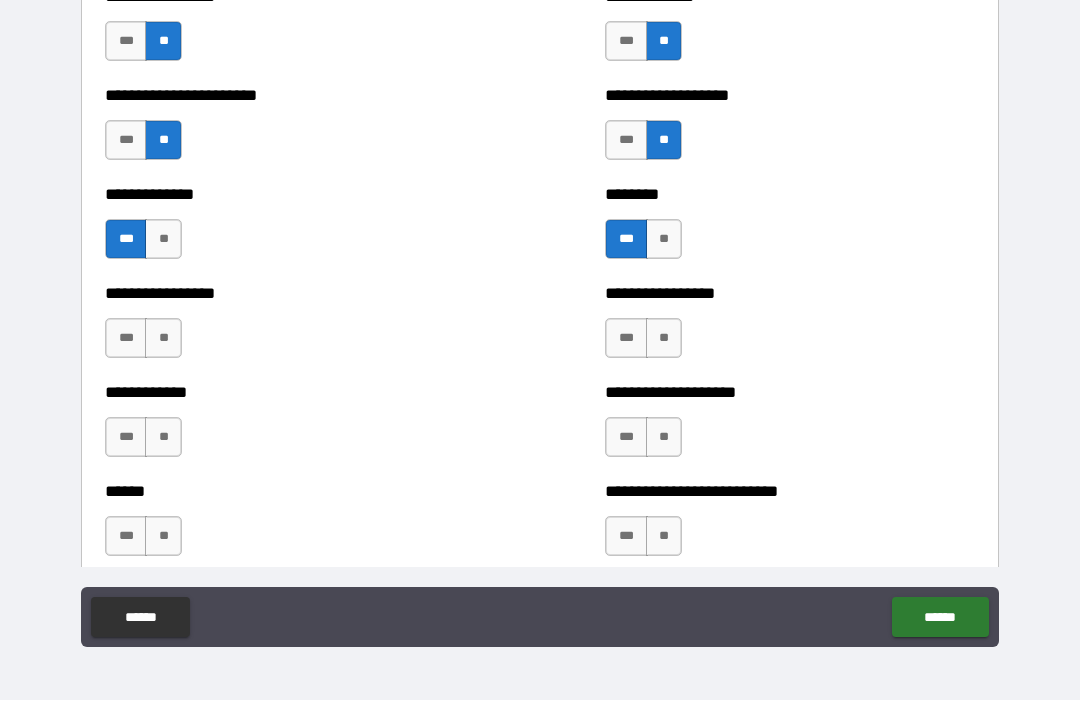 scroll, scrollTop: 3637, scrollLeft: 0, axis: vertical 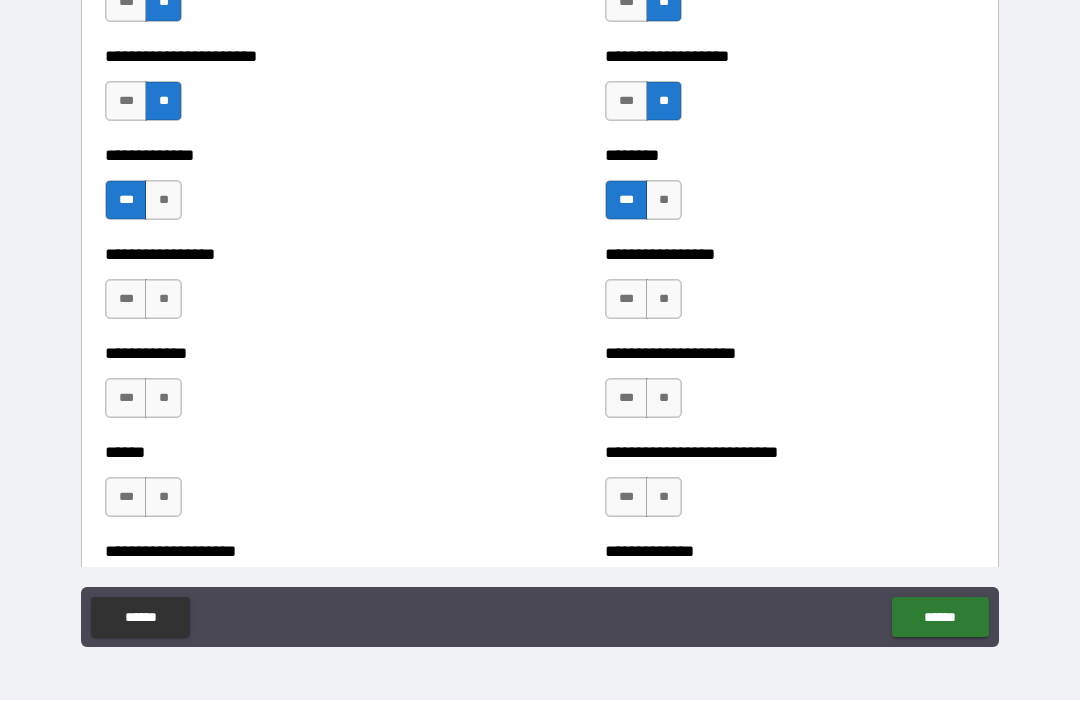click on "**" at bounding box center [163, 300] 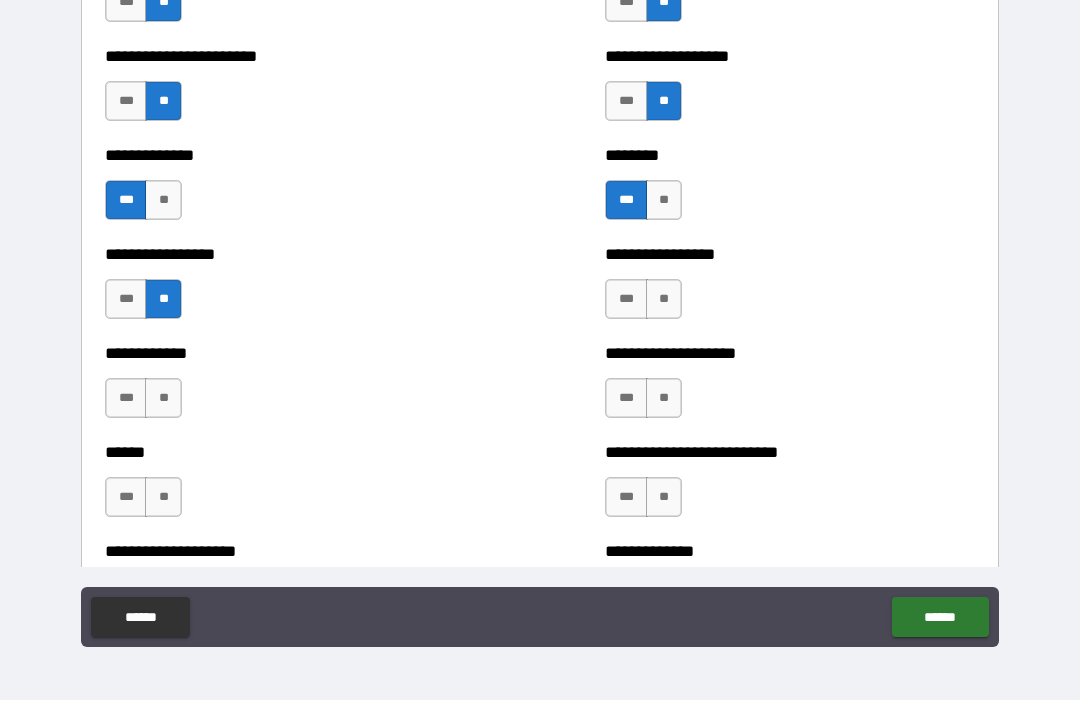 click on "***" at bounding box center (626, 300) 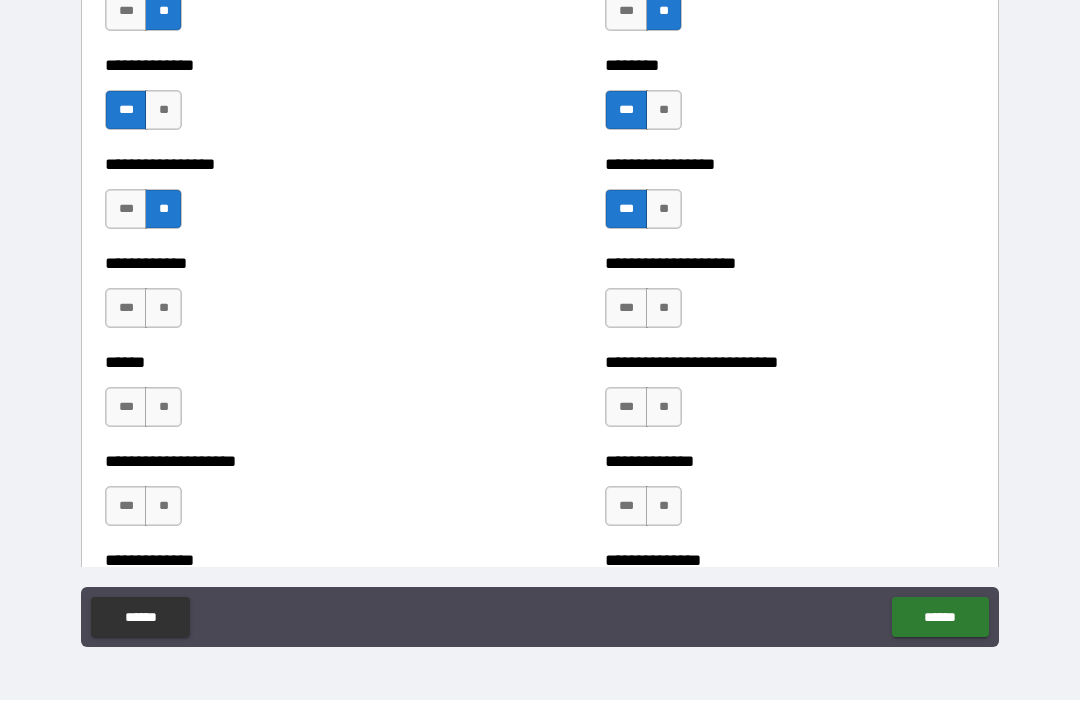 scroll, scrollTop: 3739, scrollLeft: 0, axis: vertical 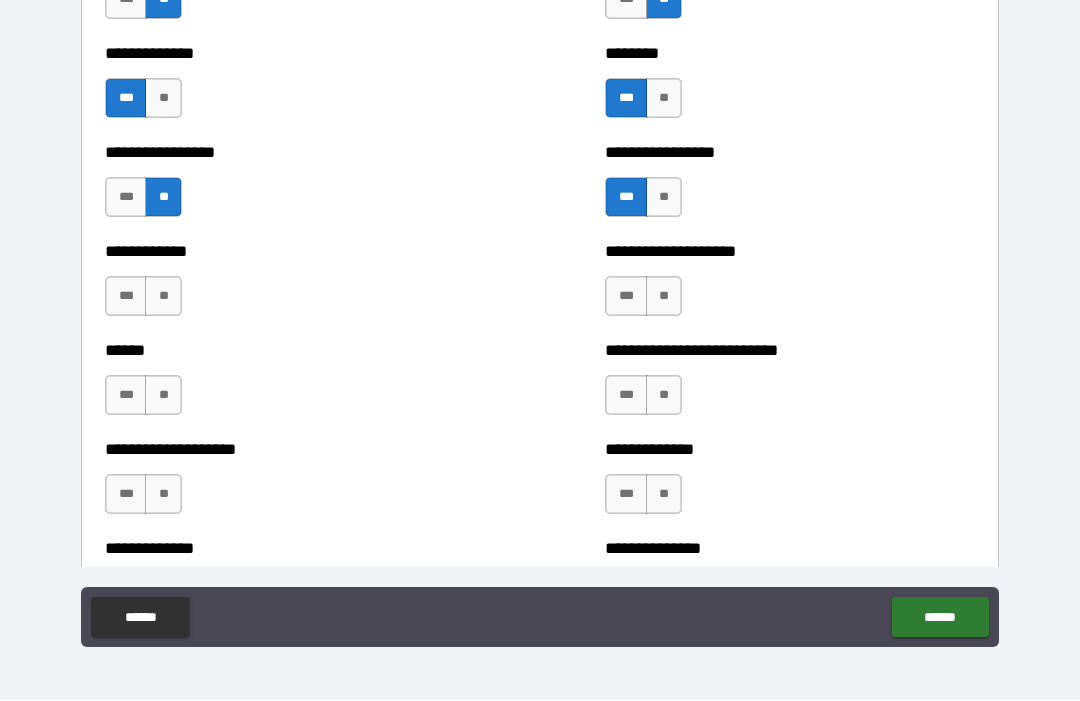 click on "**" at bounding box center [163, 297] 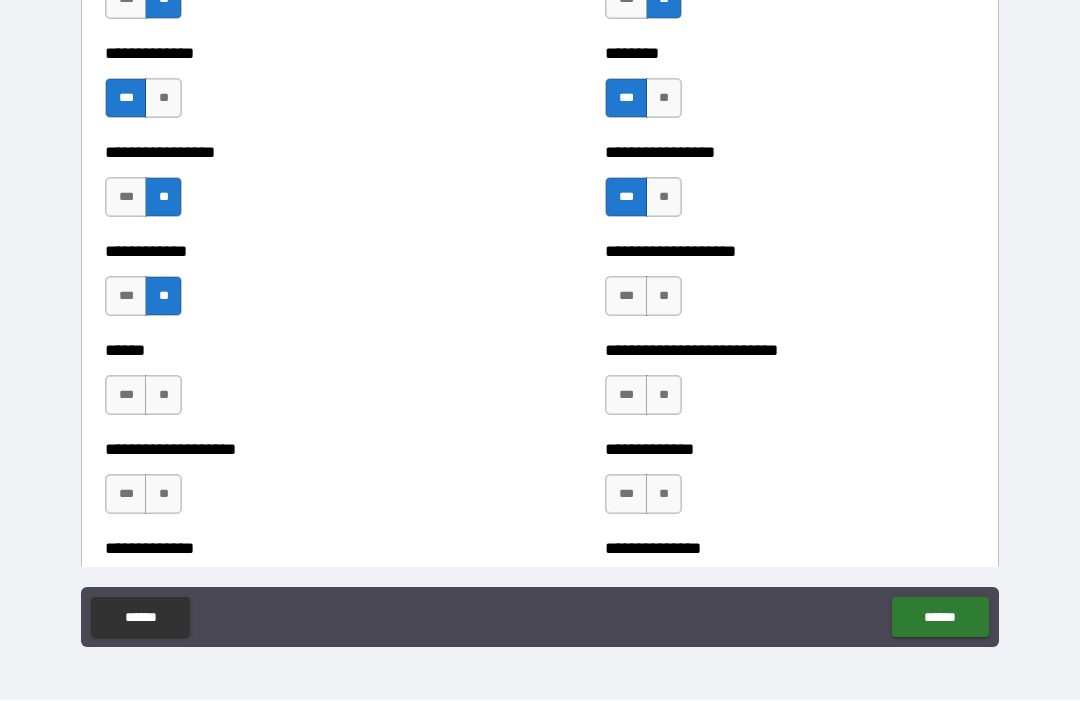 click on "**" at bounding box center (664, 297) 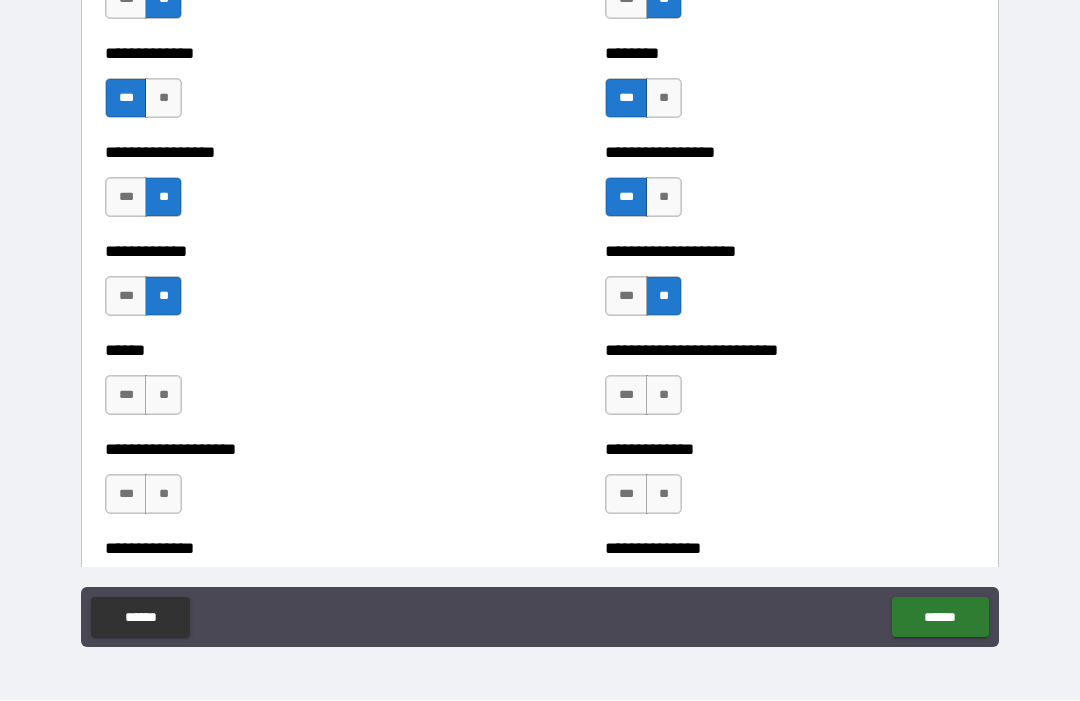 click on "**" at bounding box center (163, 396) 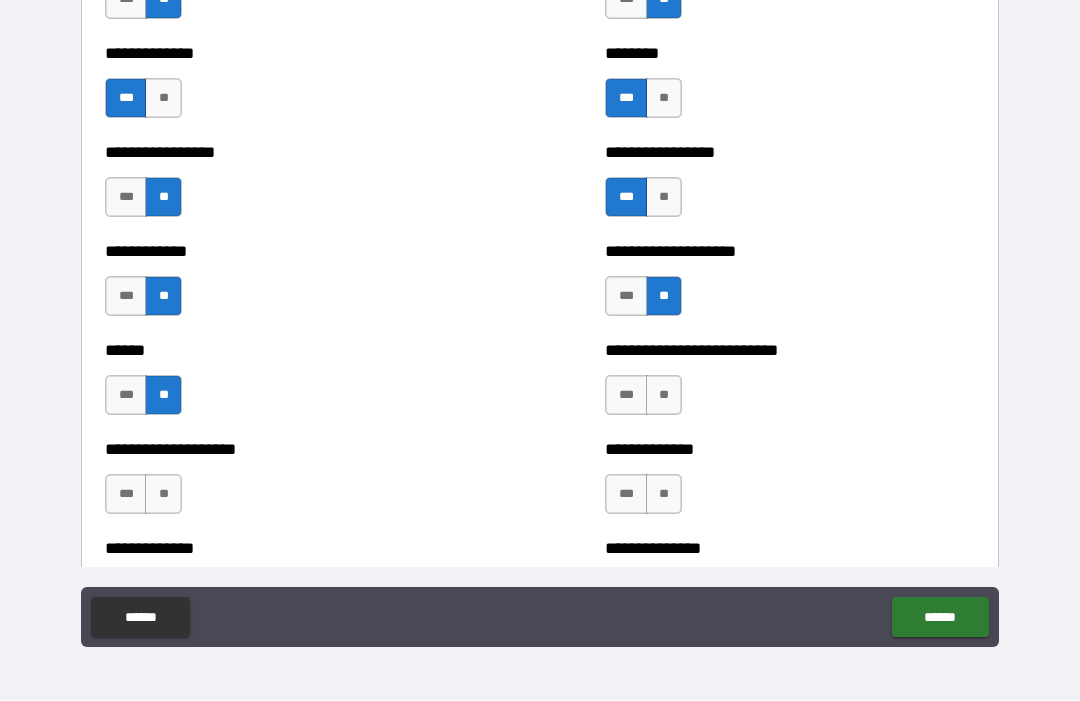 click on "***" at bounding box center [626, 396] 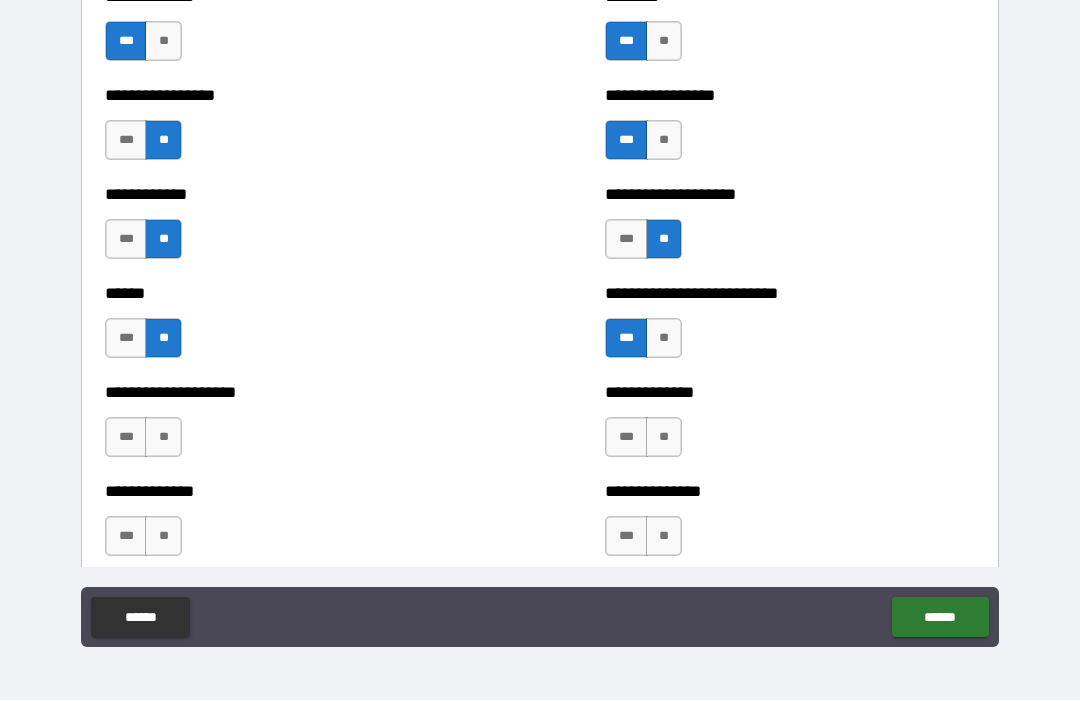 scroll, scrollTop: 3846, scrollLeft: 0, axis: vertical 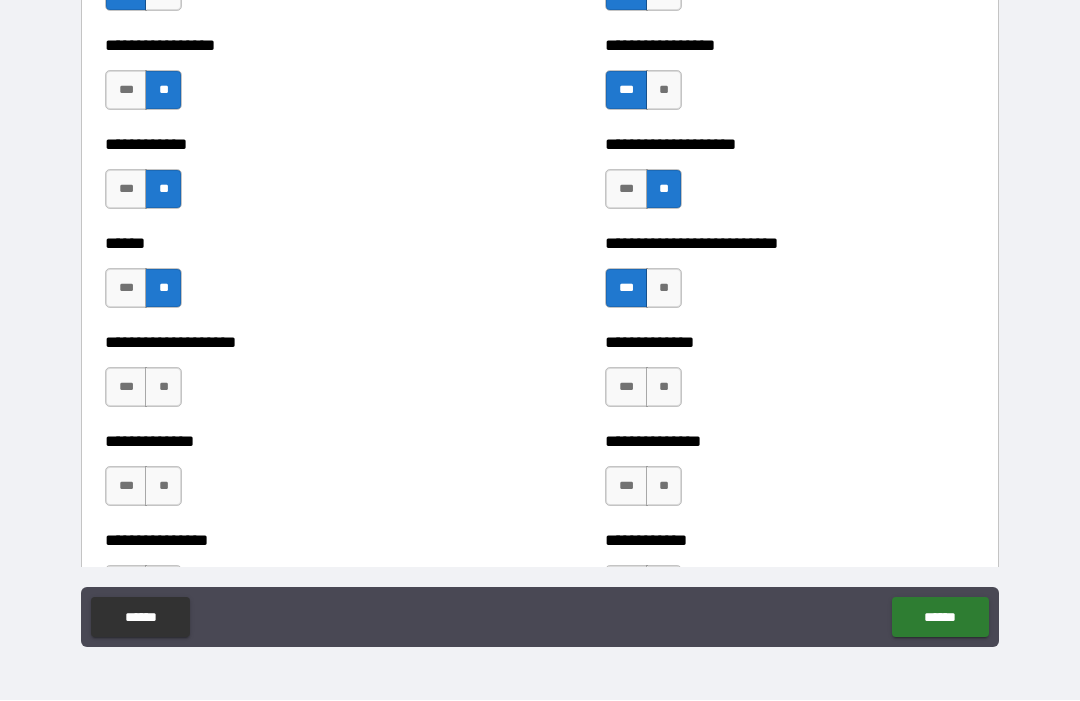 click on "***" at bounding box center (626, 388) 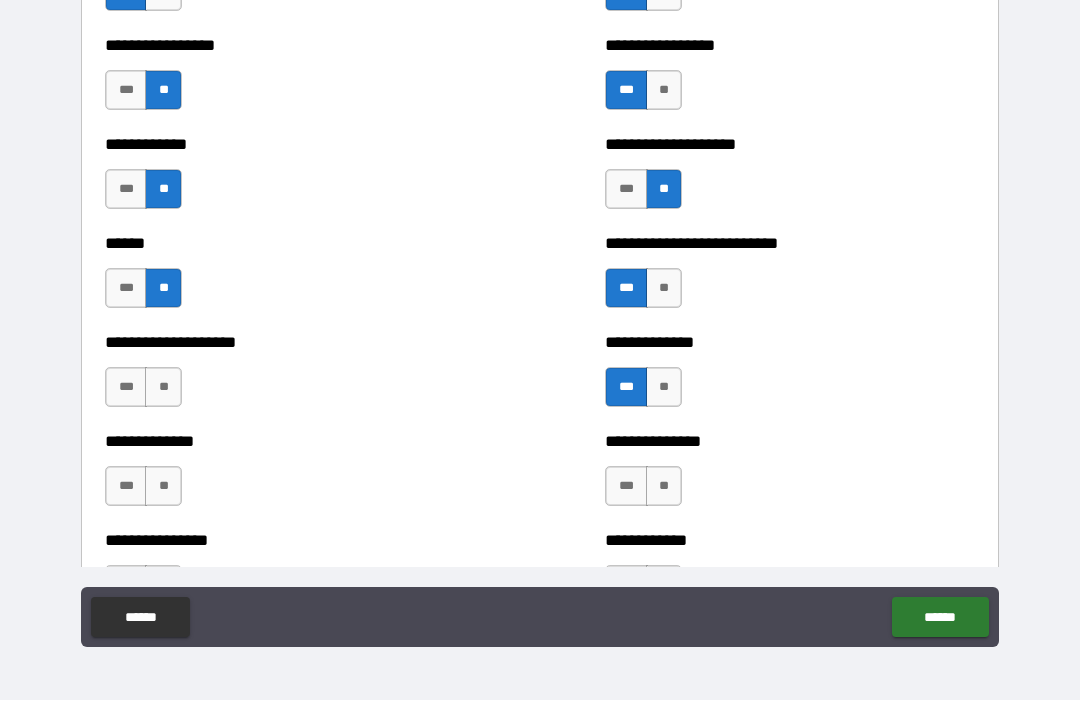click on "**" at bounding box center (163, 388) 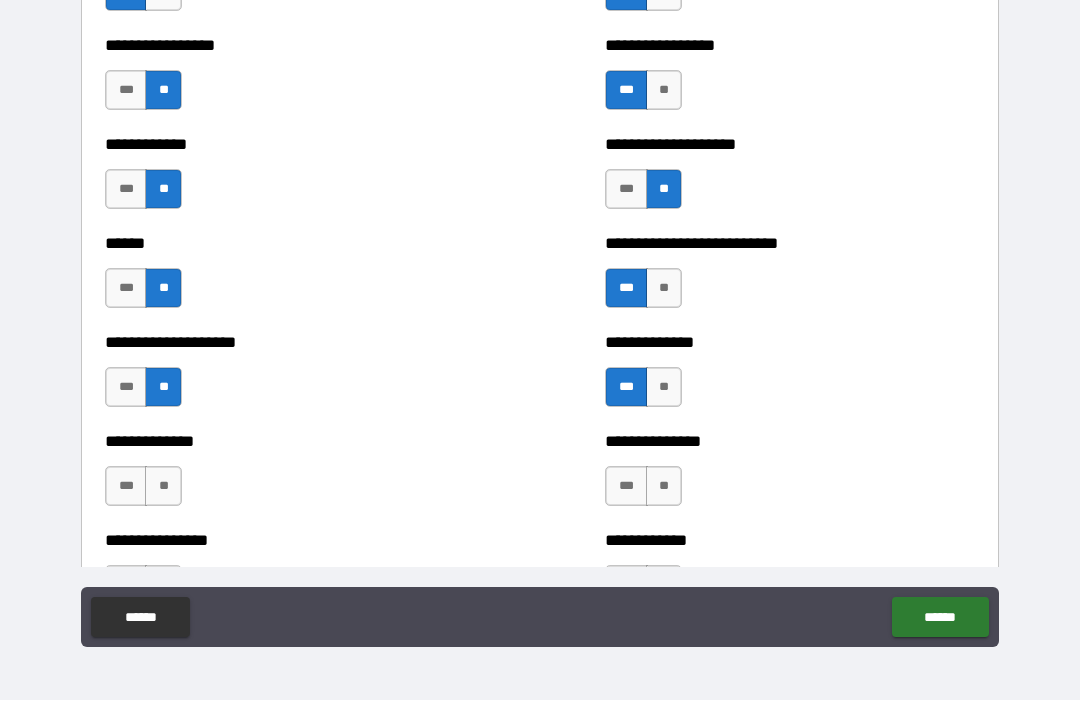click on "**" at bounding box center [163, 487] 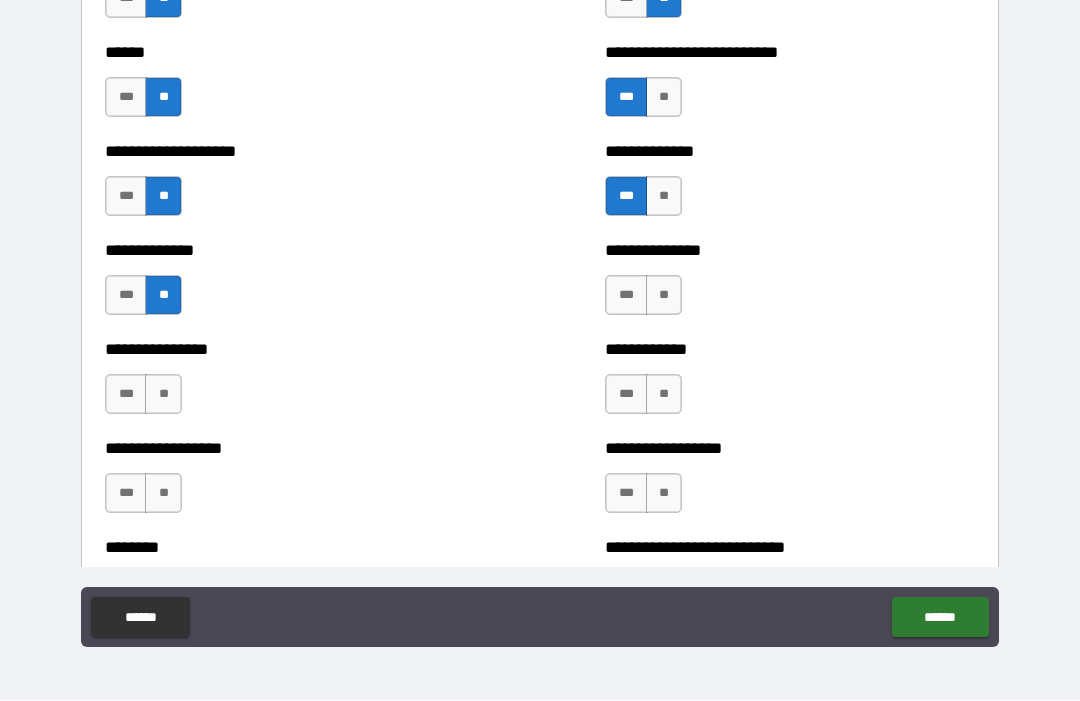 scroll, scrollTop: 4041, scrollLeft: 0, axis: vertical 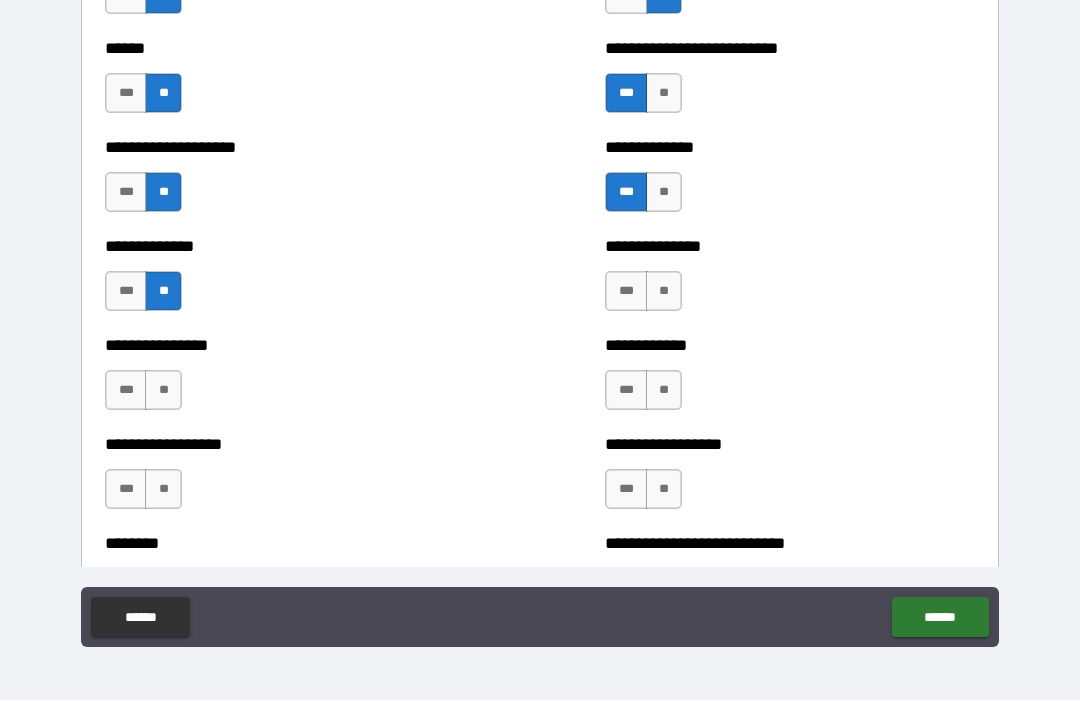 click on "**" at bounding box center (664, 292) 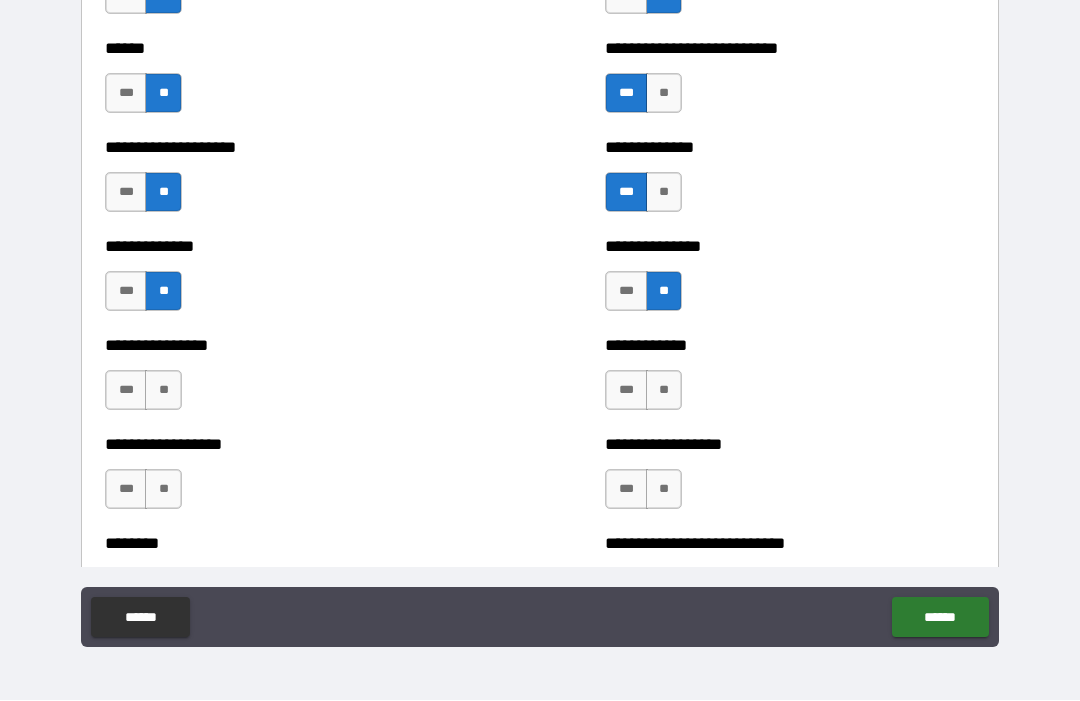 click on "***" at bounding box center (126, 391) 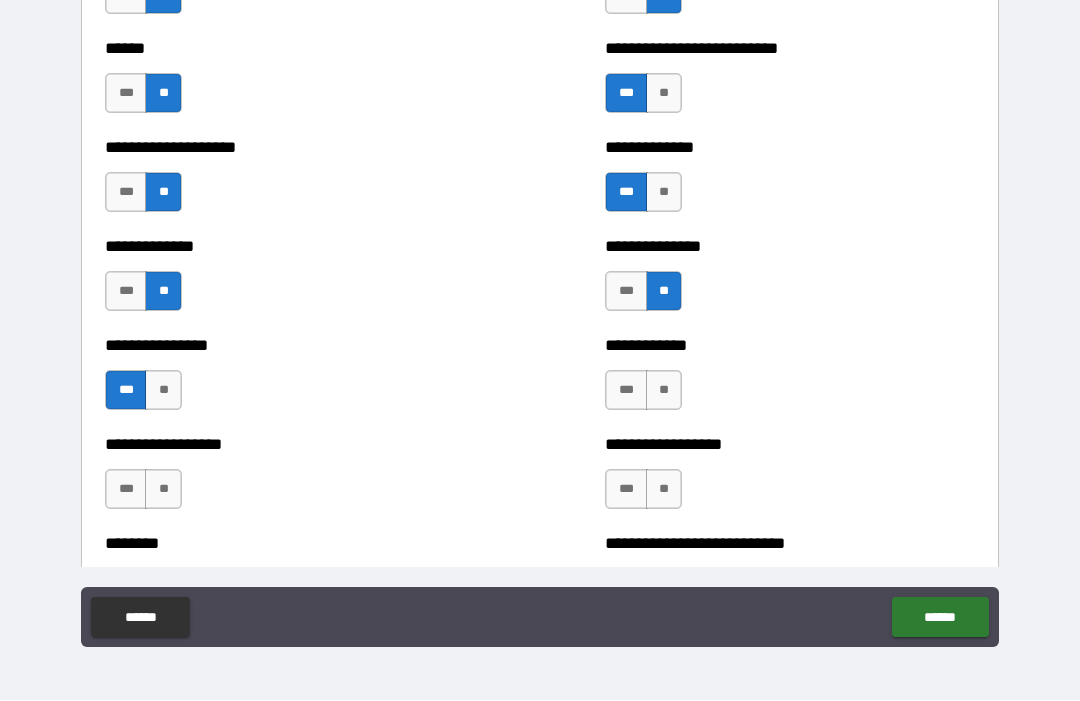 click on "**" at bounding box center (664, 391) 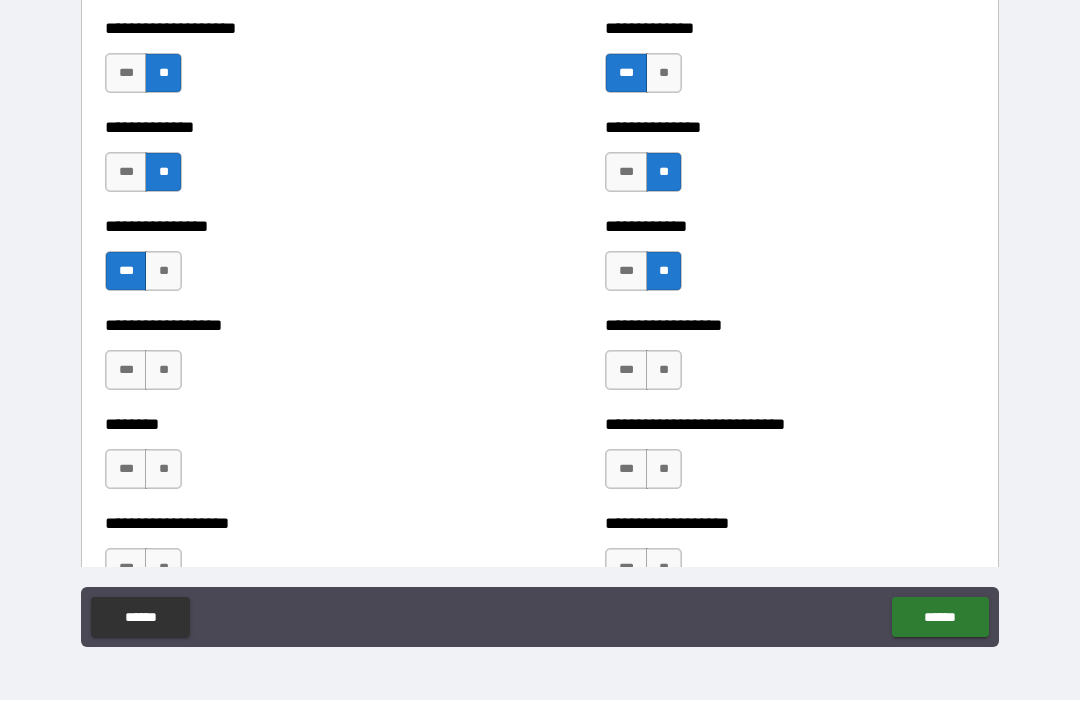 scroll, scrollTop: 4169, scrollLeft: 0, axis: vertical 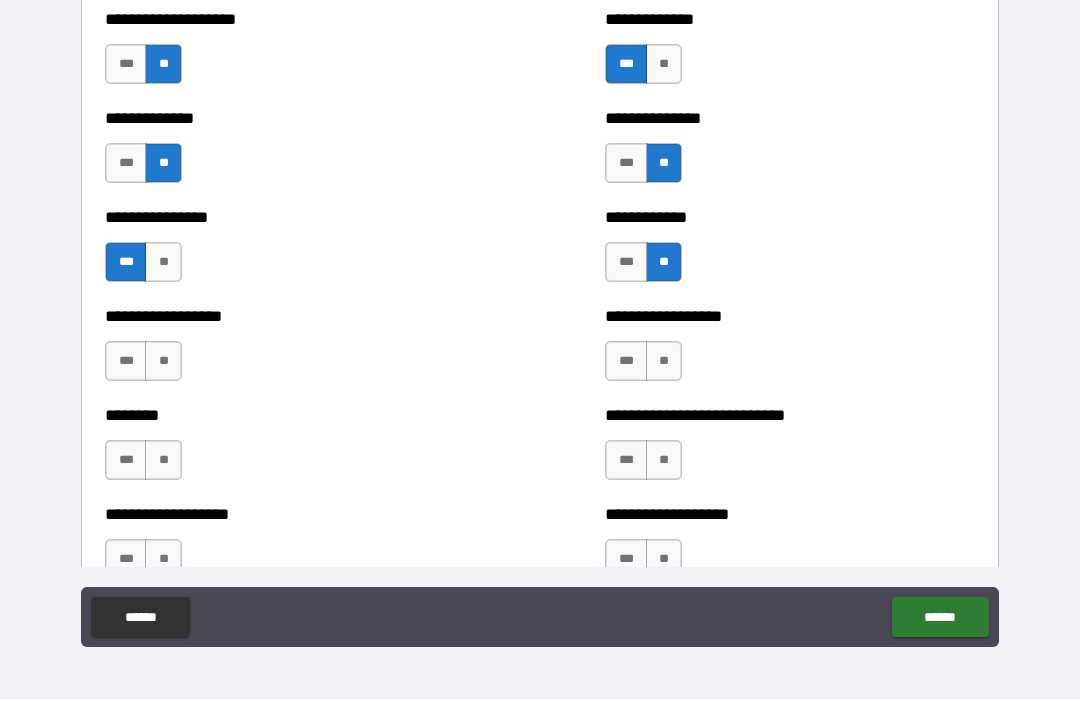 click on "**" at bounding box center (163, 362) 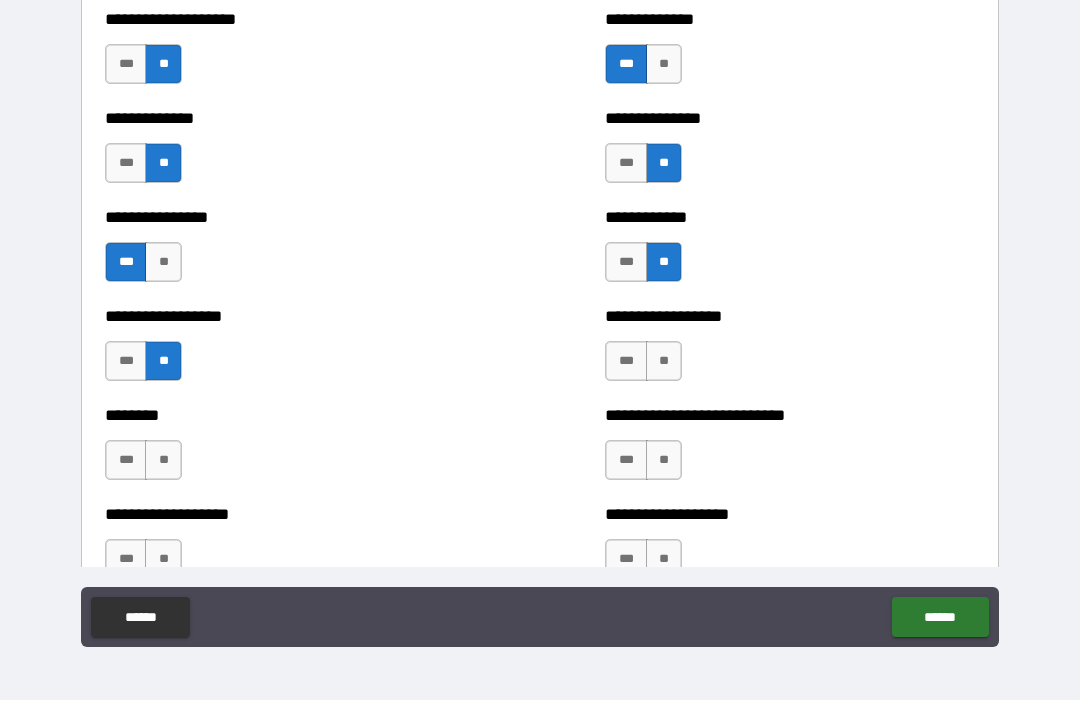 click on "**" at bounding box center [664, 362] 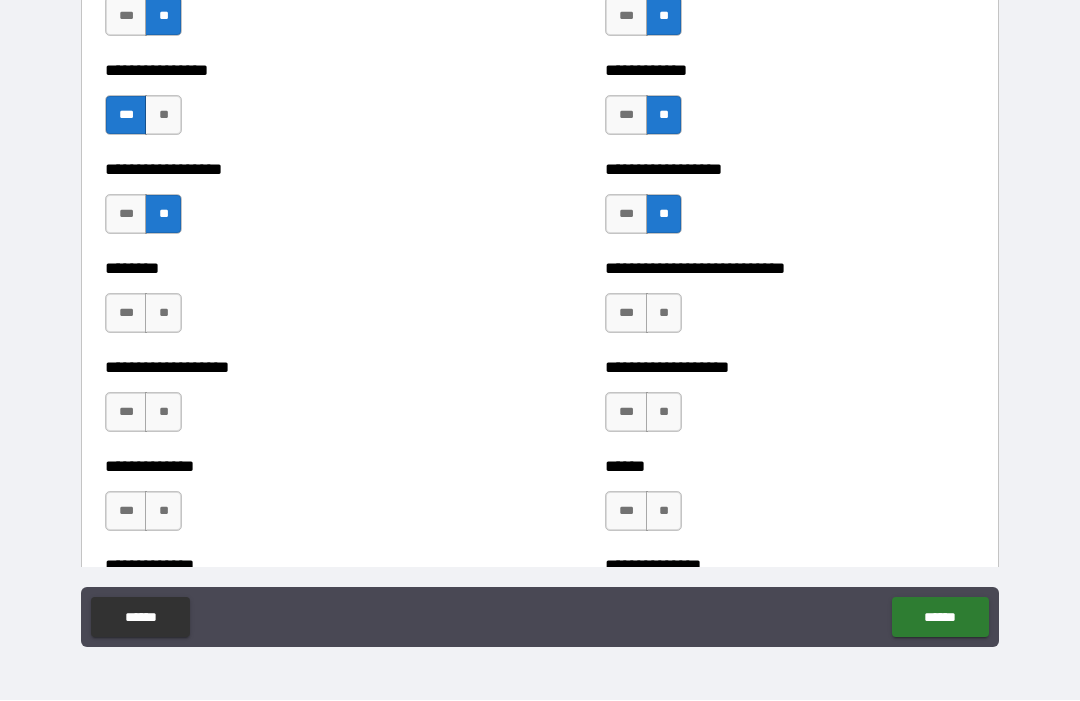 scroll, scrollTop: 4321, scrollLeft: 0, axis: vertical 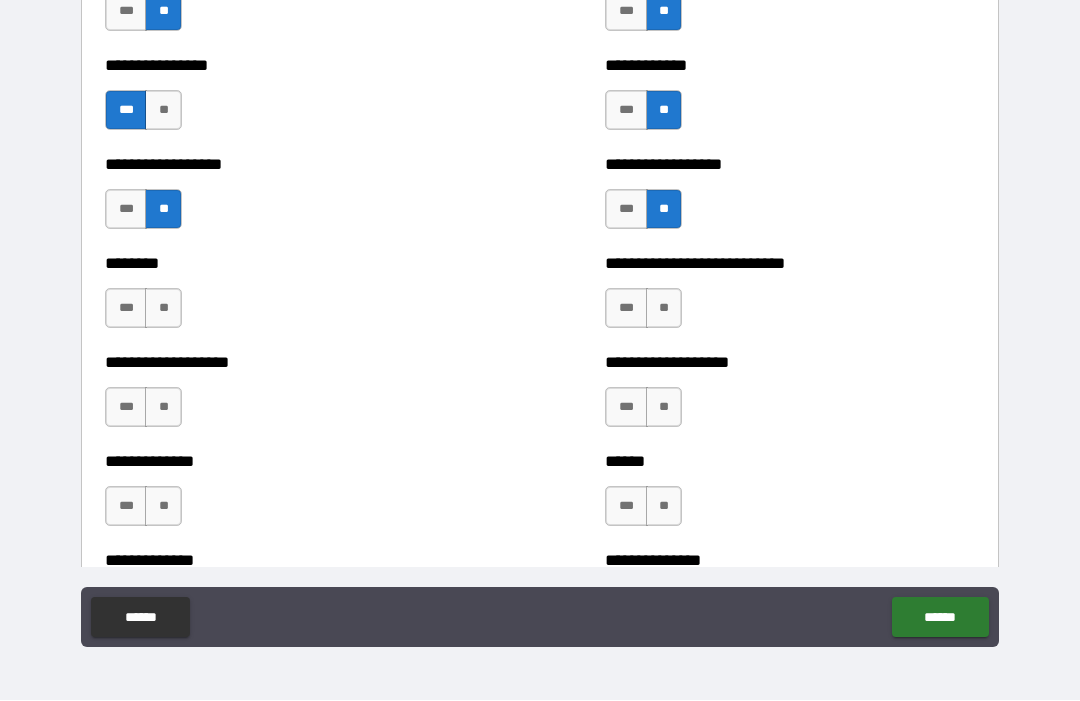 click on "**" at bounding box center (163, 309) 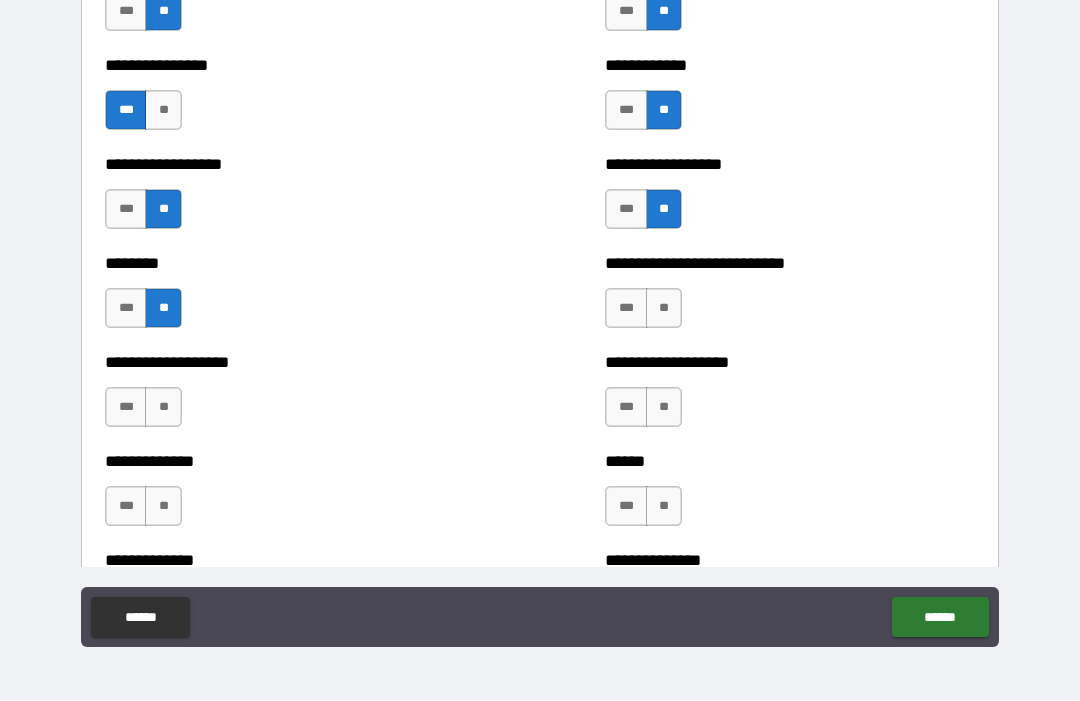 click on "**" at bounding box center (163, 408) 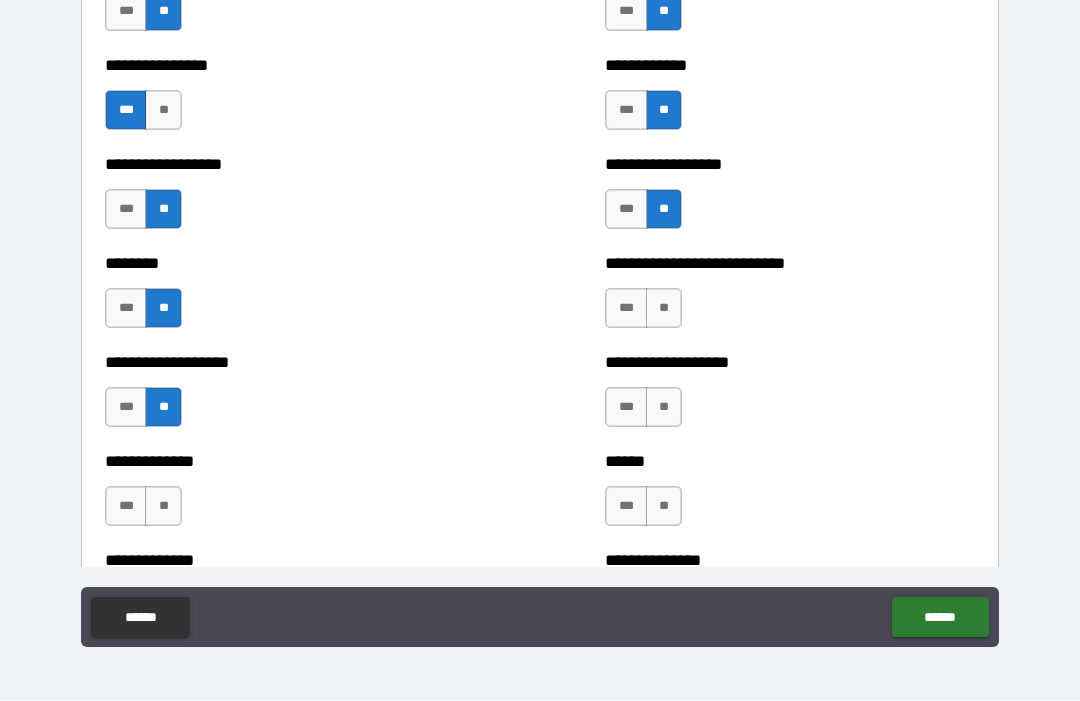 click on "**" at bounding box center [664, 309] 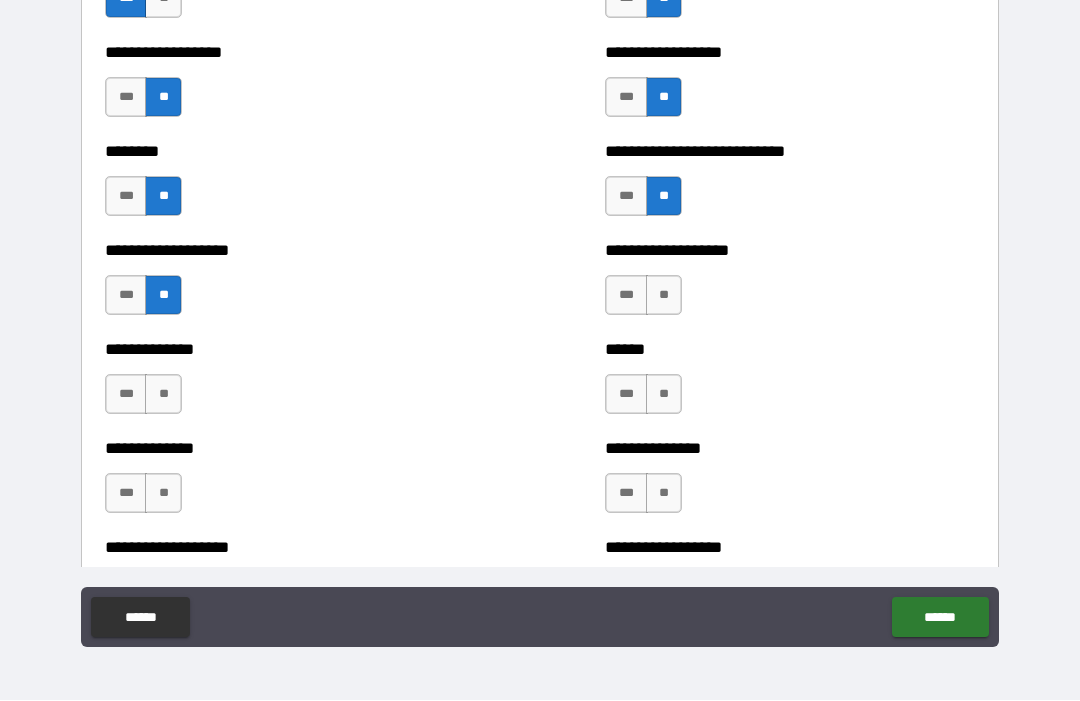 scroll, scrollTop: 4434, scrollLeft: 0, axis: vertical 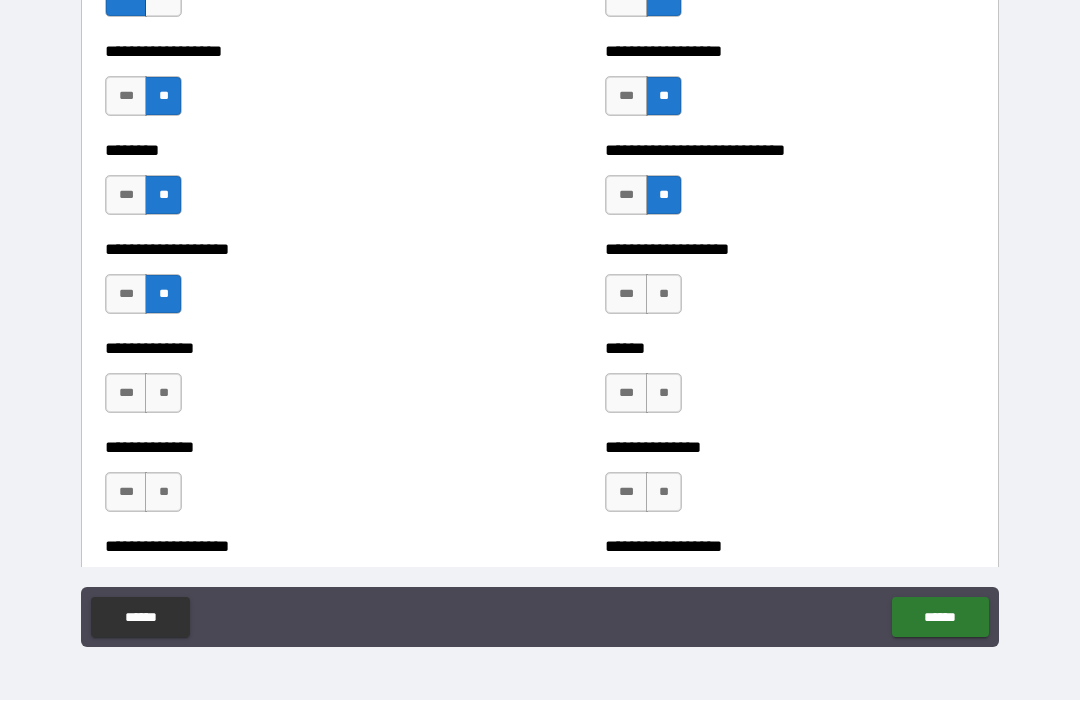 click on "***" at bounding box center (626, 295) 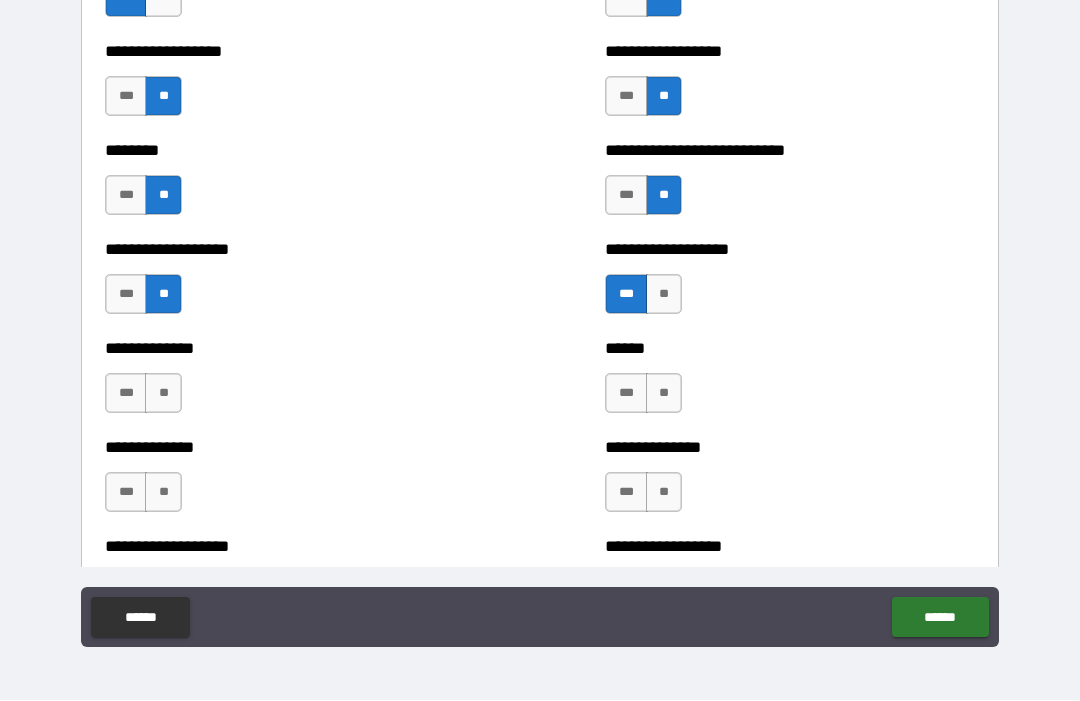 click on "**" at bounding box center [664, 394] 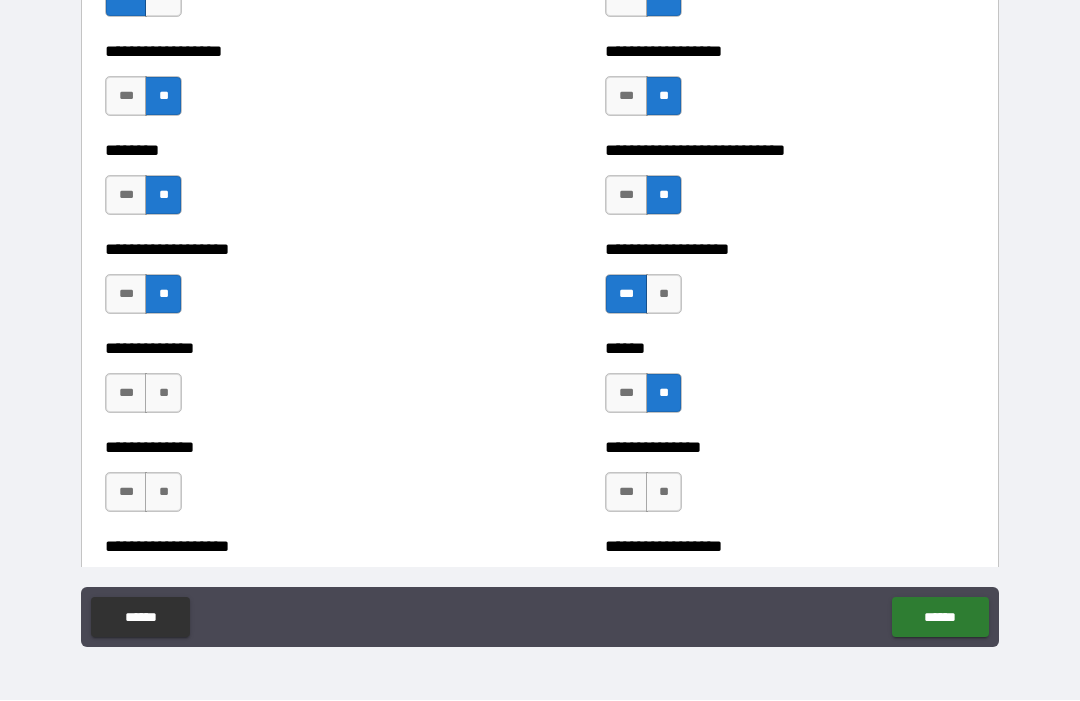 click on "**" at bounding box center (163, 394) 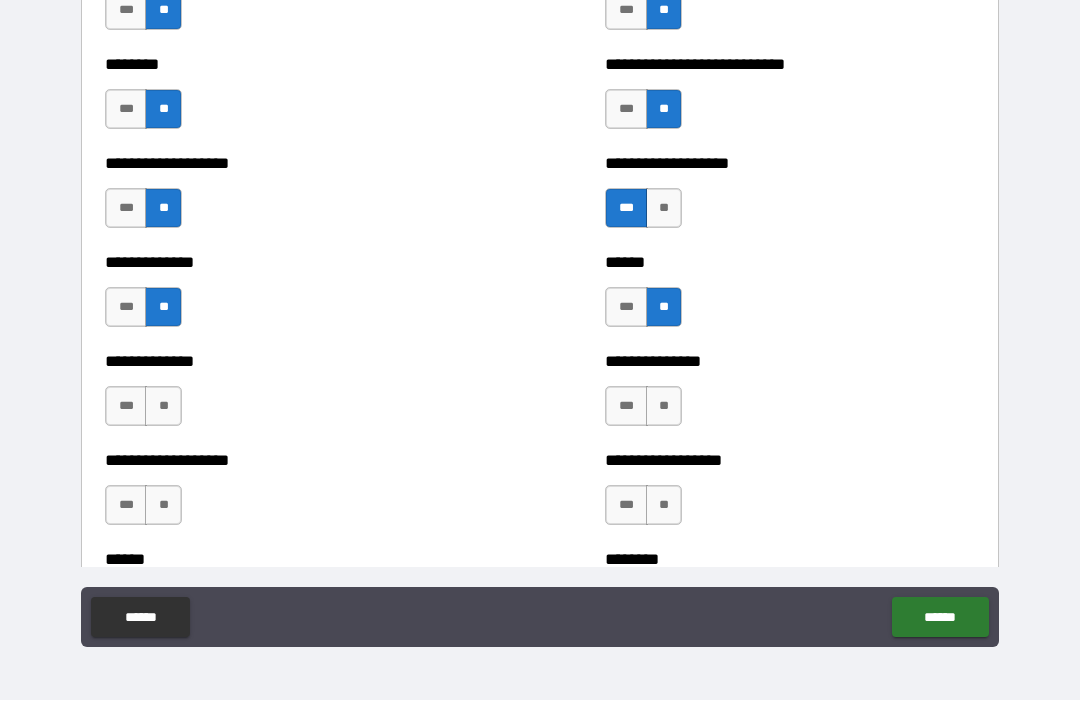 scroll, scrollTop: 4519, scrollLeft: 0, axis: vertical 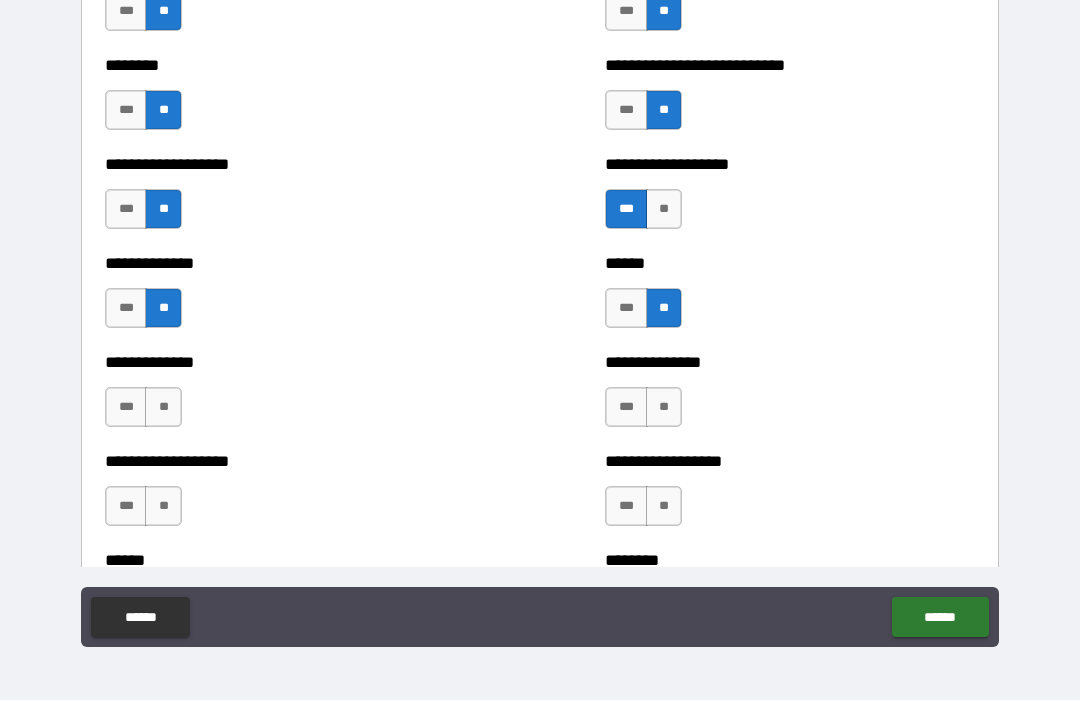 click on "***" at bounding box center (126, 408) 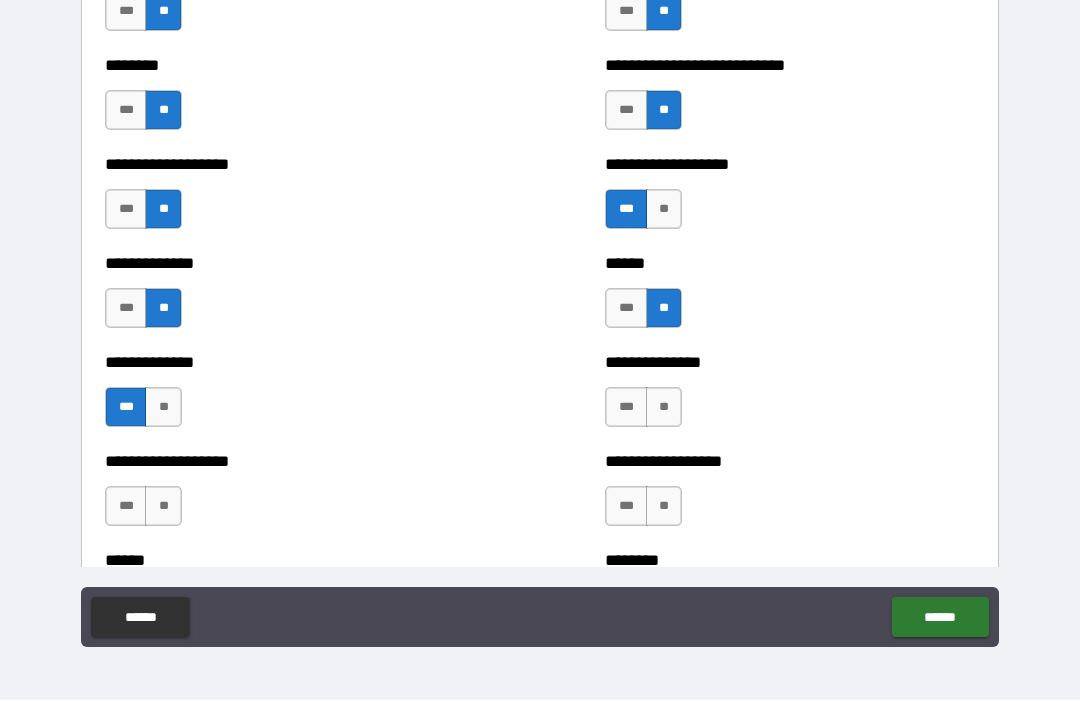click on "**" at bounding box center (664, 408) 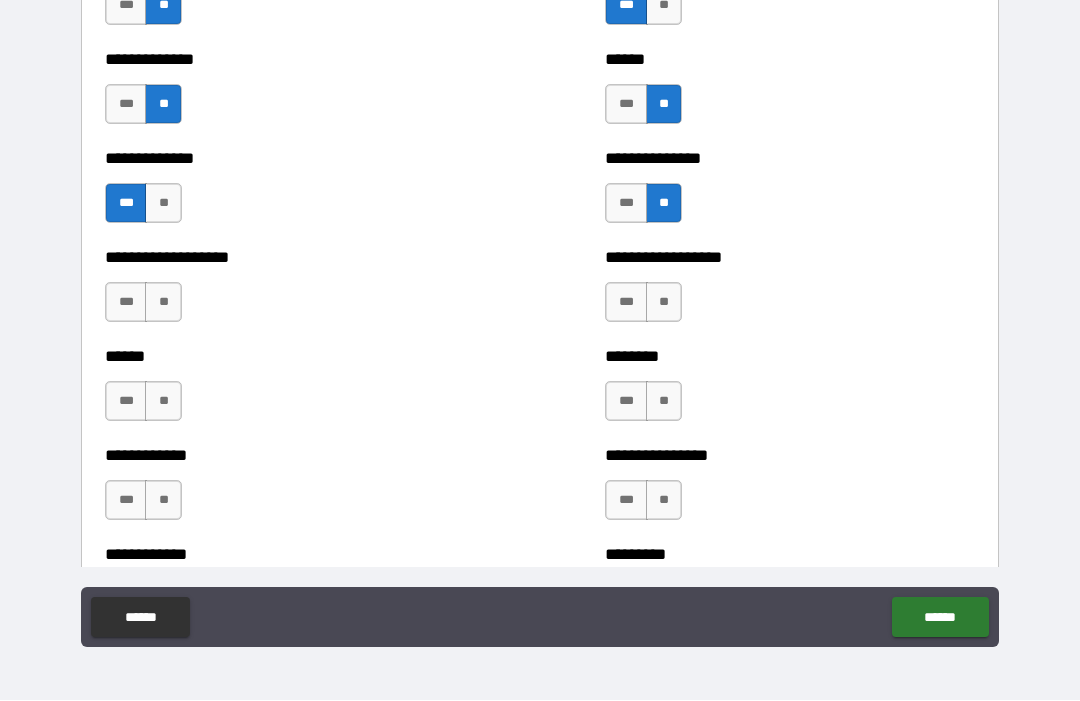 scroll, scrollTop: 4719, scrollLeft: 0, axis: vertical 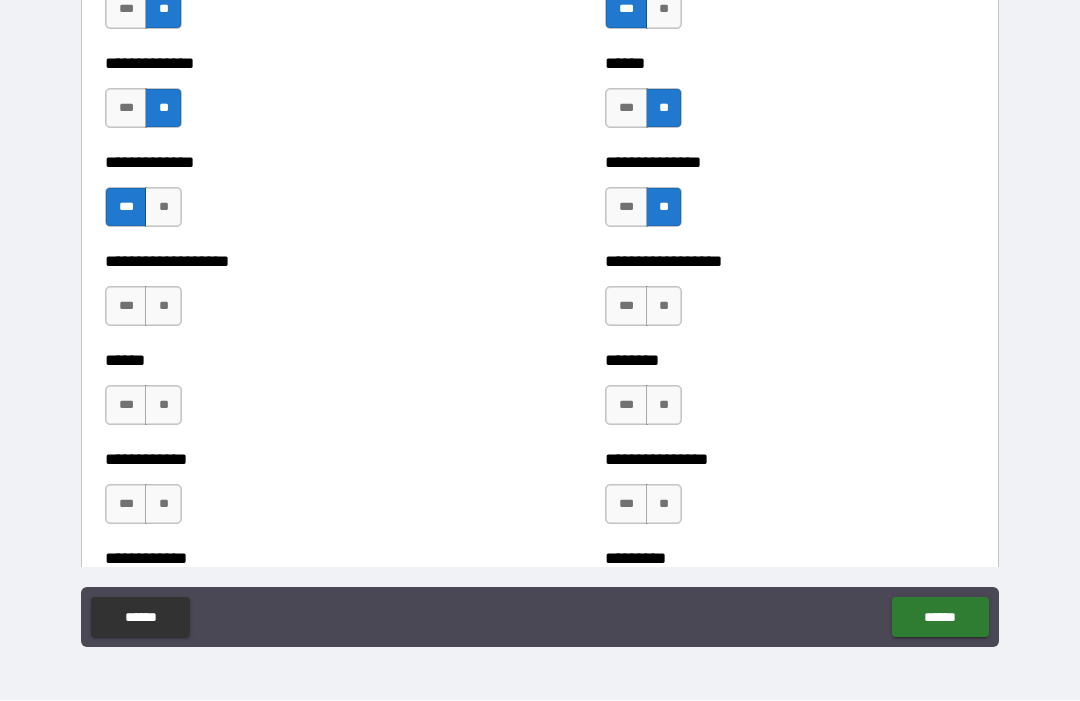 click on "***" at bounding box center [126, 307] 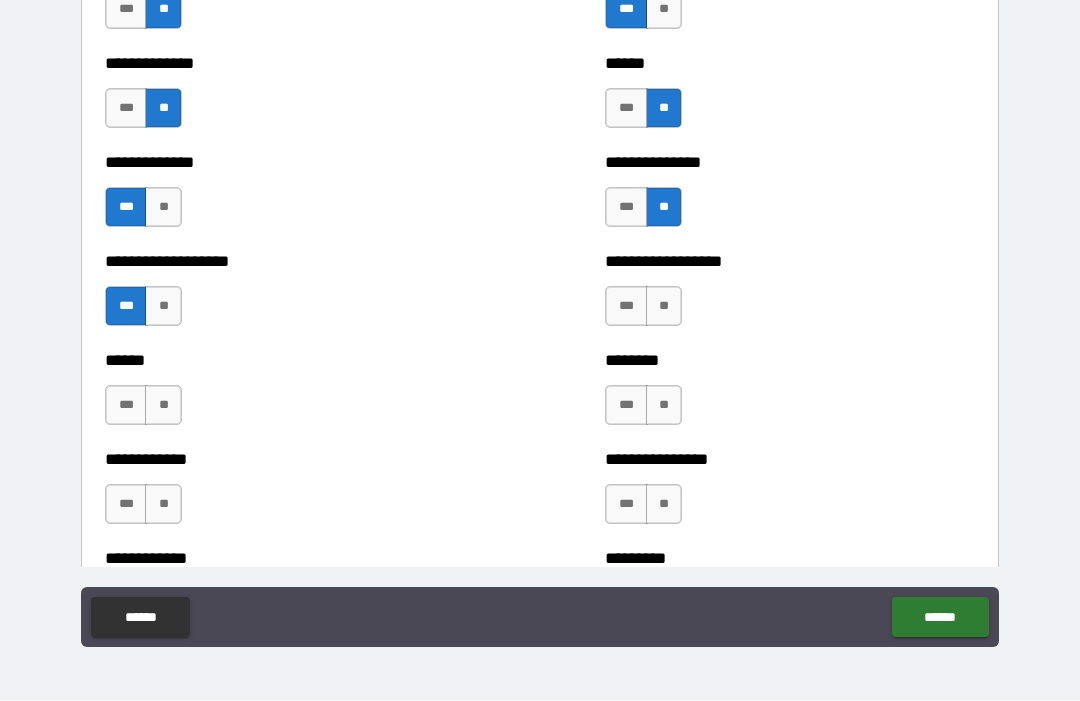 click on "***" at bounding box center (626, 307) 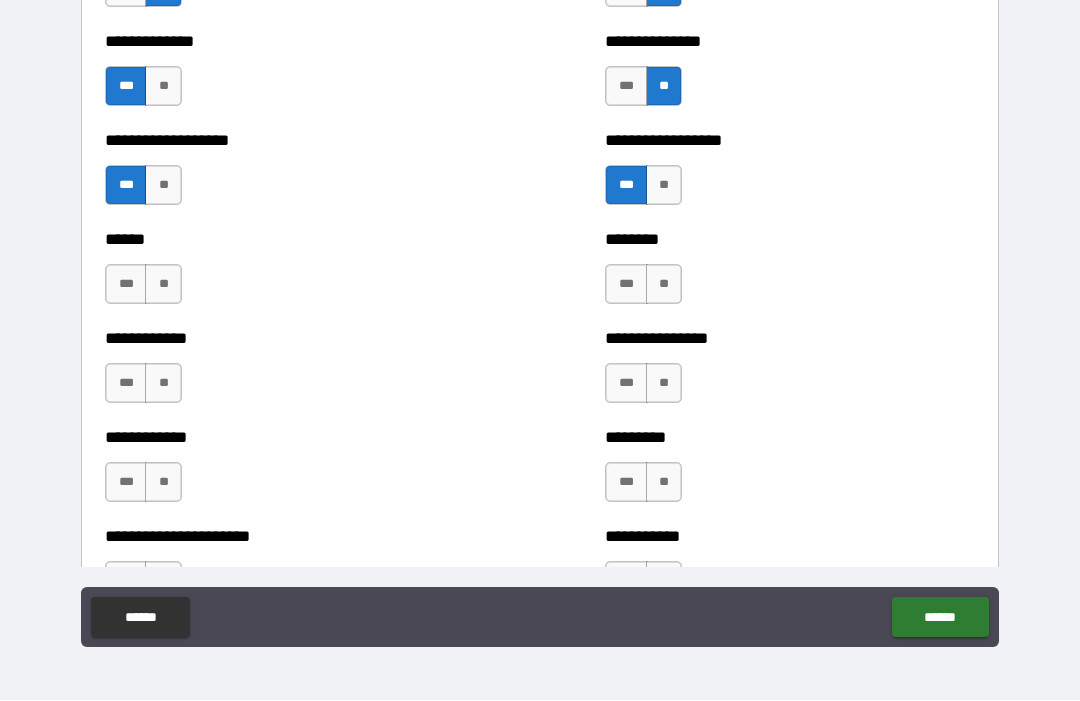 scroll, scrollTop: 4836, scrollLeft: 0, axis: vertical 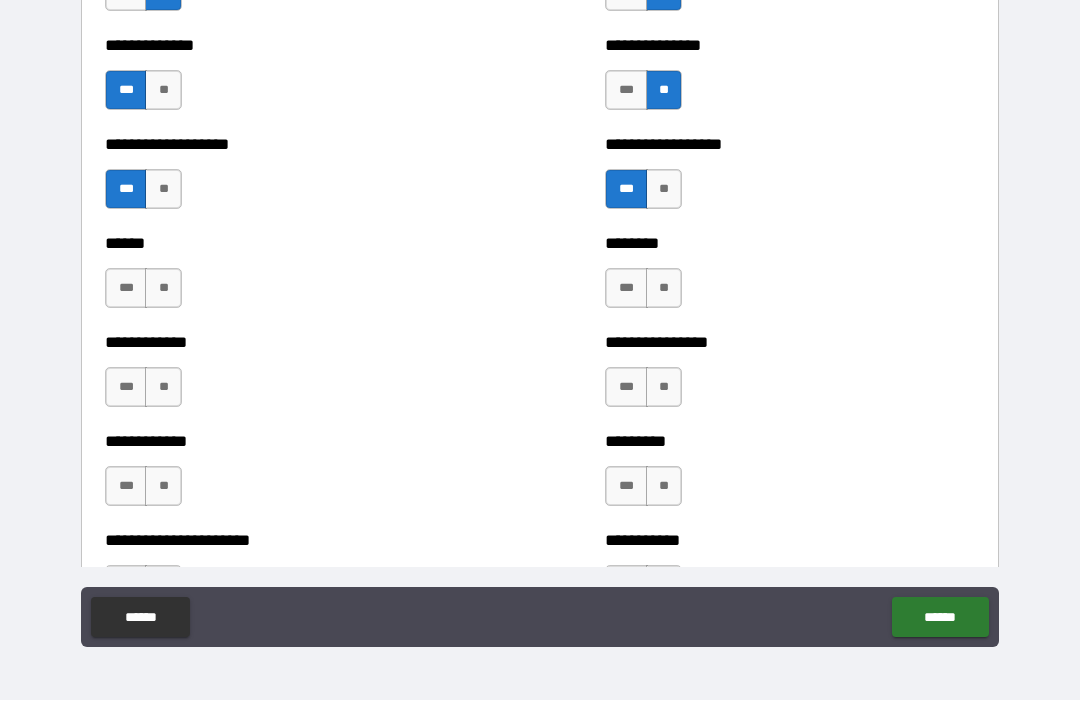 click on "**" at bounding box center [664, 289] 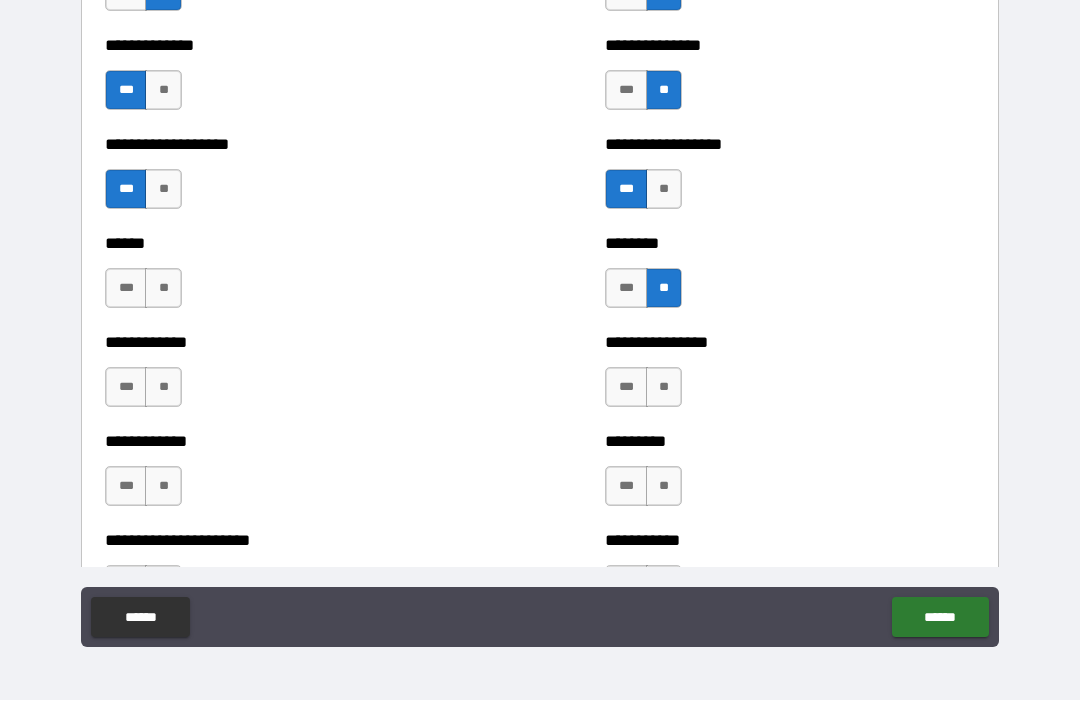 click on "**" at bounding box center [163, 289] 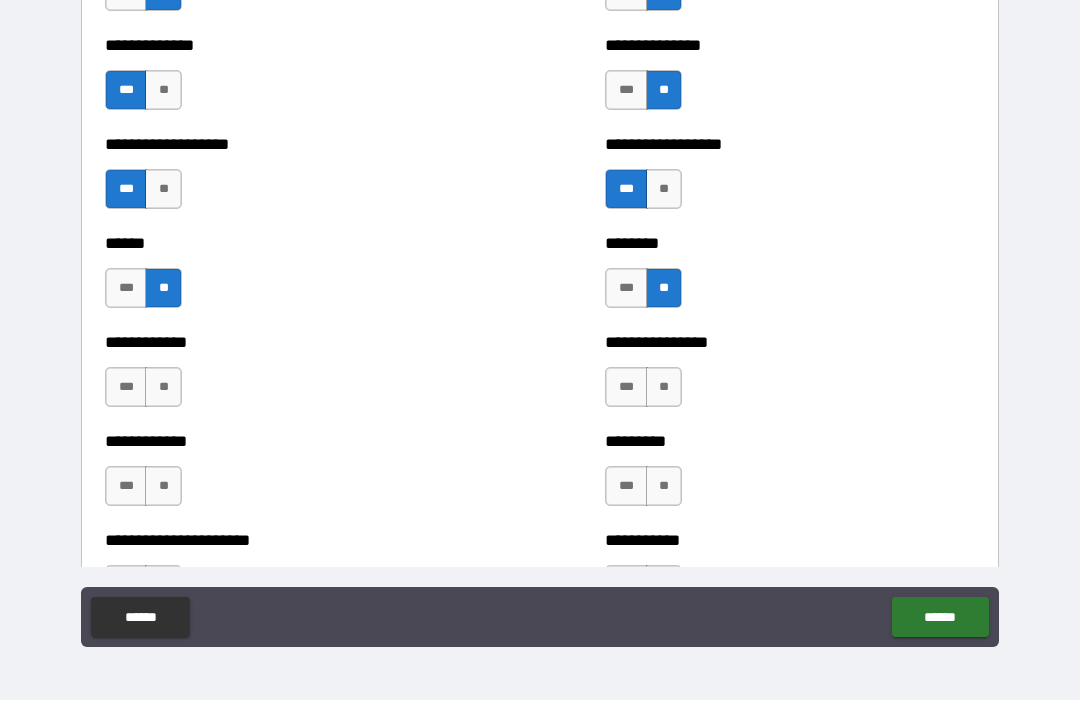 click on "**" at bounding box center [163, 388] 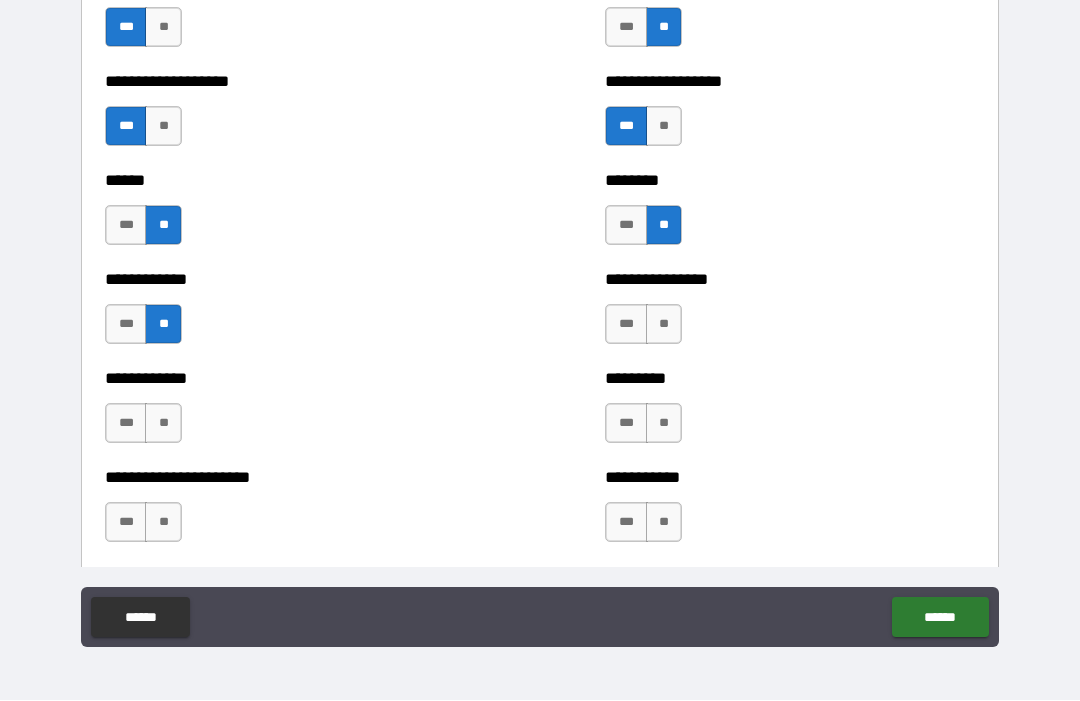 scroll, scrollTop: 4916, scrollLeft: 0, axis: vertical 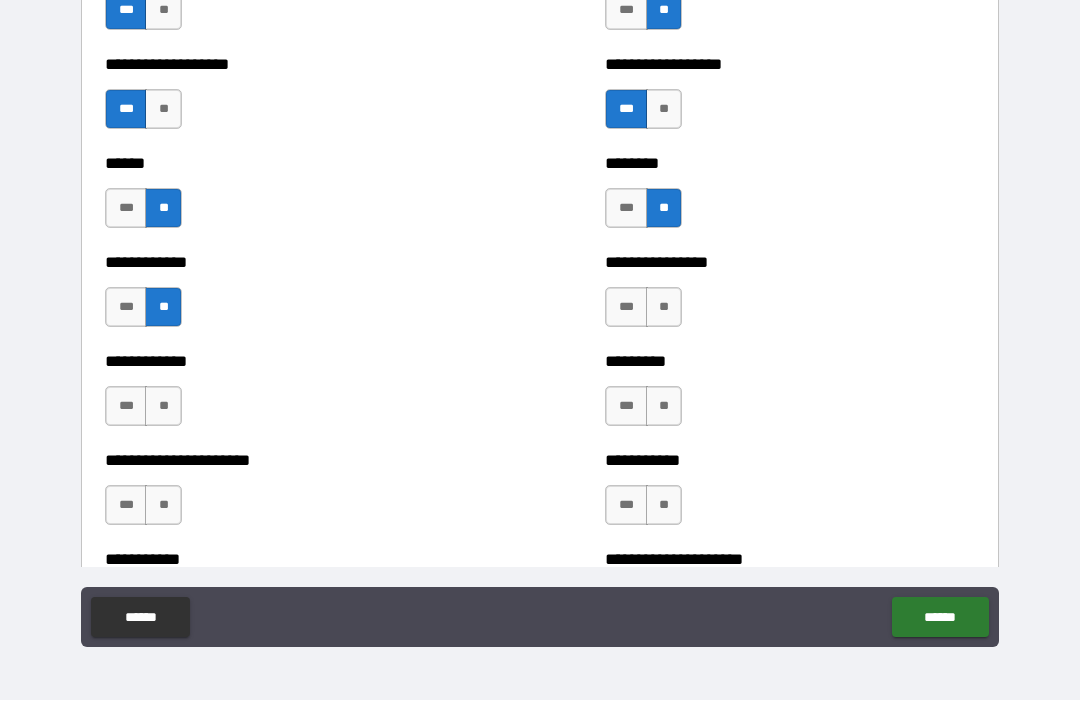 click on "***" at bounding box center [626, 308] 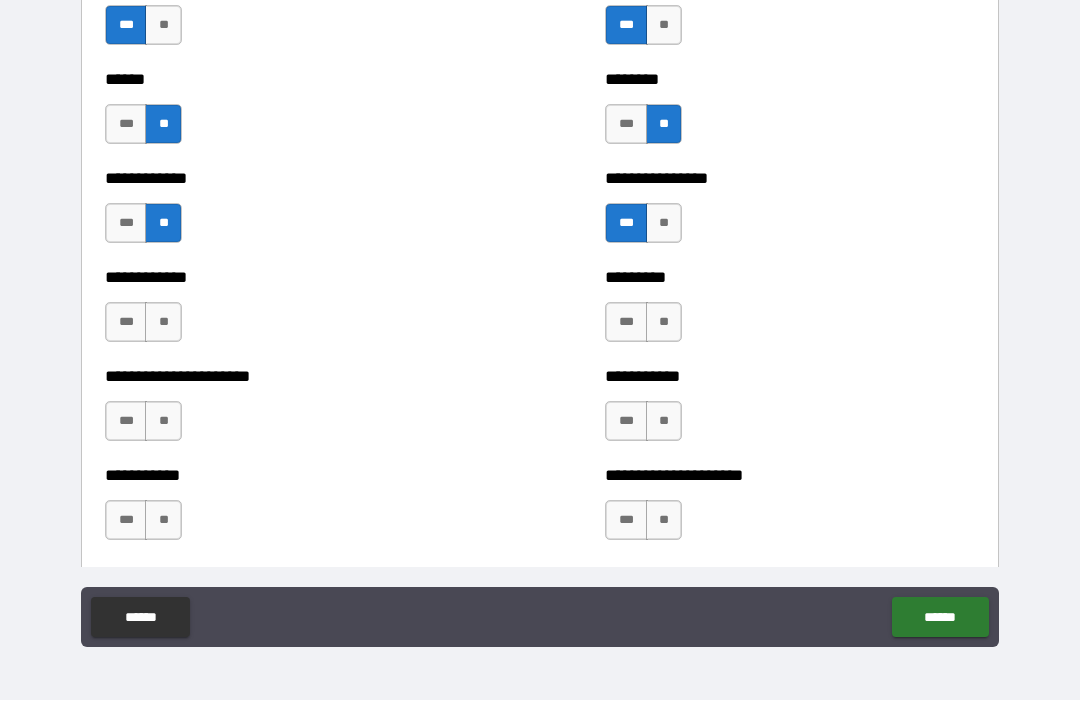 scroll, scrollTop: 5009, scrollLeft: 0, axis: vertical 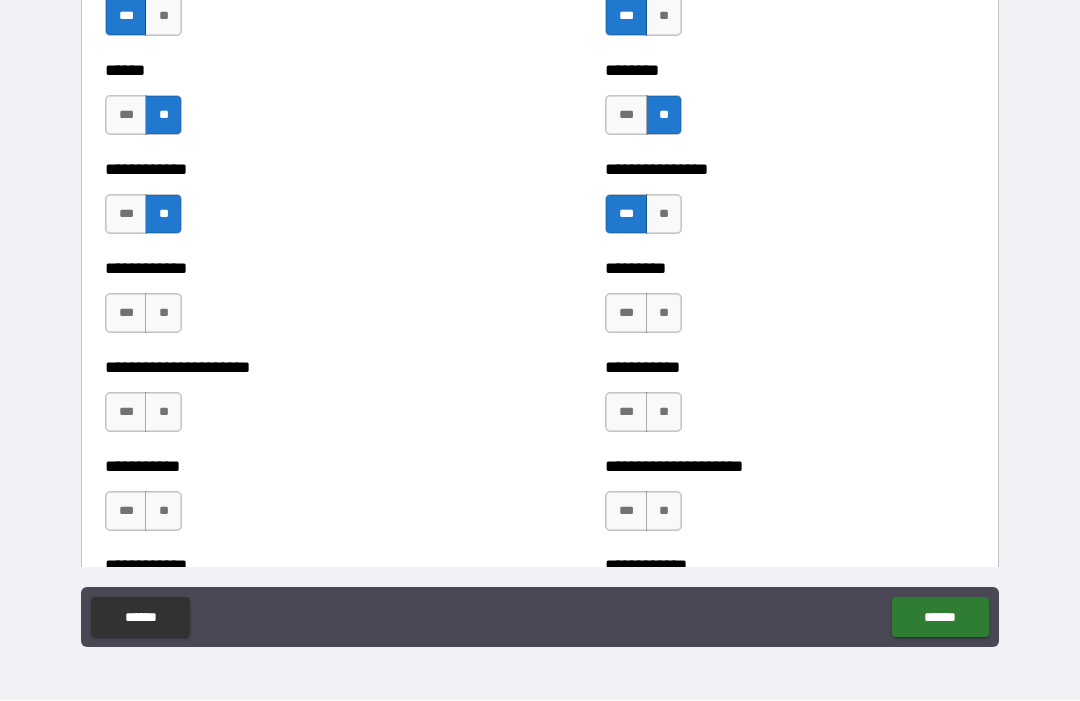 click on "***" at bounding box center (626, 314) 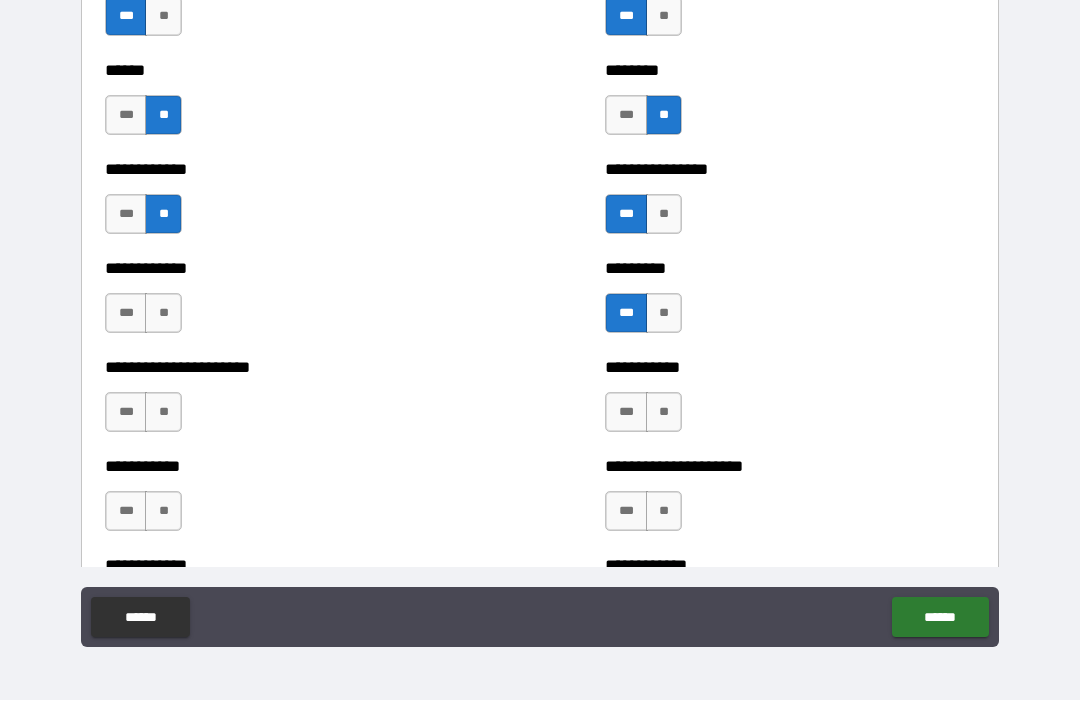 click on "**" at bounding box center (163, 314) 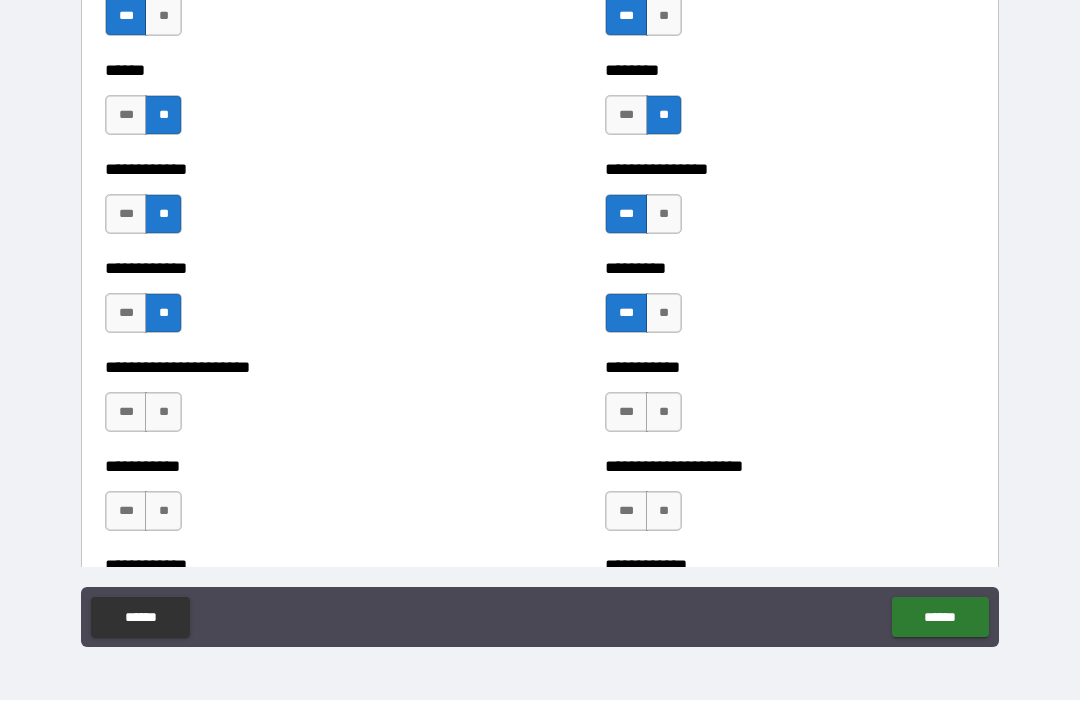 click on "**" at bounding box center [163, 413] 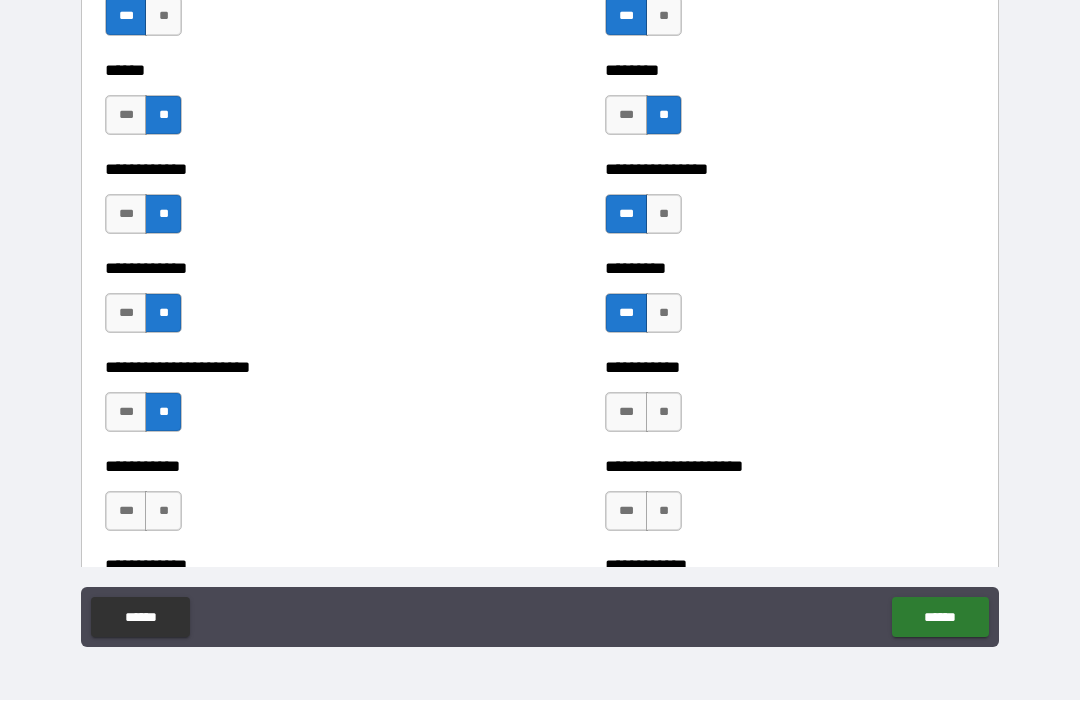 click on "***" at bounding box center [626, 413] 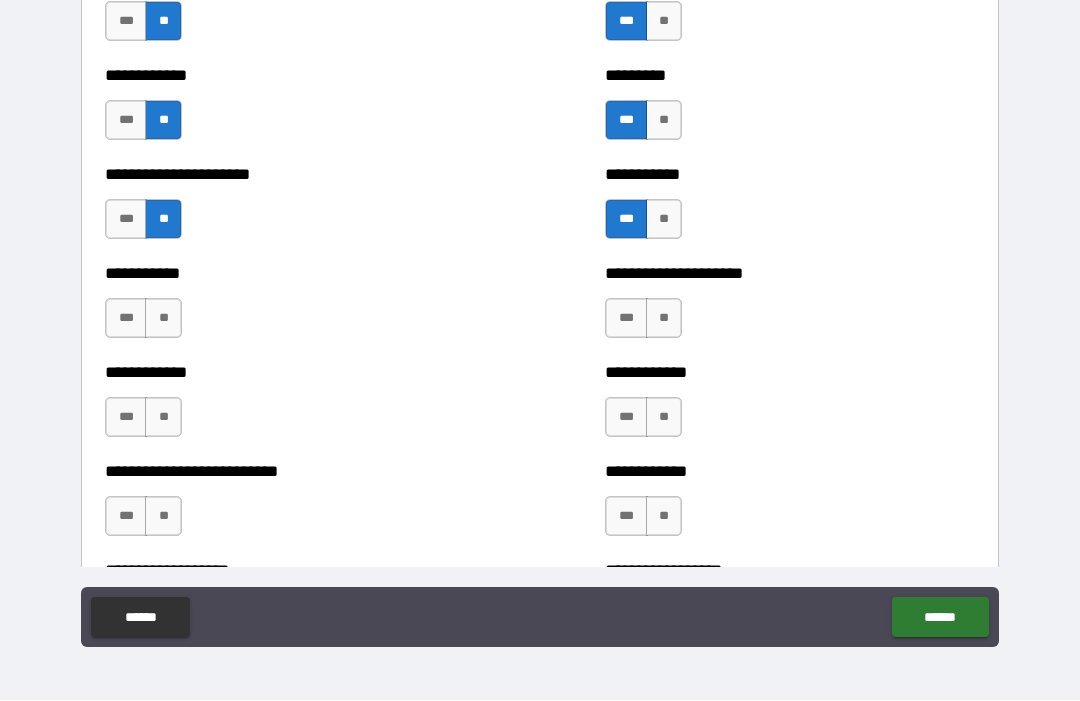 scroll, scrollTop: 5204, scrollLeft: 0, axis: vertical 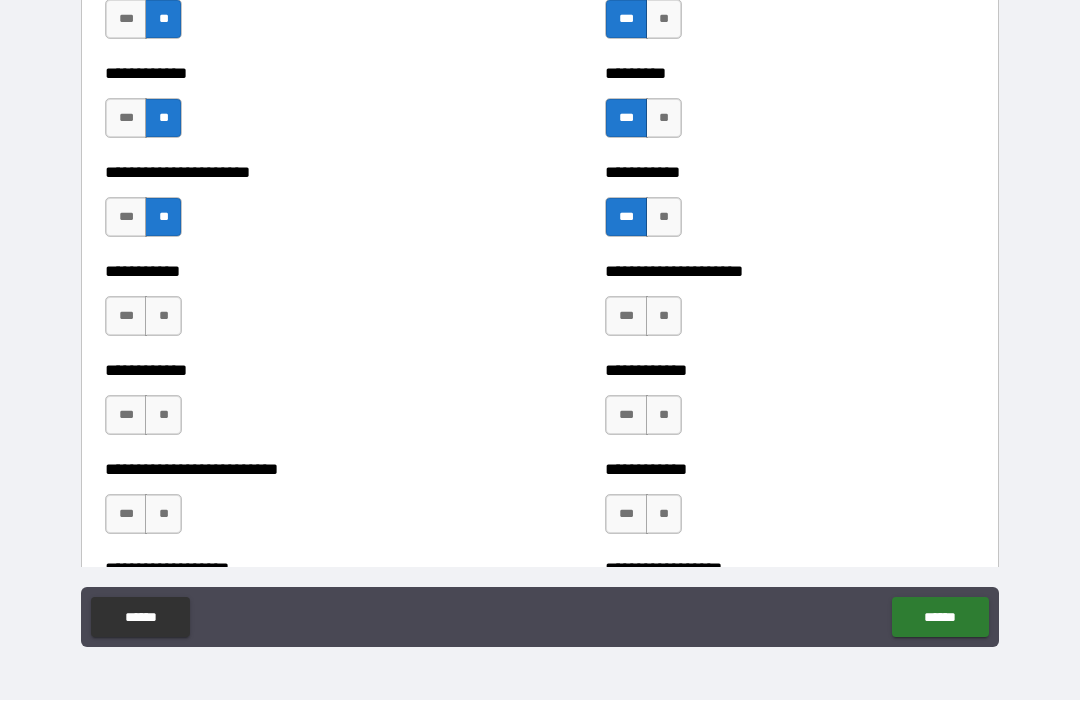 click on "**" at bounding box center [664, 317] 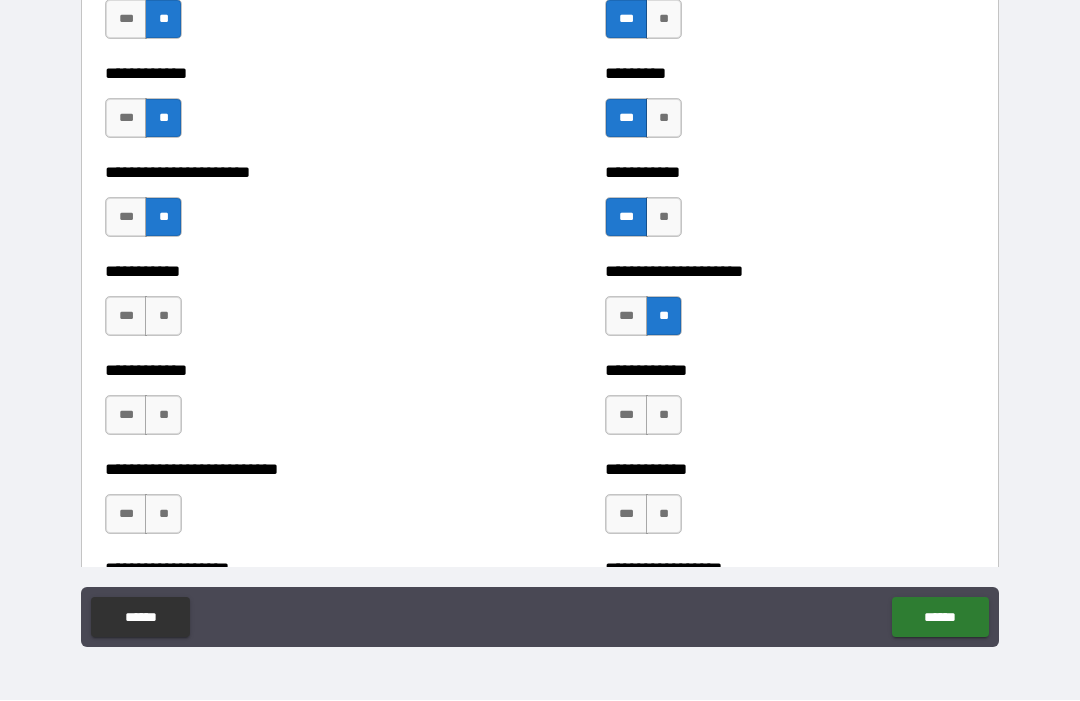 click on "**" at bounding box center (163, 317) 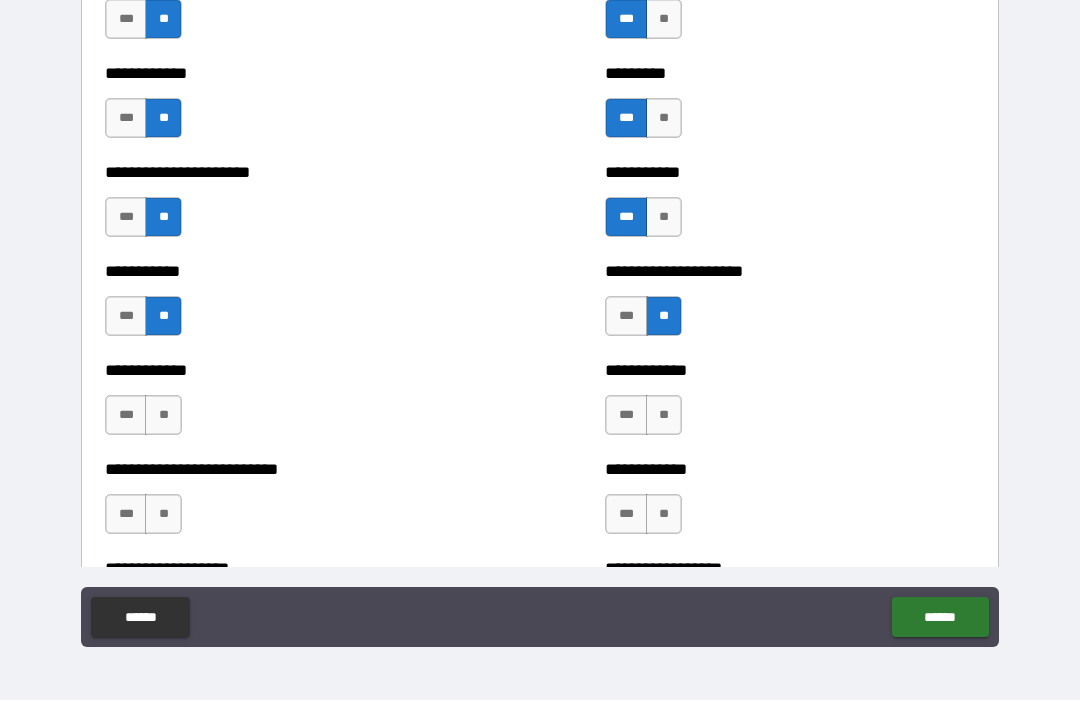 click on "**" at bounding box center [163, 416] 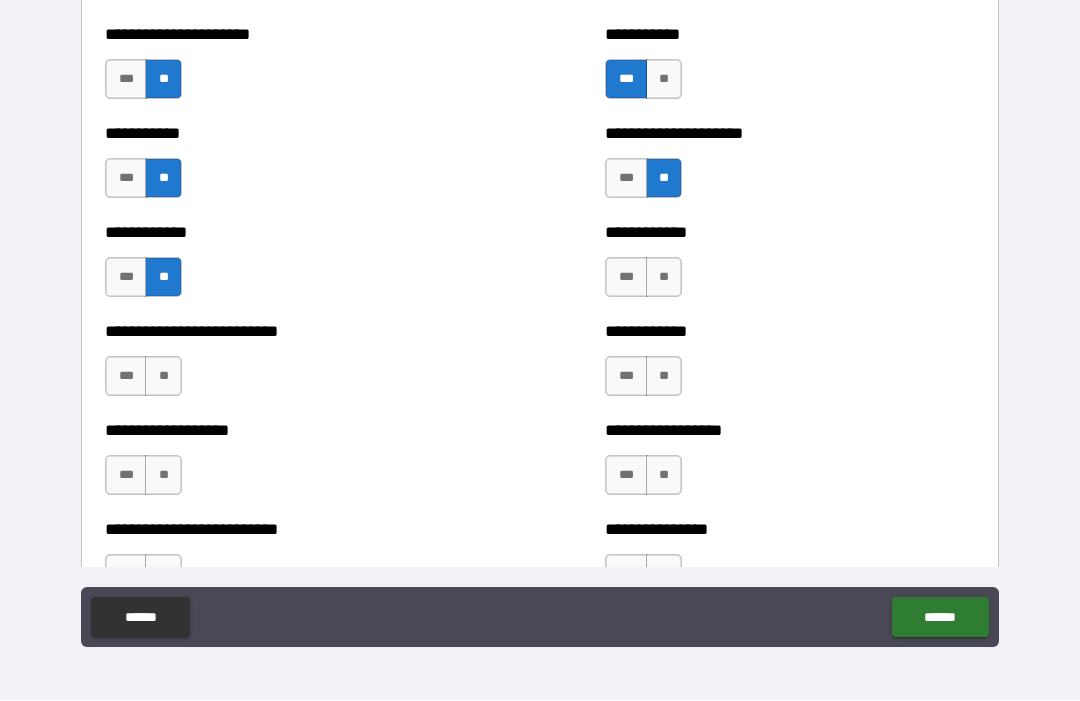 scroll, scrollTop: 5343, scrollLeft: 0, axis: vertical 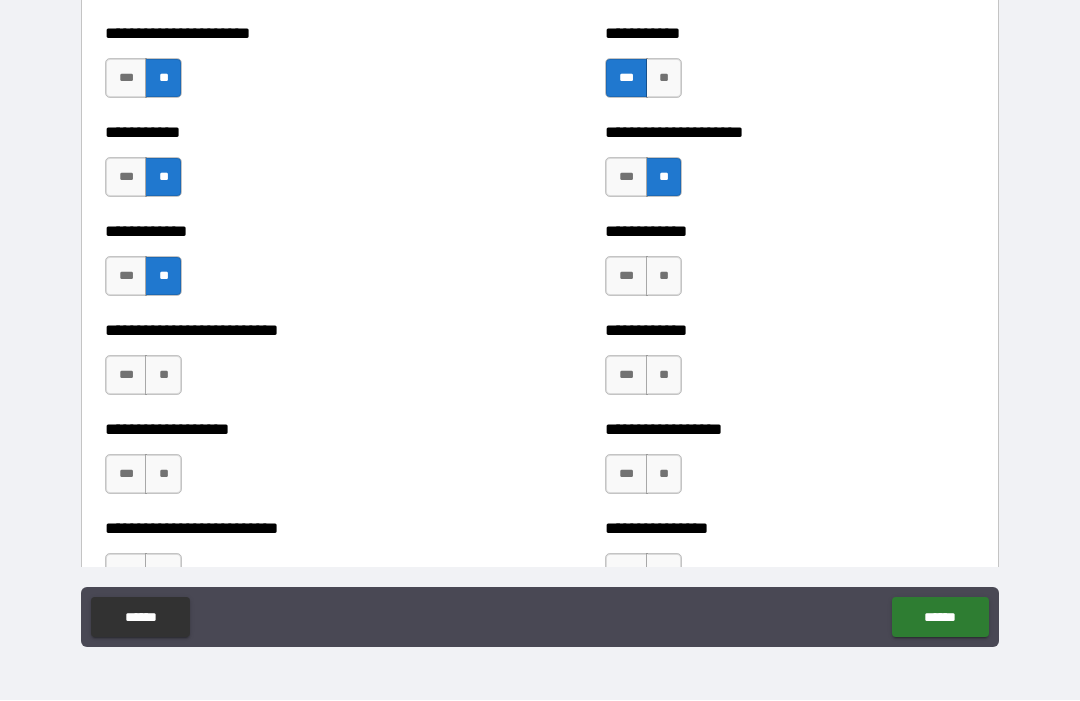 click on "**" at bounding box center [664, 277] 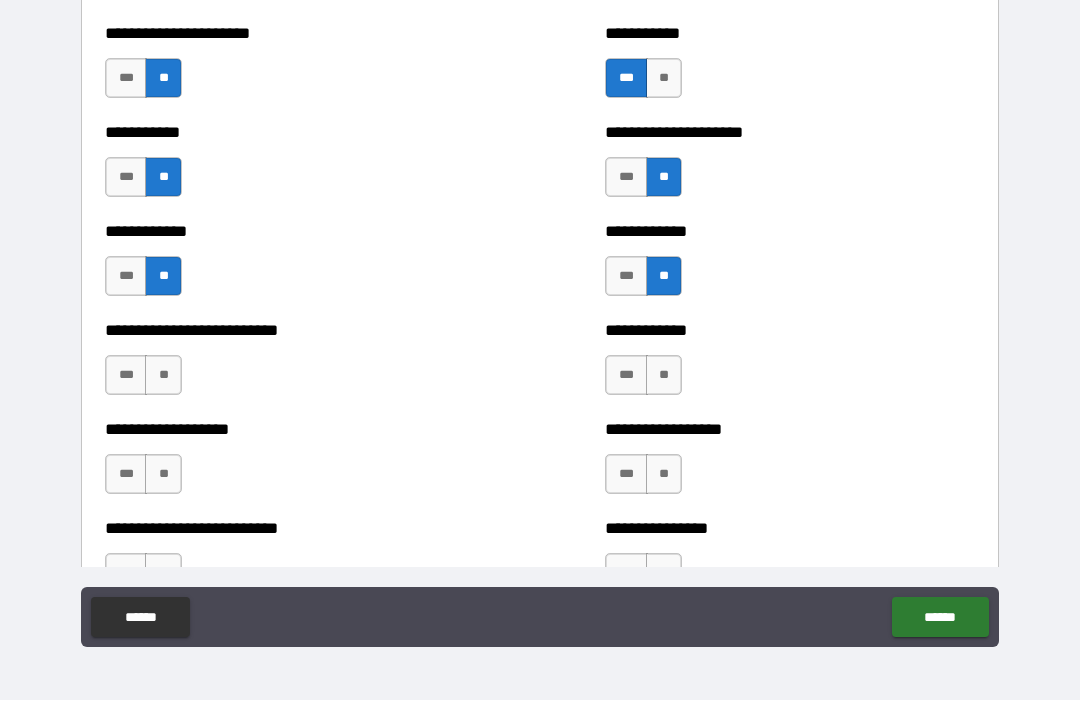 click on "**" at bounding box center (664, 376) 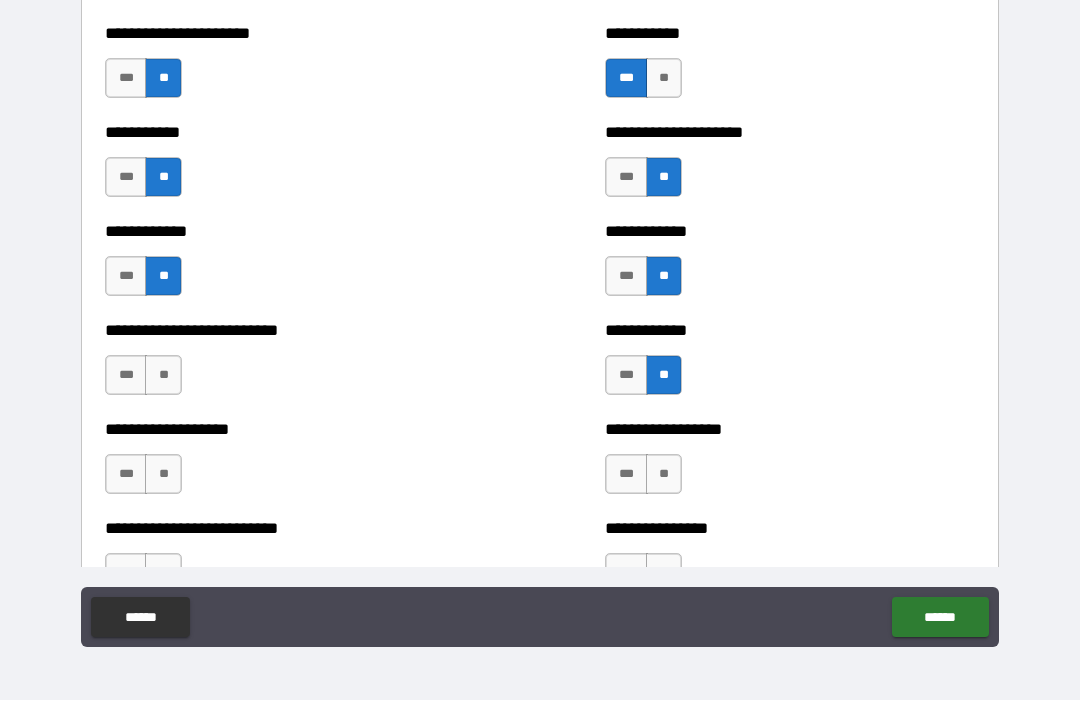 click on "**" at bounding box center (163, 376) 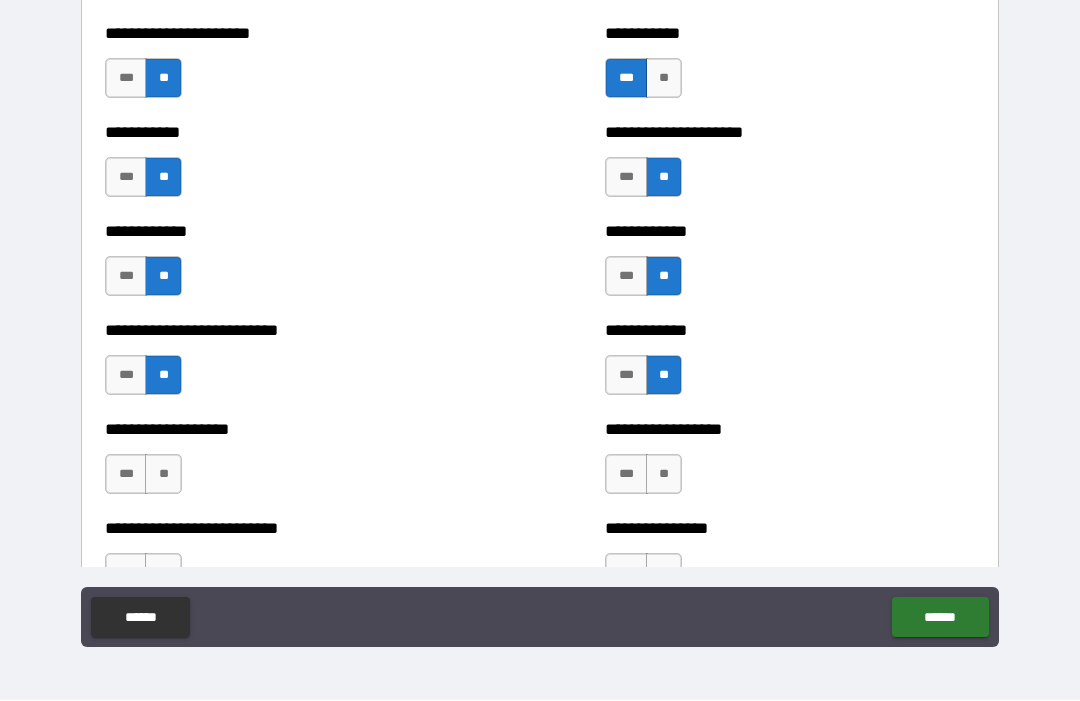 click on "**" at bounding box center (163, 475) 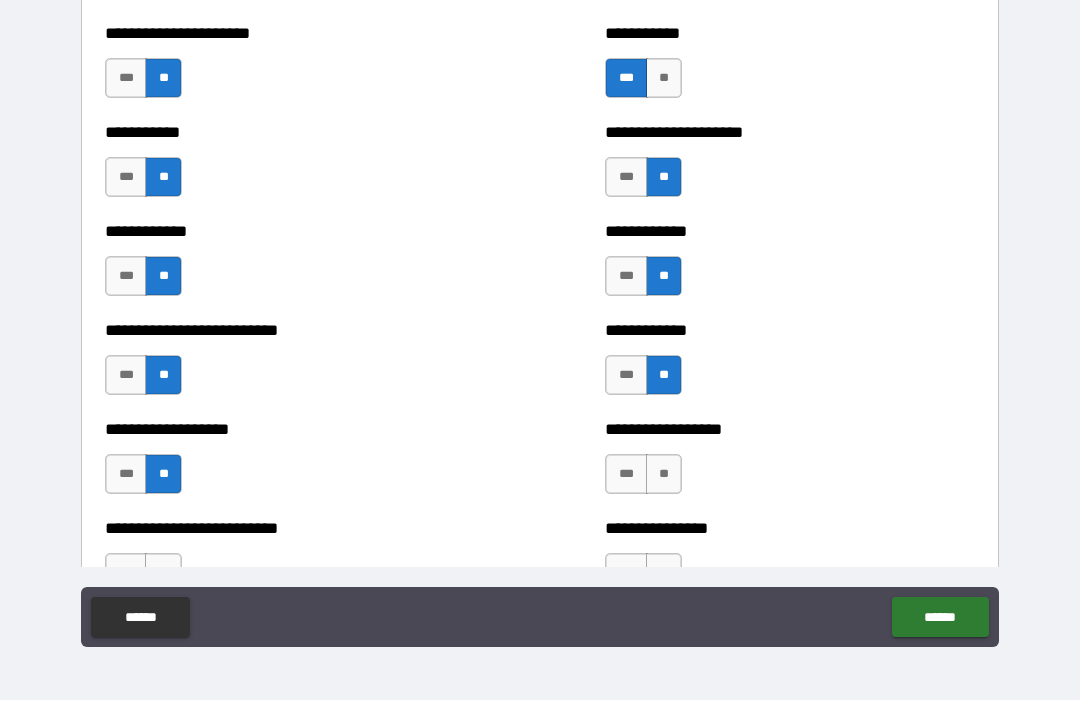 click on "***" at bounding box center (126, 475) 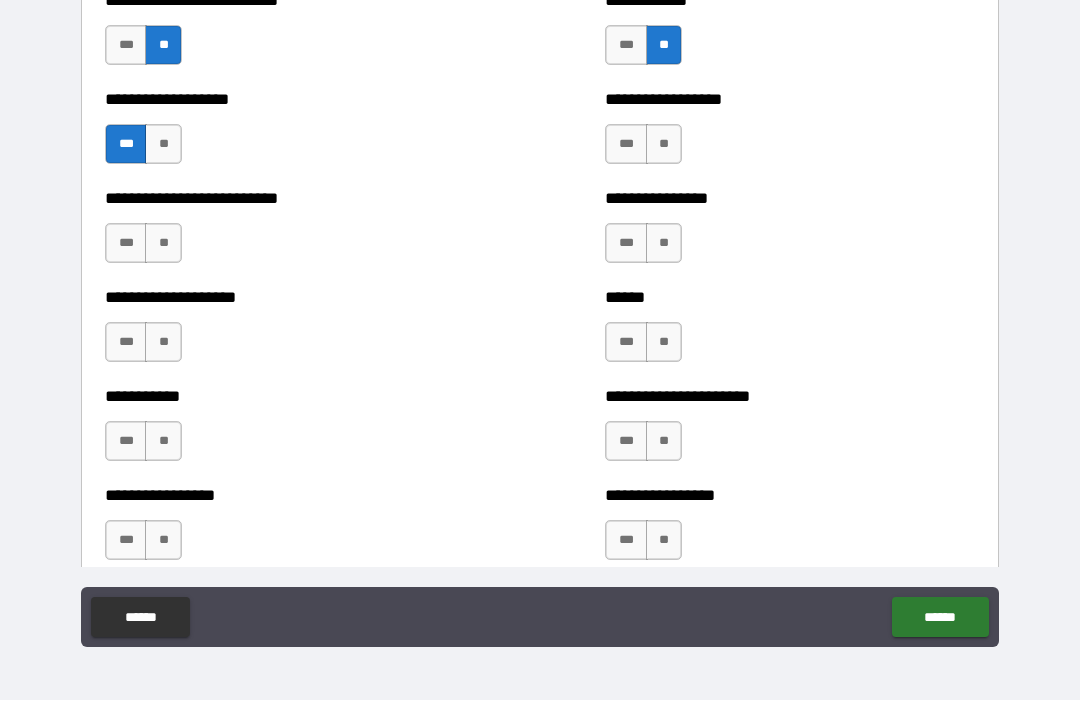 scroll, scrollTop: 5677, scrollLeft: 0, axis: vertical 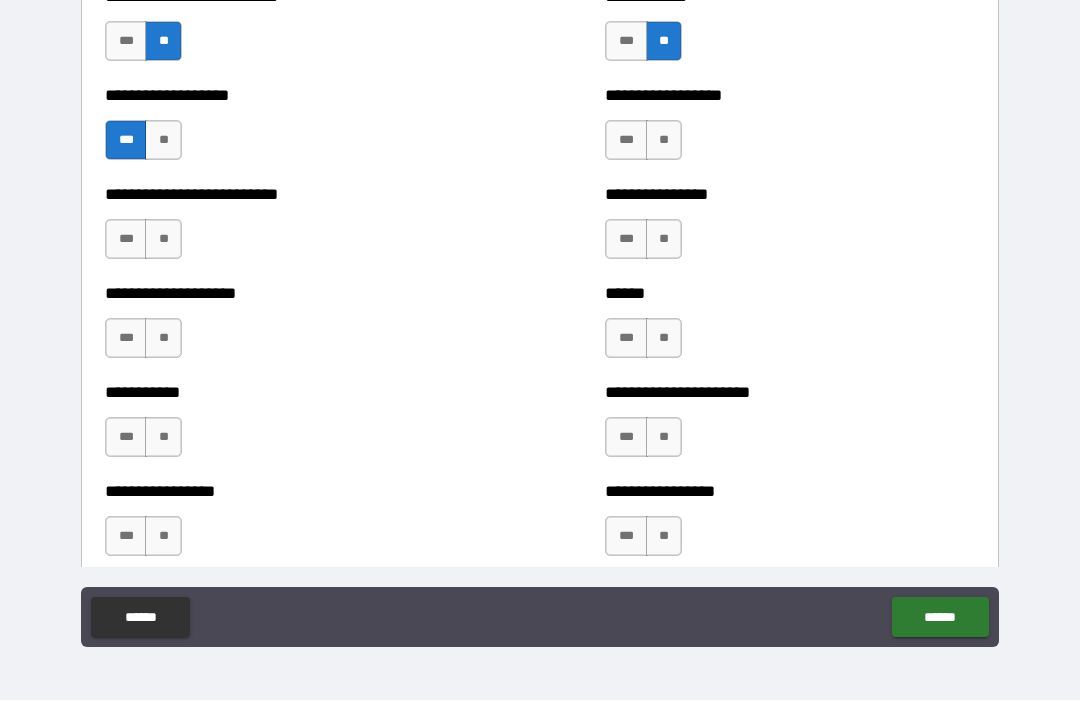 click on "**" at bounding box center (664, 240) 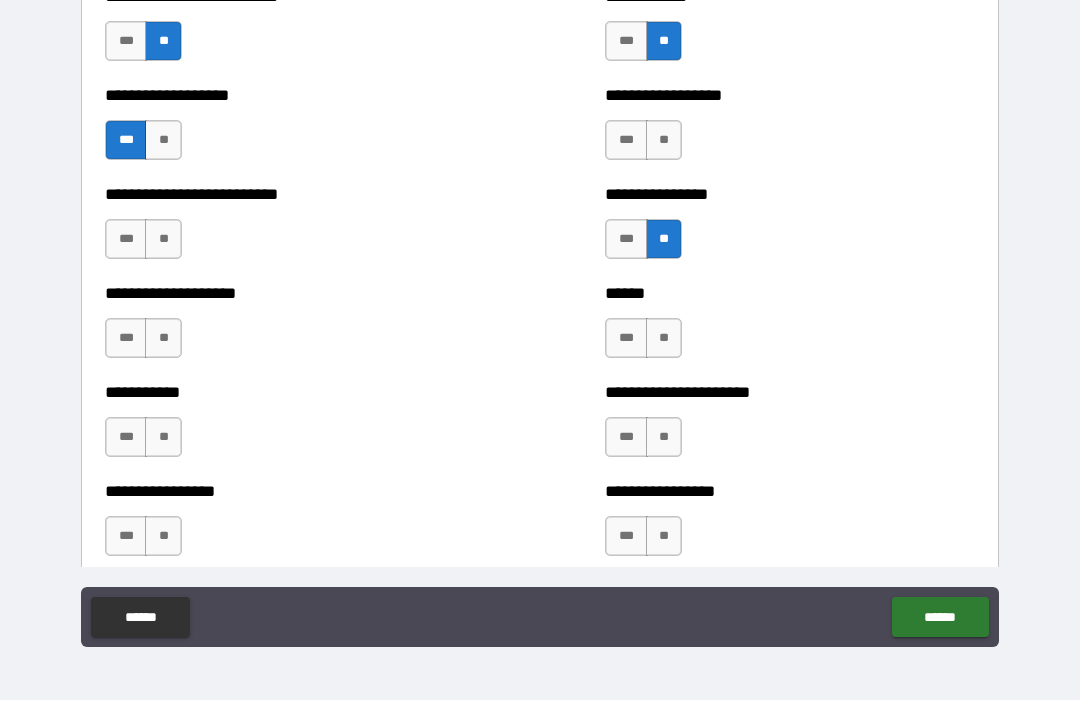 click on "**" at bounding box center (163, 240) 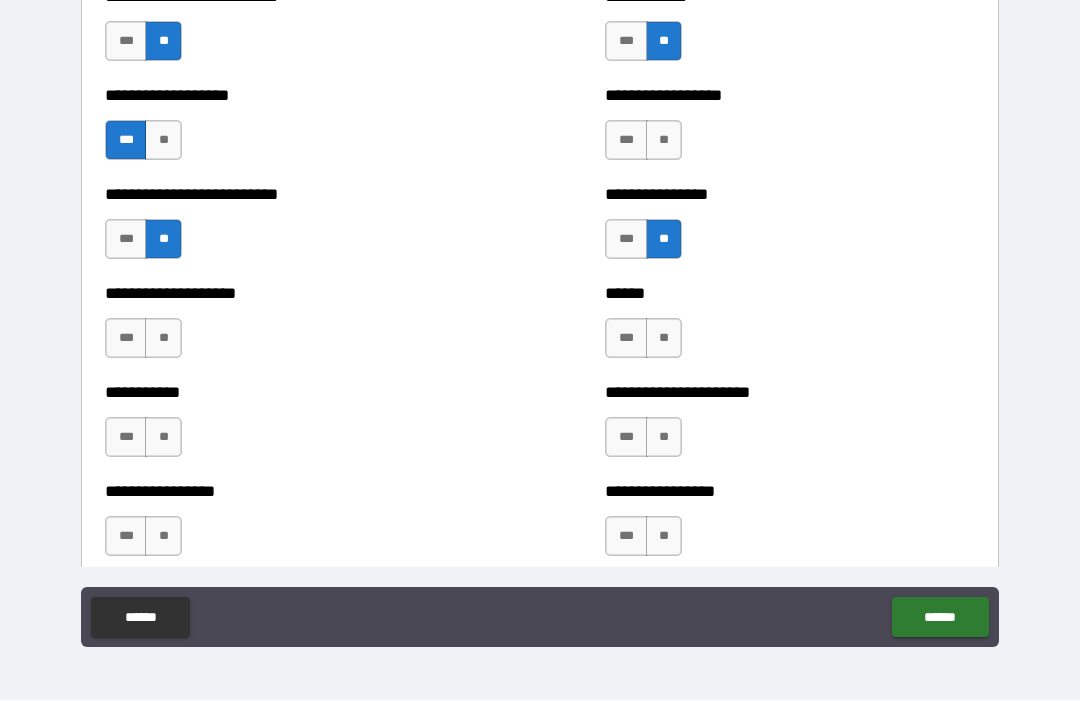 click on "**********" at bounding box center (290, 329) 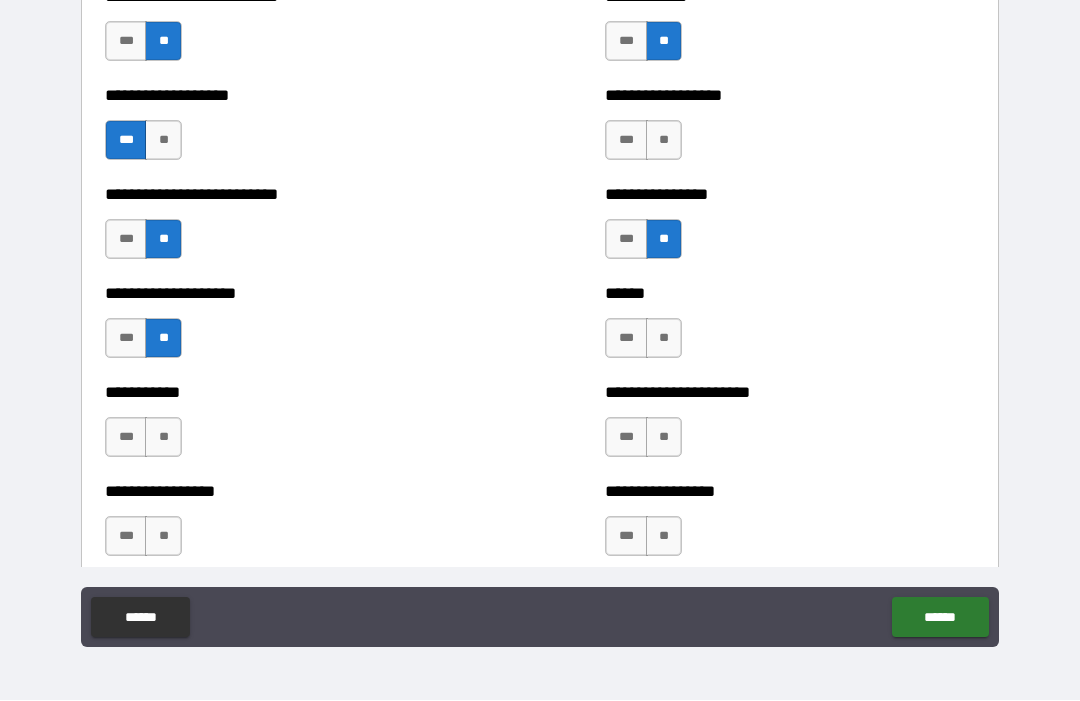 click on "**" at bounding box center [664, 339] 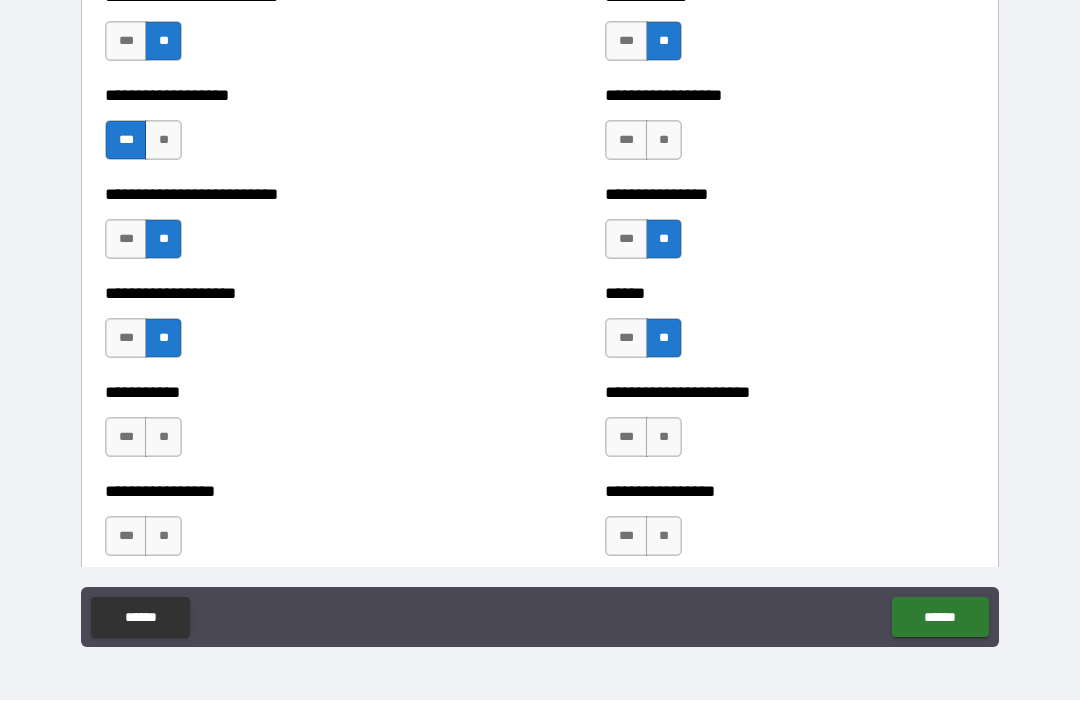 click on "**" at bounding box center [163, 438] 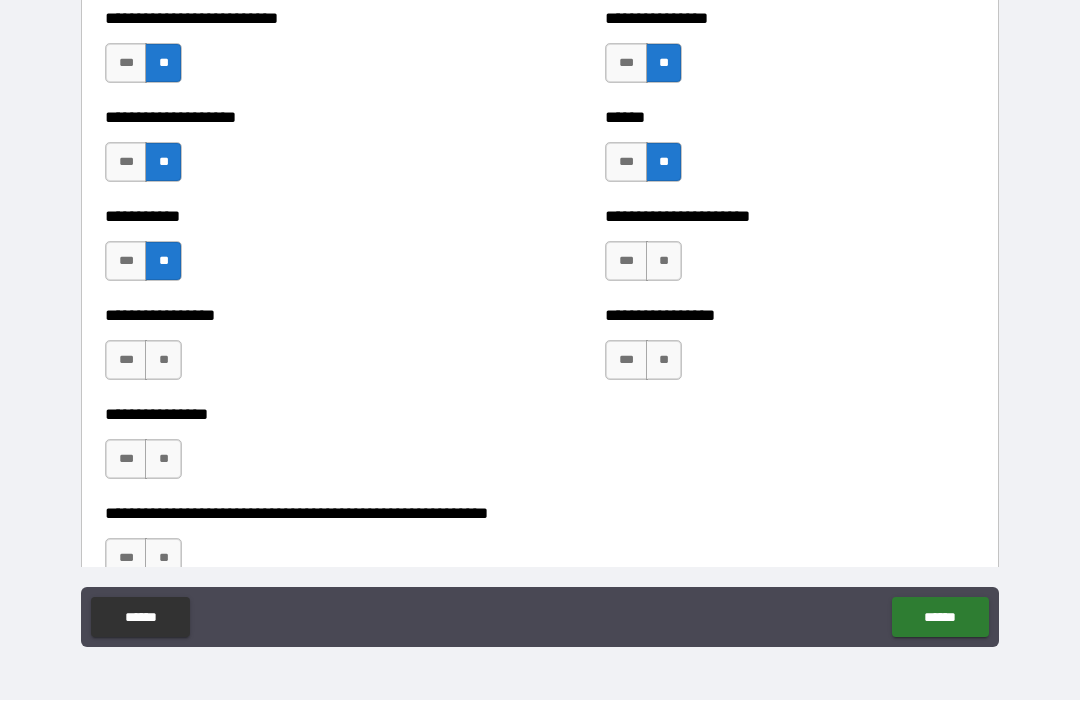 scroll, scrollTop: 5868, scrollLeft: 0, axis: vertical 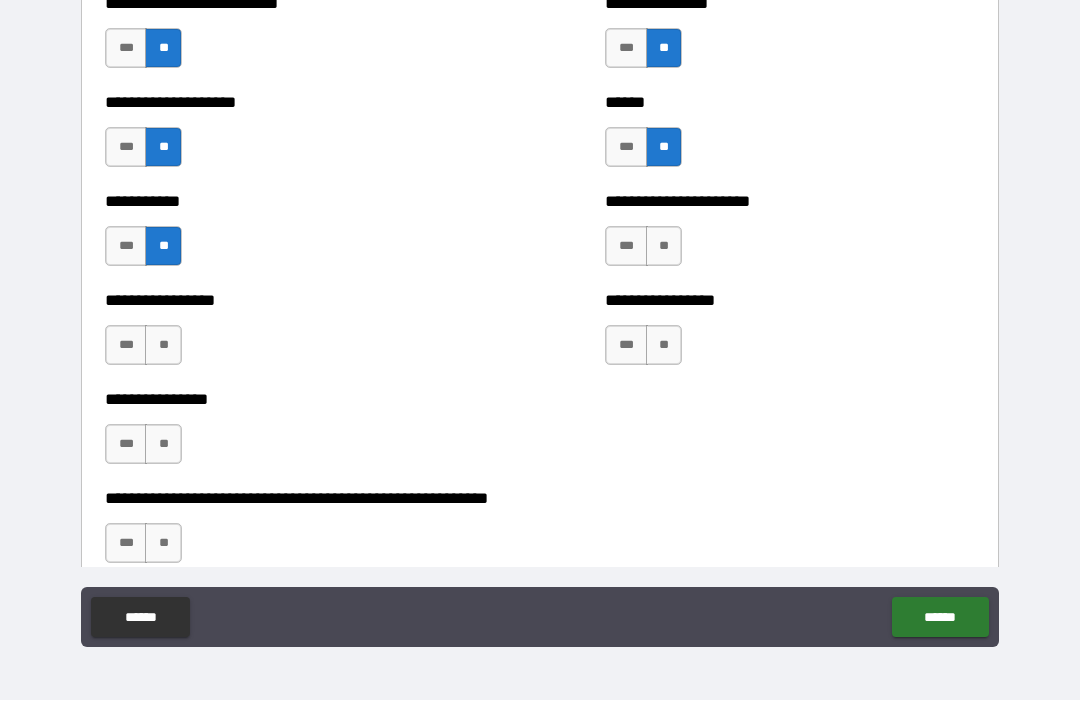 click on "***" at bounding box center [626, 247] 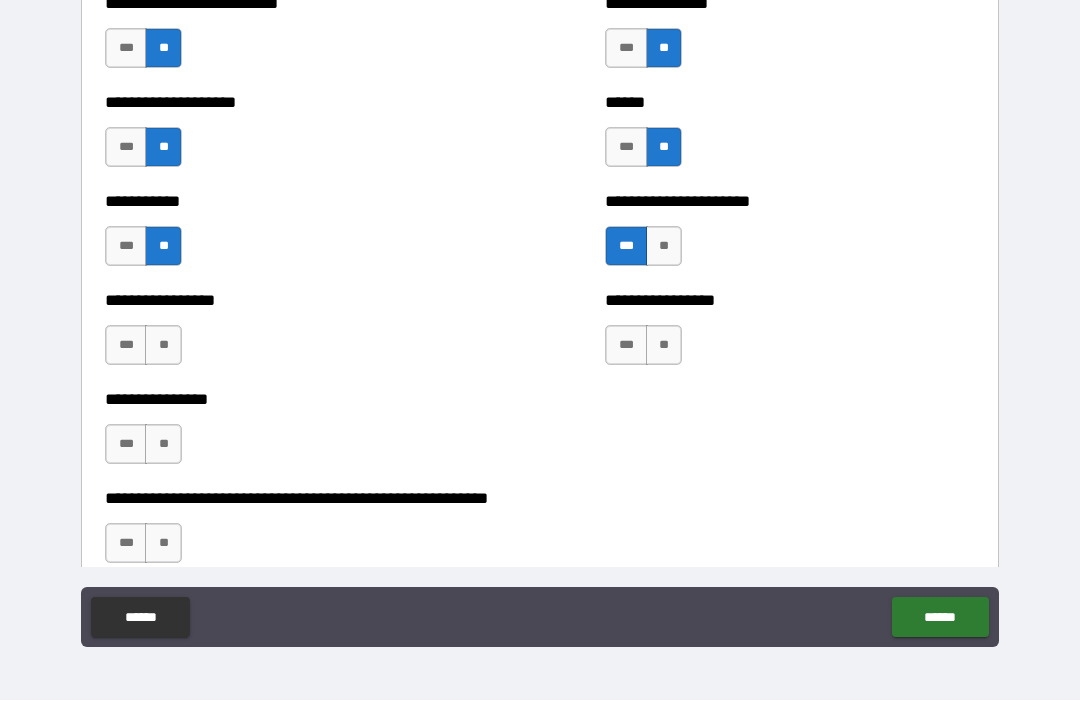 click on "**" at bounding box center [664, 346] 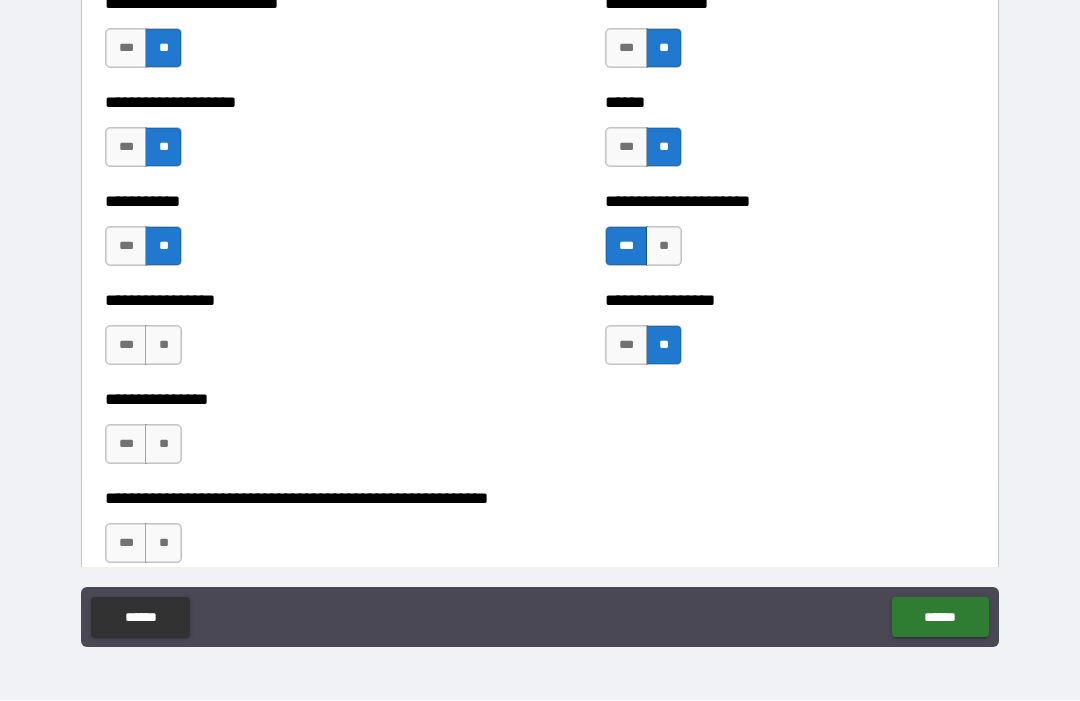 click on "***" at bounding box center [126, 346] 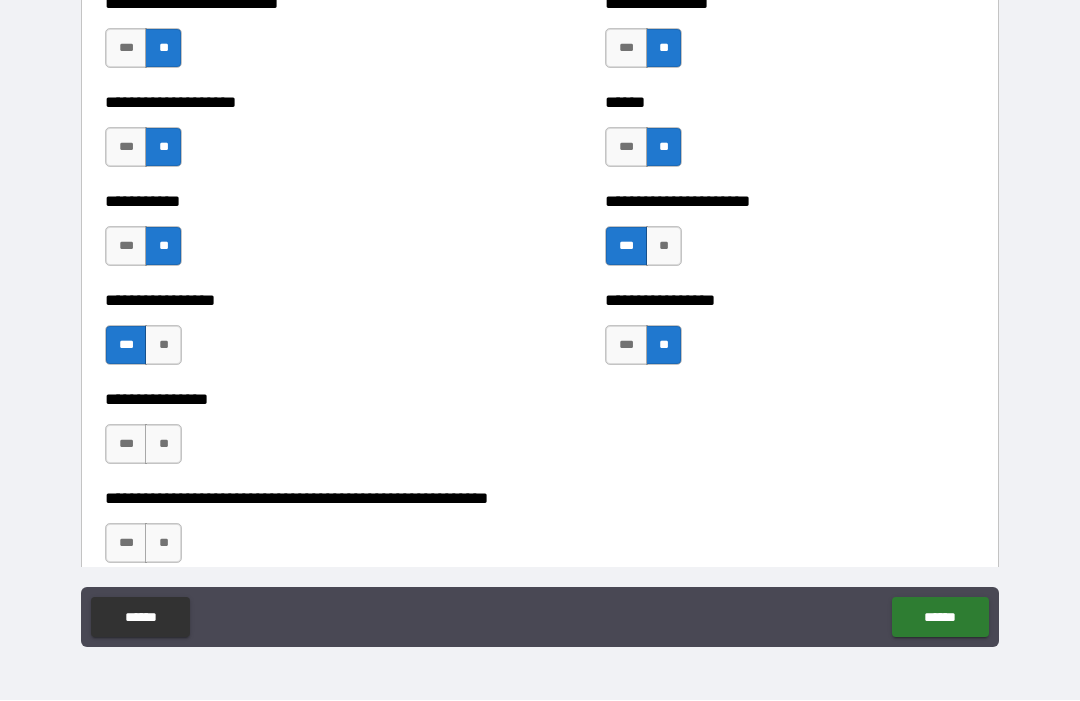 click on "**" at bounding box center [163, 445] 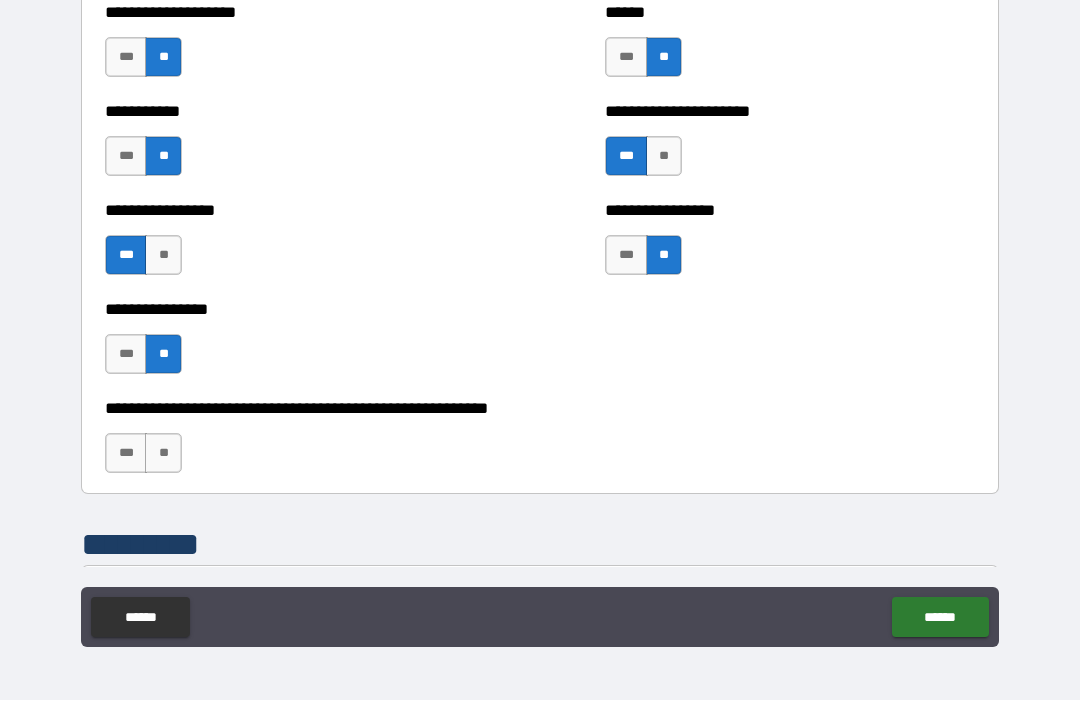 scroll, scrollTop: 6006, scrollLeft: 0, axis: vertical 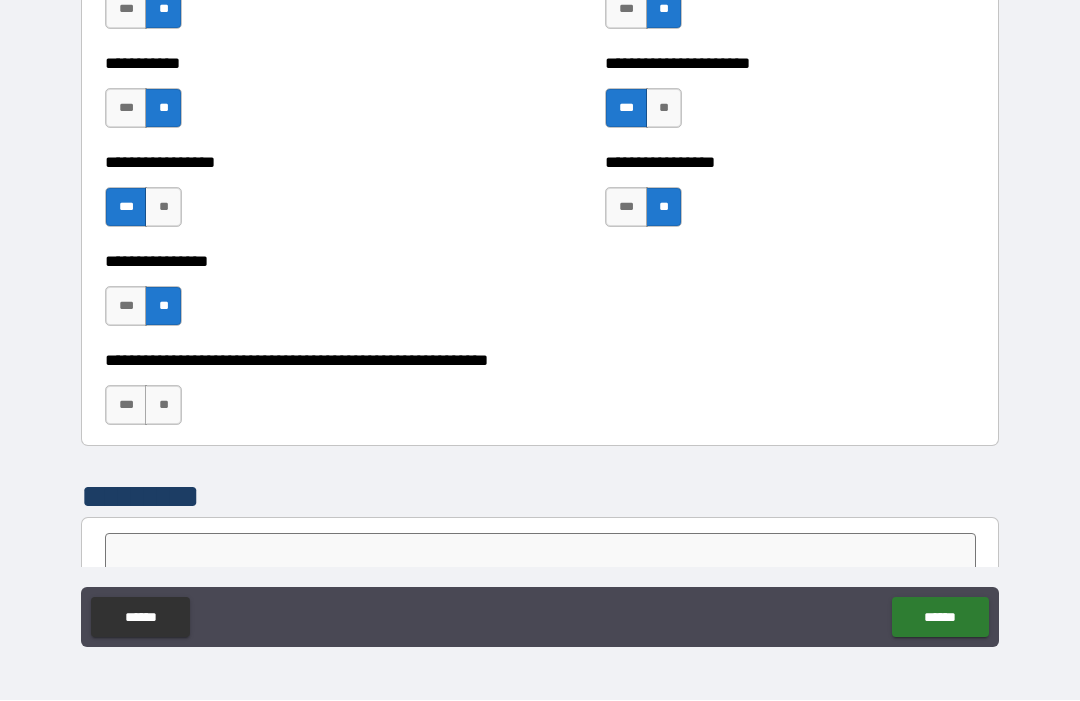 click on "**" at bounding box center [163, 406] 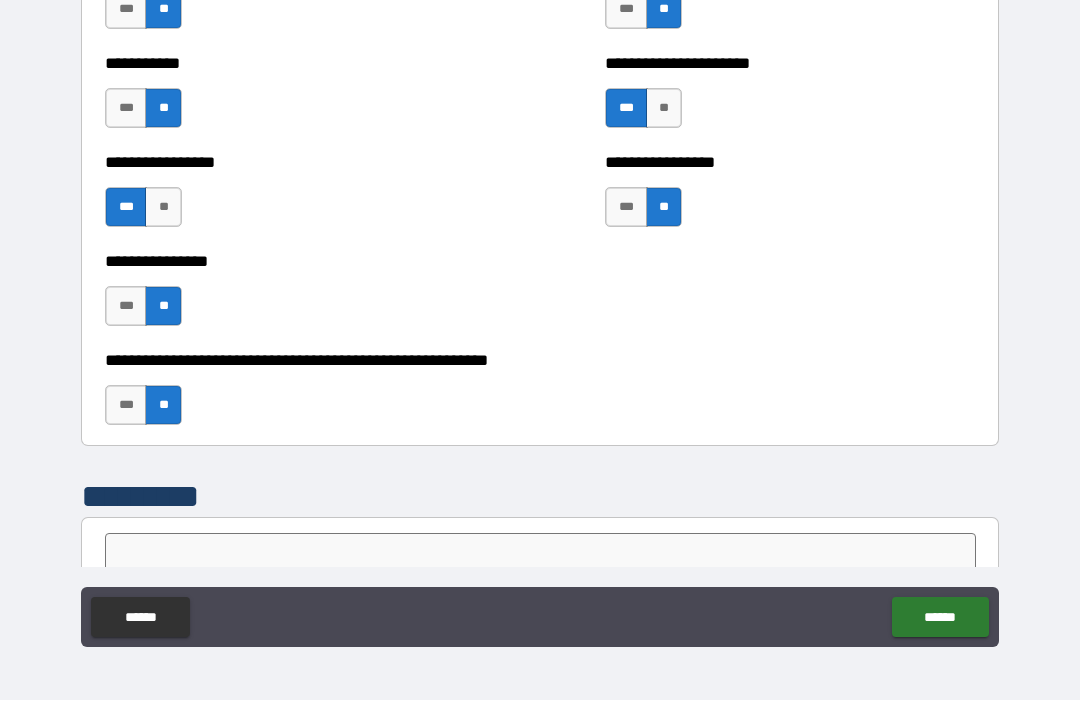 click on "******" at bounding box center (940, 618) 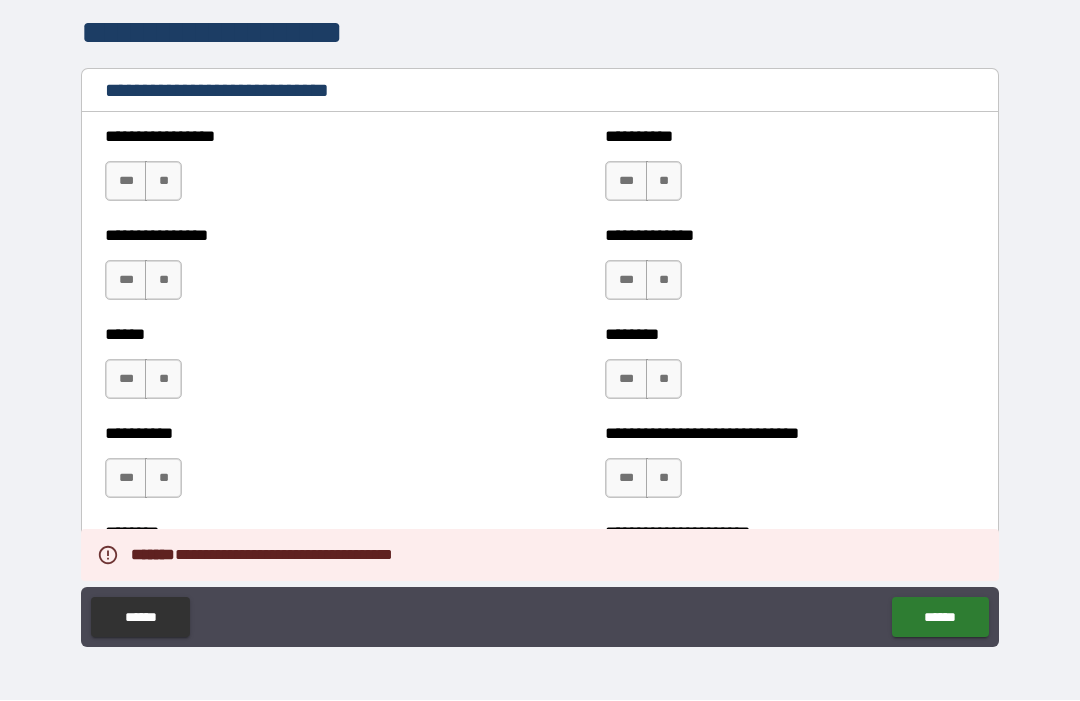 scroll, scrollTop: 6667, scrollLeft: 0, axis: vertical 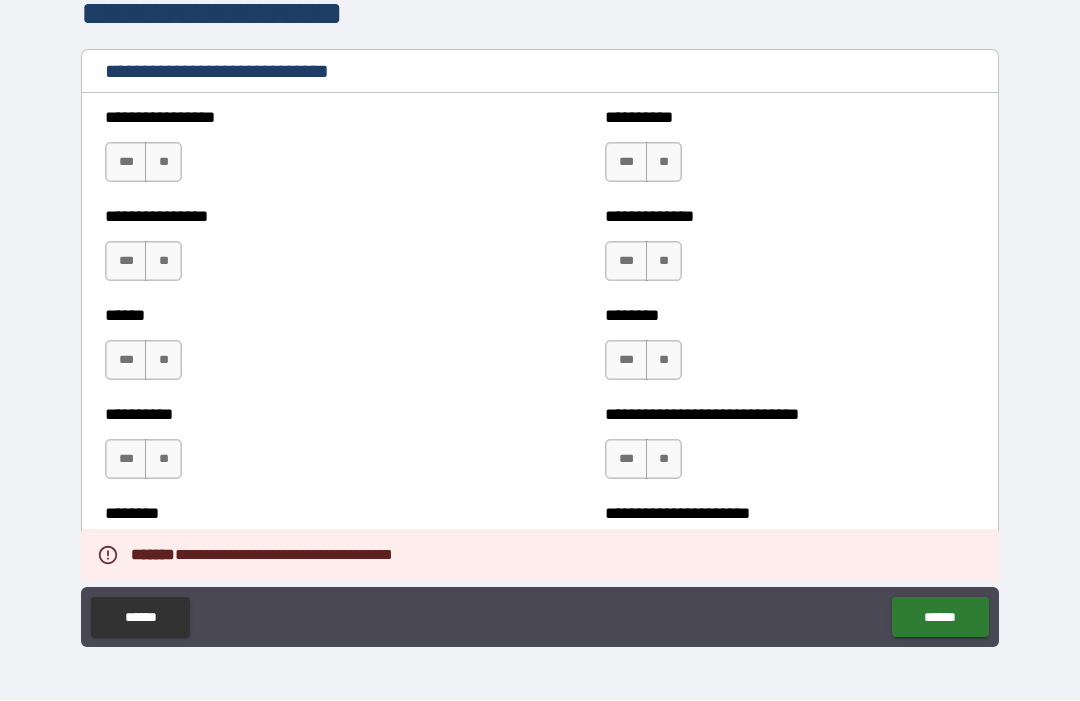 click on "***" at bounding box center [126, 163] 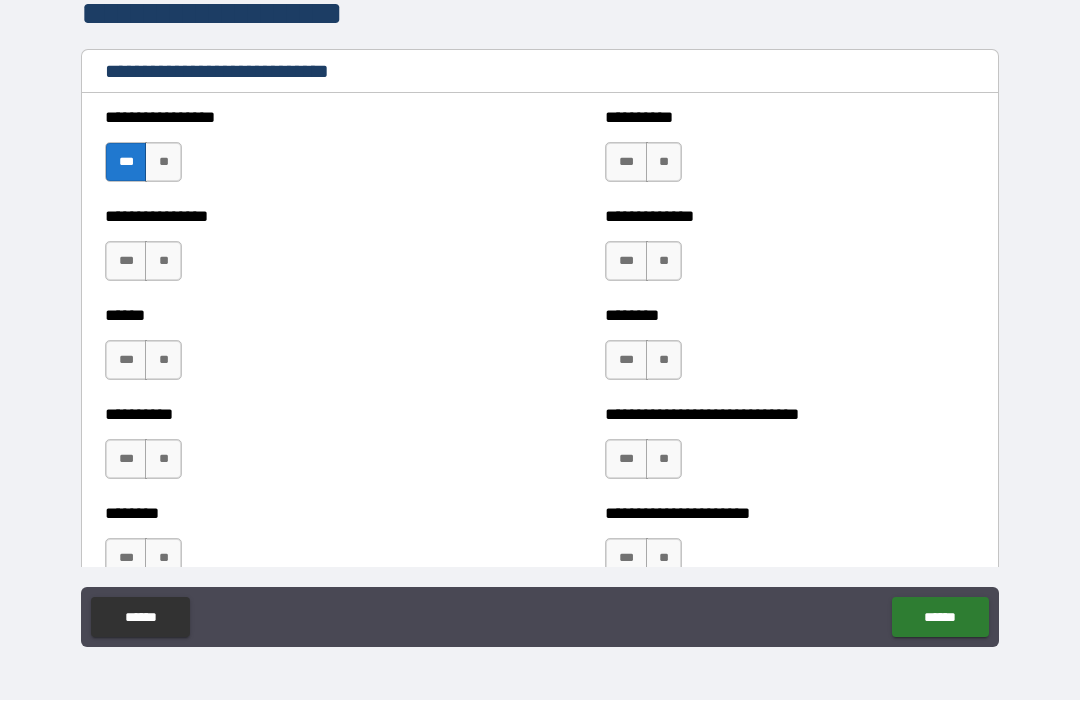 click on "***" at bounding box center (126, 262) 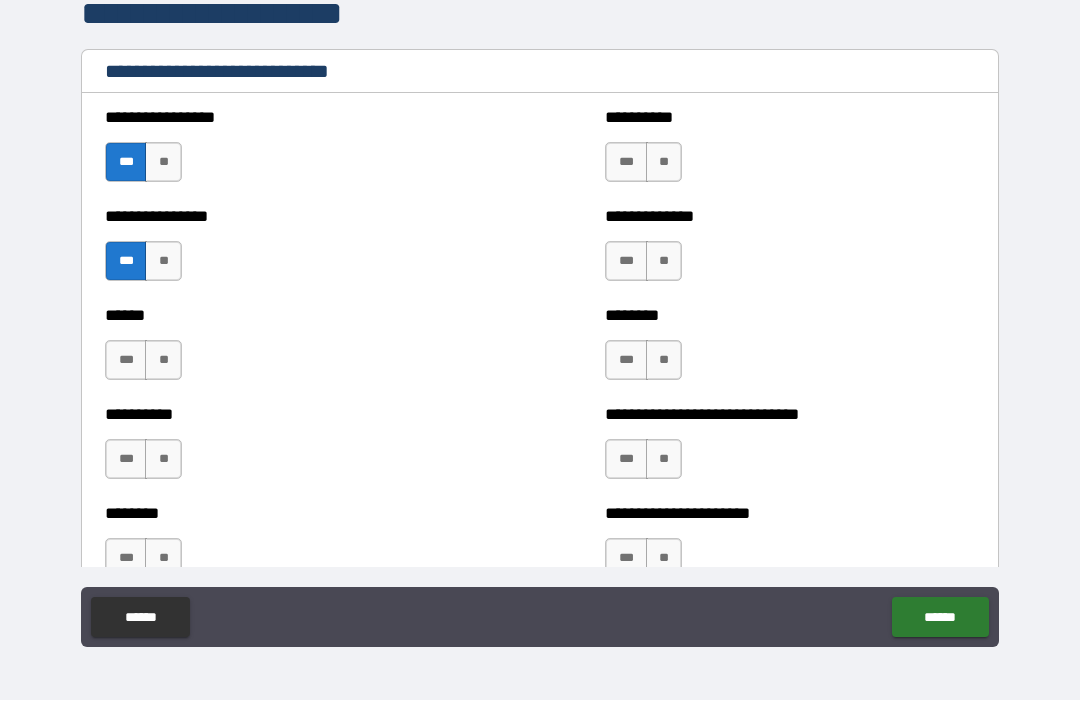 click on "***" at bounding box center [626, 163] 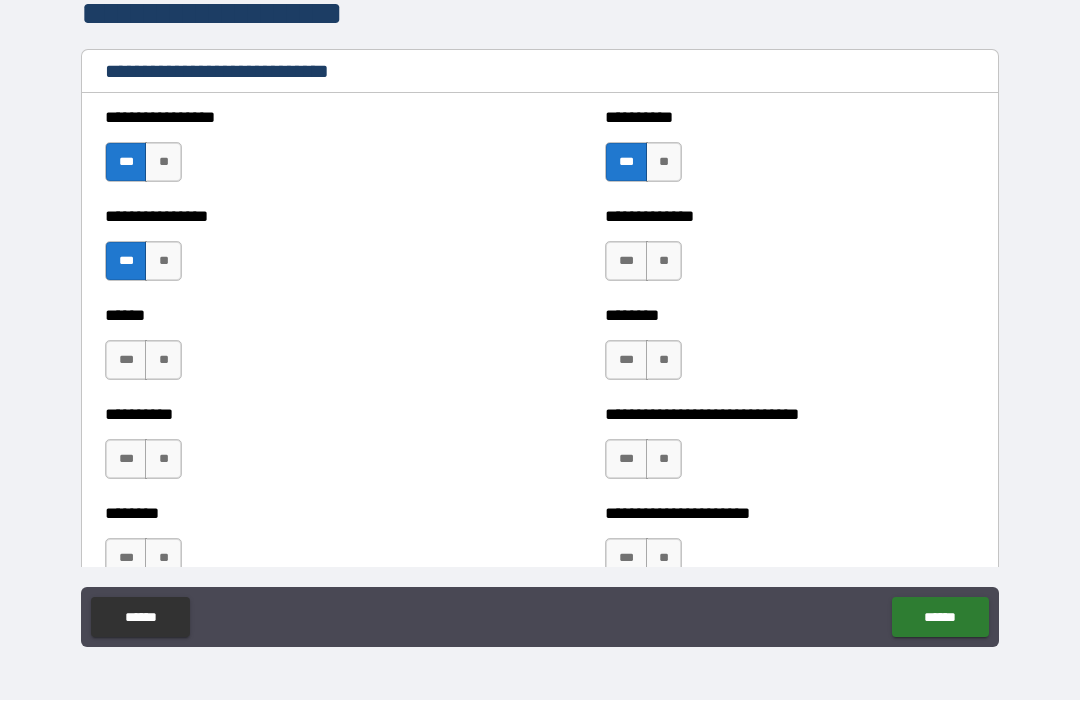 click on "***" at bounding box center [626, 262] 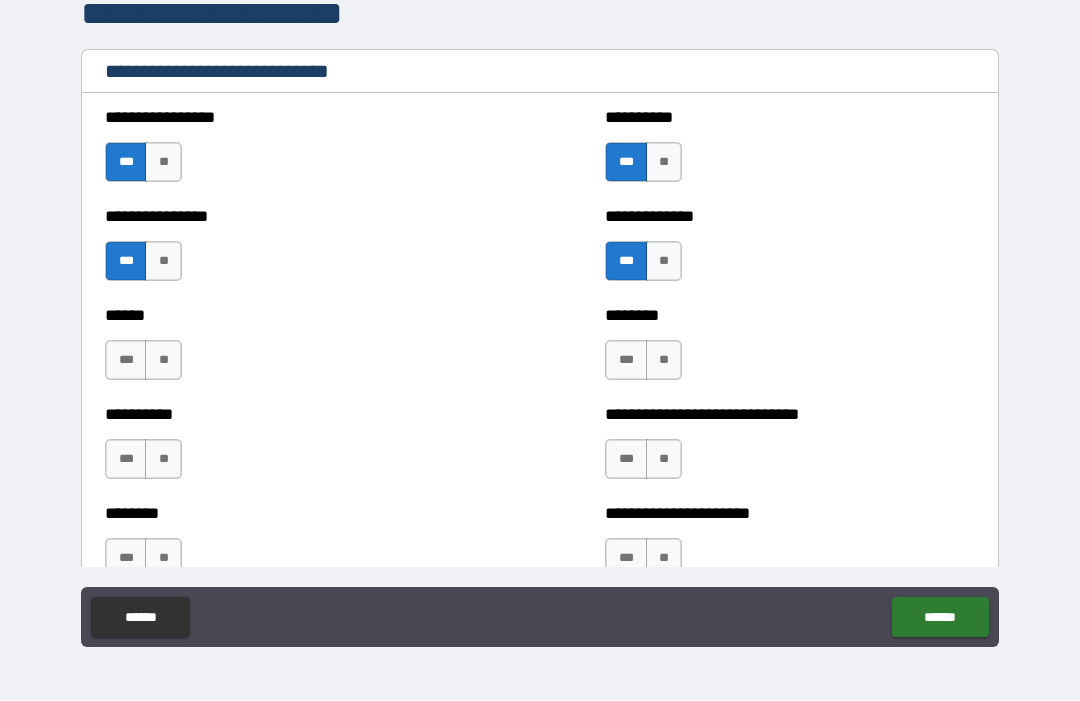 click on "**" at bounding box center [163, 361] 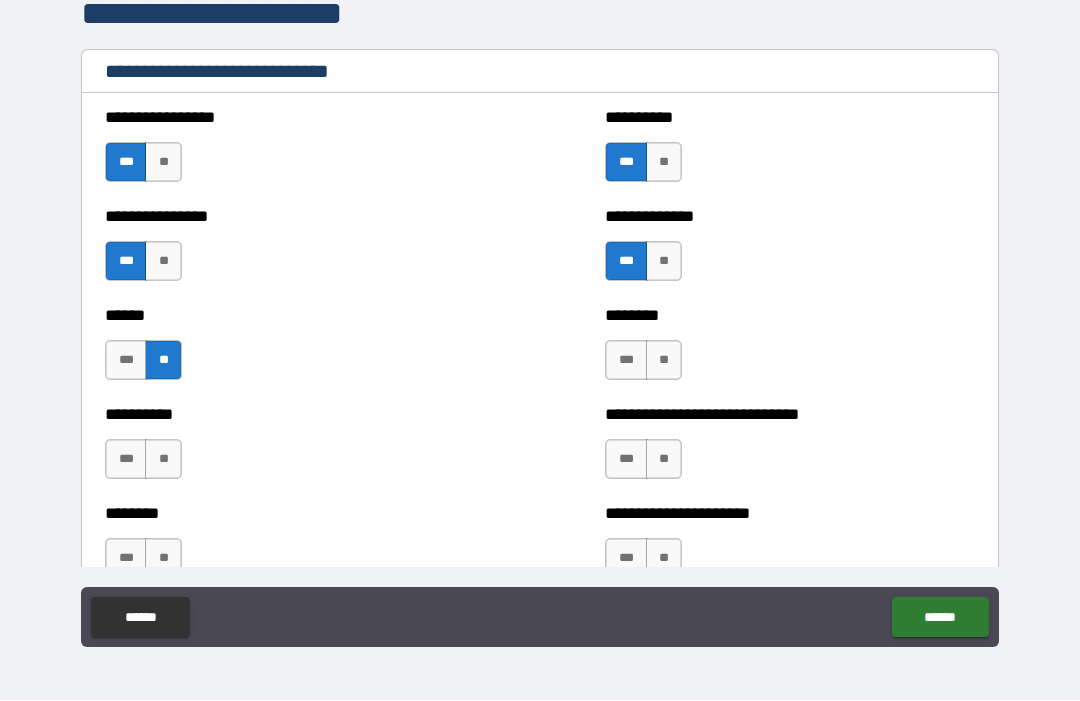 click on "**" at bounding box center (664, 361) 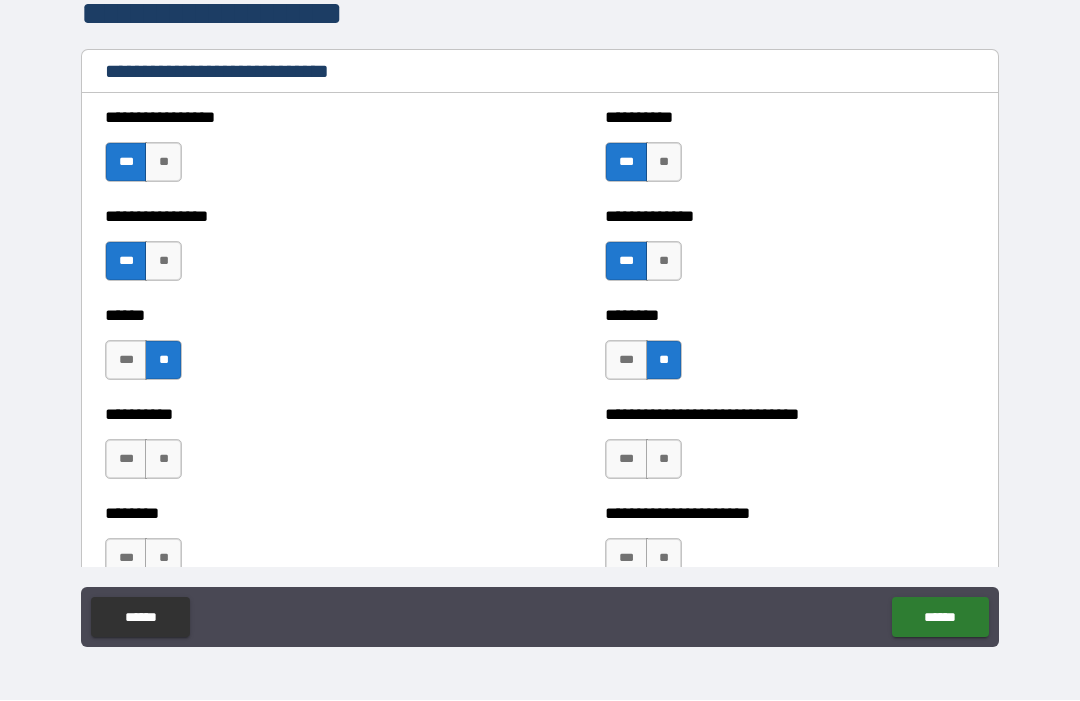 click on "**" at bounding box center (163, 460) 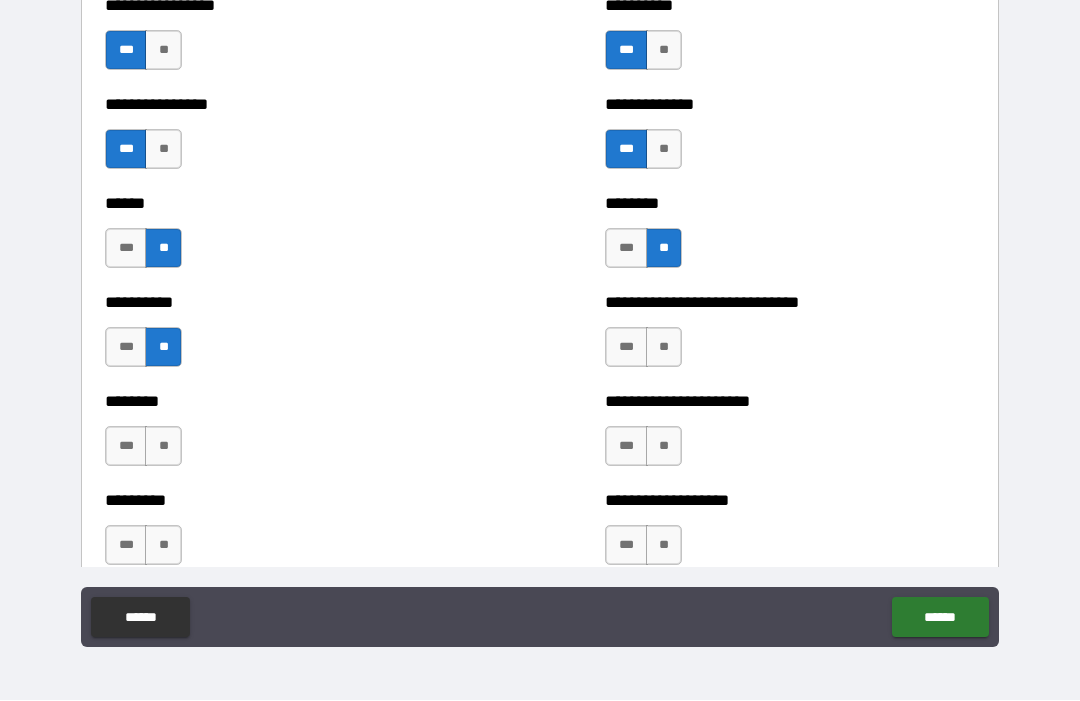 scroll, scrollTop: 6811, scrollLeft: 0, axis: vertical 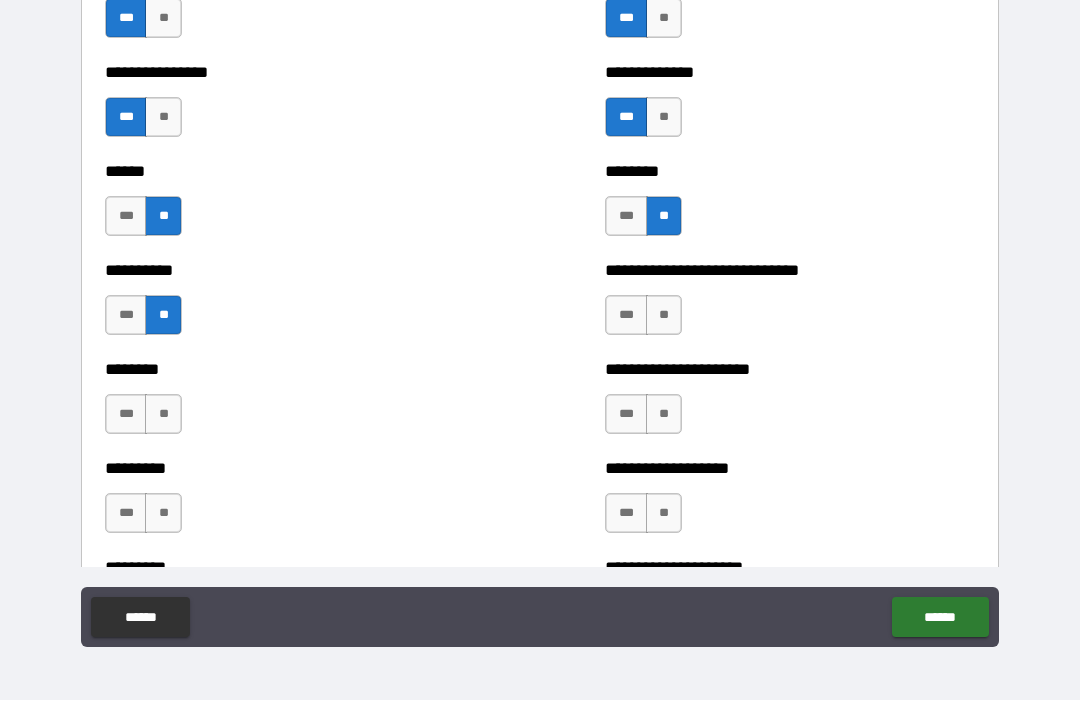 click on "**" at bounding box center [664, 316] 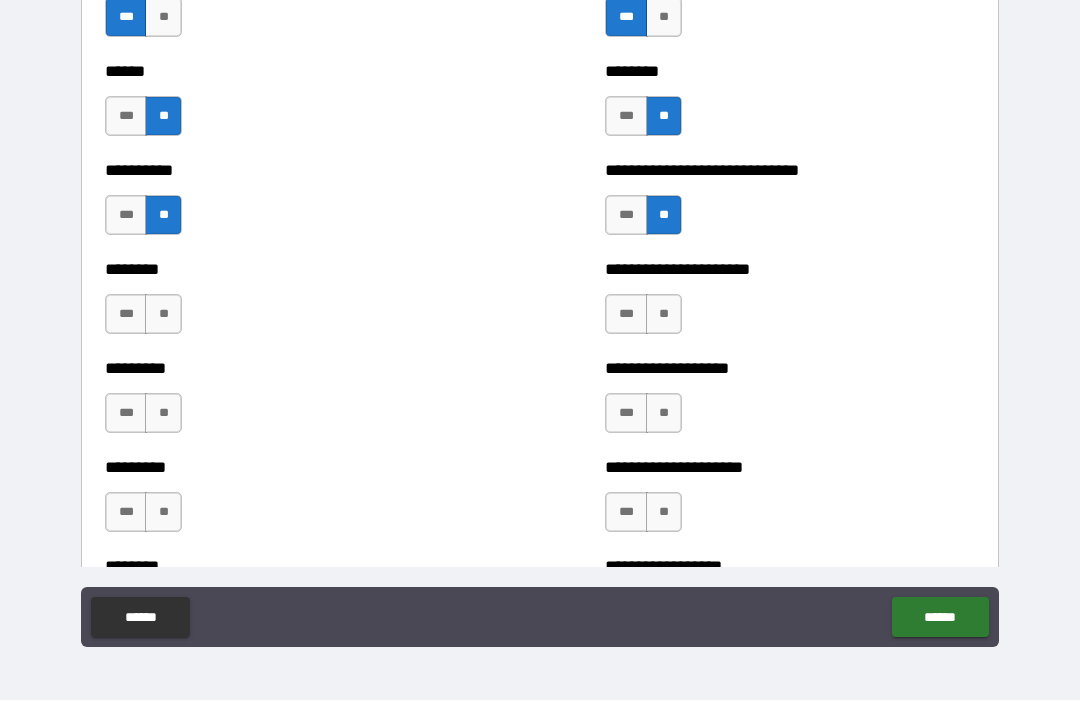 scroll, scrollTop: 6948, scrollLeft: 0, axis: vertical 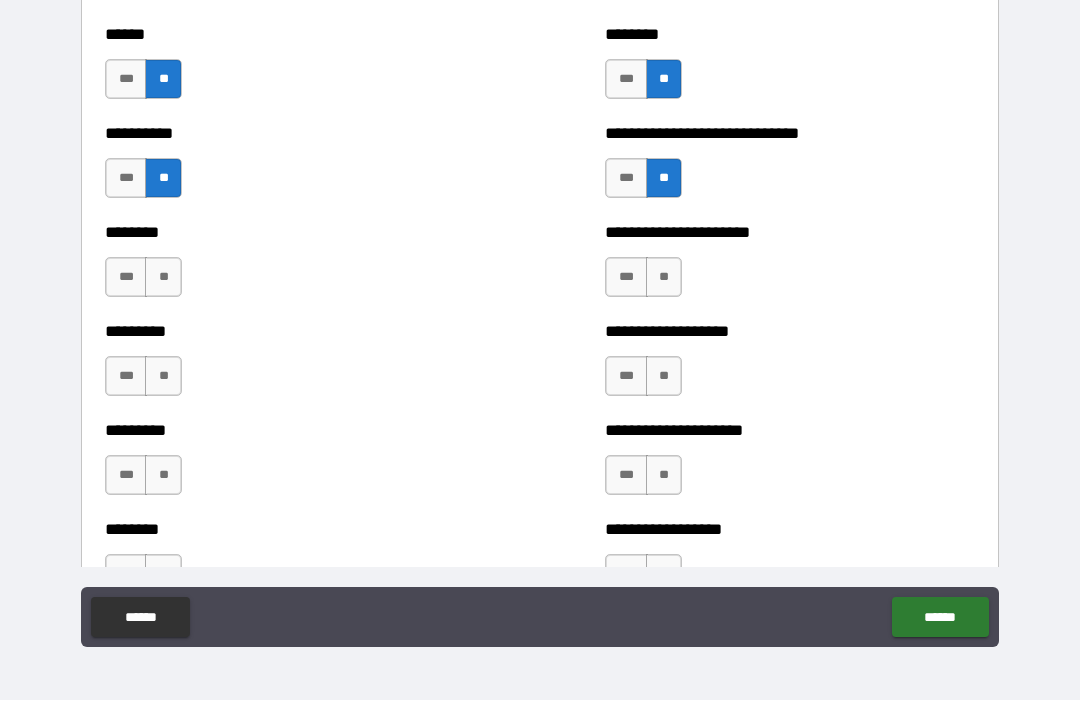click on "***" at bounding box center (626, 278) 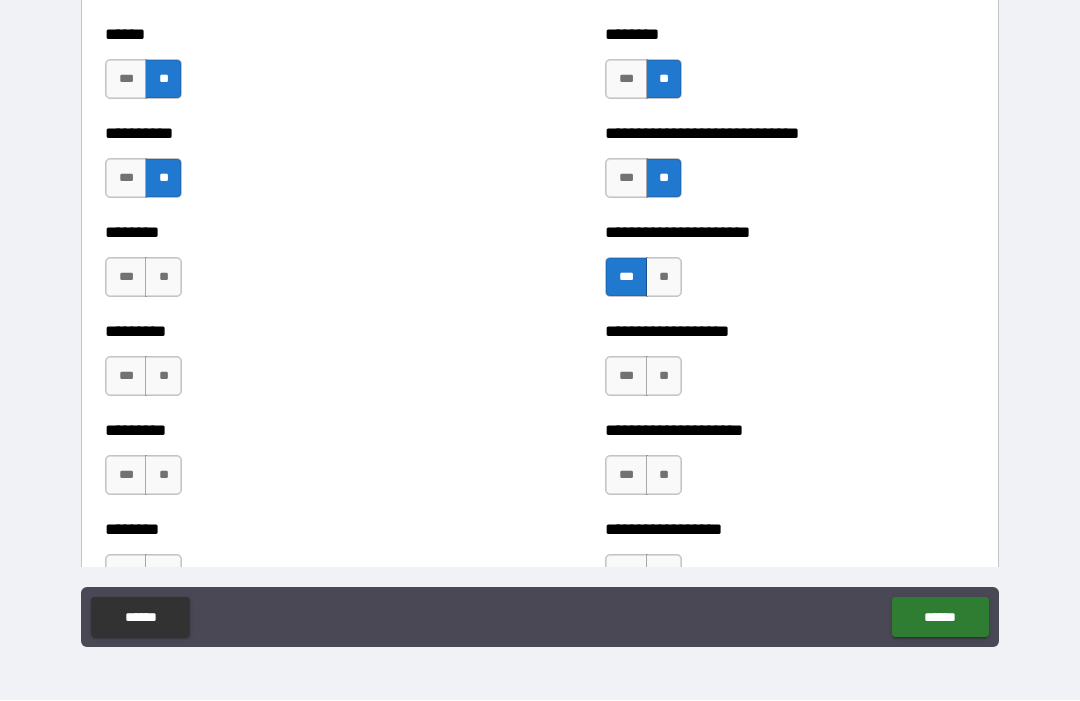 click on "***" at bounding box center [626, 377] 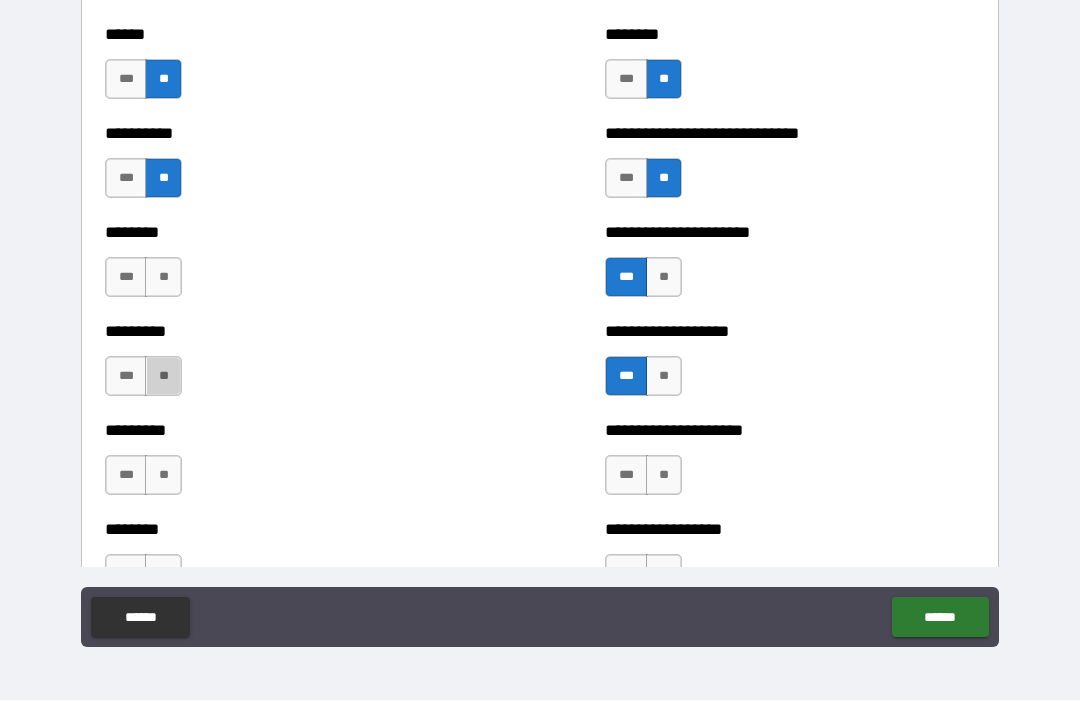 click on "**" at bounding box center (163, 377) 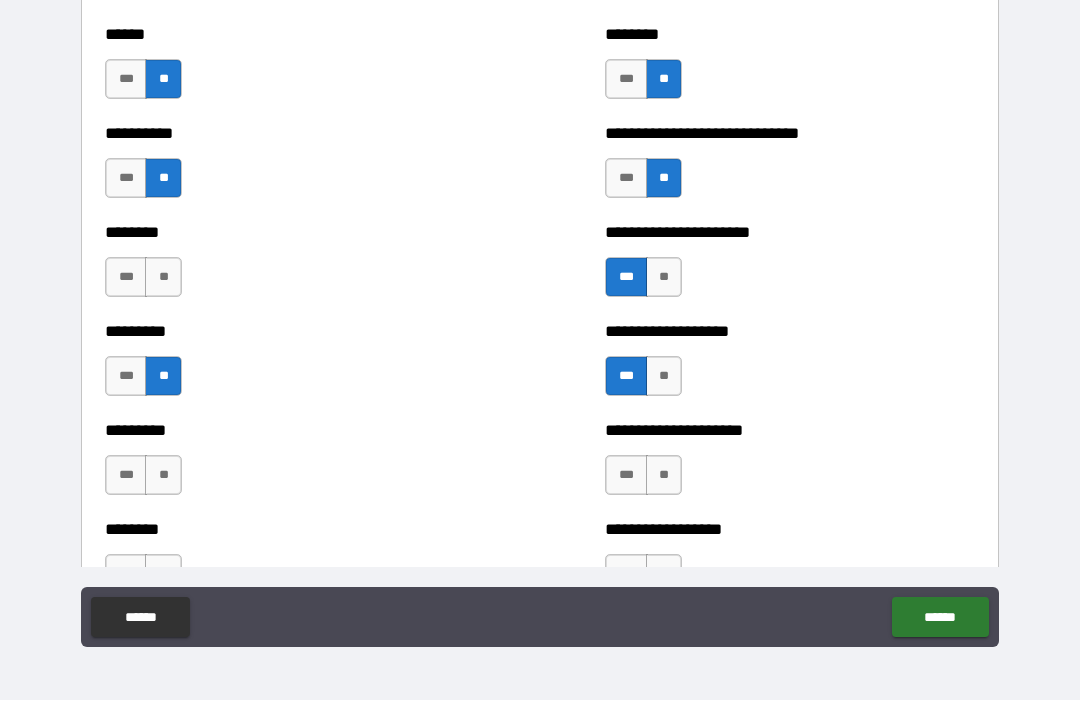 click on "***" at bounding box center [126, 476] 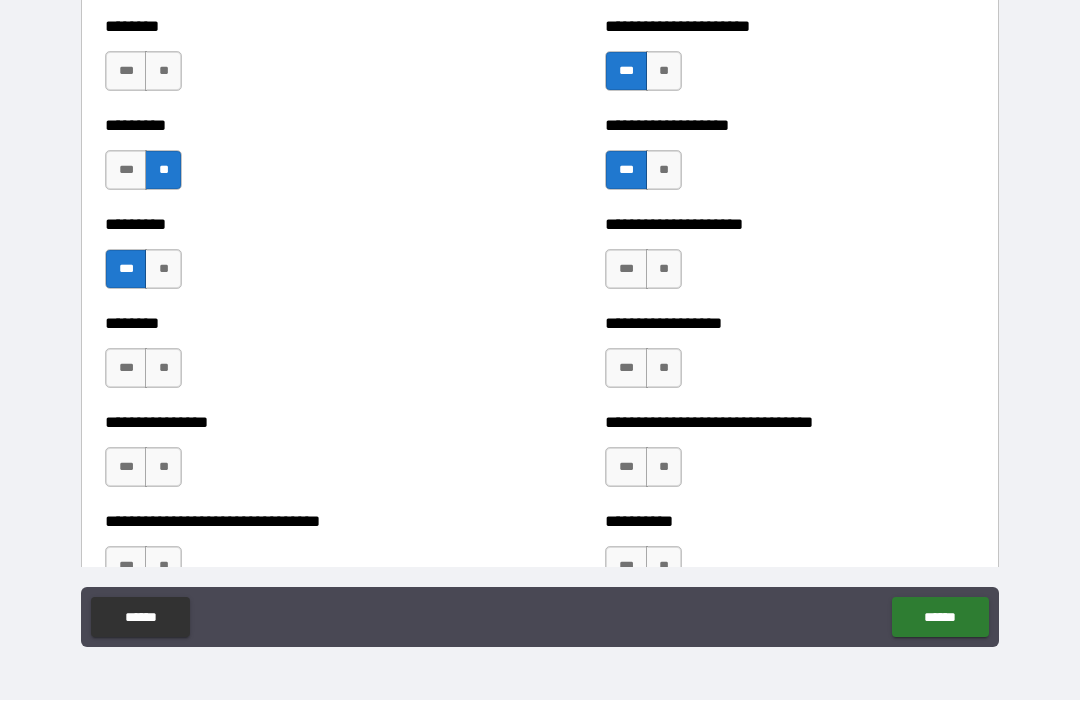 scroll, scrollTop: 7155, scrollLeft: 0, axis: vertical 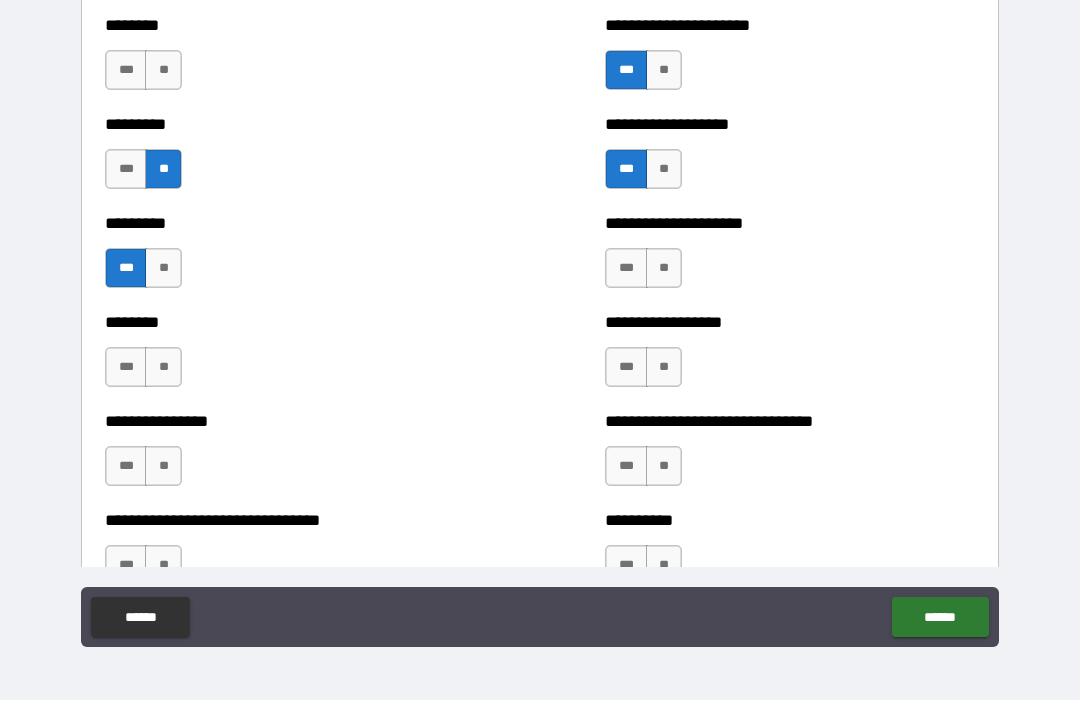 click on "***" at bounding box center (626, 269) 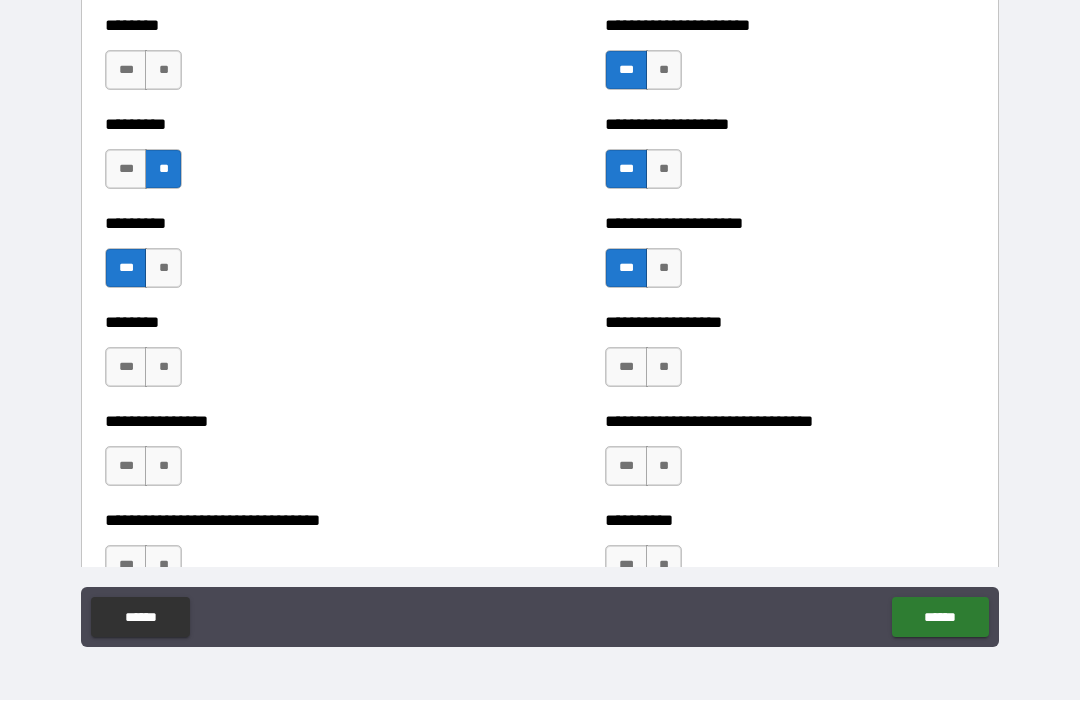 click on "**" at bounding box center (163, 368) 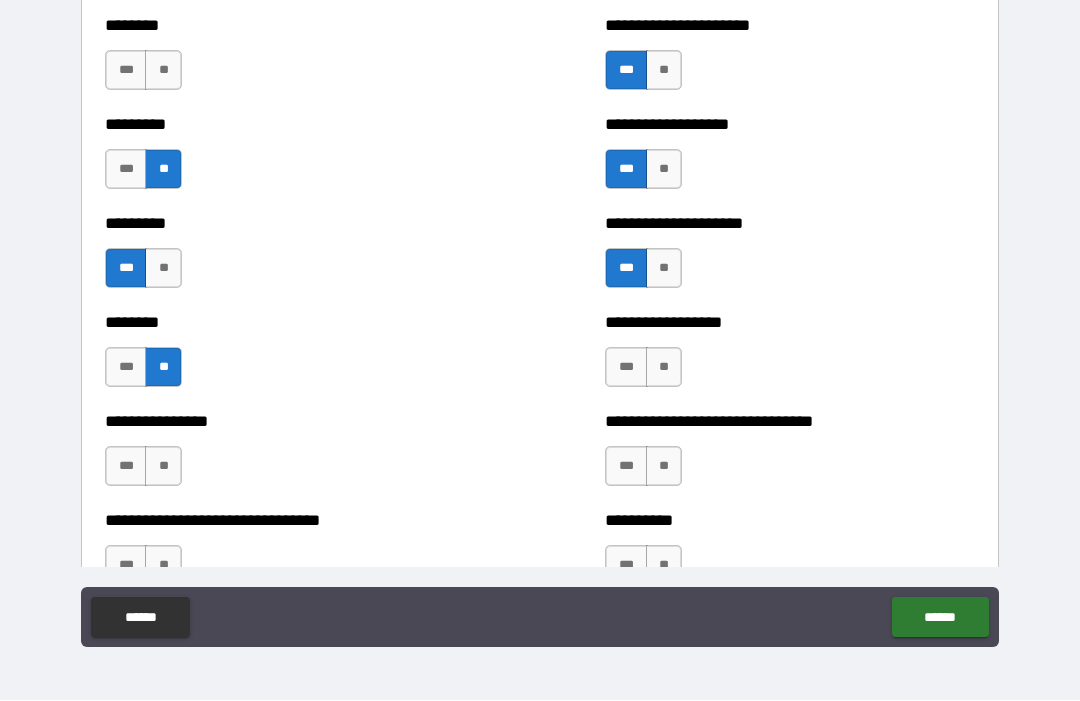click on "***" at bounding box center [626, 368] 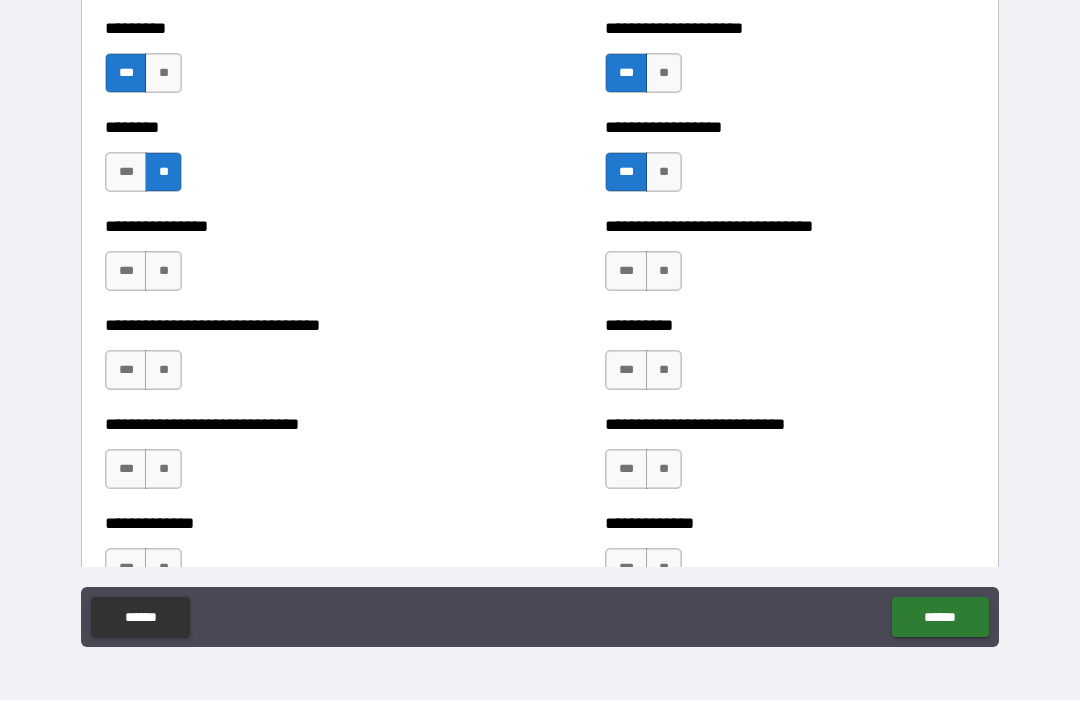 scroll, scrollTop: 7352, scrollLeft: 0, axis: vertical 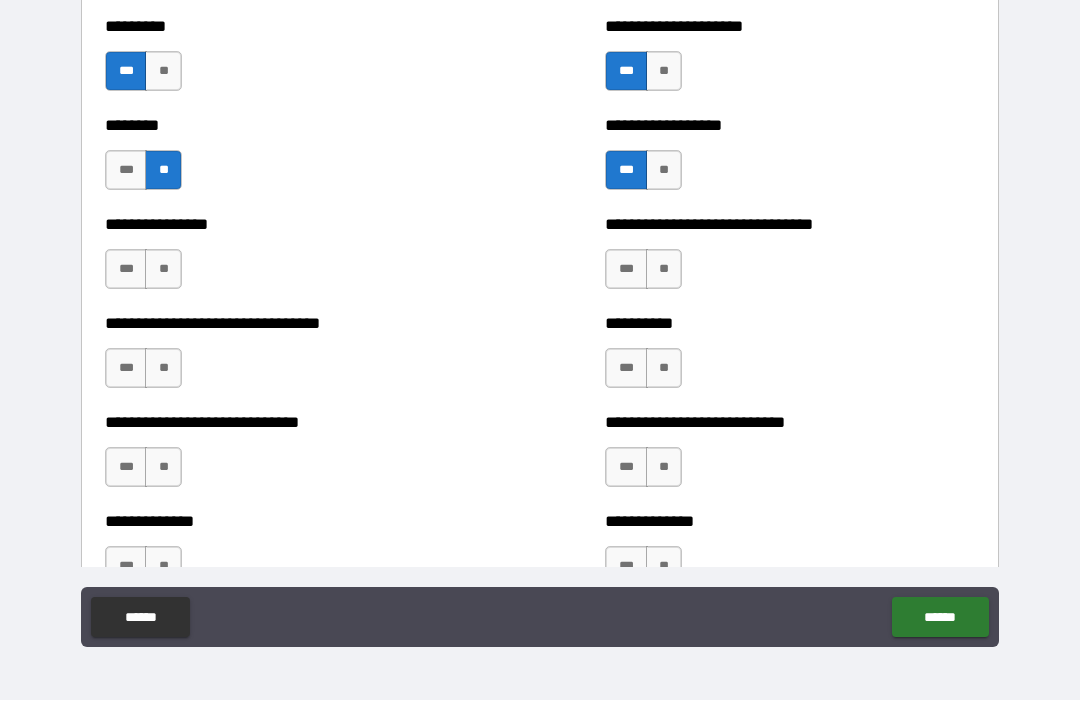 click on "***" at bounding box center [626, 270] 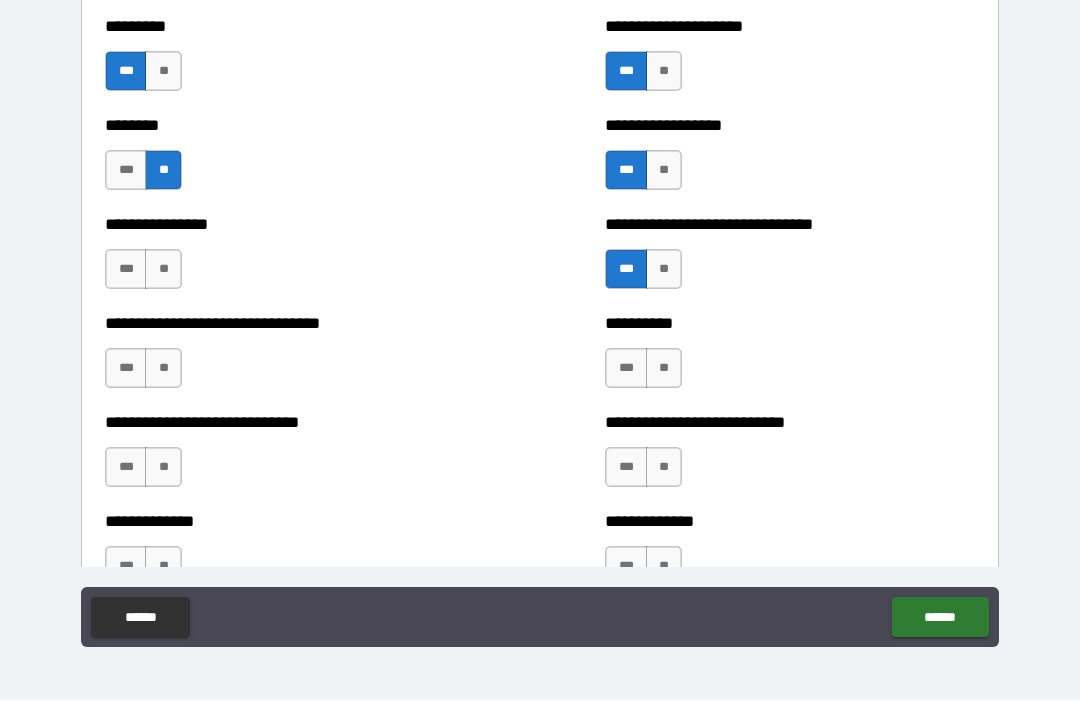 click on "**" at bounding box center (163, 270) 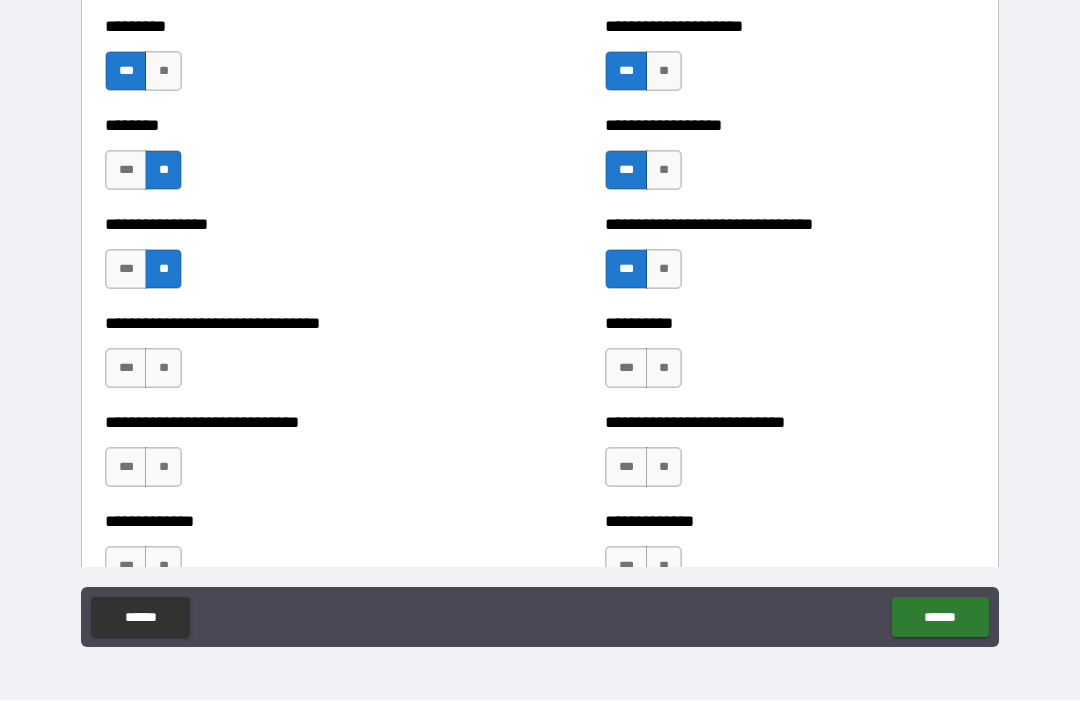 click on "**" at bounding box center [163, 369] 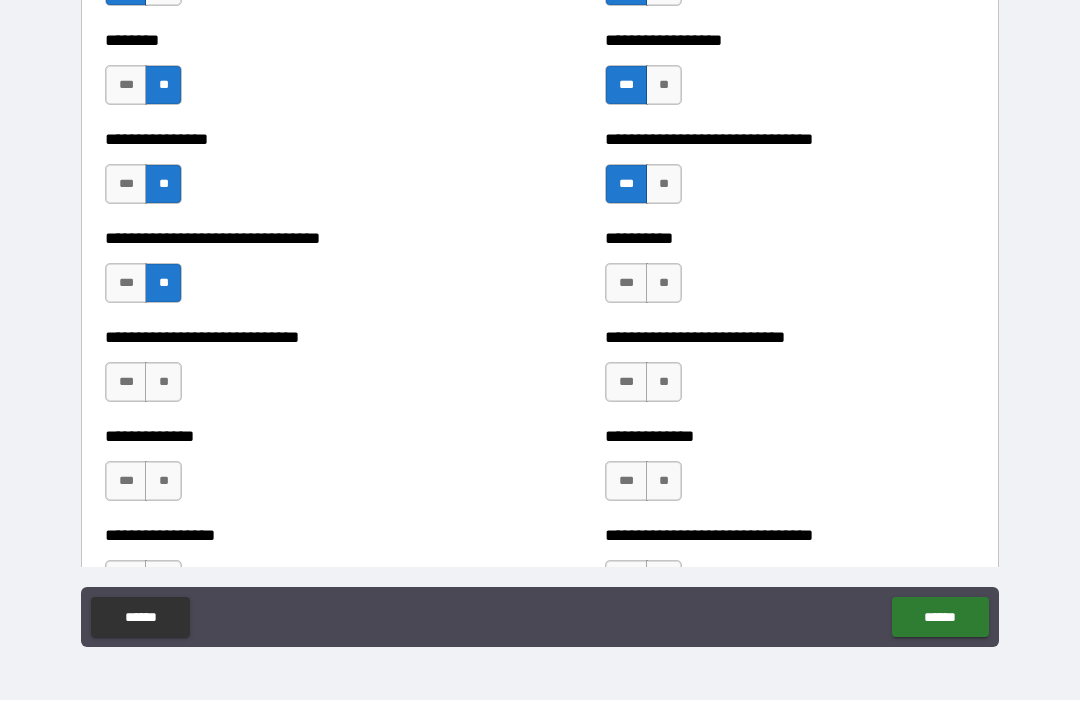 scroll, scrollTop: 7440, scrollLeft: 0, axis: vertical 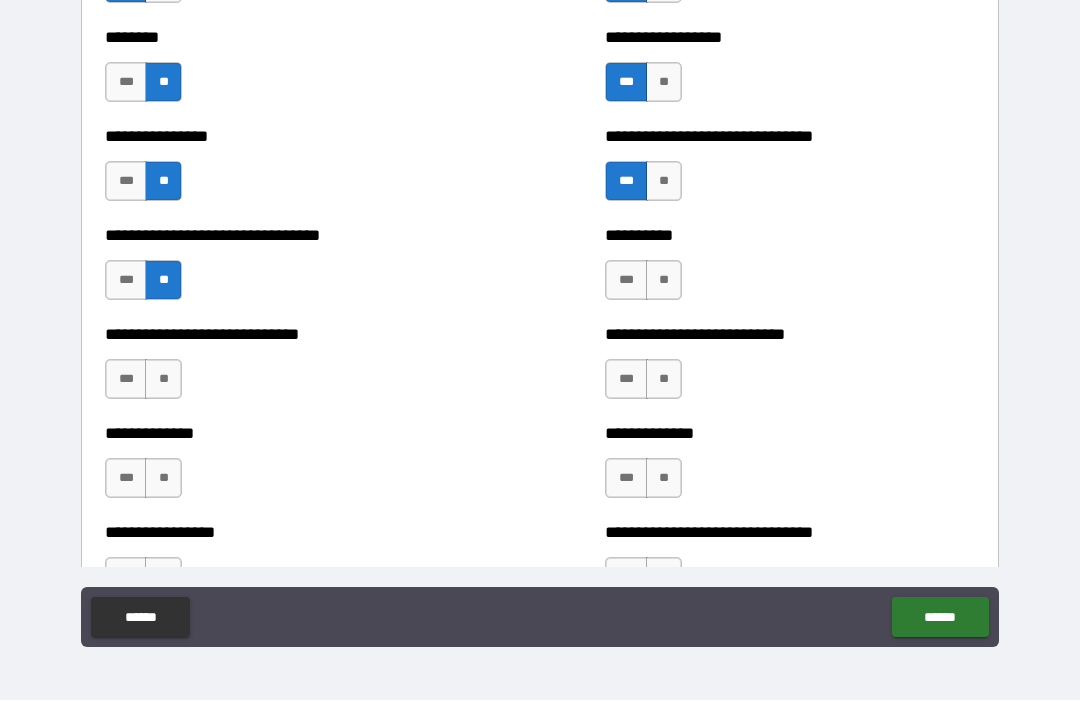 click on "**" at bounding box center [664, 281] 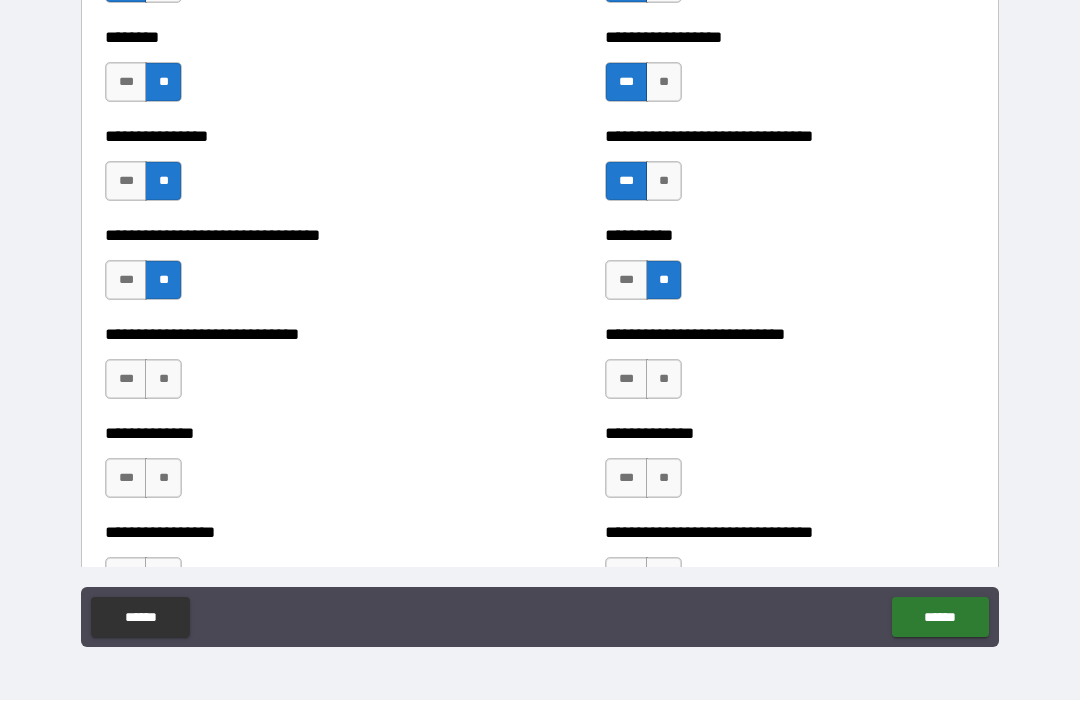 click on "***" at bounding box center [126, 380] 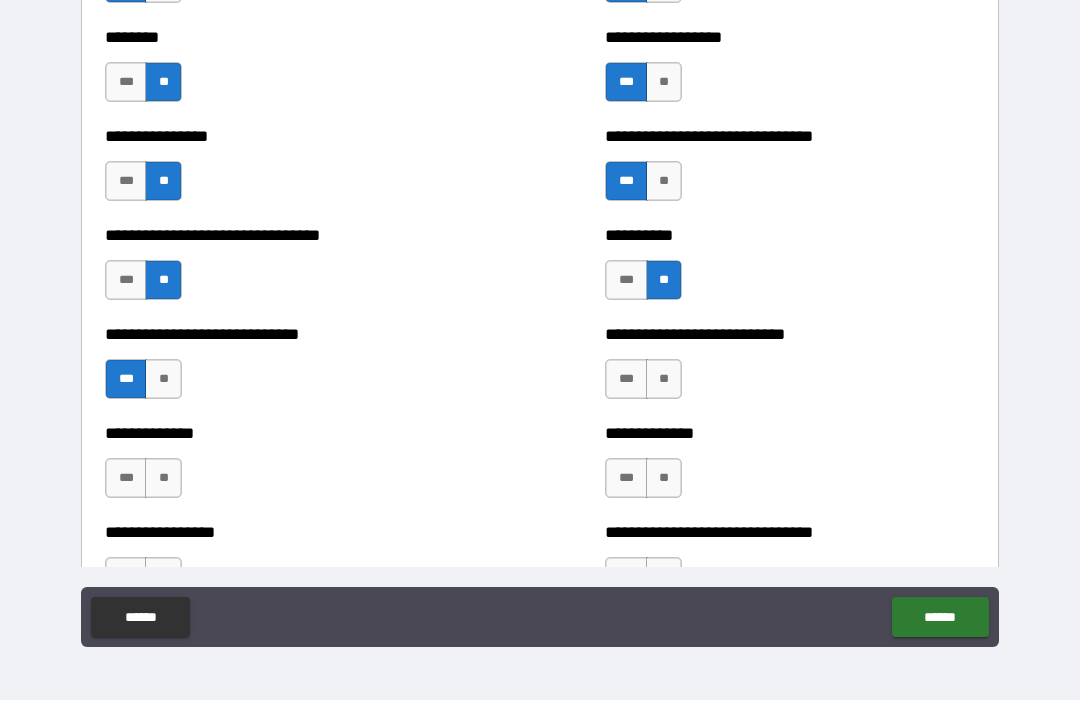 click on "**" at bounding box center (163, 380) 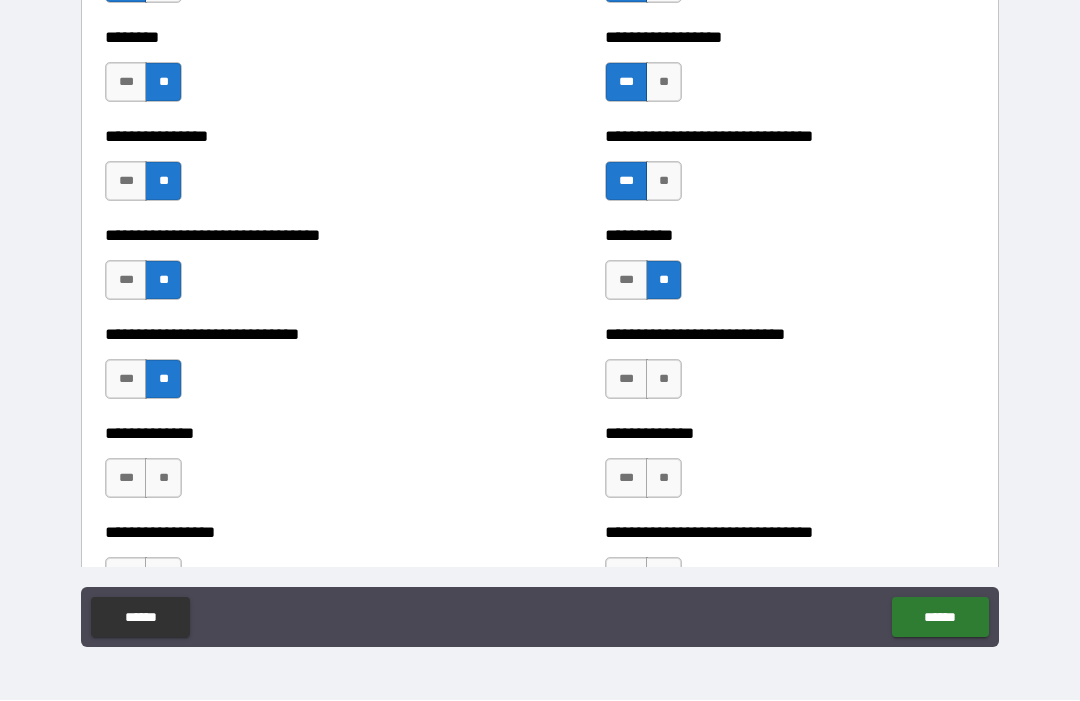 click on "**" at bounding box center (664, 380) 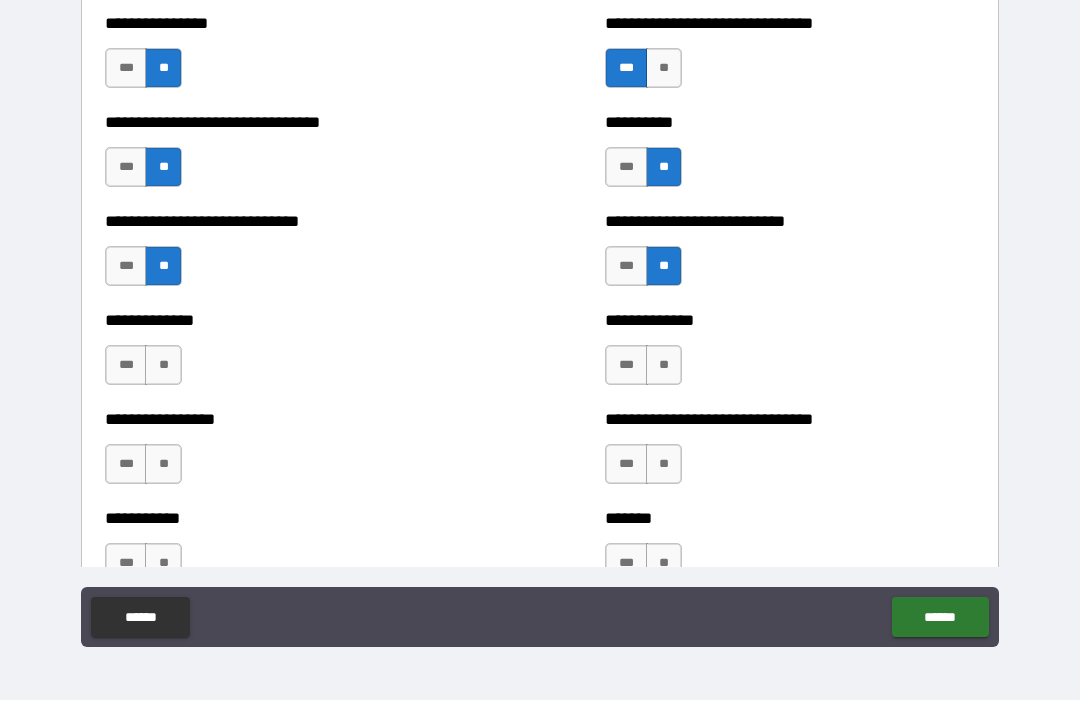 scroll, scrollTop: 7566, scrollLeft: 0, axis: vertical 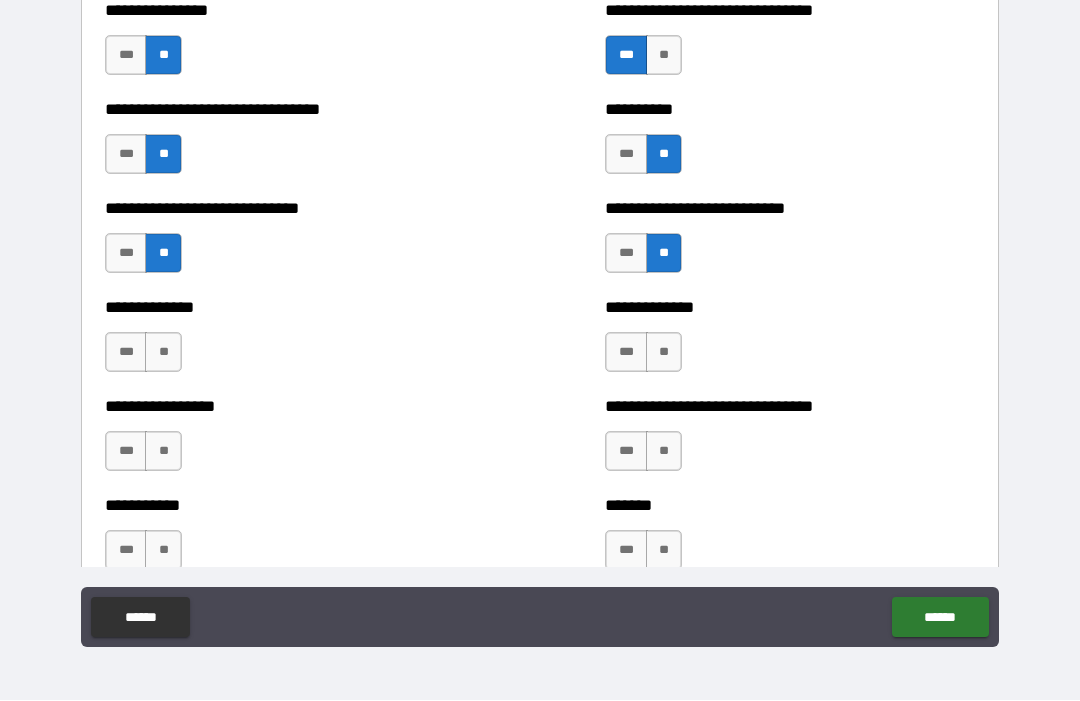 click on "**" at bounding box center [664, 353] 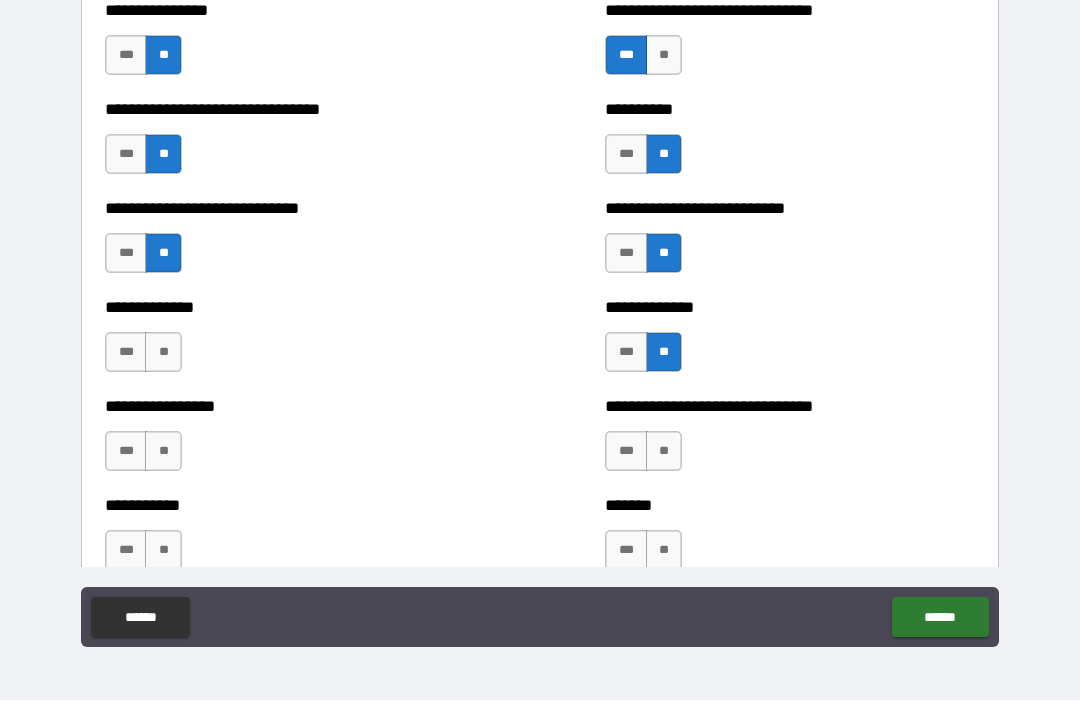 click on "**" at bounding box center (163, 353) 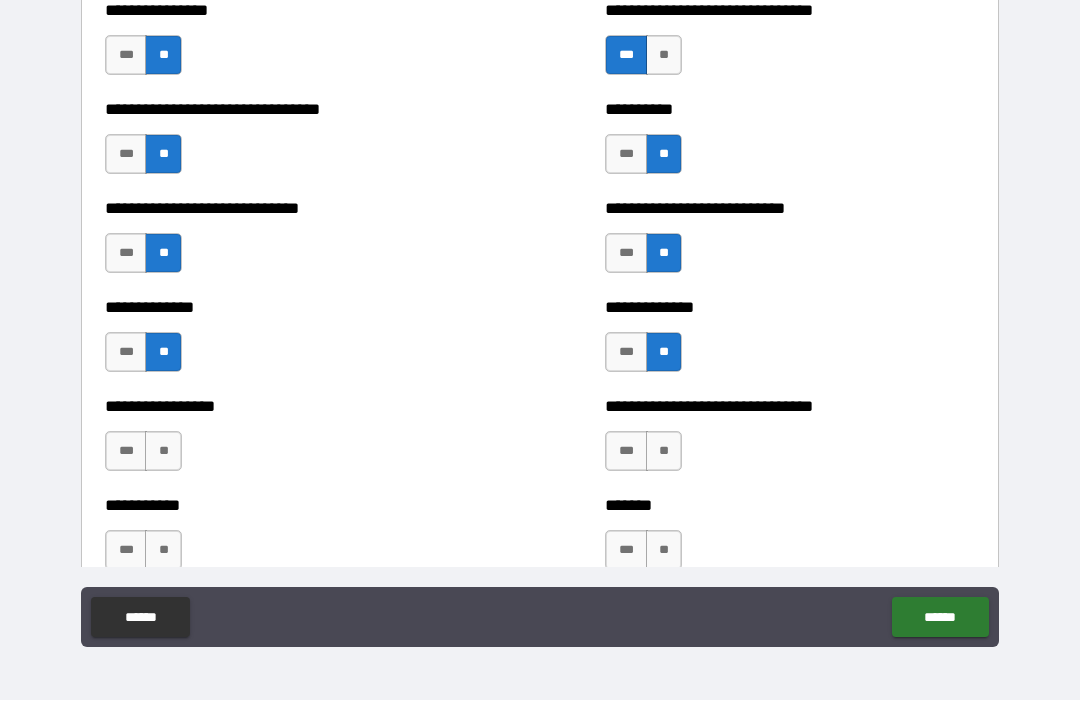 click on "***" at bounding box center [126, 452] 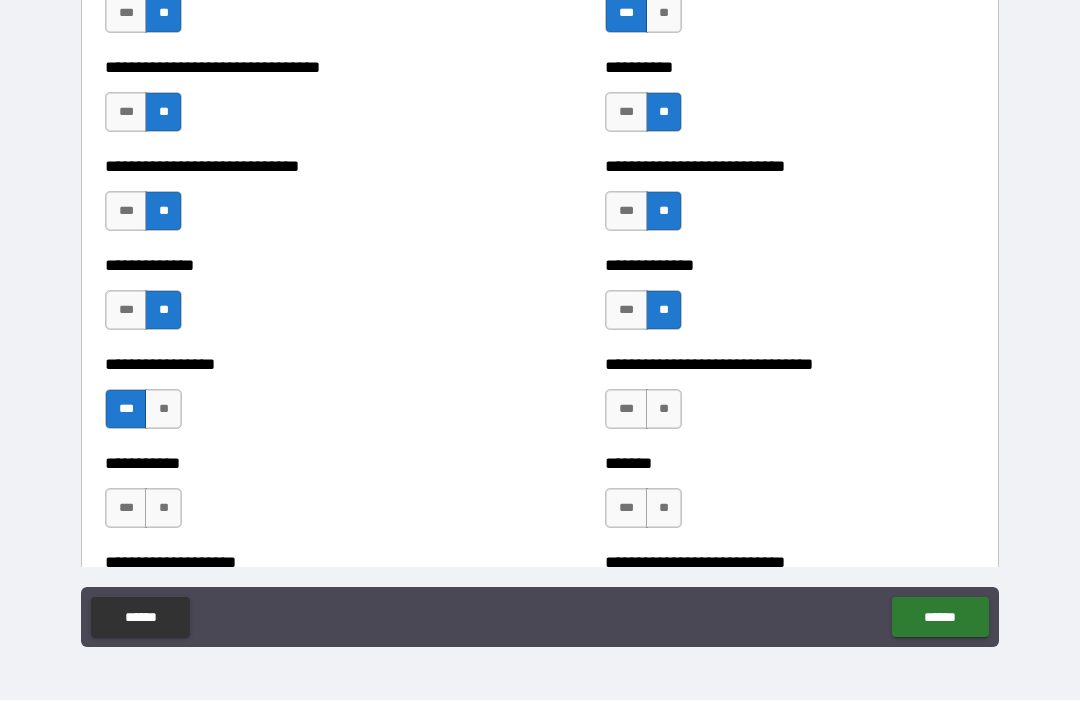 scroll, scrollTop: 7611, scrollLeft: 0, axis: vertical 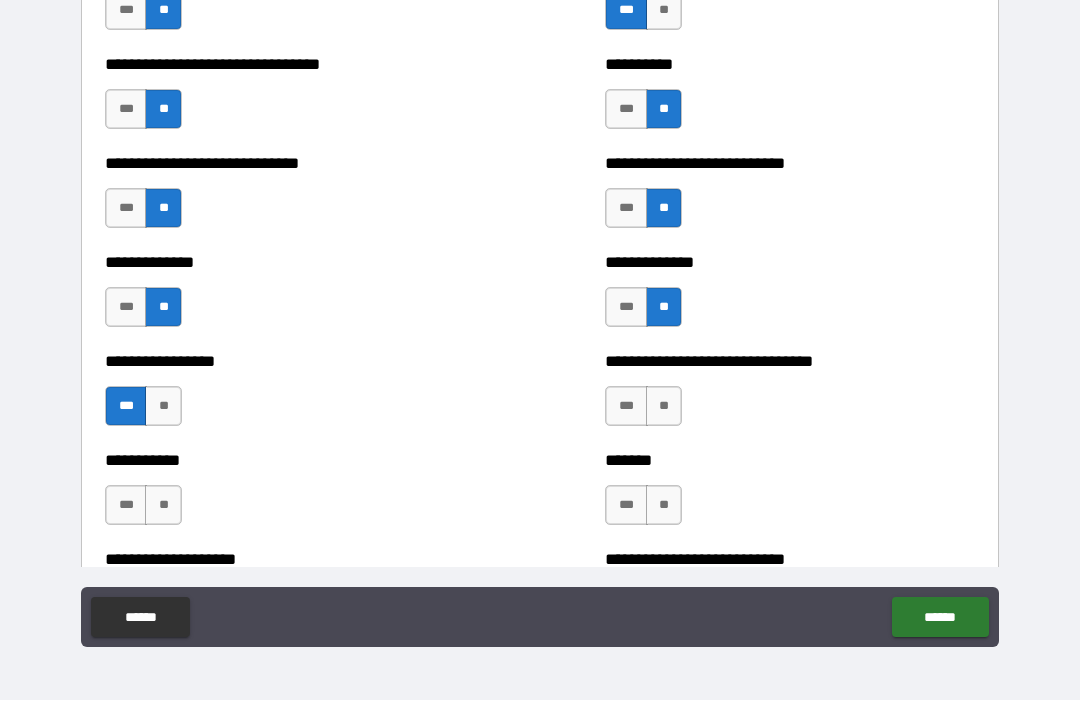 click on "**" at bounding box center (664, 407) 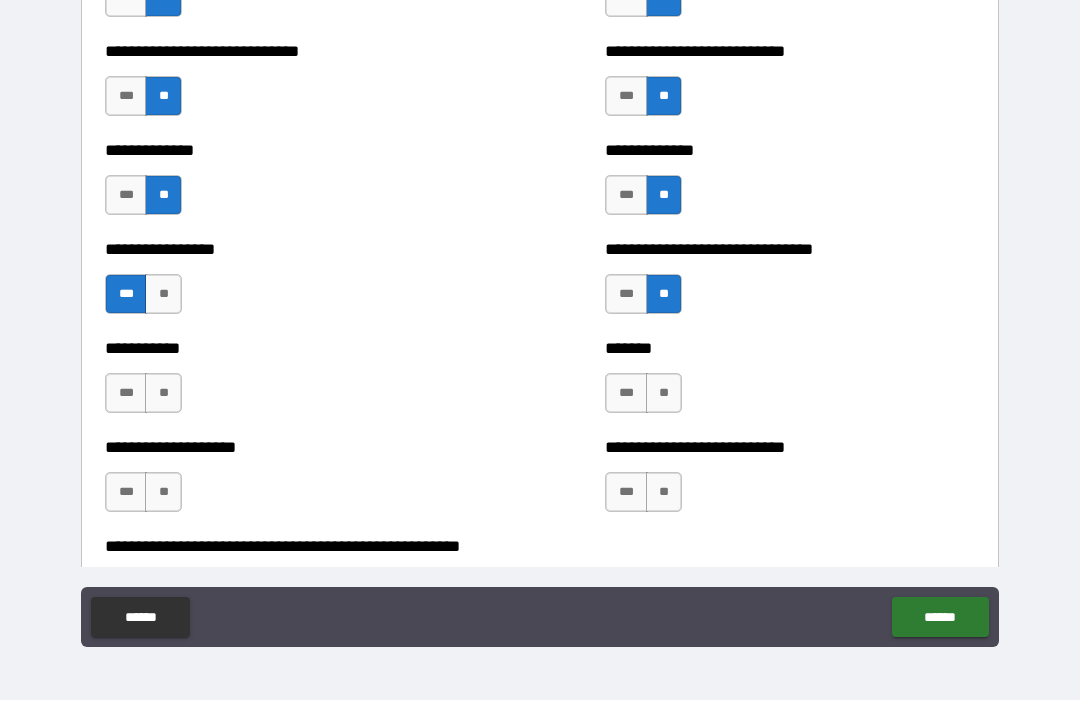 scroll, scrollTop: 7734, scrollLeft: 0, axis: vertical 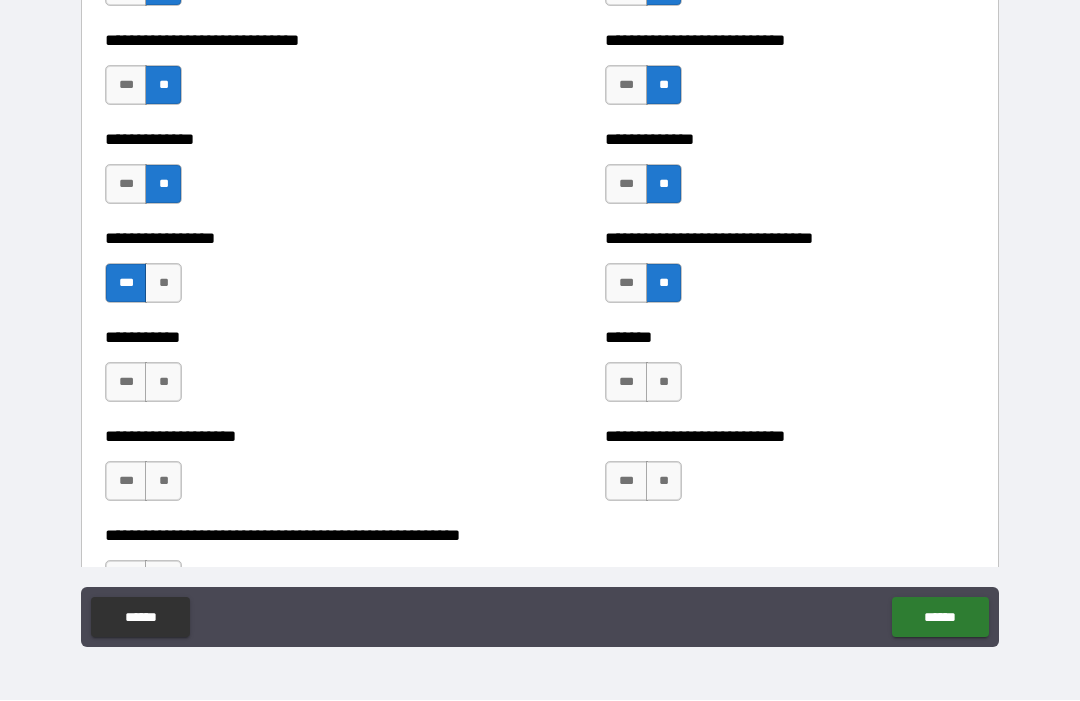 click on "**" at bounding box center [664, 383] 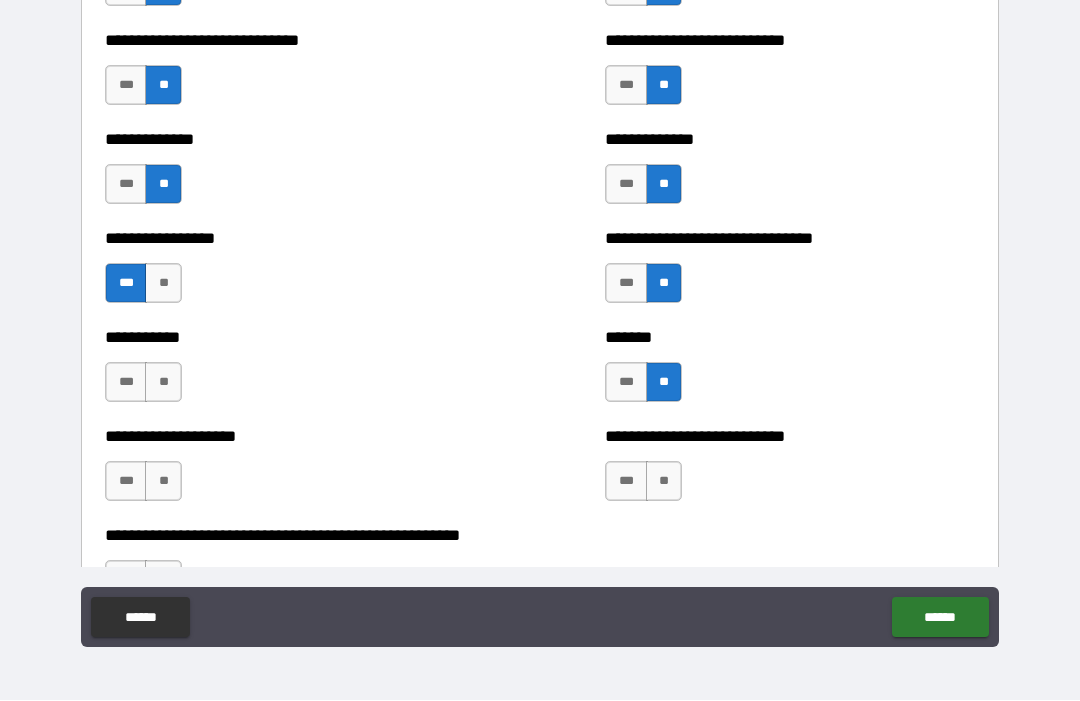 click on "**" at bounding box center (163, 383) 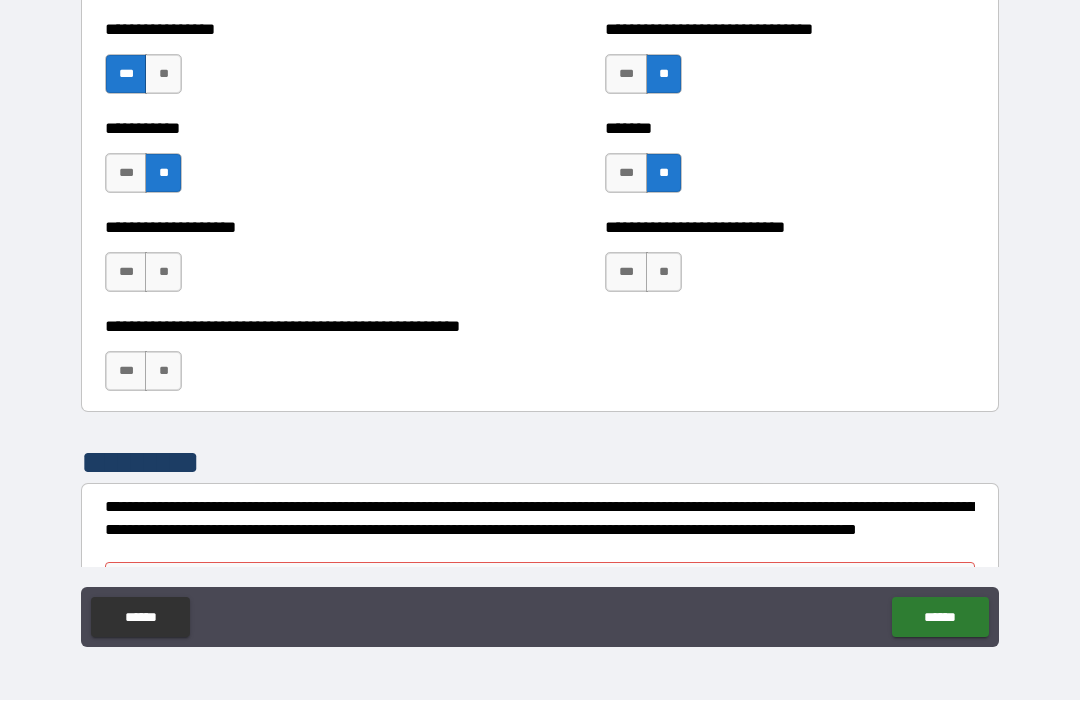 scroll, scrollTop: 7939, scrollLeft: 0, axis: vertical 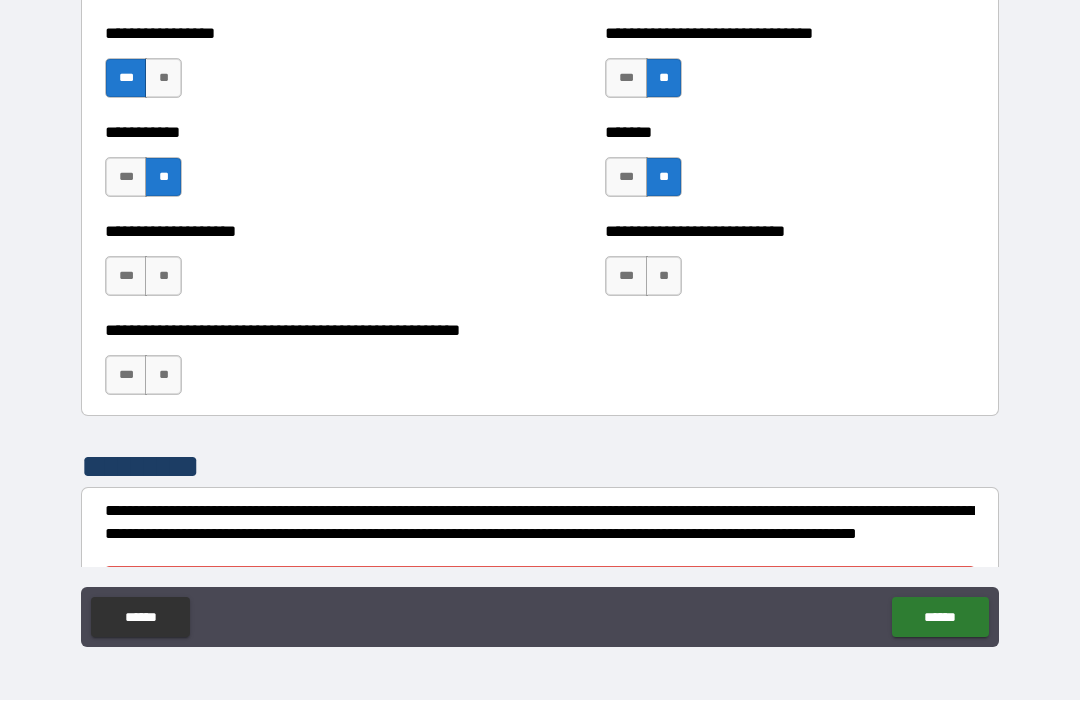 click on "**" at bounding box center (163, 277) 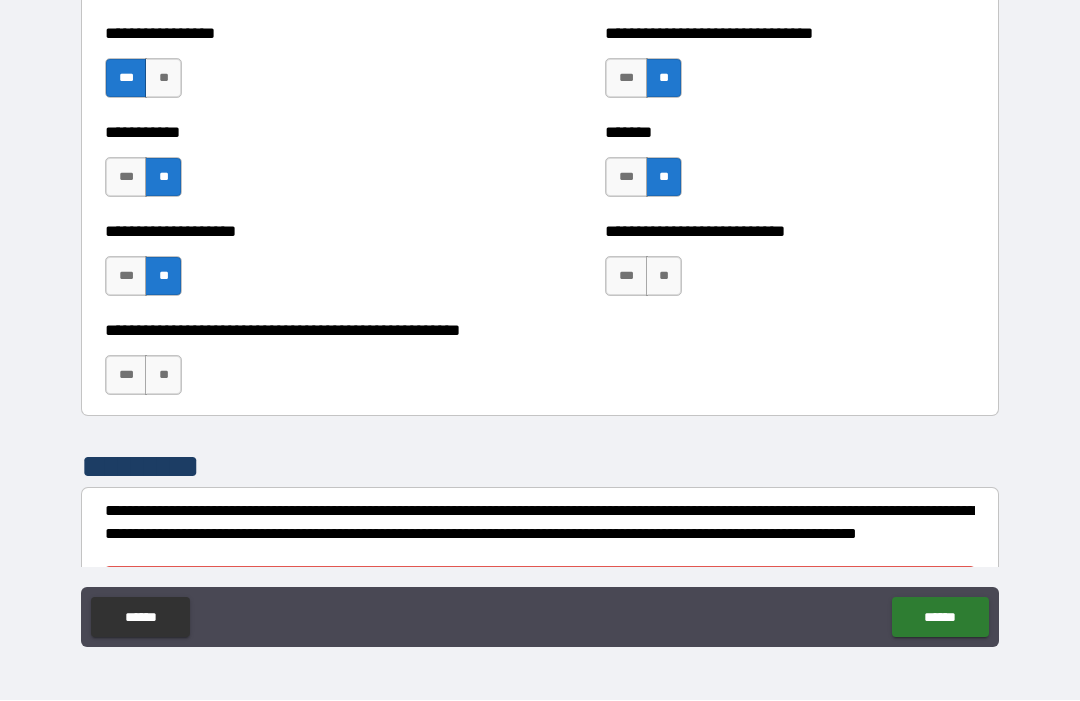 click on "**" at bounding box center (664, 277) 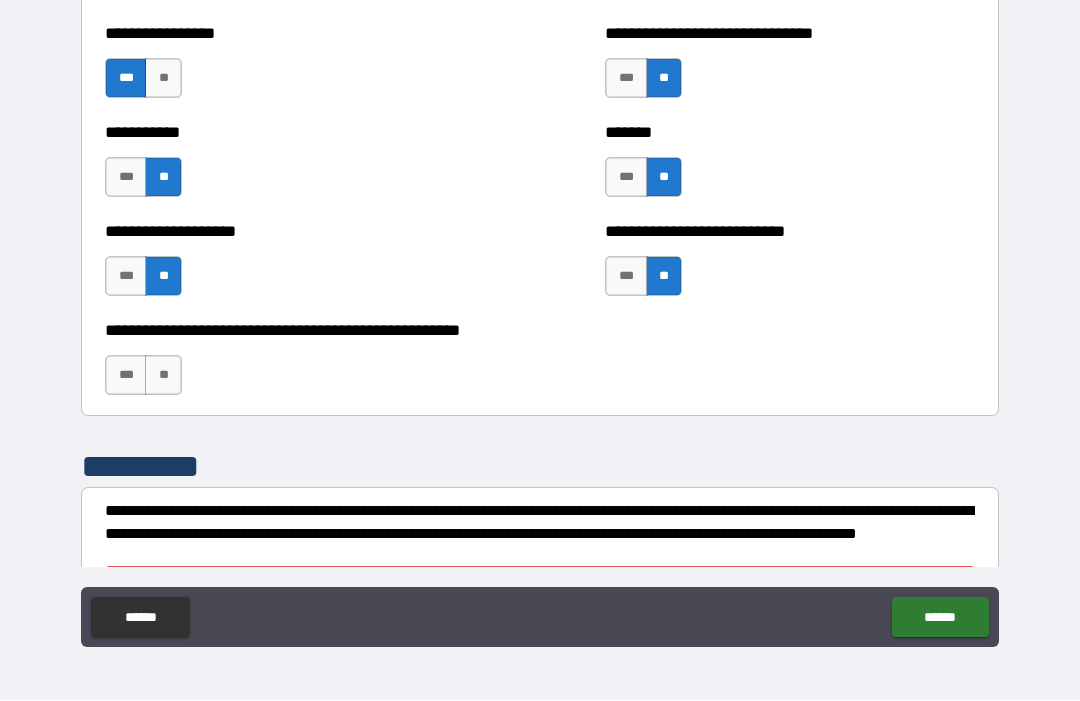 click on "**" at bounding box center (163, 376) 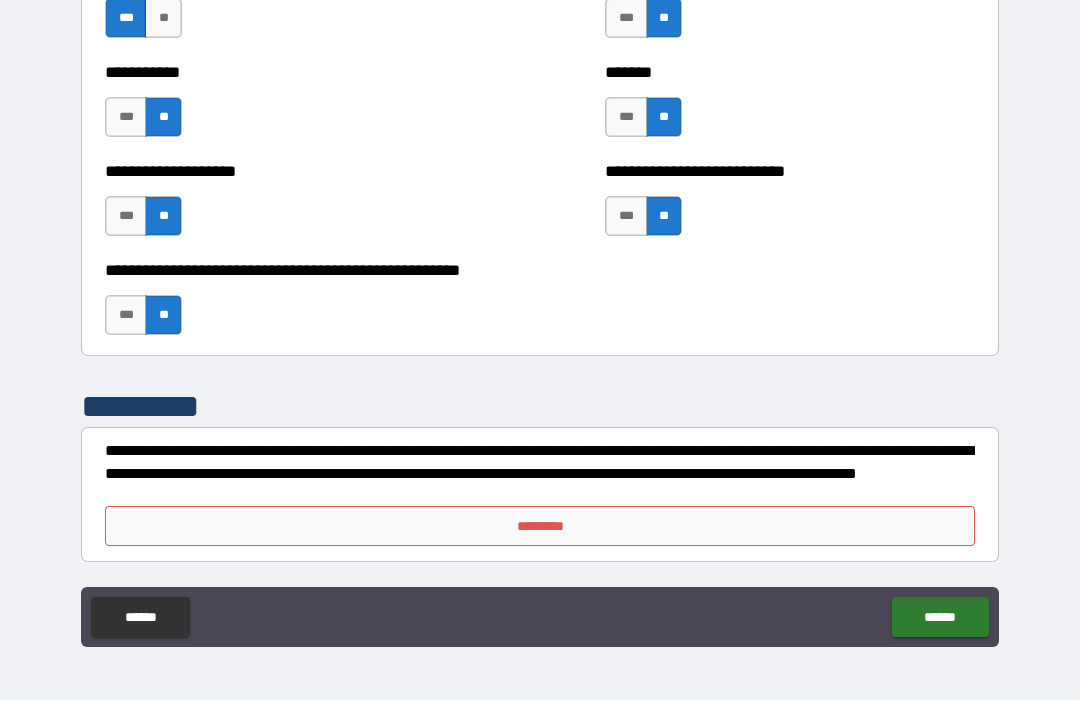 scroll, scrollTop: 7999, scrollLeft: 0, axis: vertical 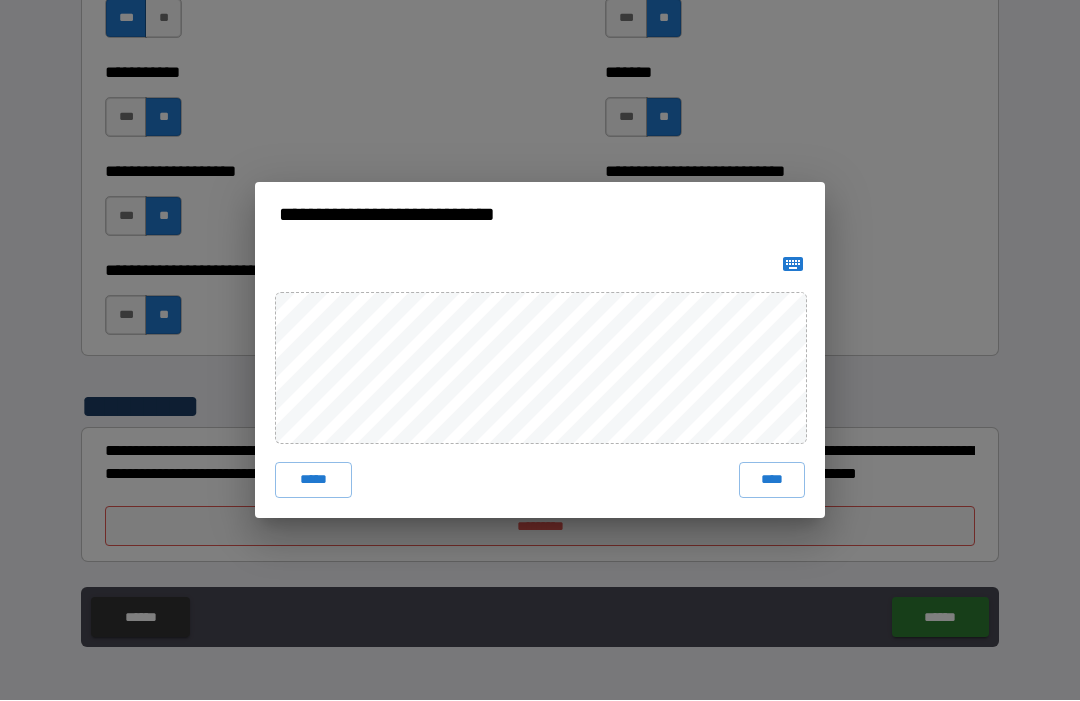click on "****" at bounding box center (772, 481) 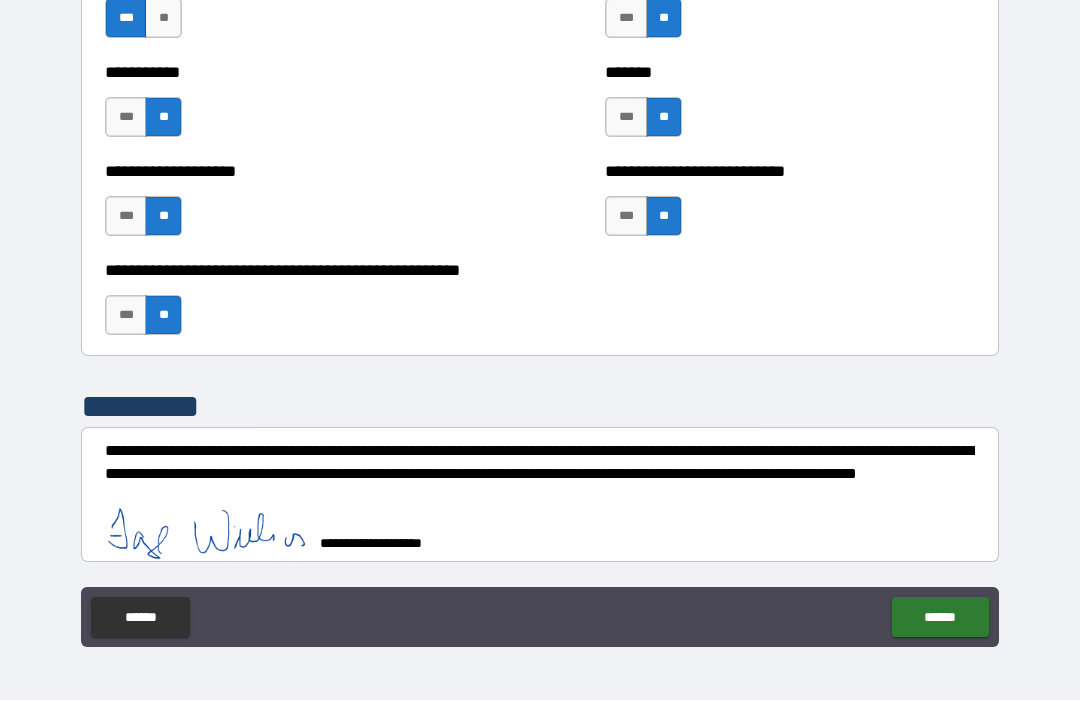 scroll, scrollTop: 7989, scrollLeft: 0, axis: vertical 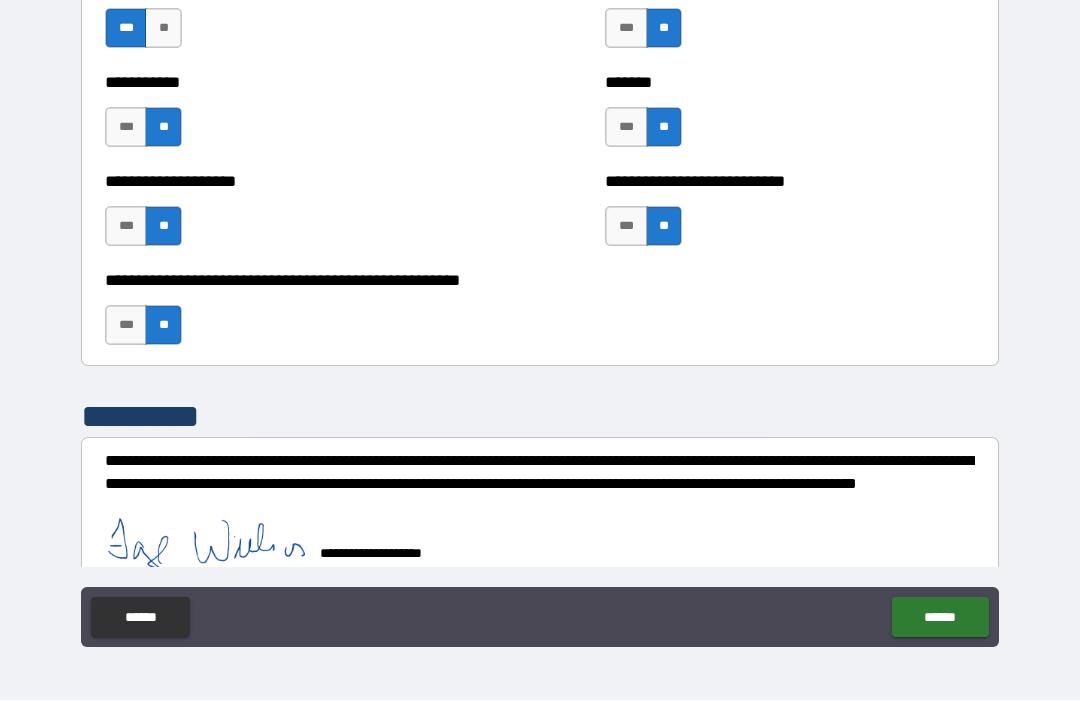 click on "******" at bounding box center (940, 618) 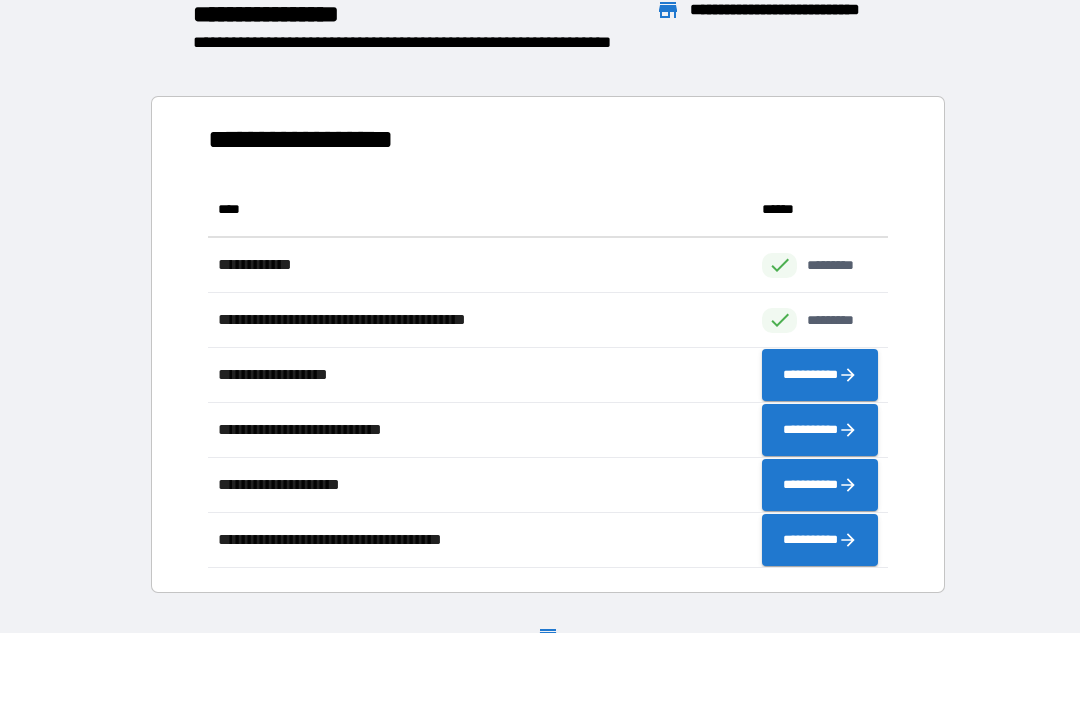 scroll, scrollTop: 1, scrollLeft: 1, axis: both 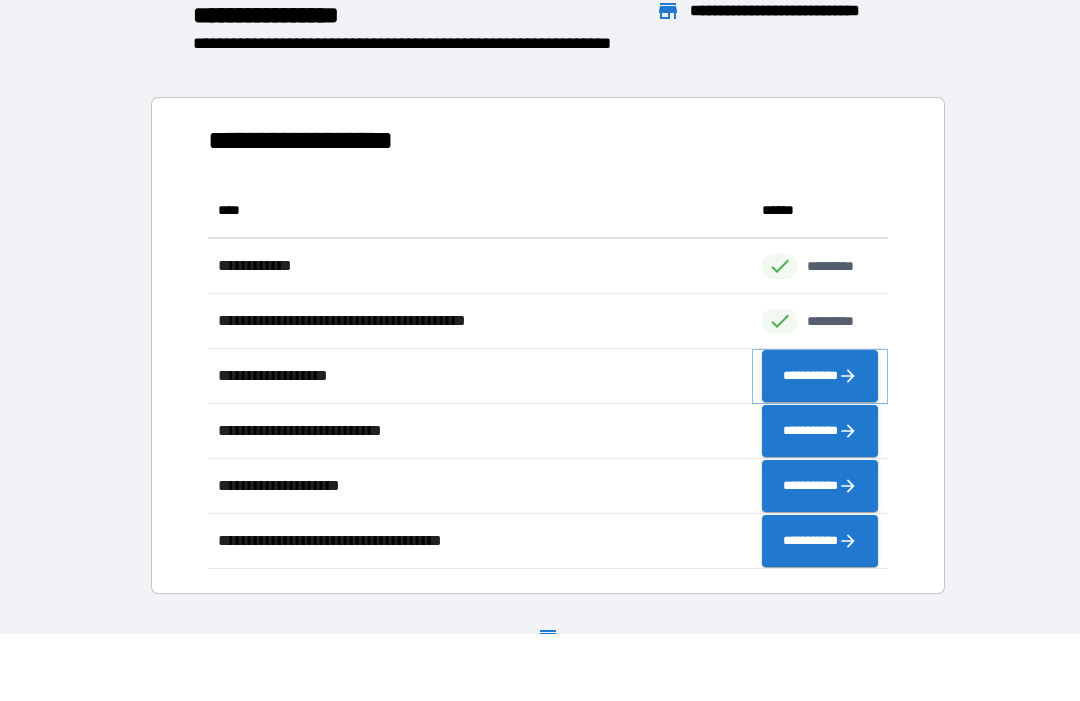 click on "**********" at bounding box center (820, 376) 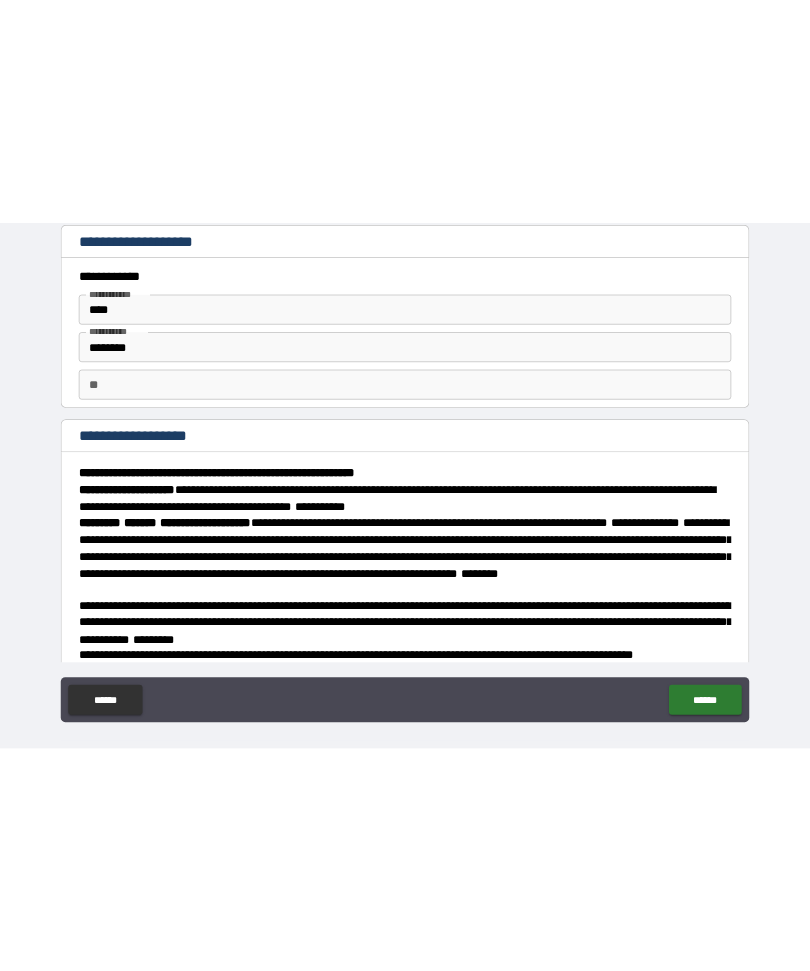 scroll, scrollTop: 0, scrollLeft: 0, axis: both 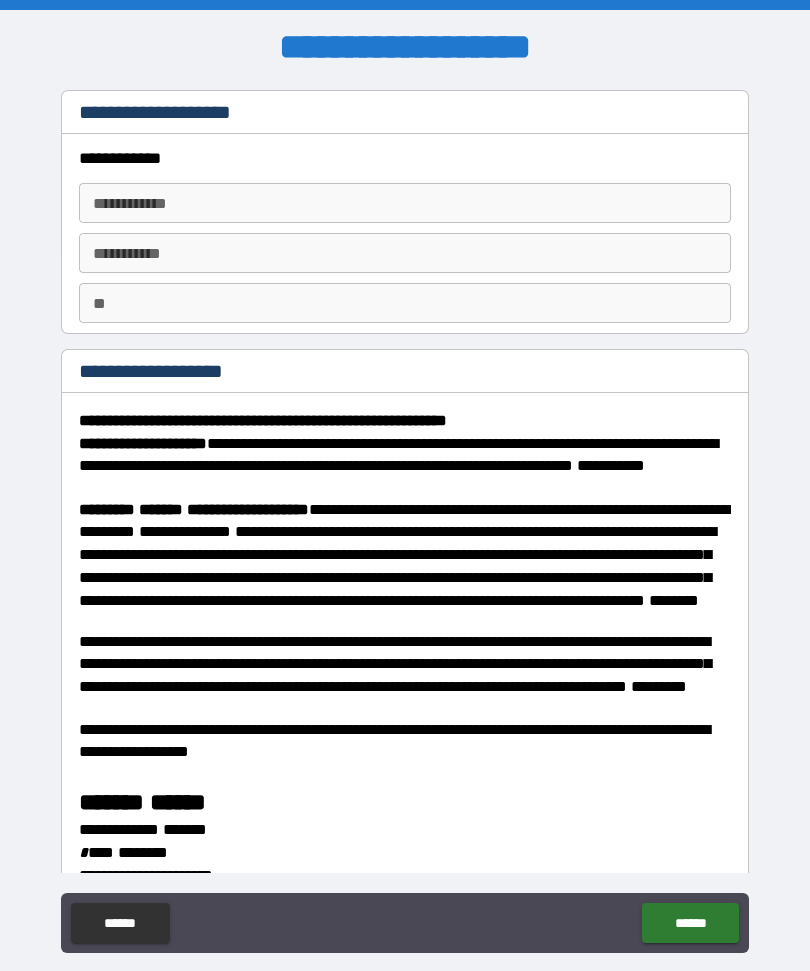 click on "**********" at bounding box center (405, 203) 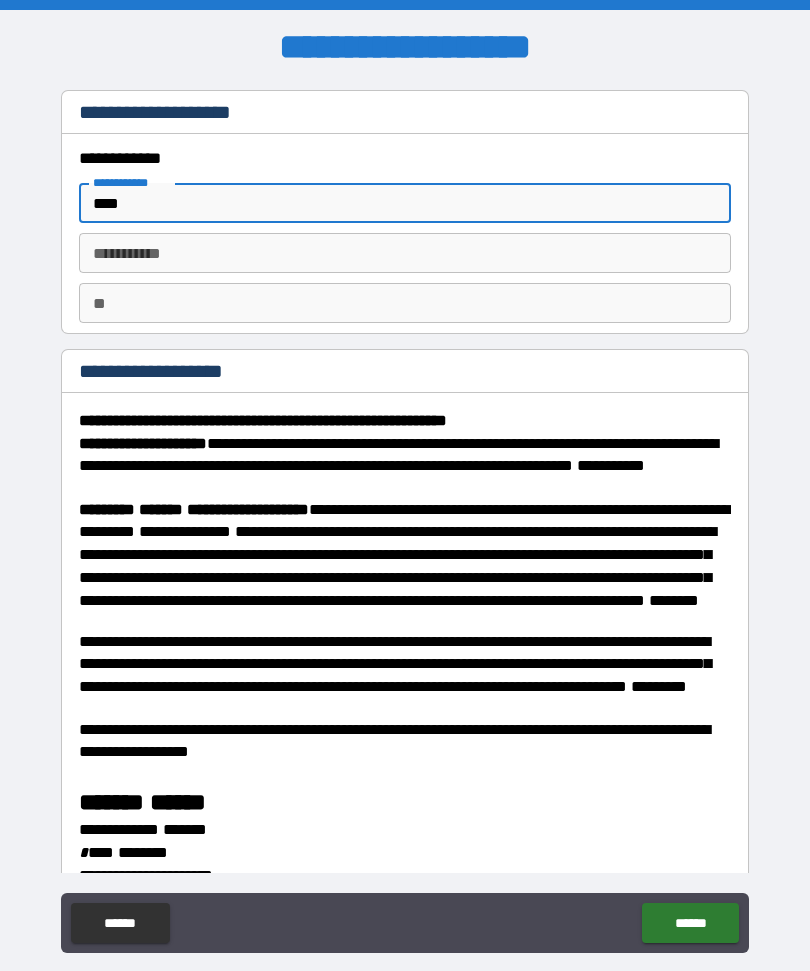 type on "****" 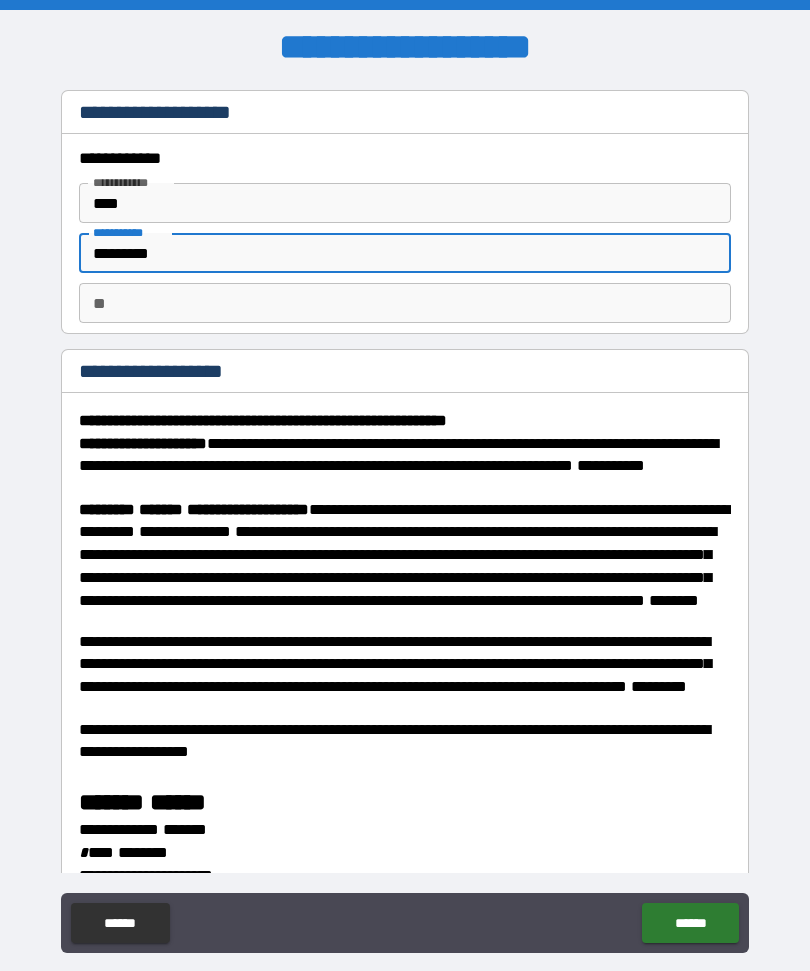 type on "********" 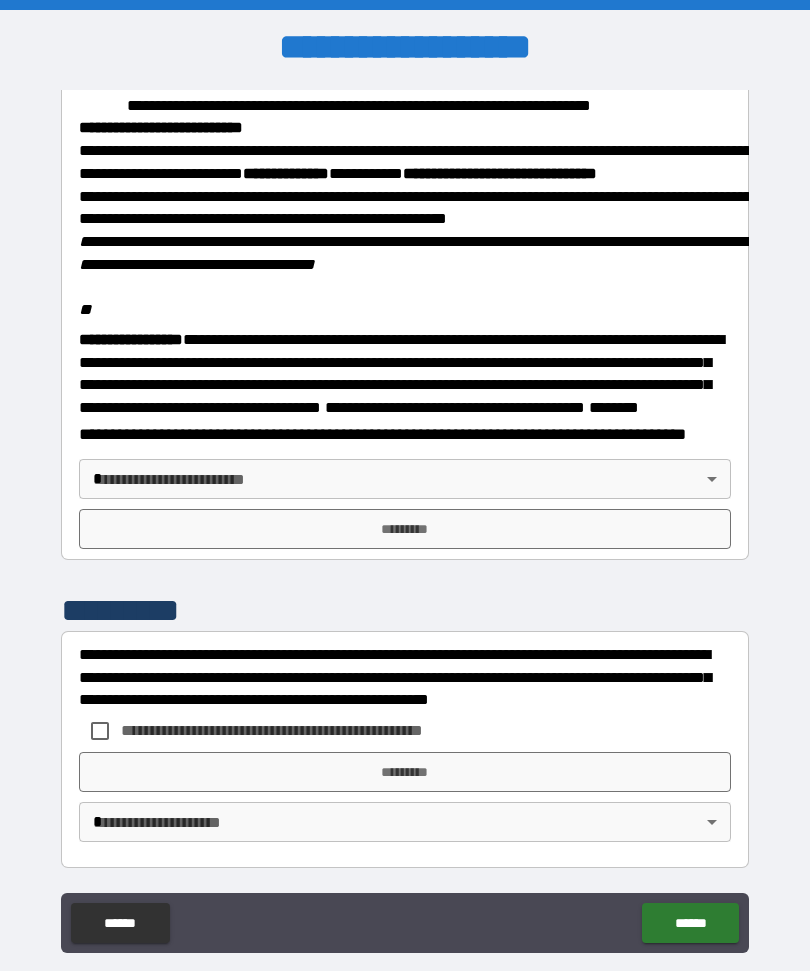 scroll, scrollTop: 2326, scrollLeft: 0, axis: vertical 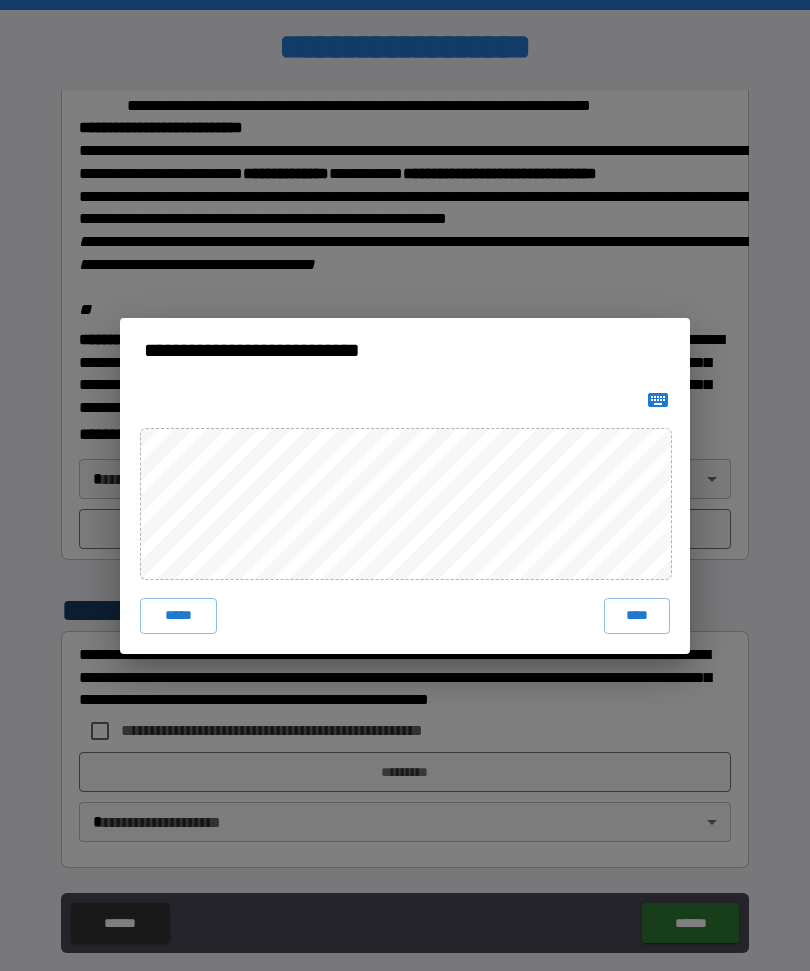 click on "****" at bounding box center [637, 616] 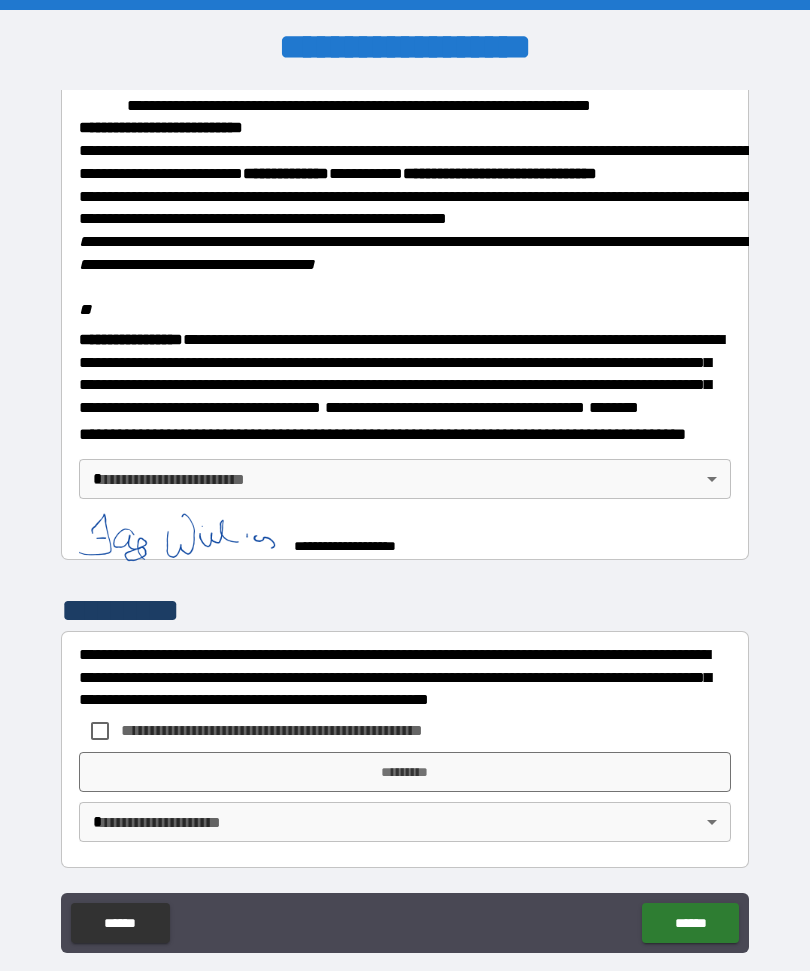 scroll, scrollTop: 2316, scrollLeft: 0, axis: vertical 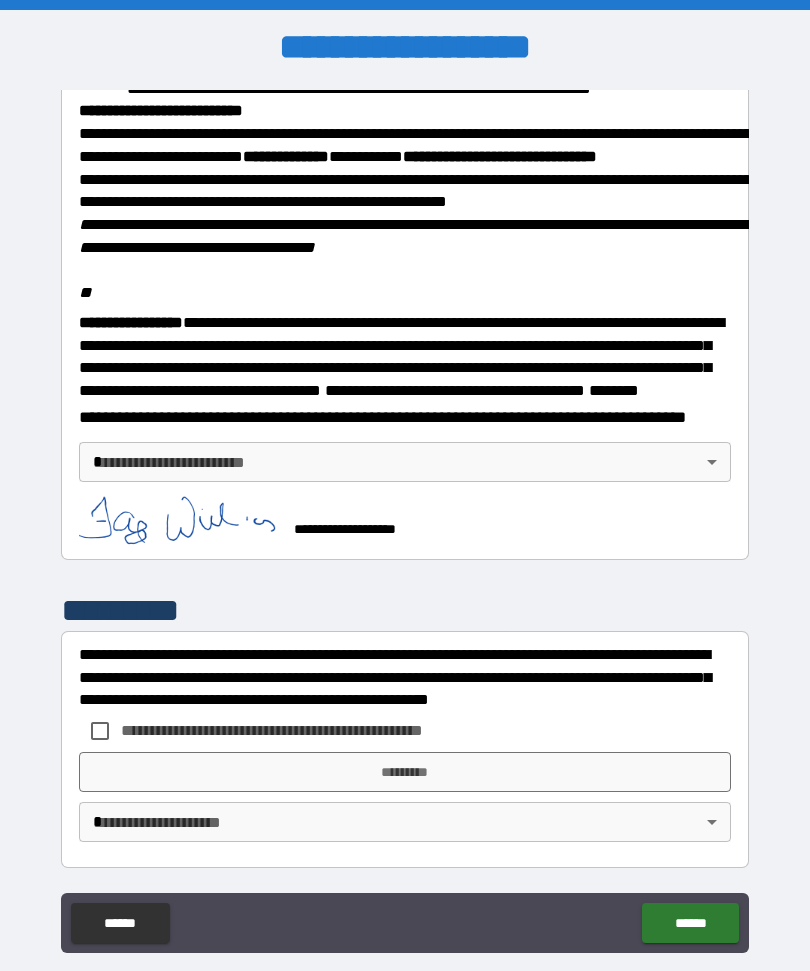 click on "[FIRST] [LAST] [CITY] [STATE] [ZIP] [STREET] [NUMBER] [COUNTRY] [EMAIL] [PHONE] [SSN] [DLN] [CC] [DOB] [AGE]" at bounding box center (405, 519) 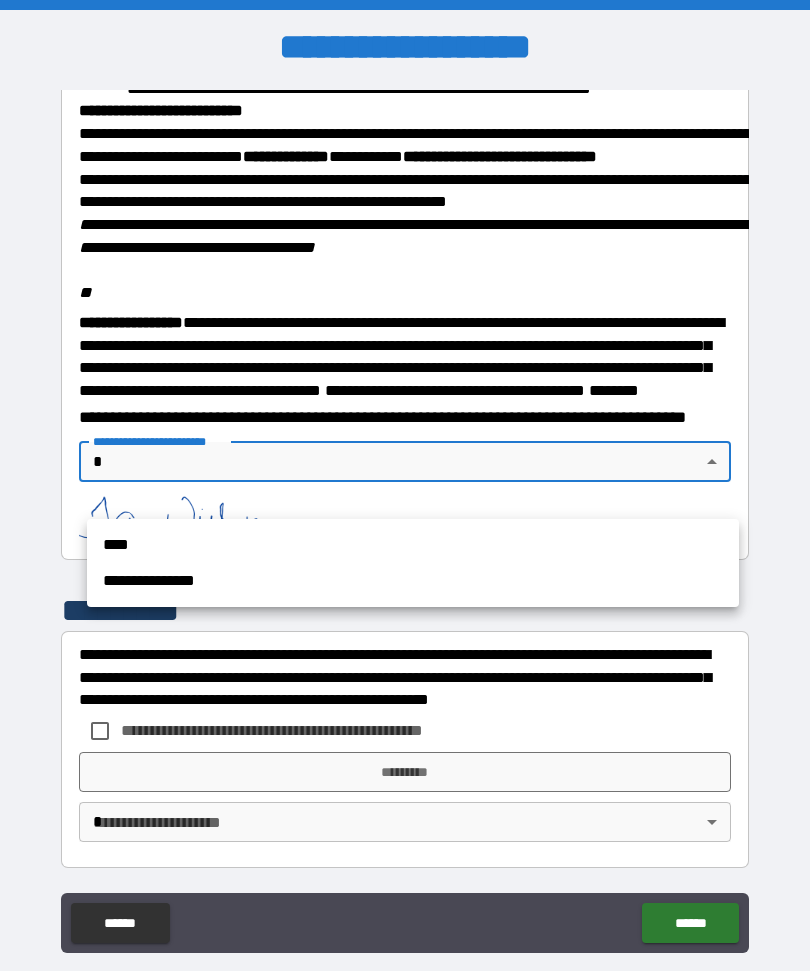 click on "****" at bounding box center (413, 545) 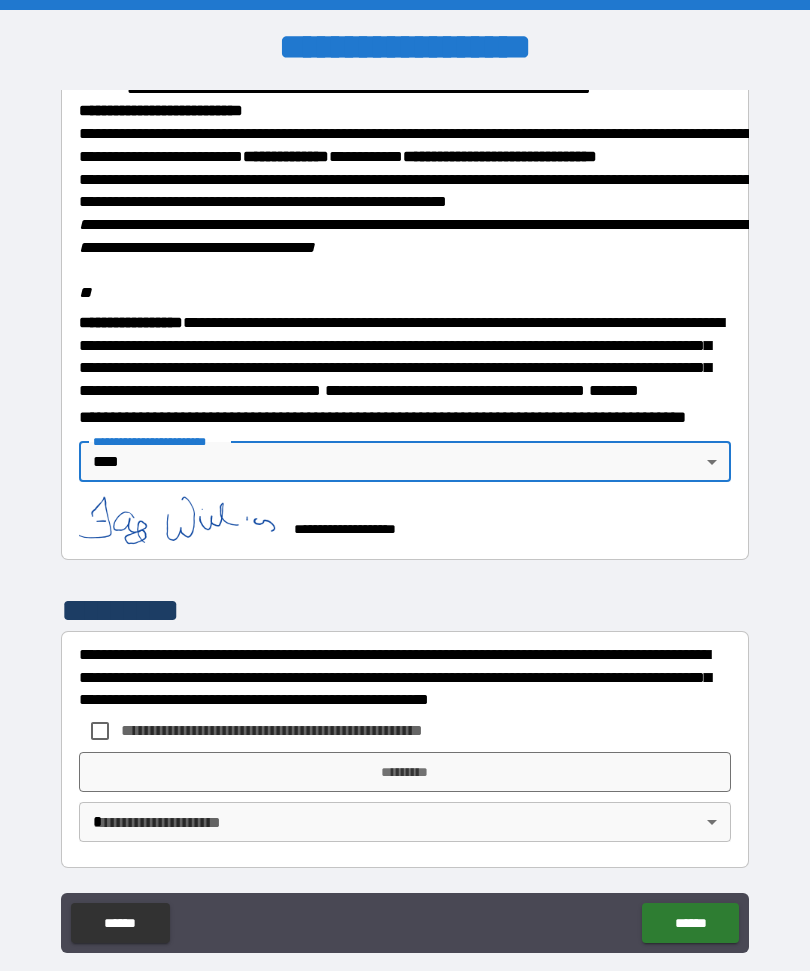 type on "****" 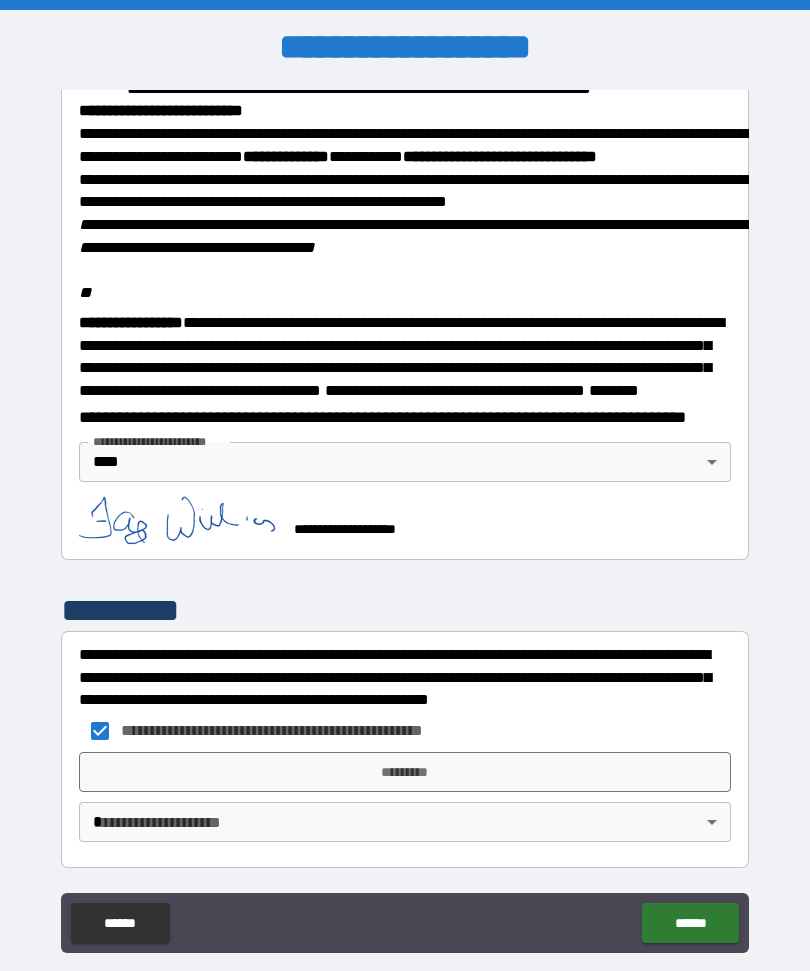 click on "*********" at bounding box center [405, 772] 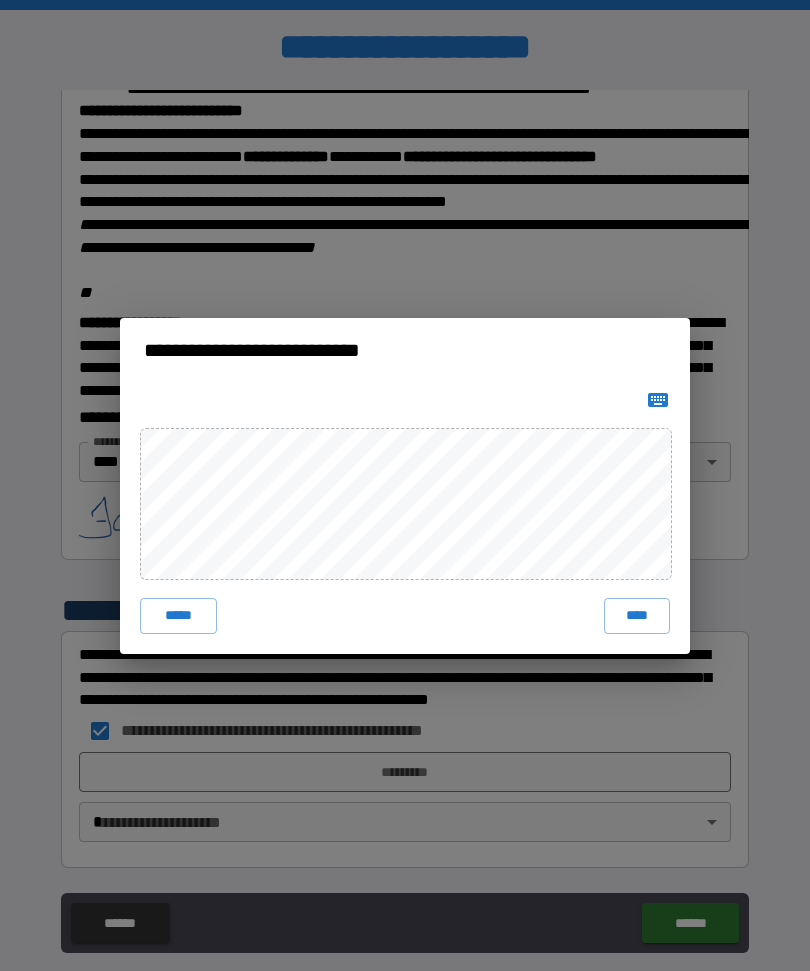 click on "****" at bounding box center (637, 616) 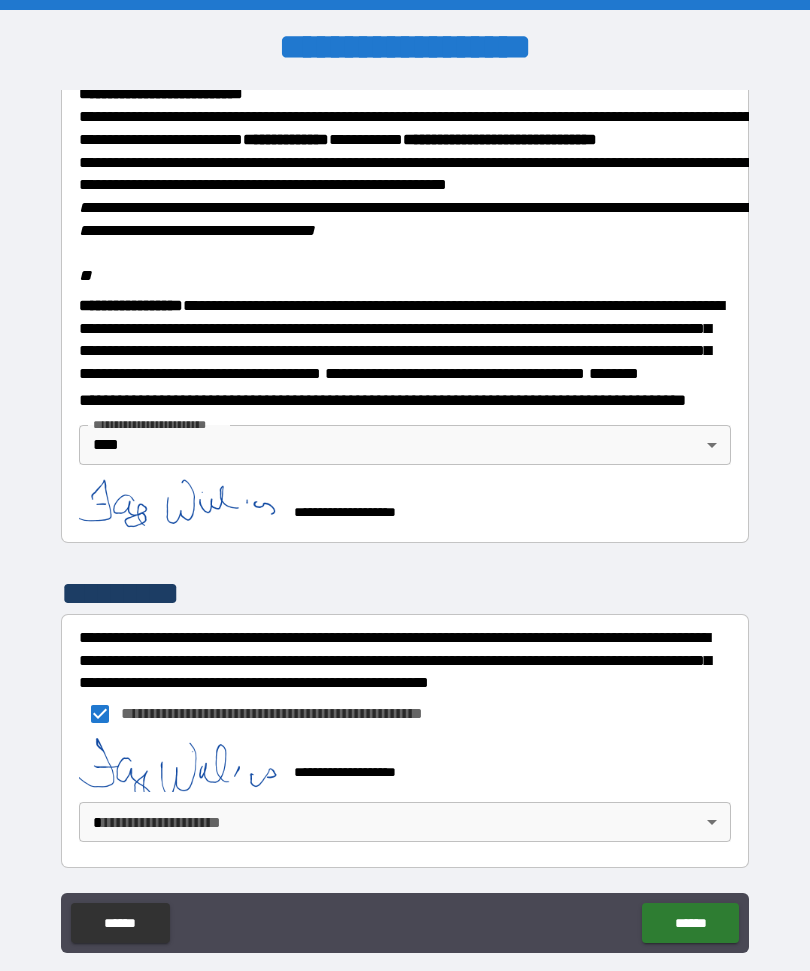 scroll, scrollTop: 2360, scrollLeft: 0, axis: vertical 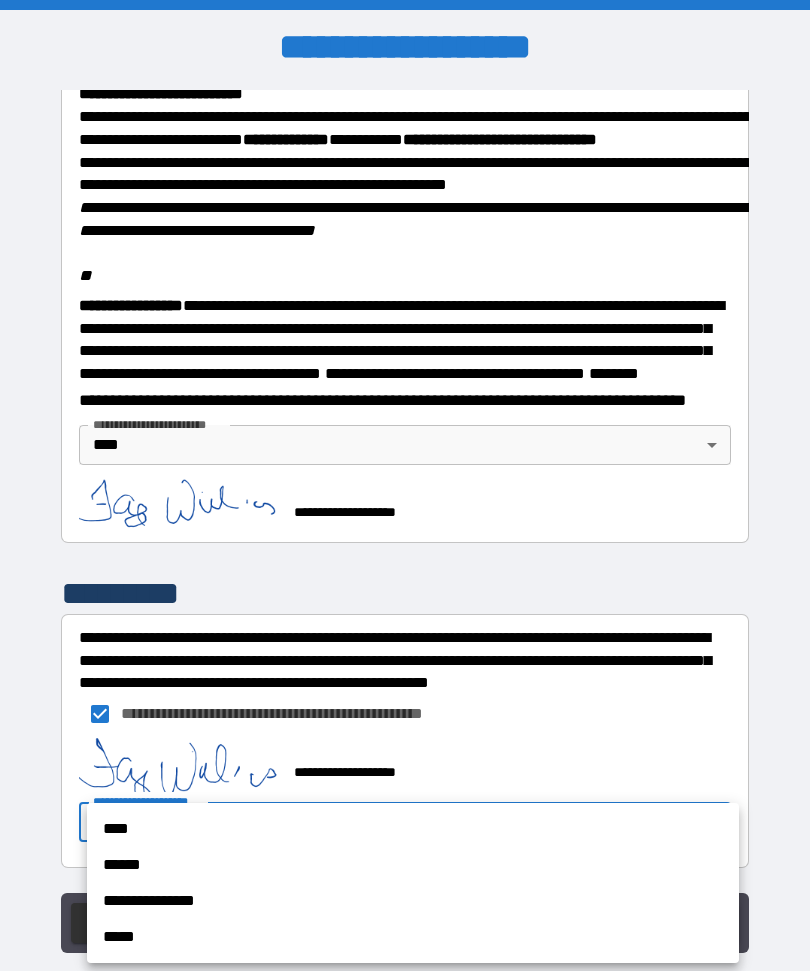 click on "****" at bounding box center [413, 829] 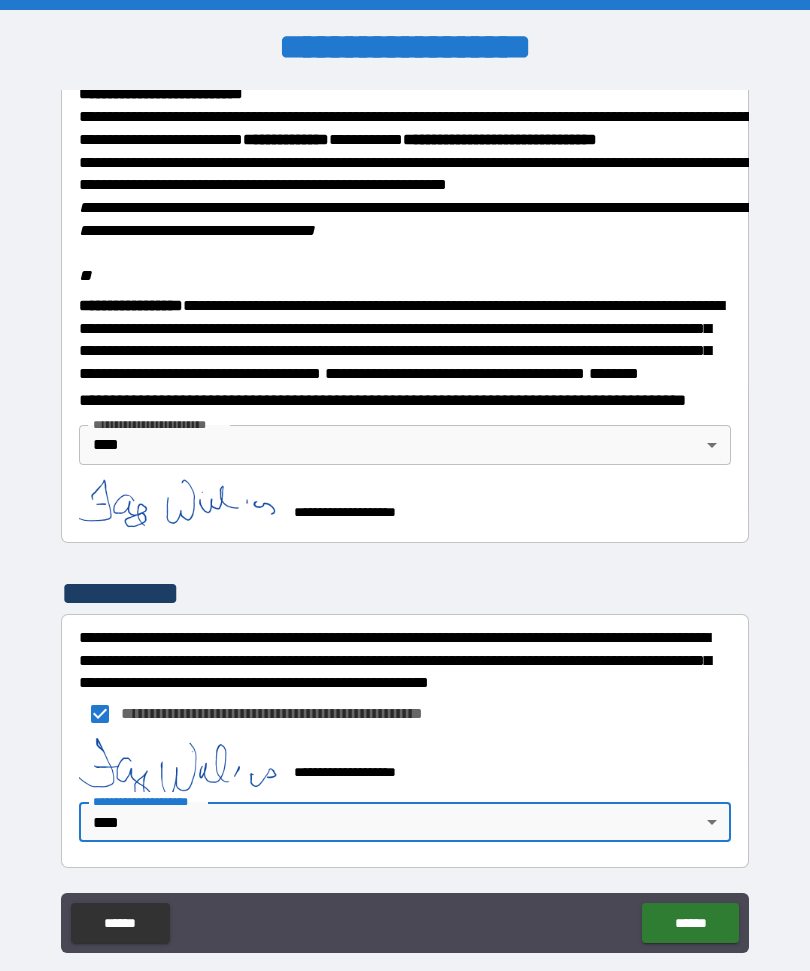 click on "******" at bounding box center (690, 923) 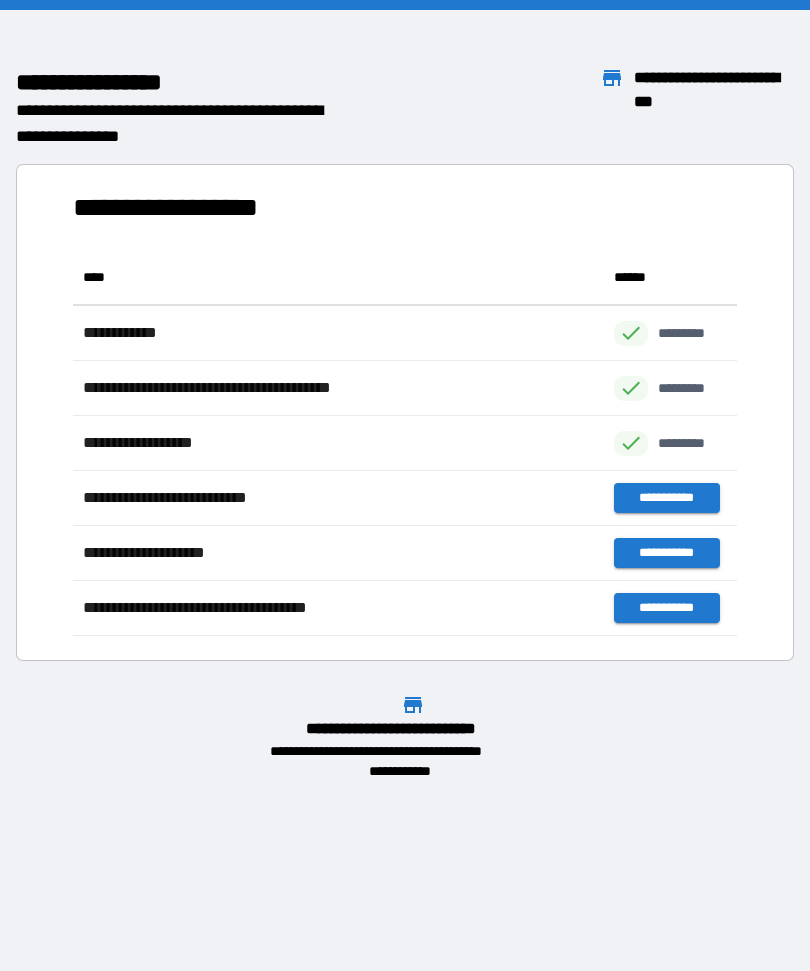 scroll, scrollTop: 386, scrollLeft: 664, axis: both 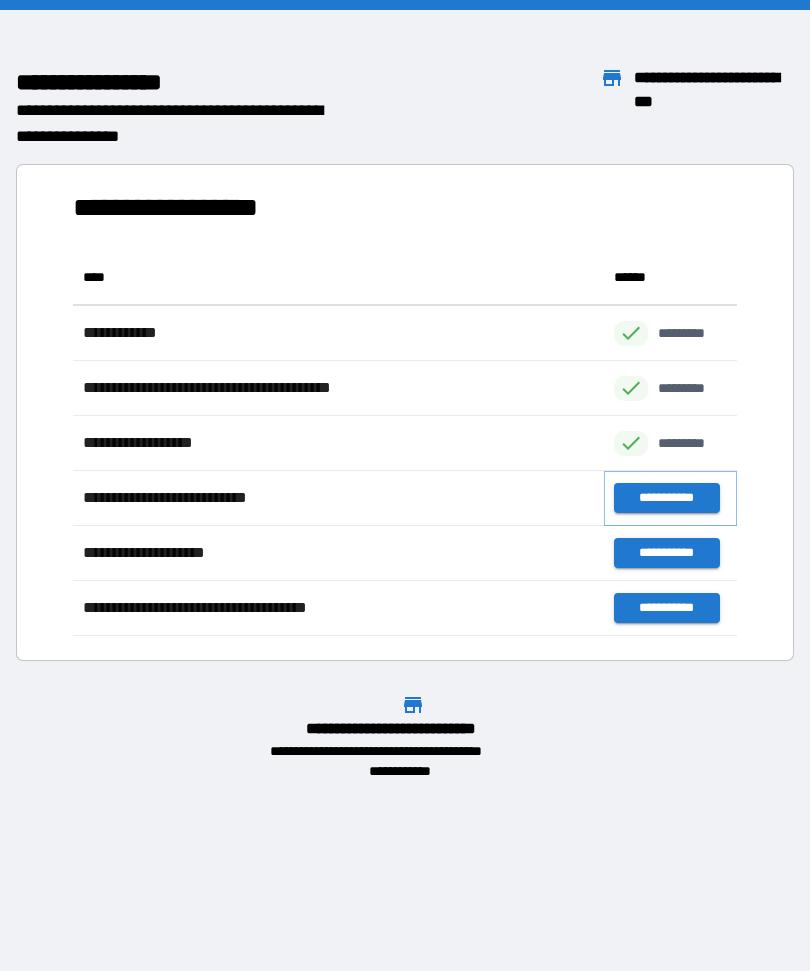 click on "**********" at bounding box center (666, 498) 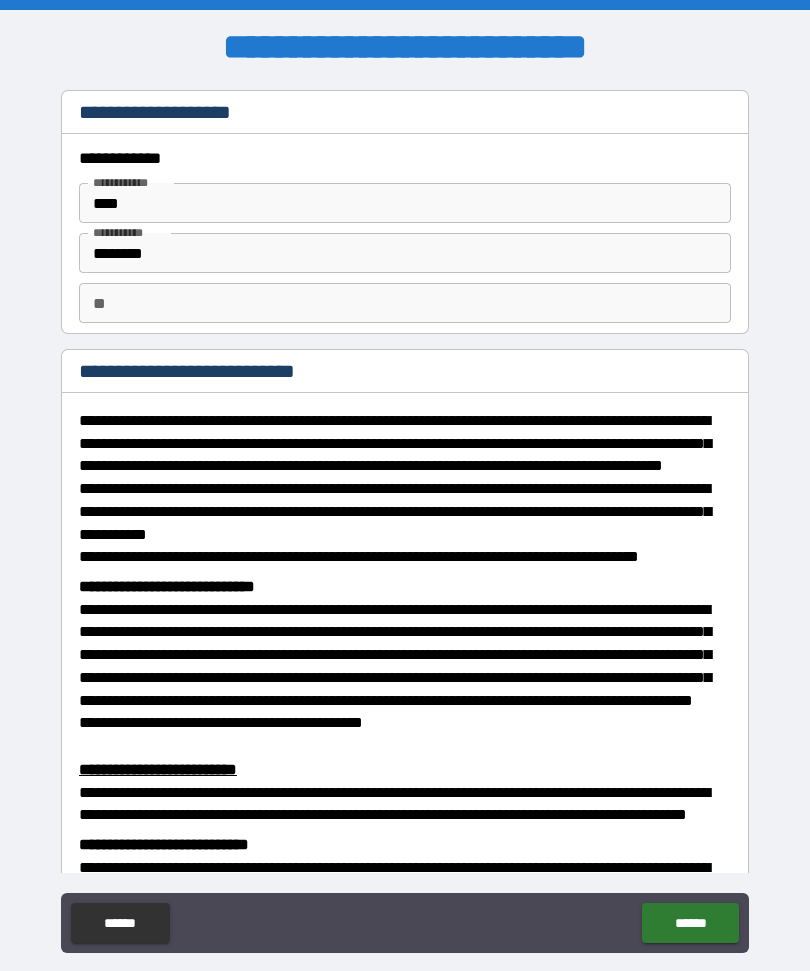 click on "**" at bounding box center (405, 303) 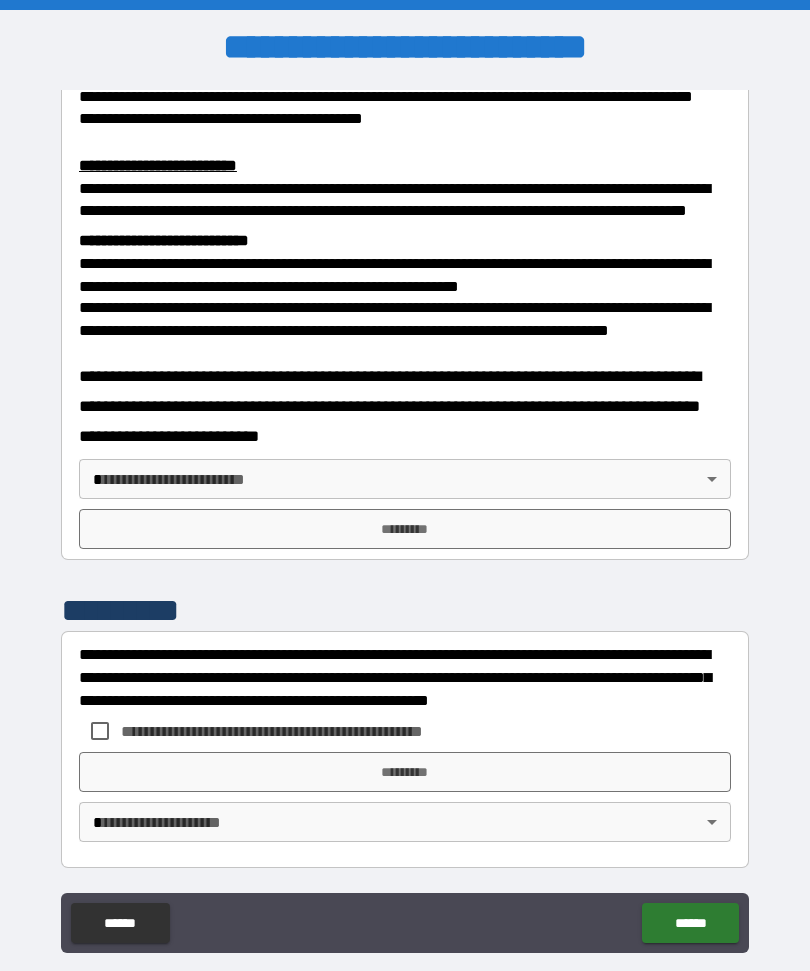 scroll, scrollTop: 663, scrollLeft: 0, axis: vertical 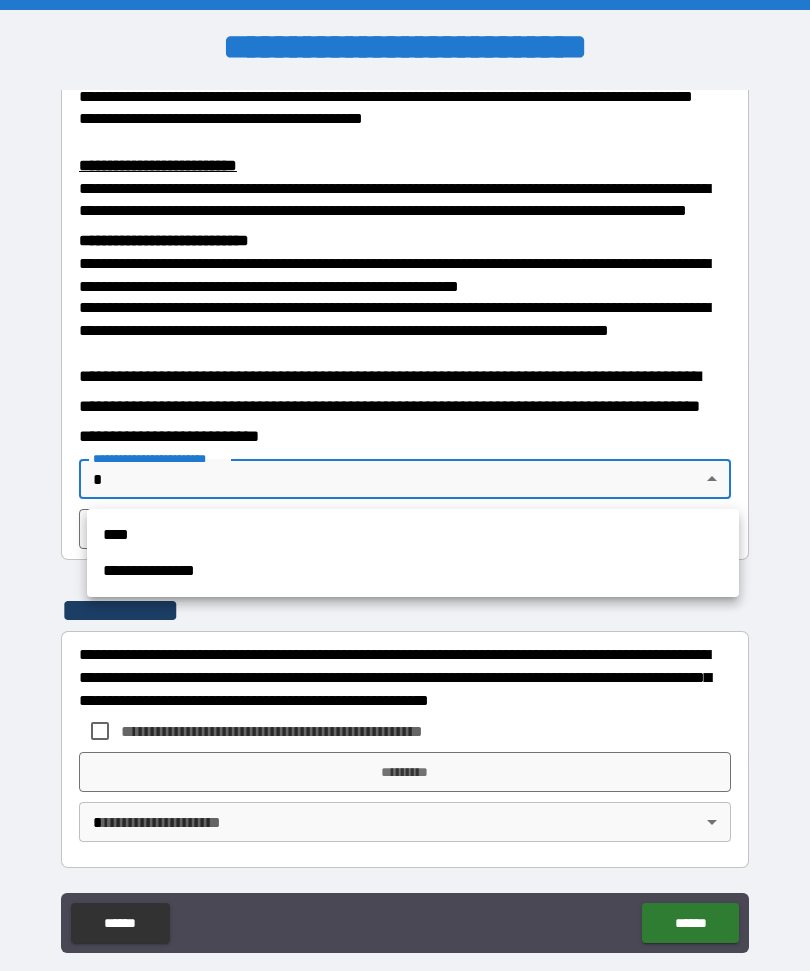 click on "****" at bounding box center (413, 535) 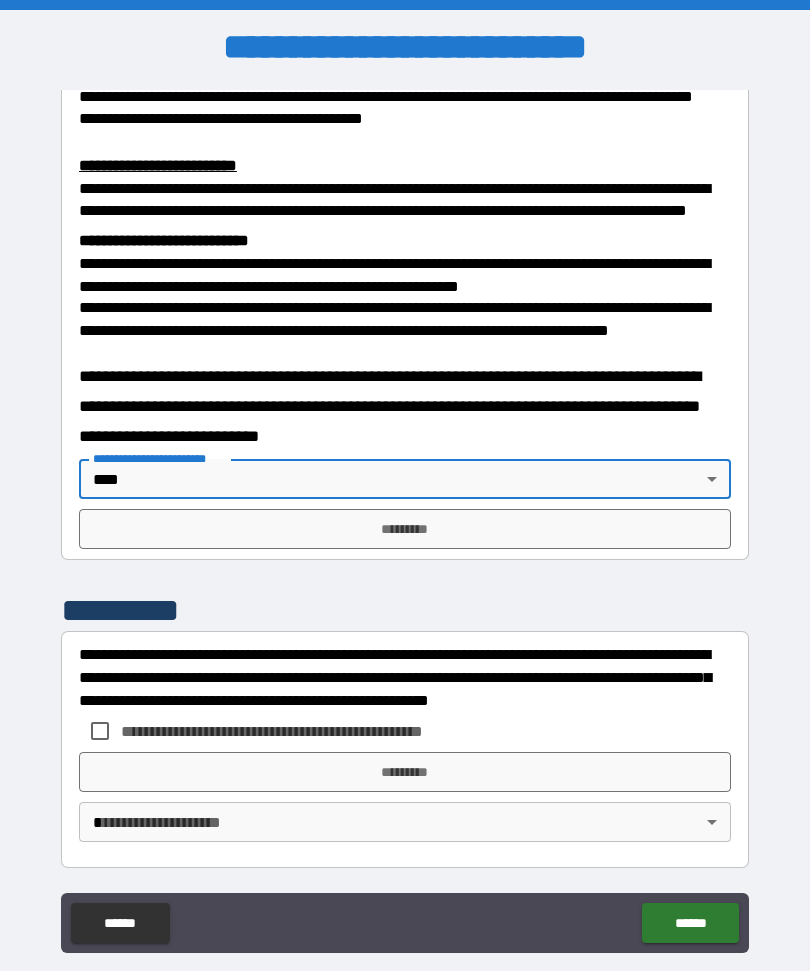click on "*********" at bounding box center [405, 529] 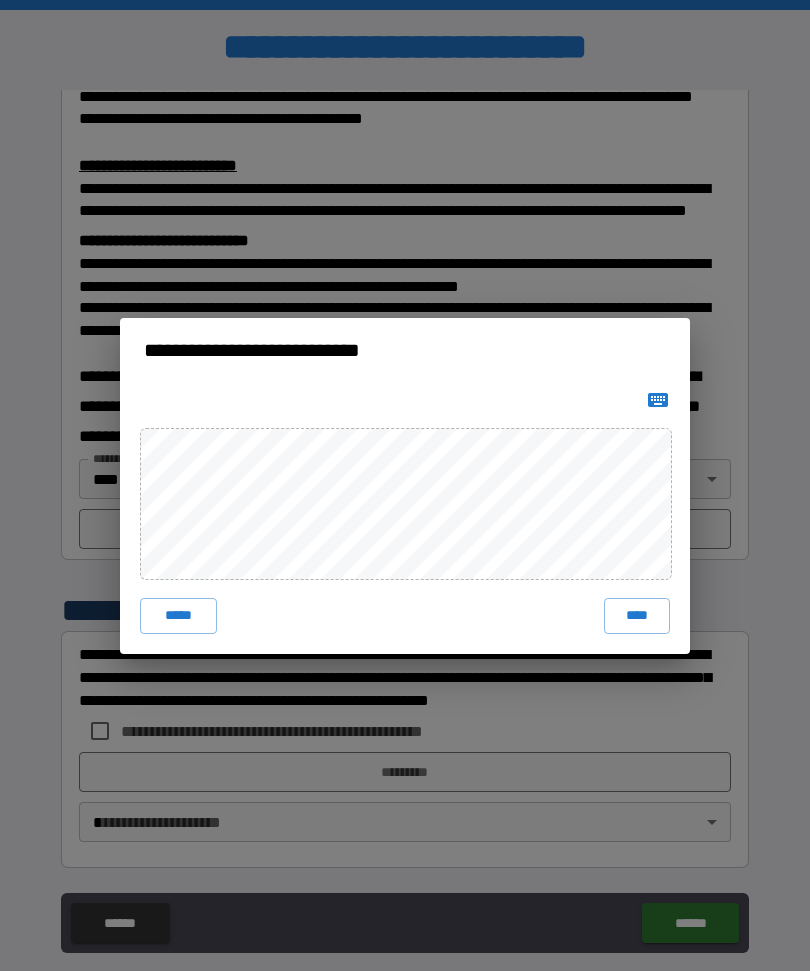 click on "****" at bounding box center [637, 616] 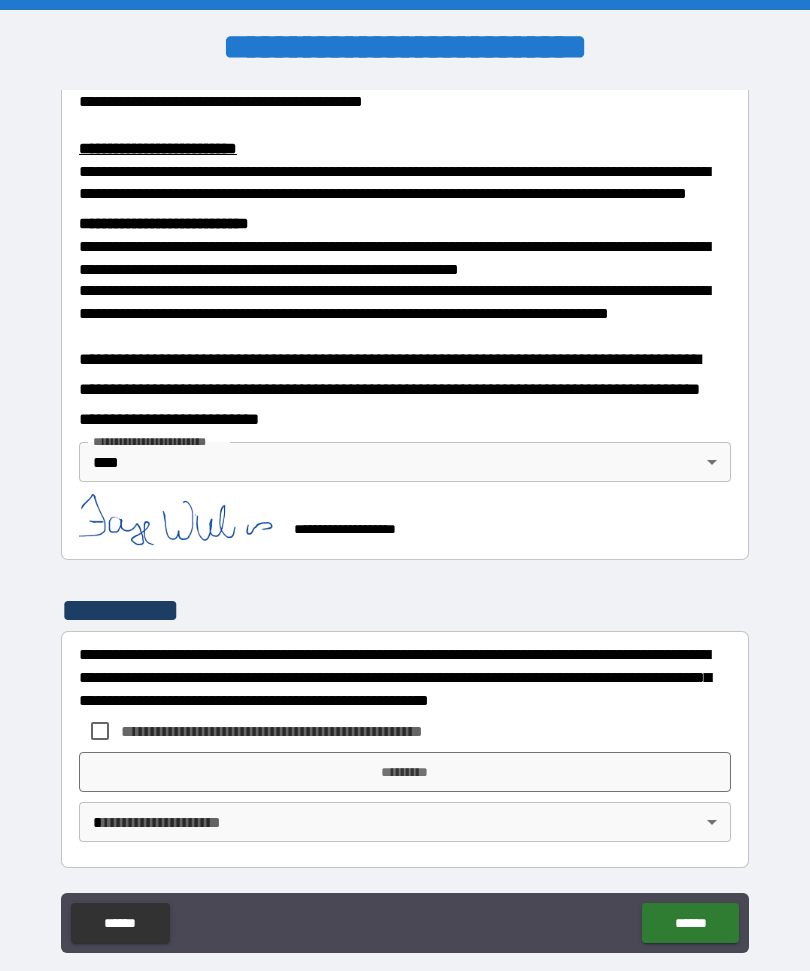 scroll, scrollTop: 680, scrollLeft: 0, axis: vertical 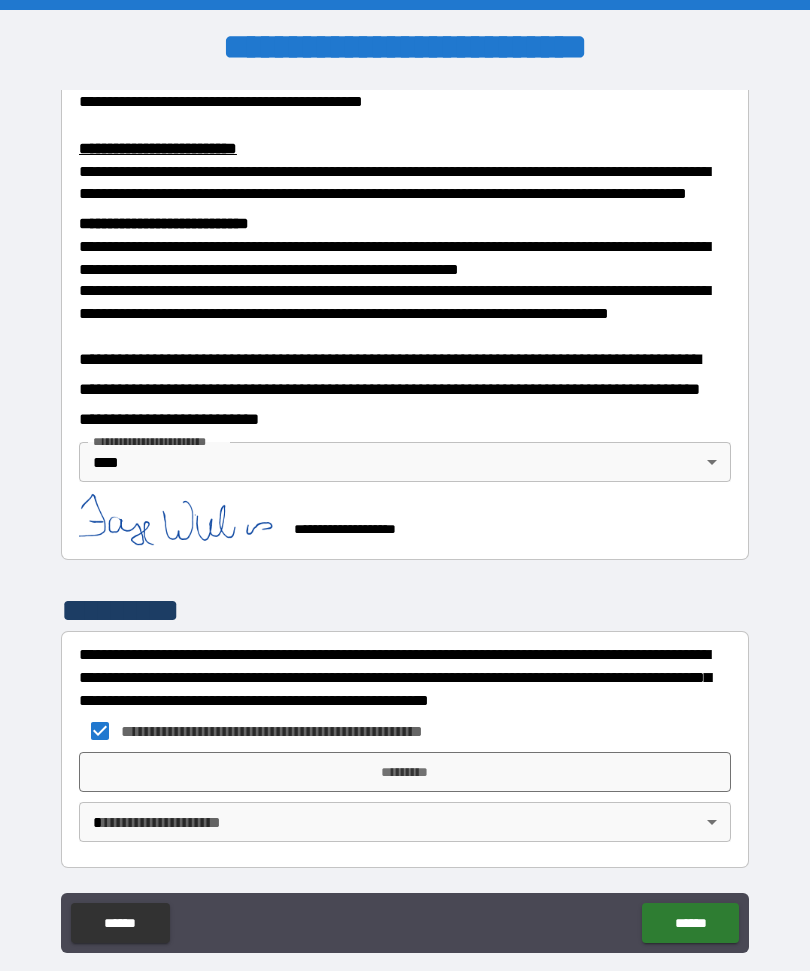 click on "*********" at bounding box center (405, 772) 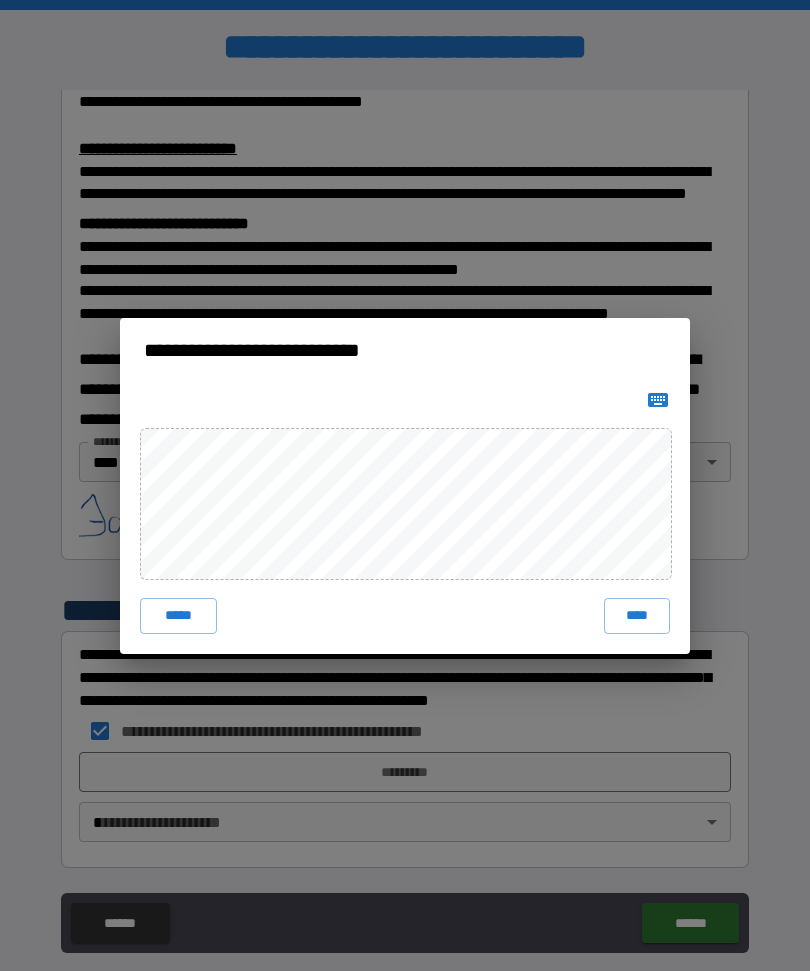 click on "****" at bounding box center [637, 616] 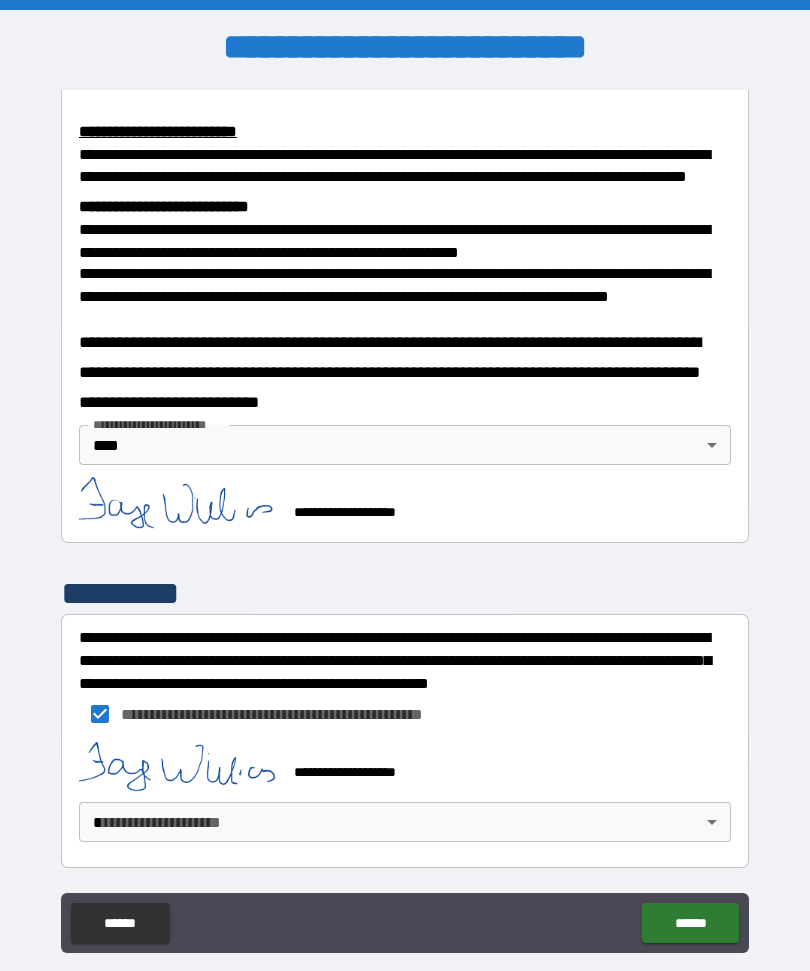 scroll, scrollTop: 697, scrollLeft: 0, axis: vertical 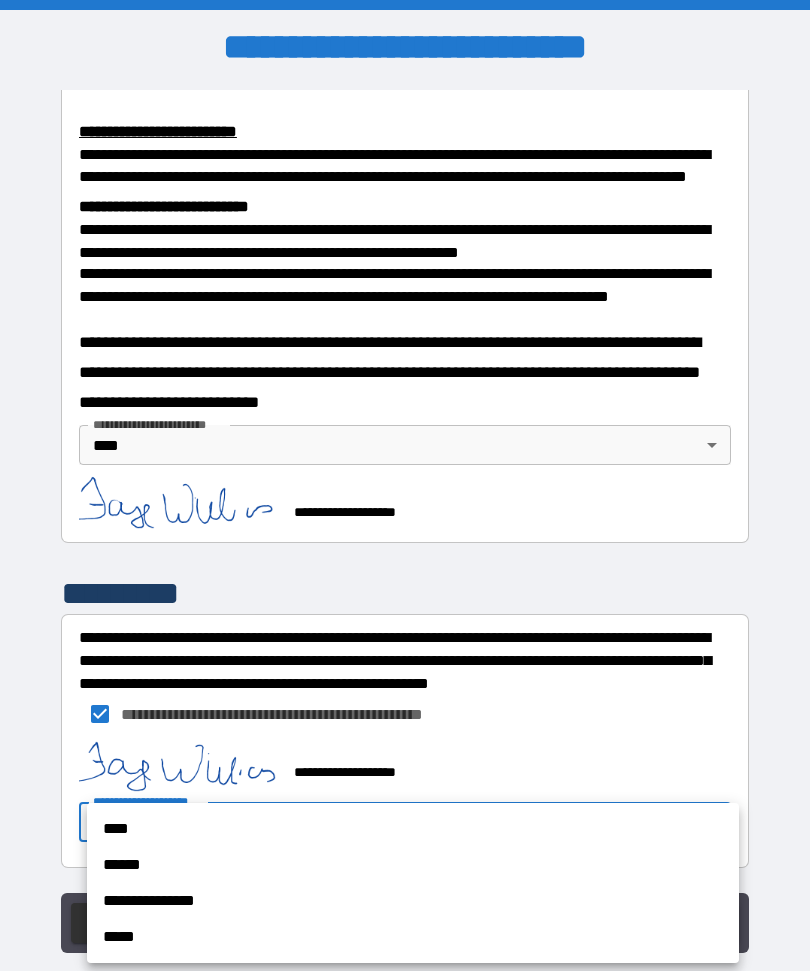click on "****" at bounding box center (413, 829) 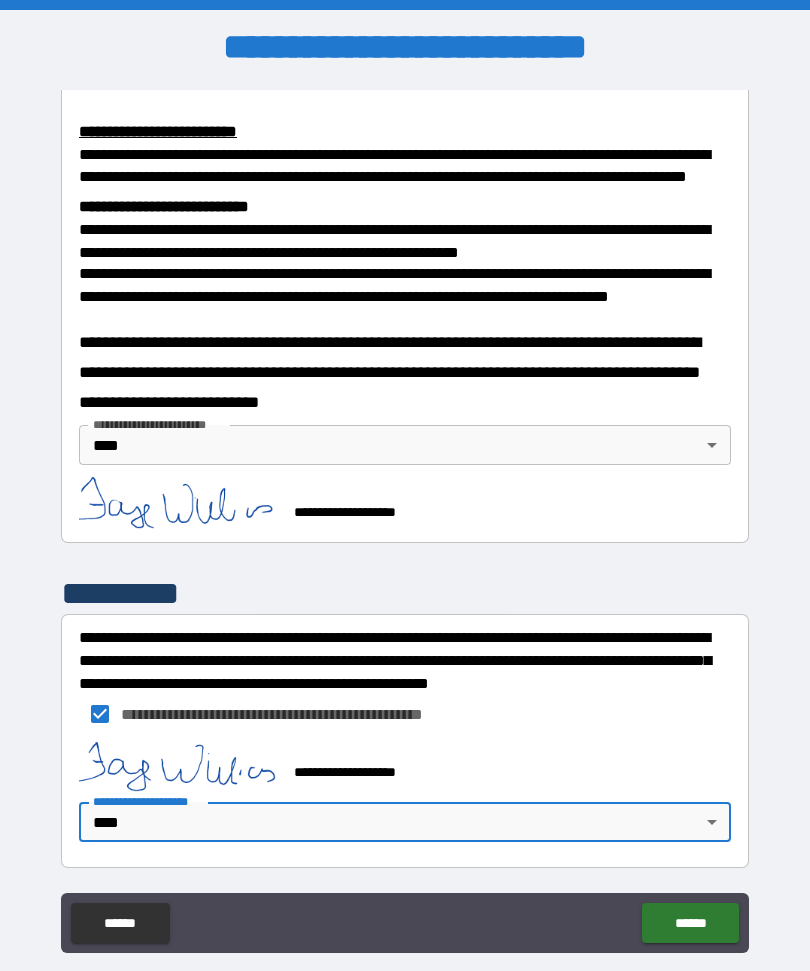 click on "******" at bounding box center (690, 923) 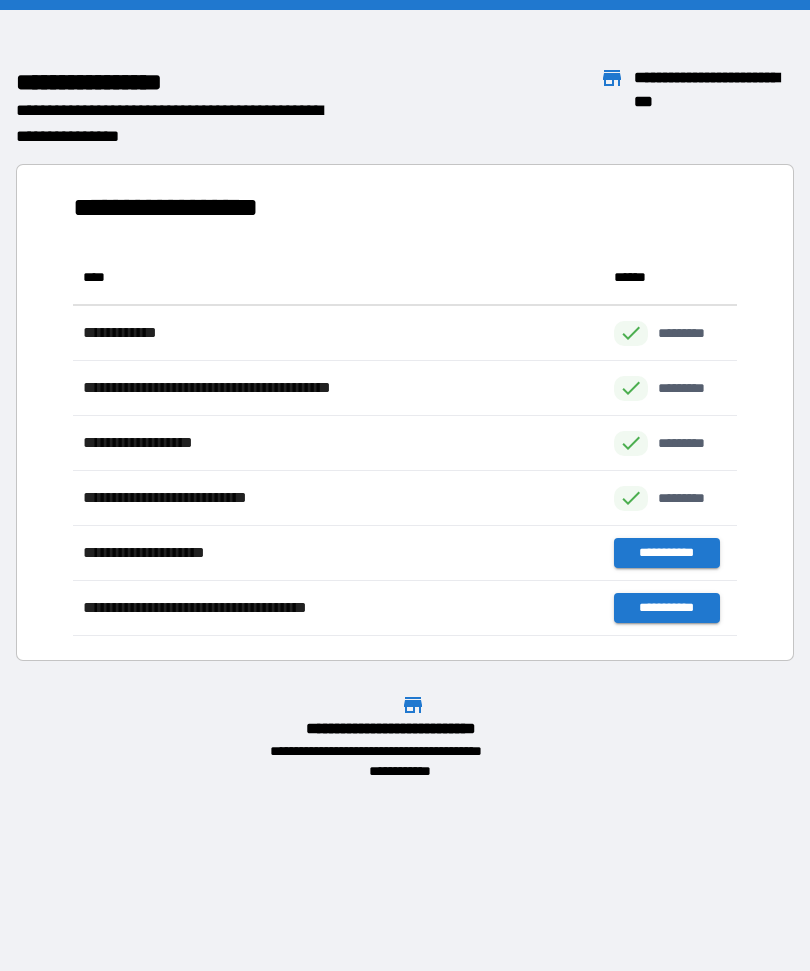 scroll, scrollTop: 386, scrollLeft: 664, axis: both 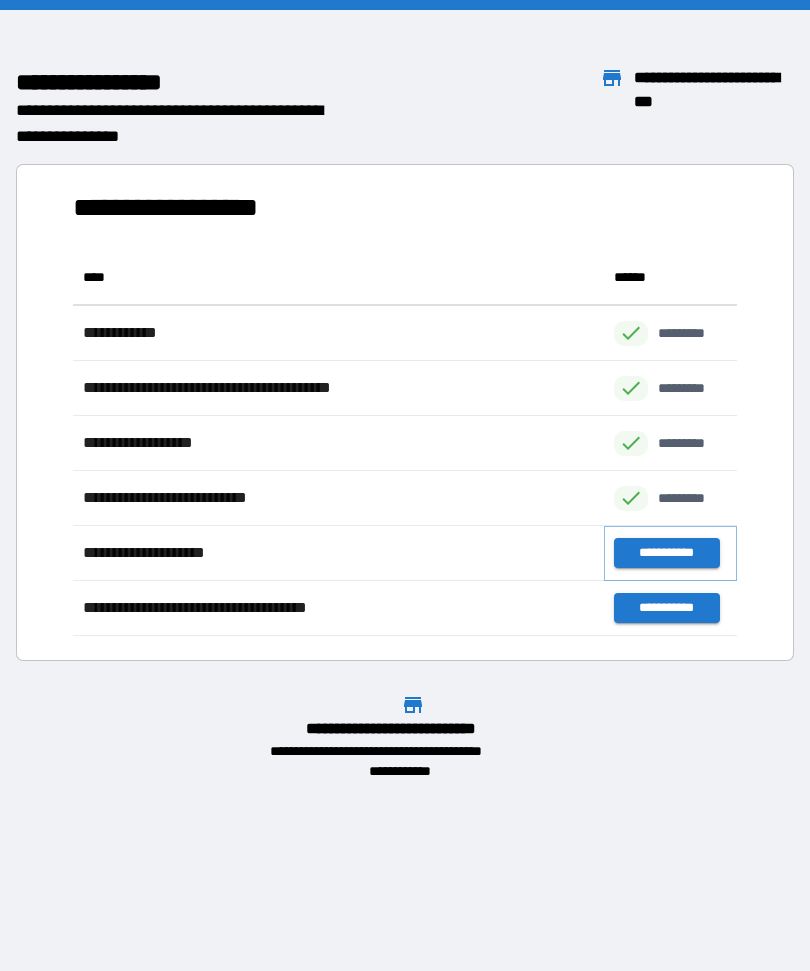 click on "**********" at bounding box center [666, 553] 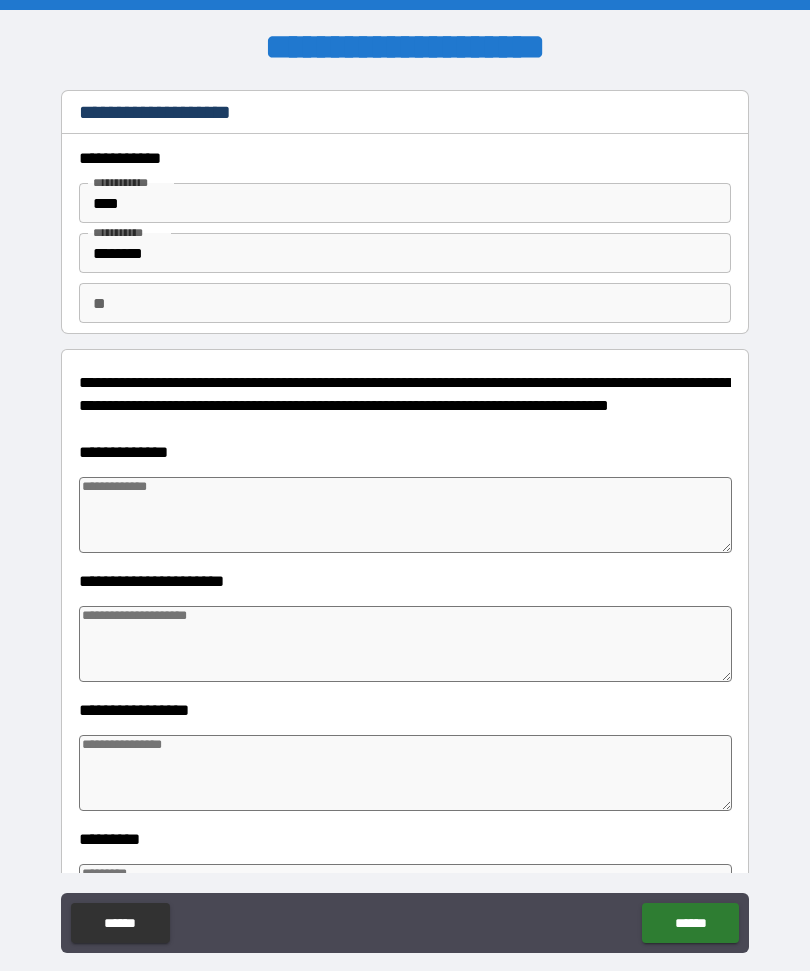 type on "*" 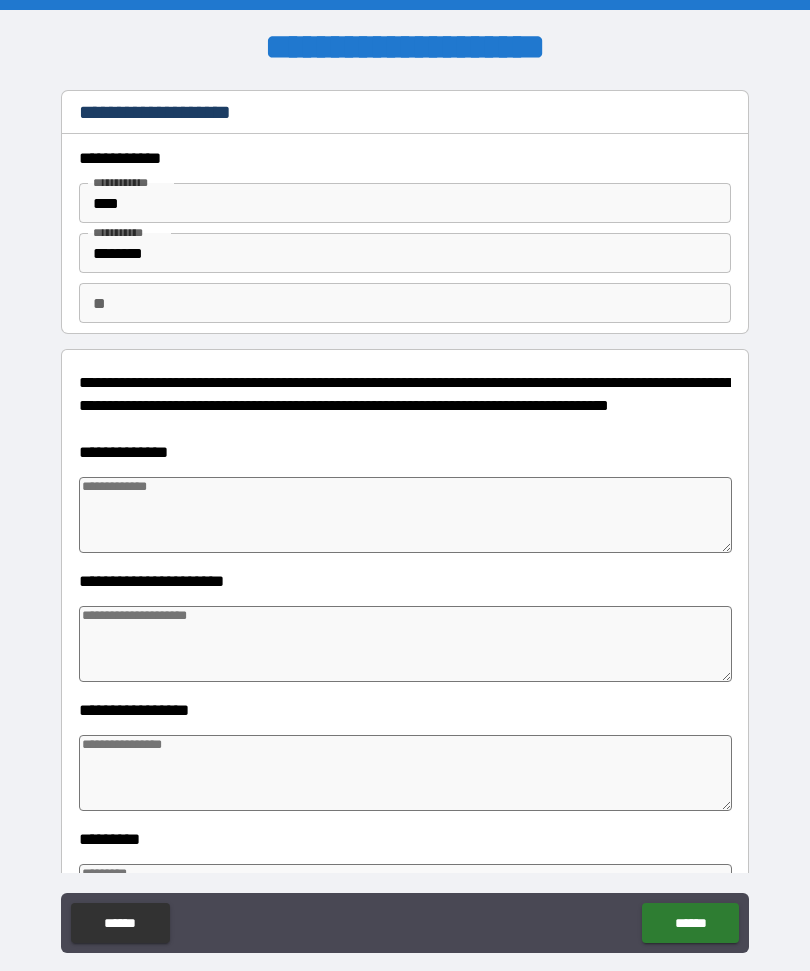 type on "*" 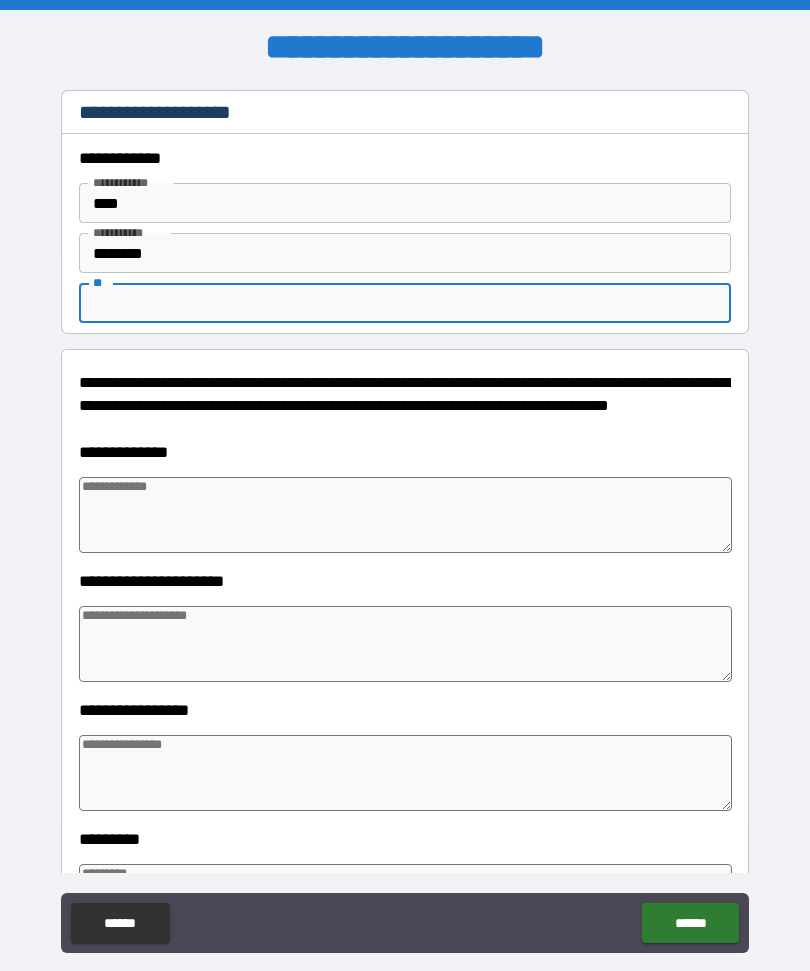 type on "*" 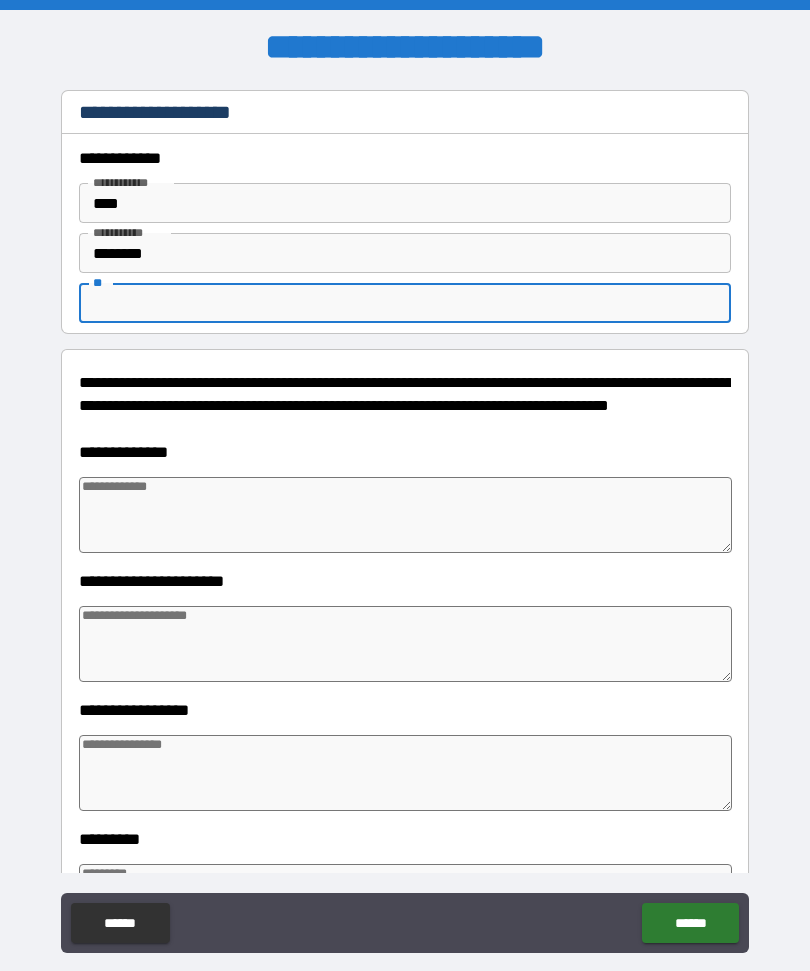 type on "*" 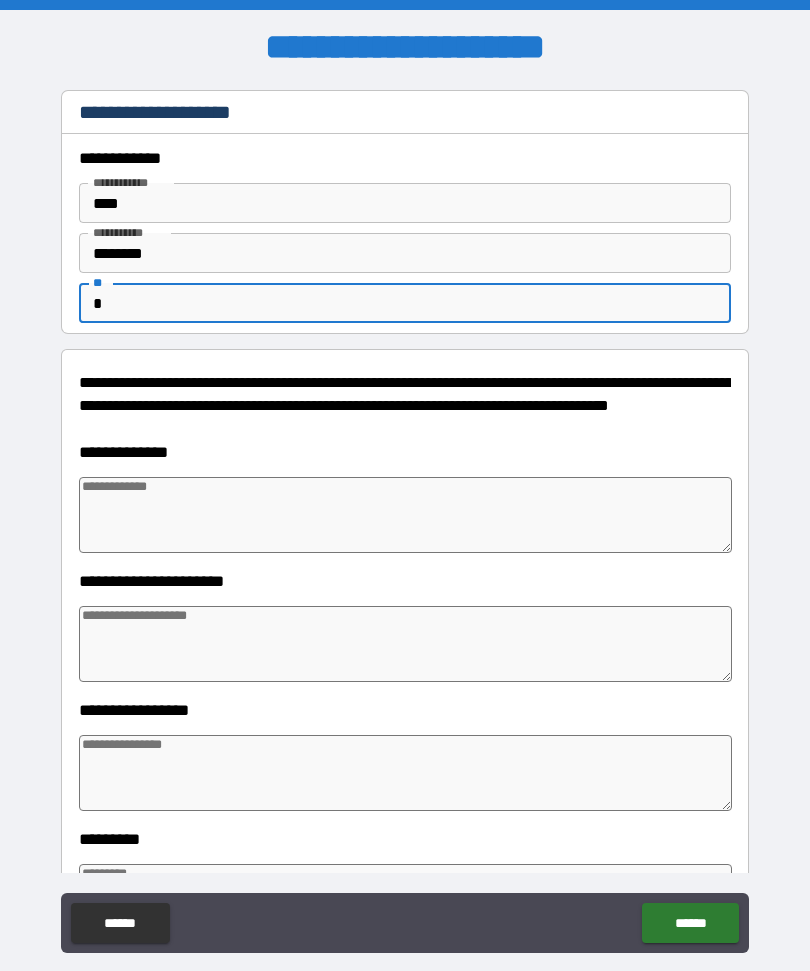 type on "*" 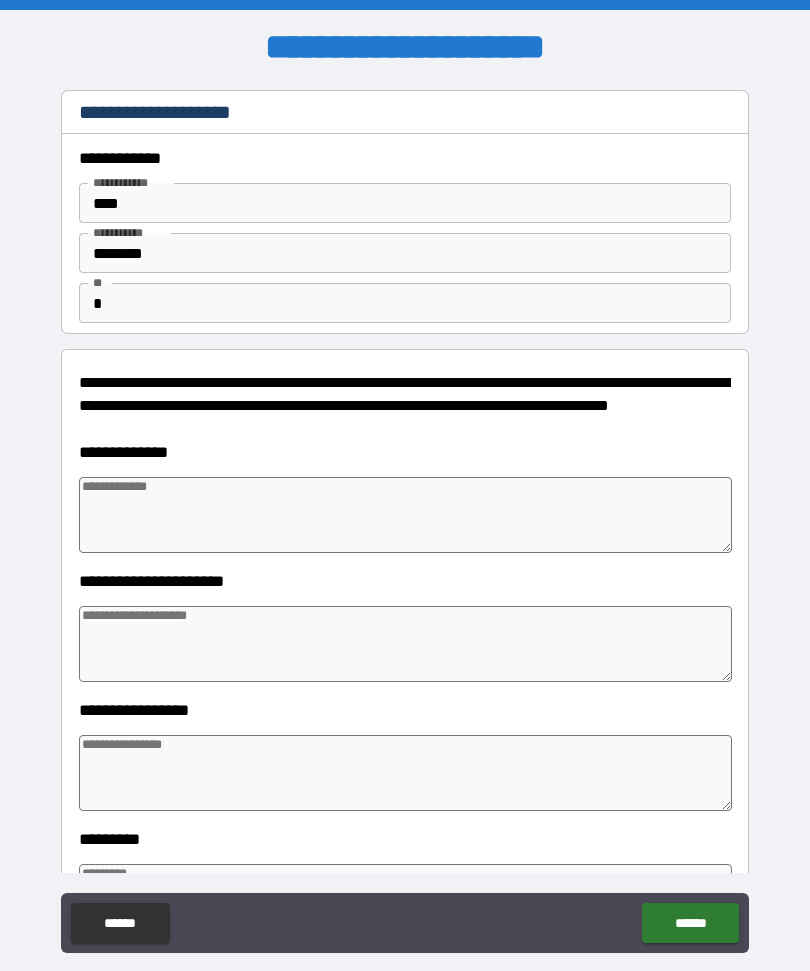type on "*" 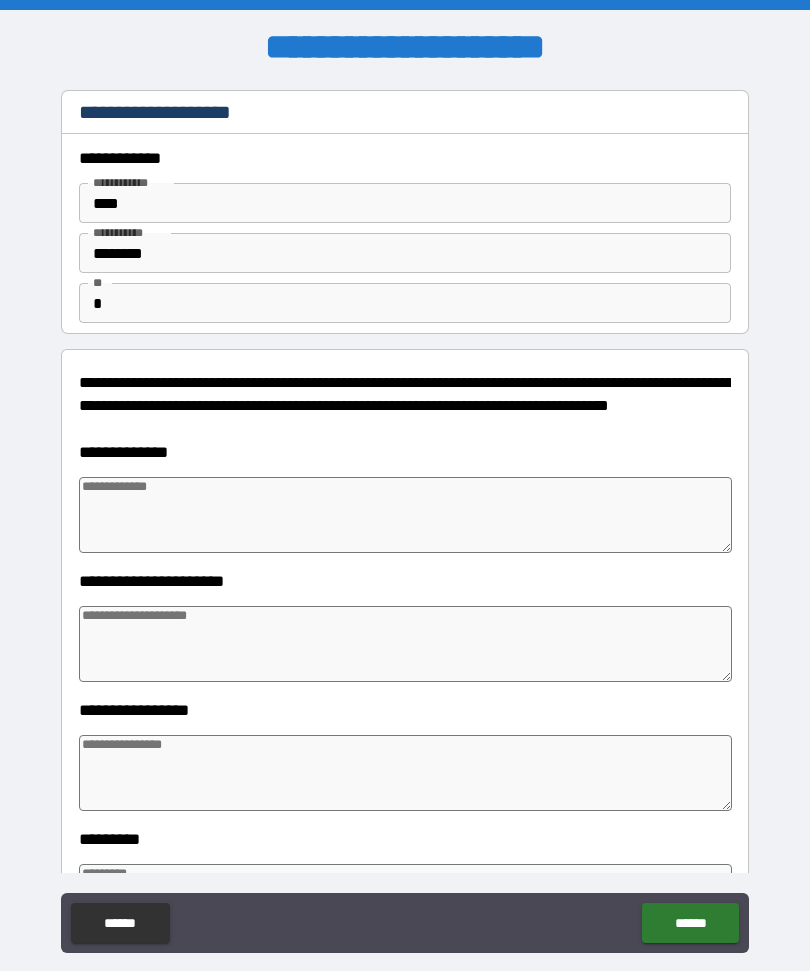 type on "*" 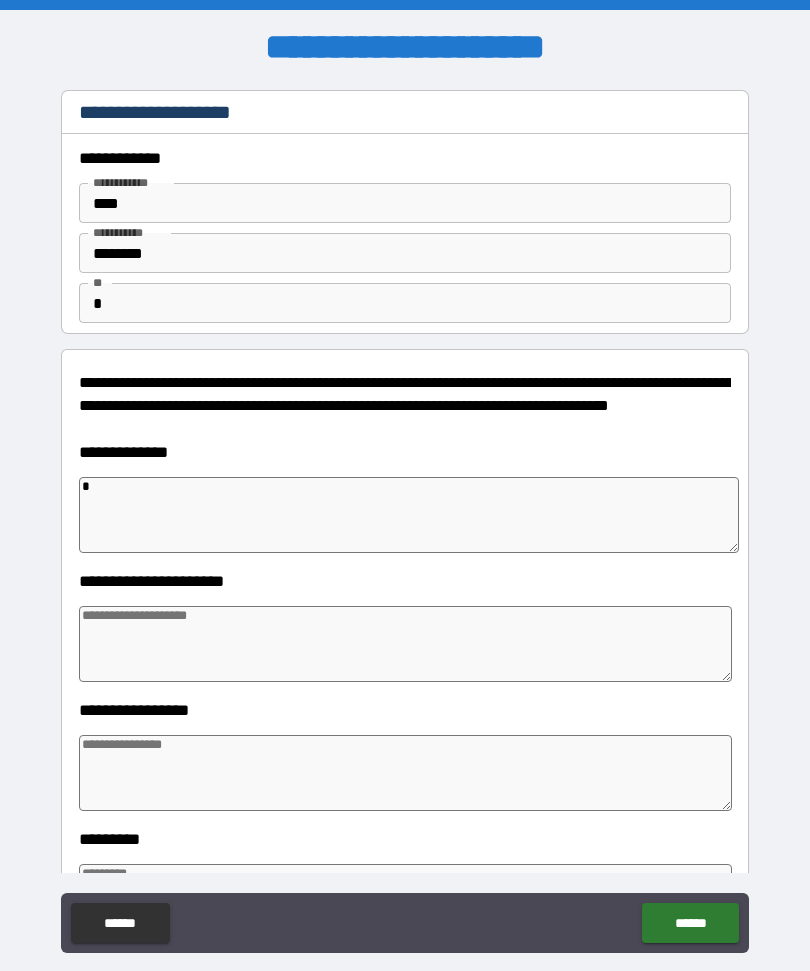 type on "**" 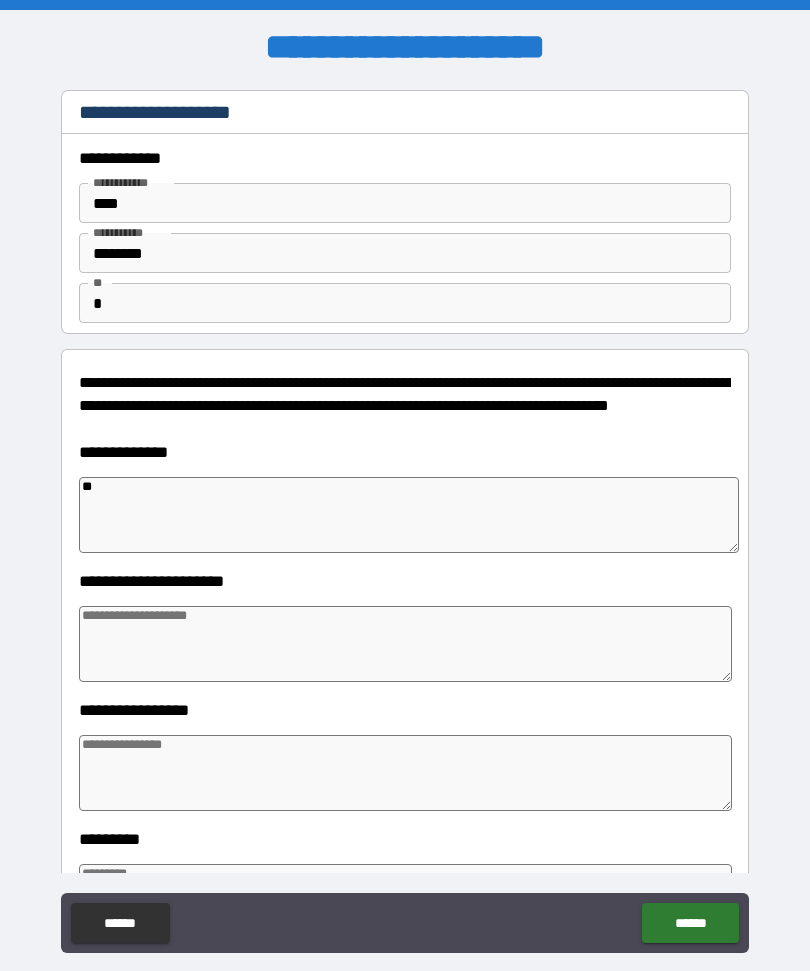 type on "*" 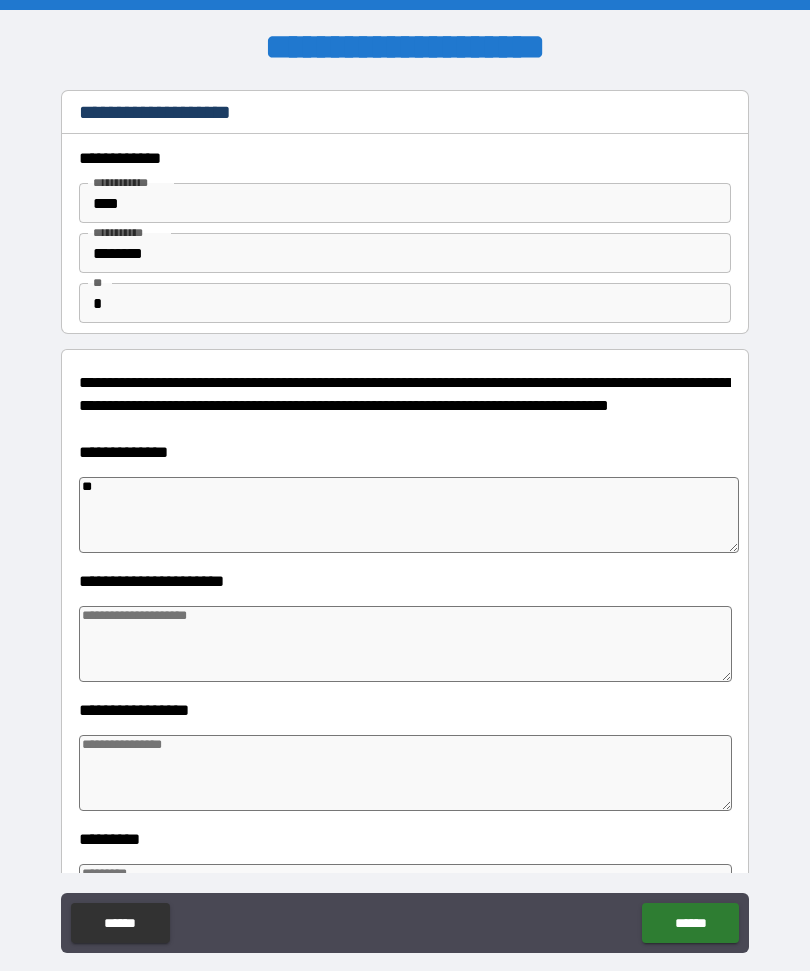 type on "*" 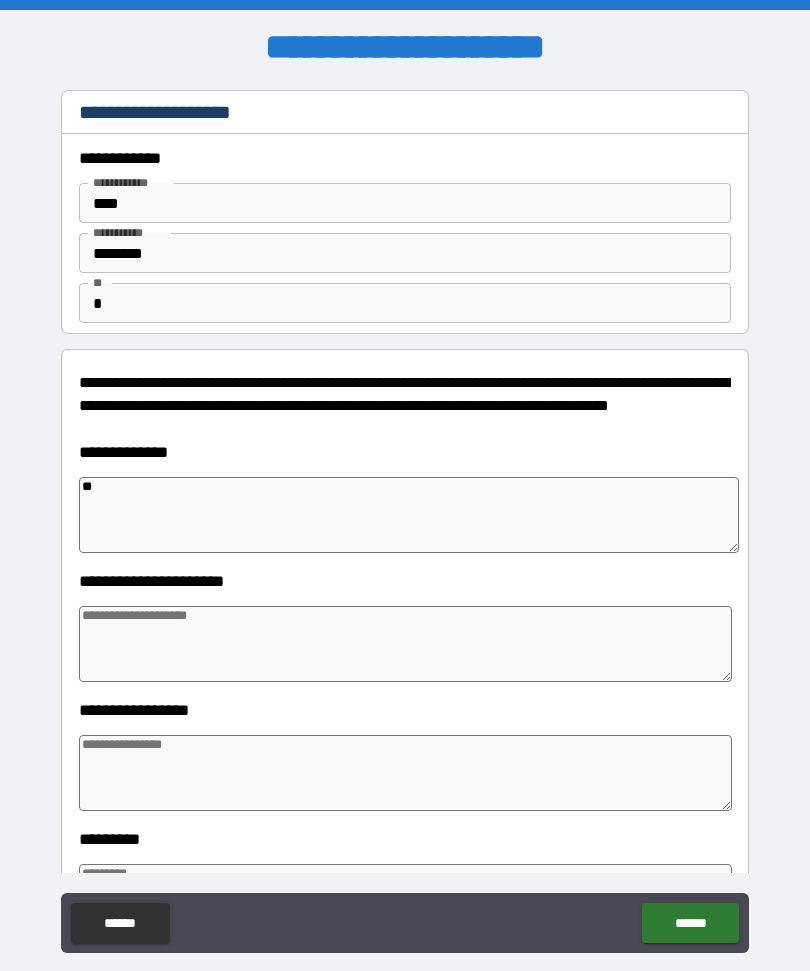 type on "*" 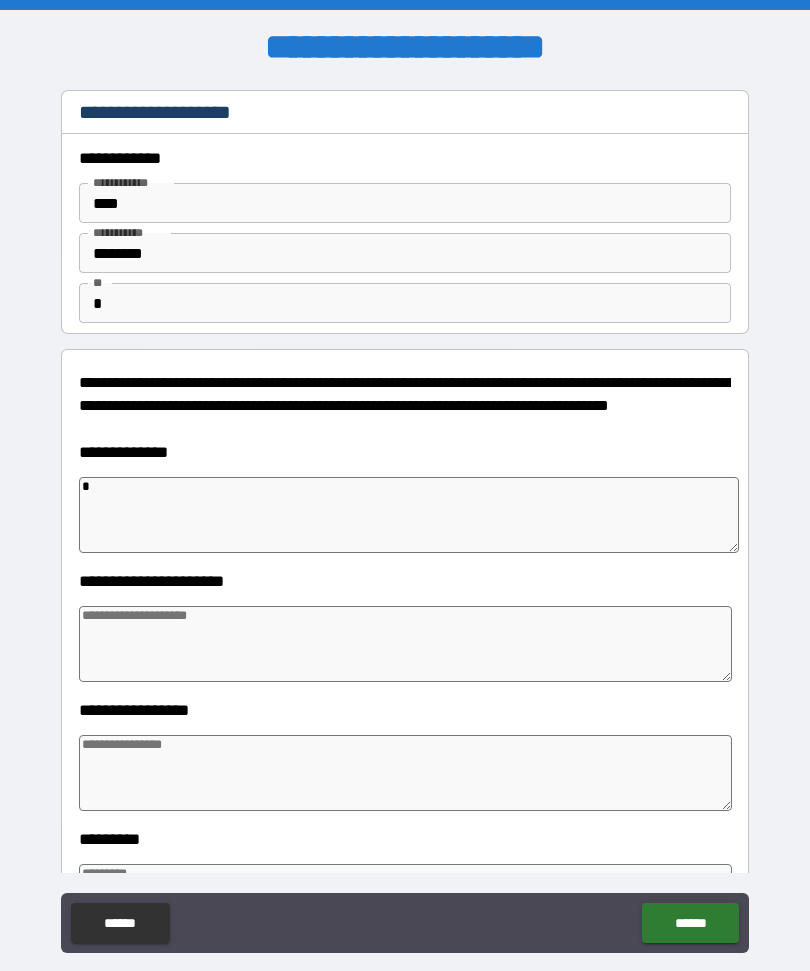type 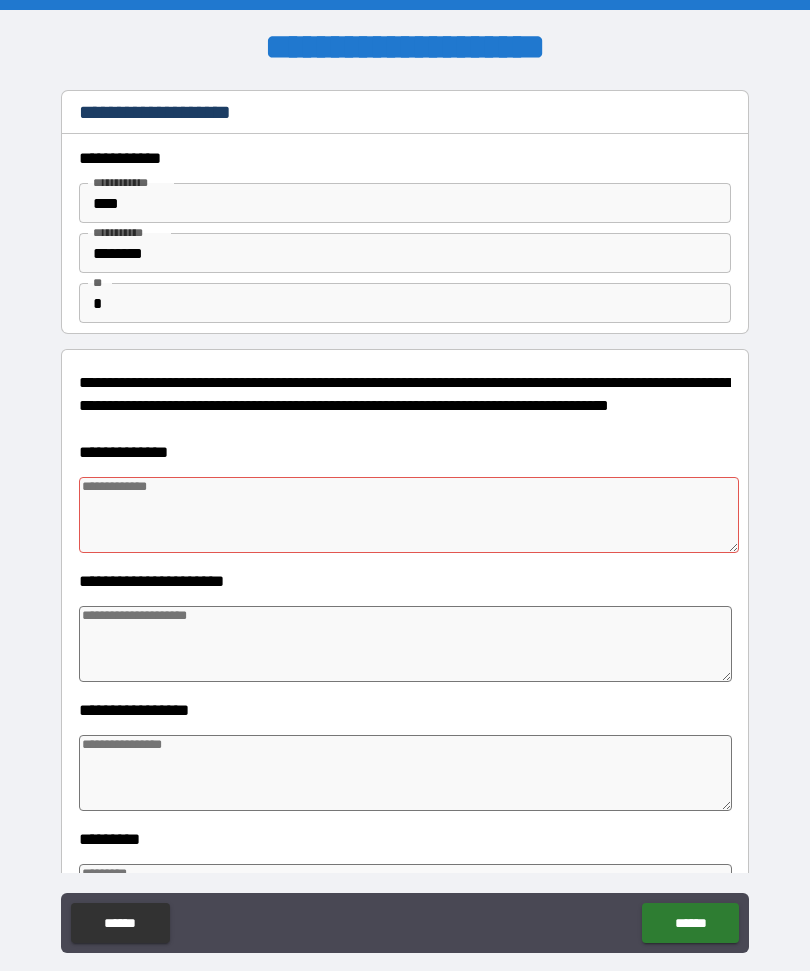 type on "*" 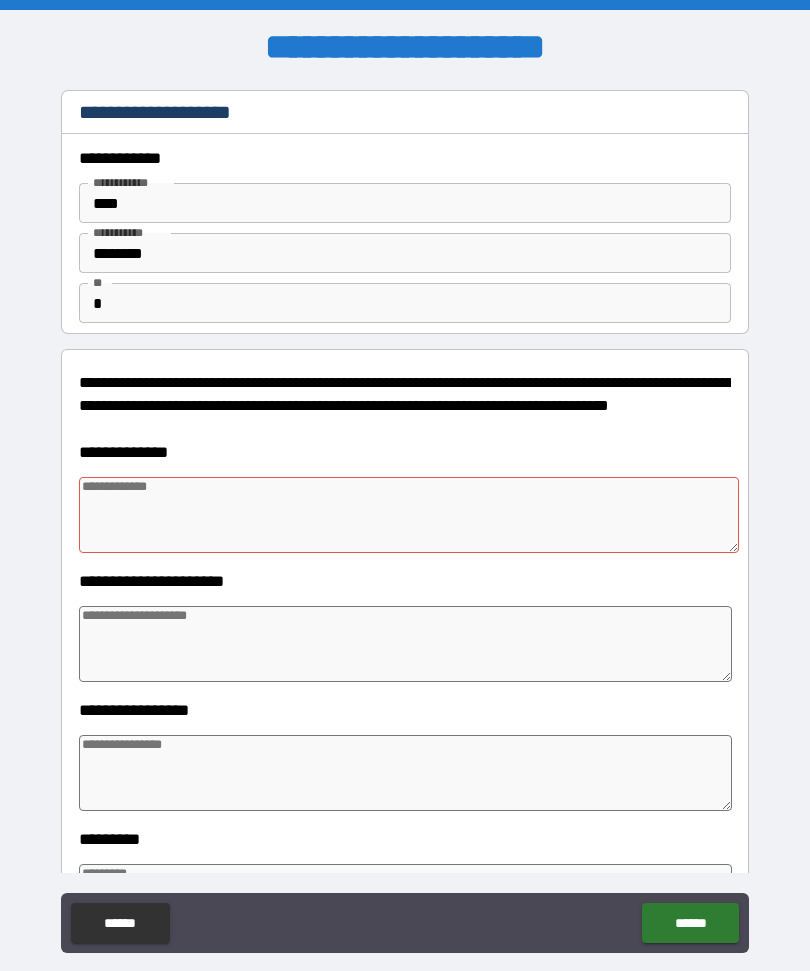 type on "*" 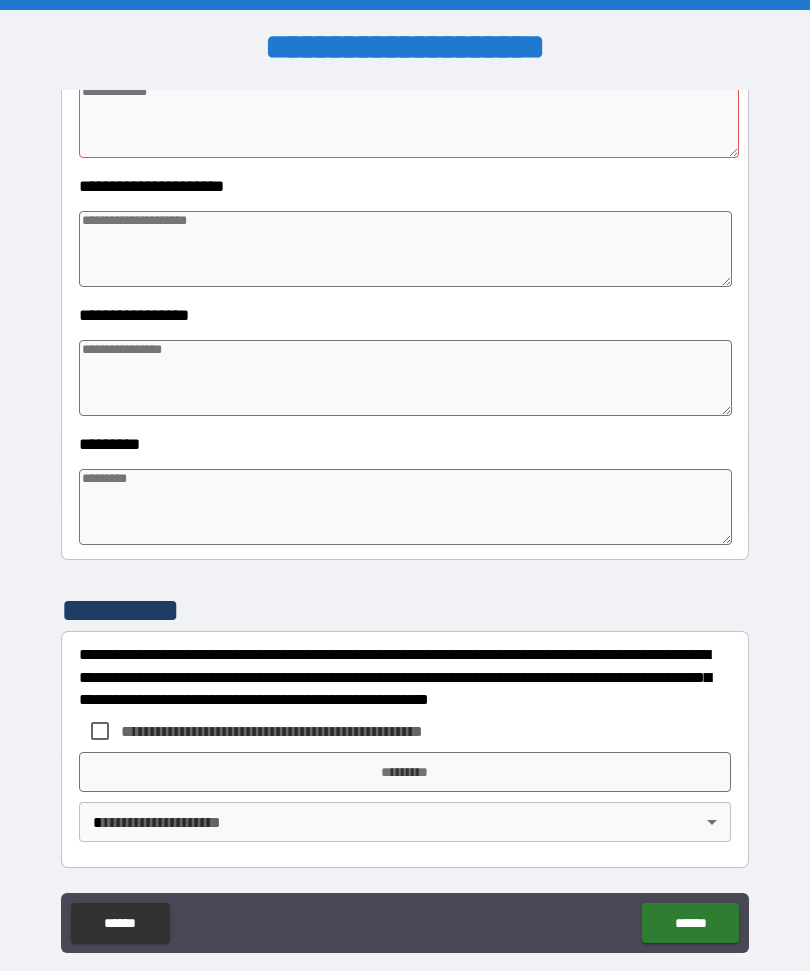scroll, scrollTop: 395, scrollLeft: 0, axis: vertical 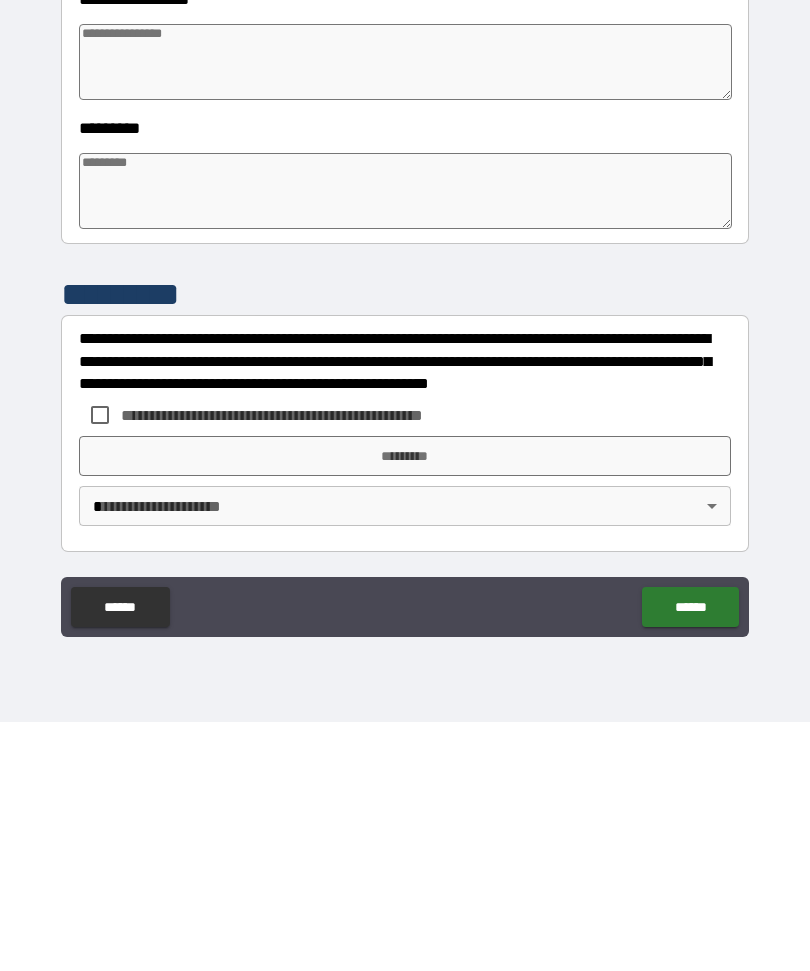 type on "*" 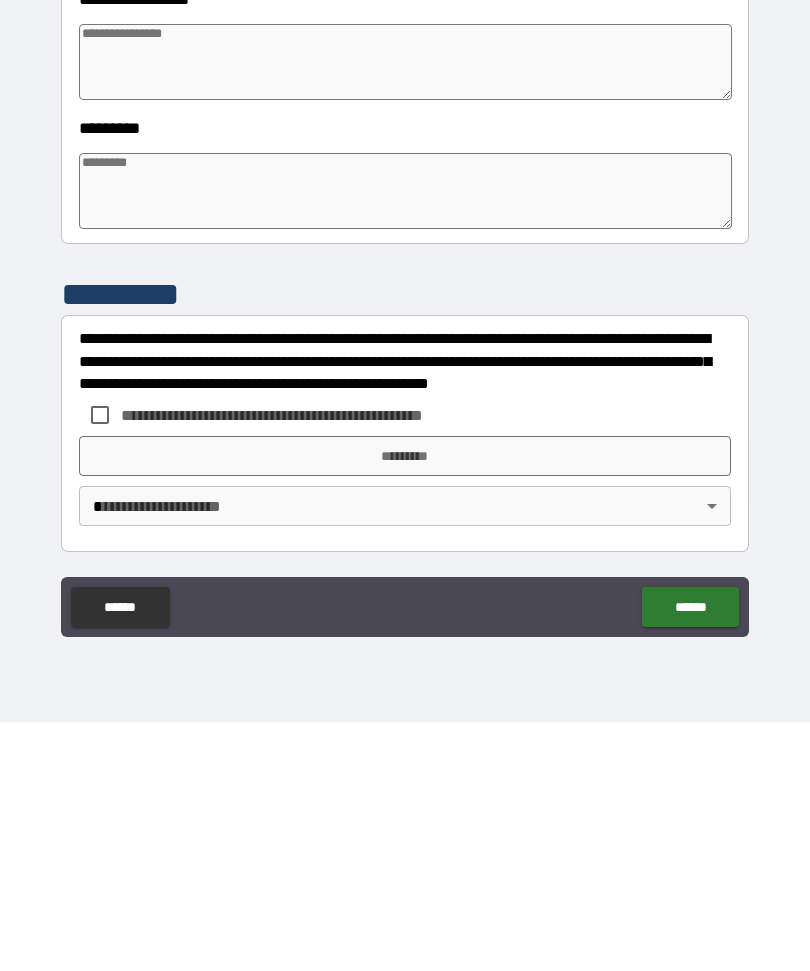 type on "*" 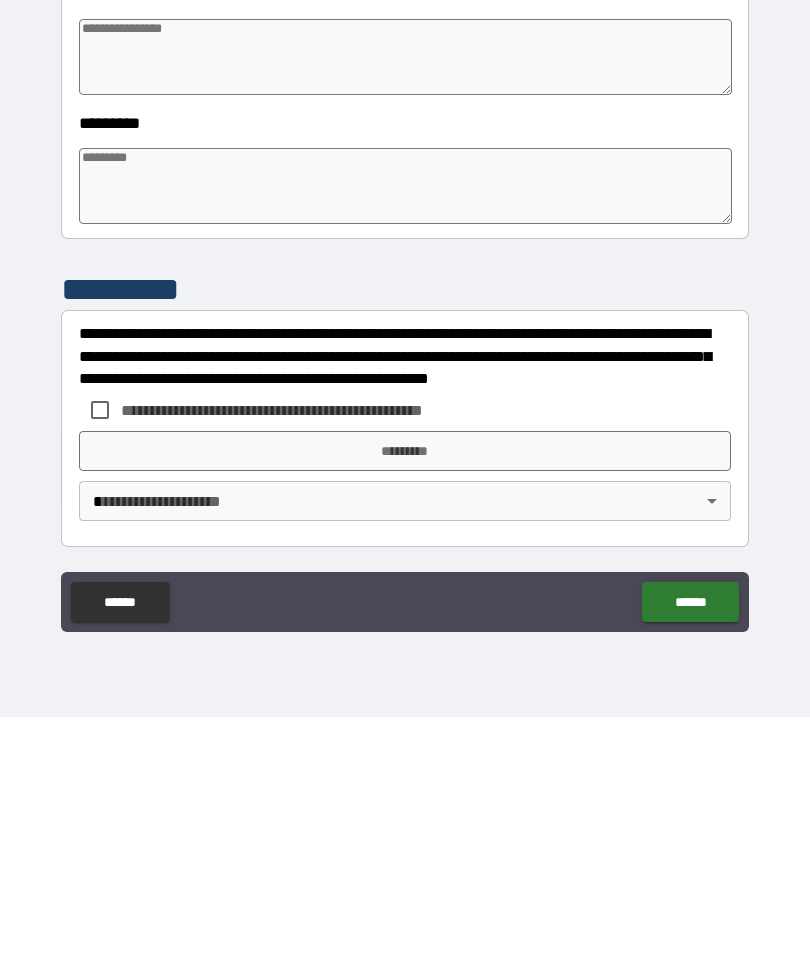 type on "*" 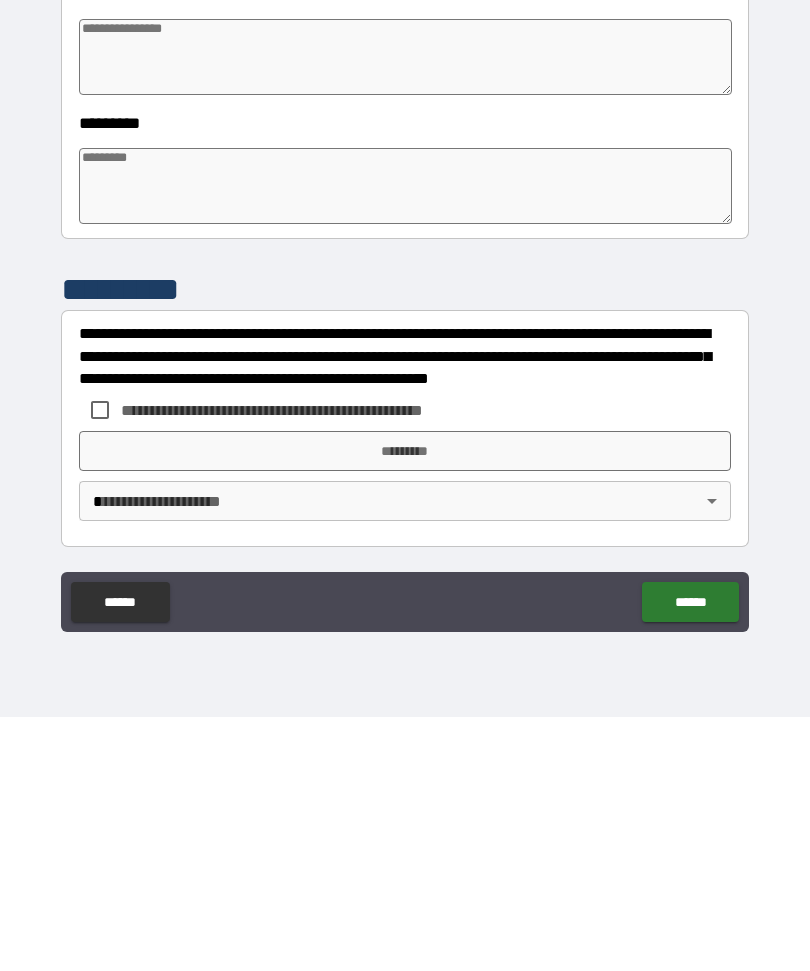type on "*" 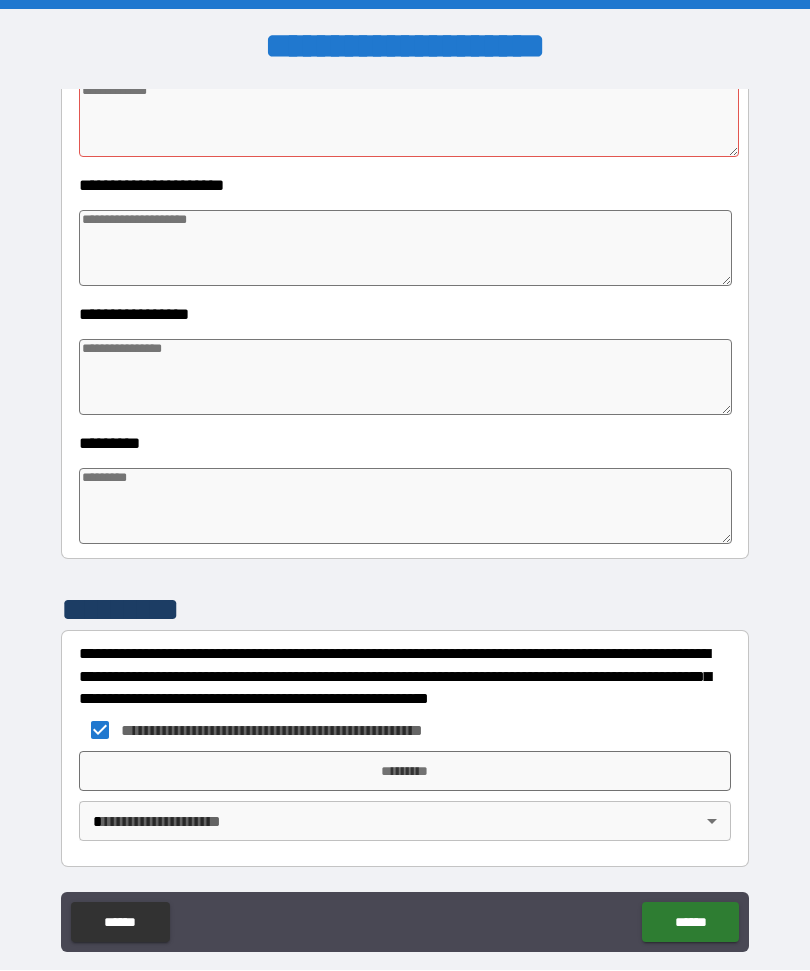 type on "*" 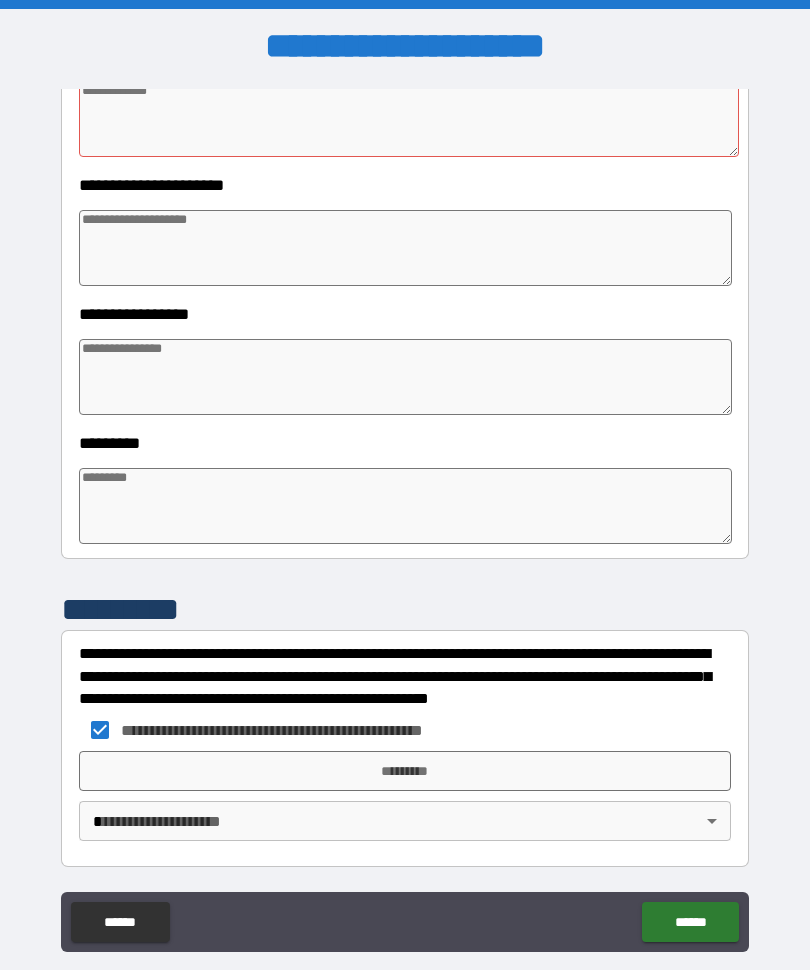 type on "*" 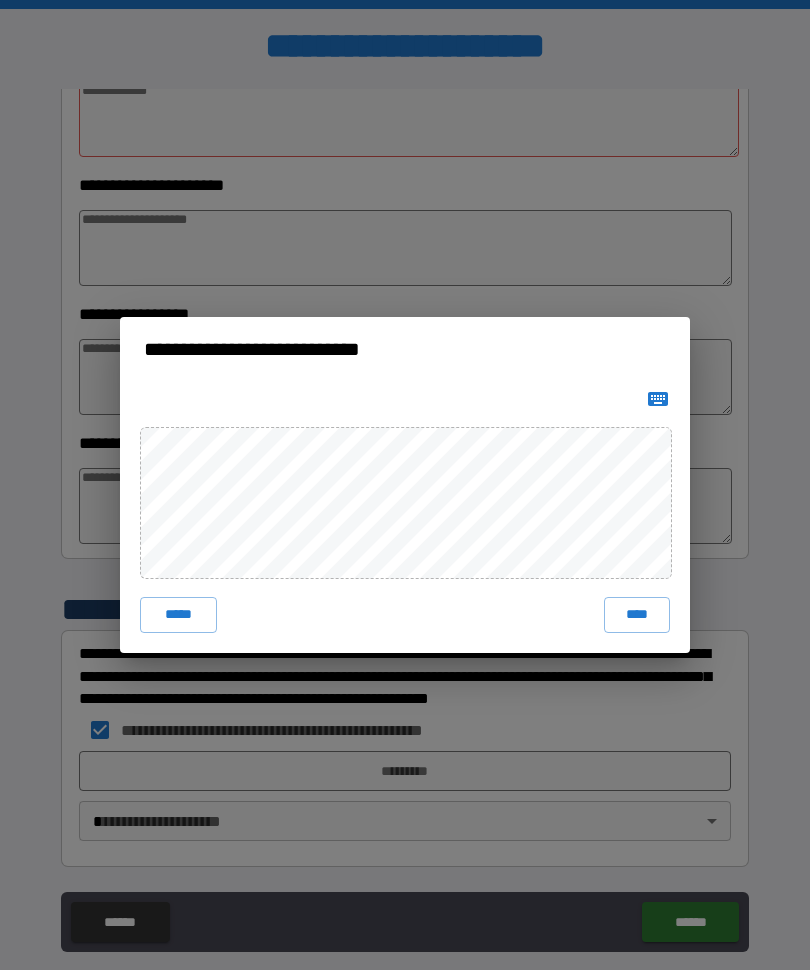 click on "****" at bounding box center [637, 616] 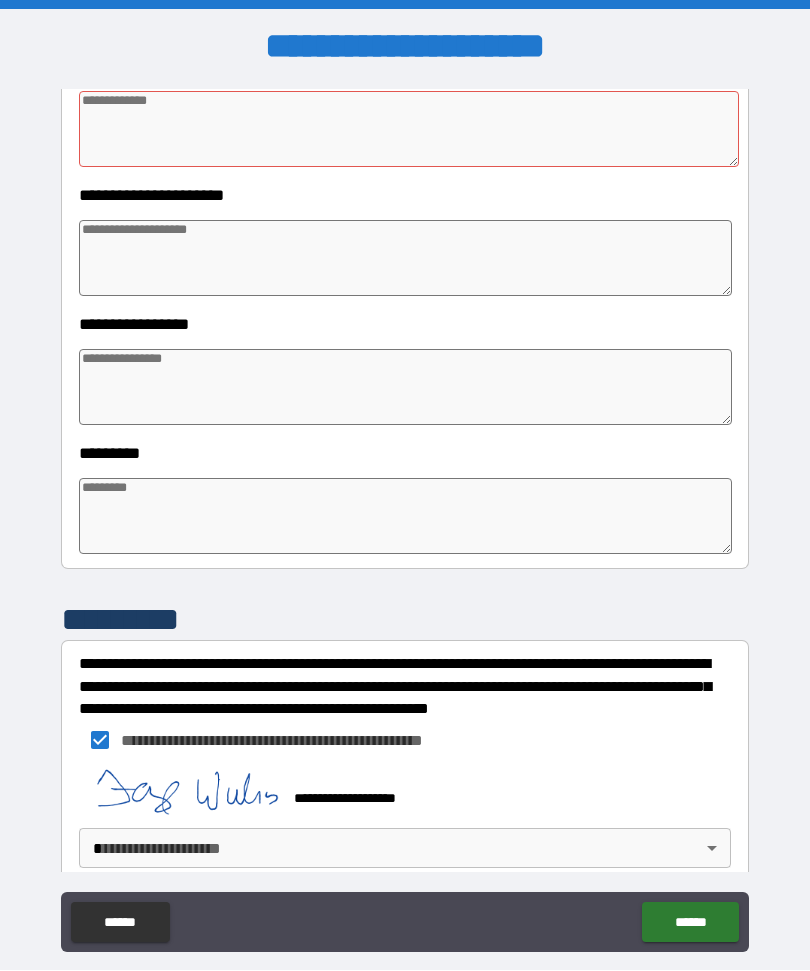 type on "*" 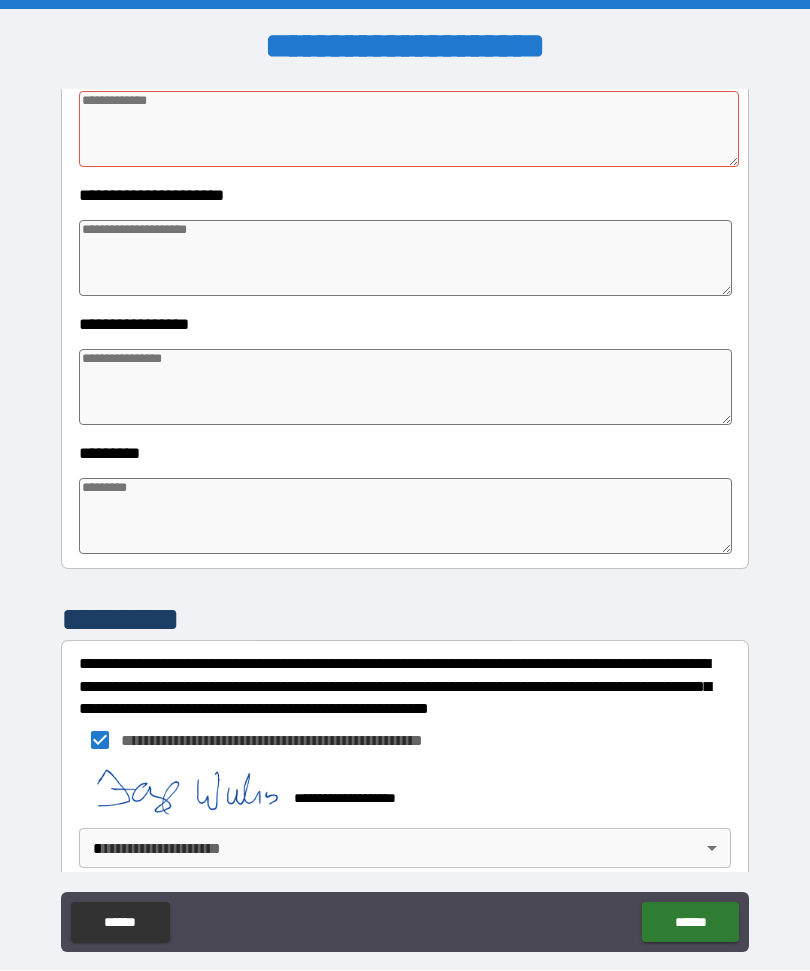 type on "*" 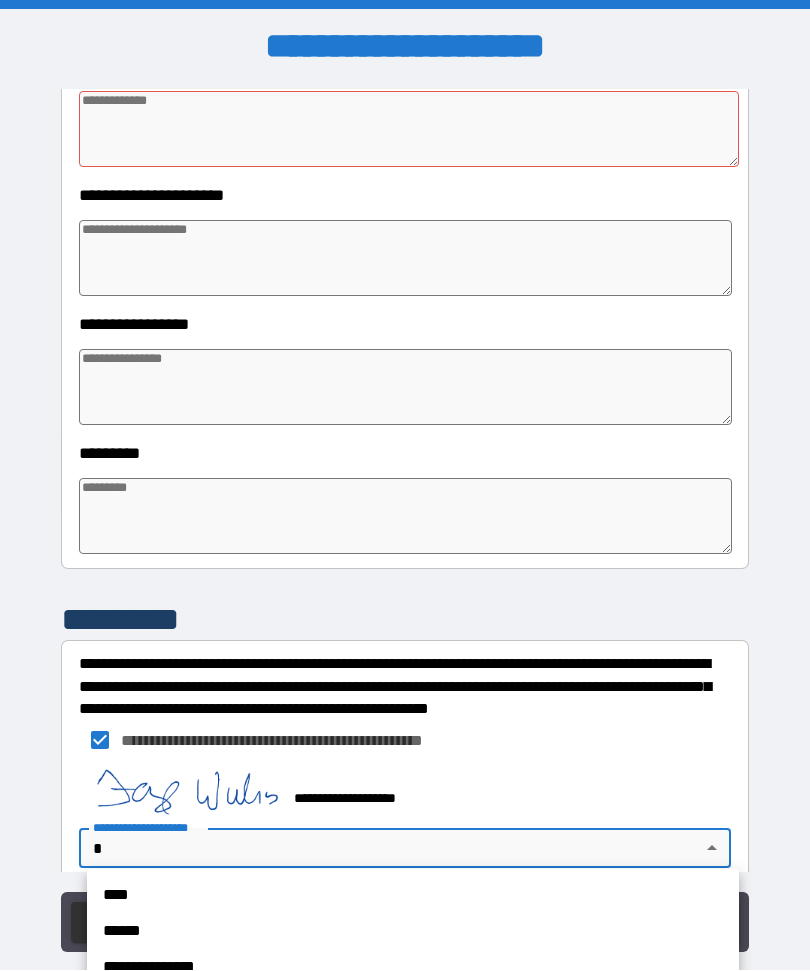 click on "****" at bounding box center [413, 896] 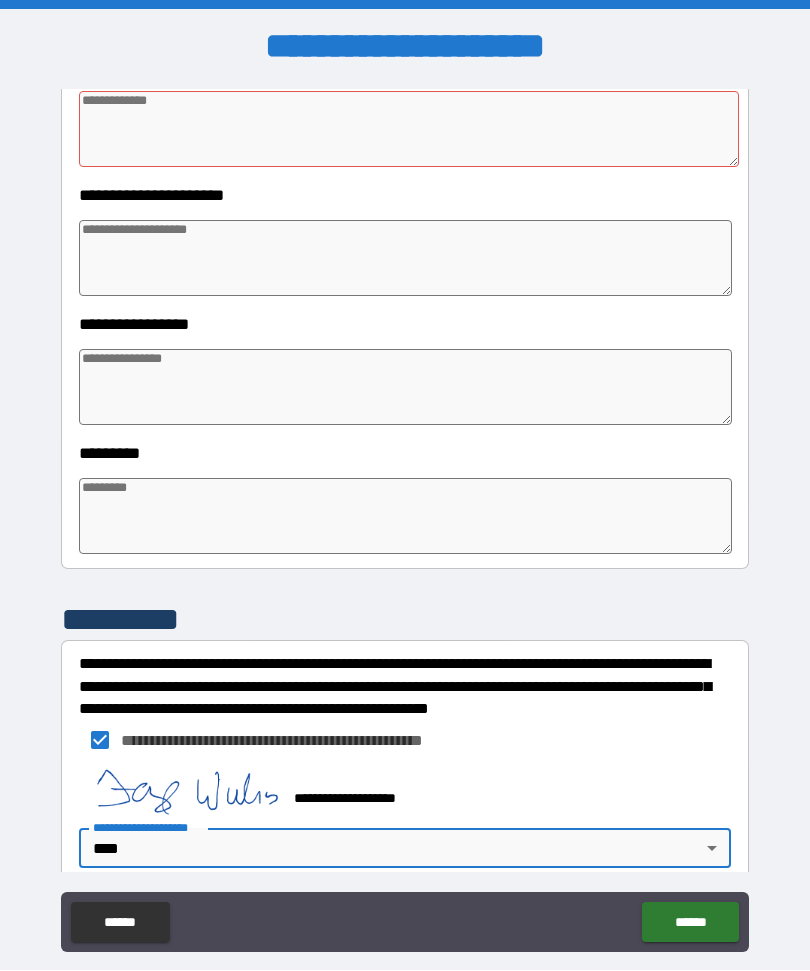 type on "*" 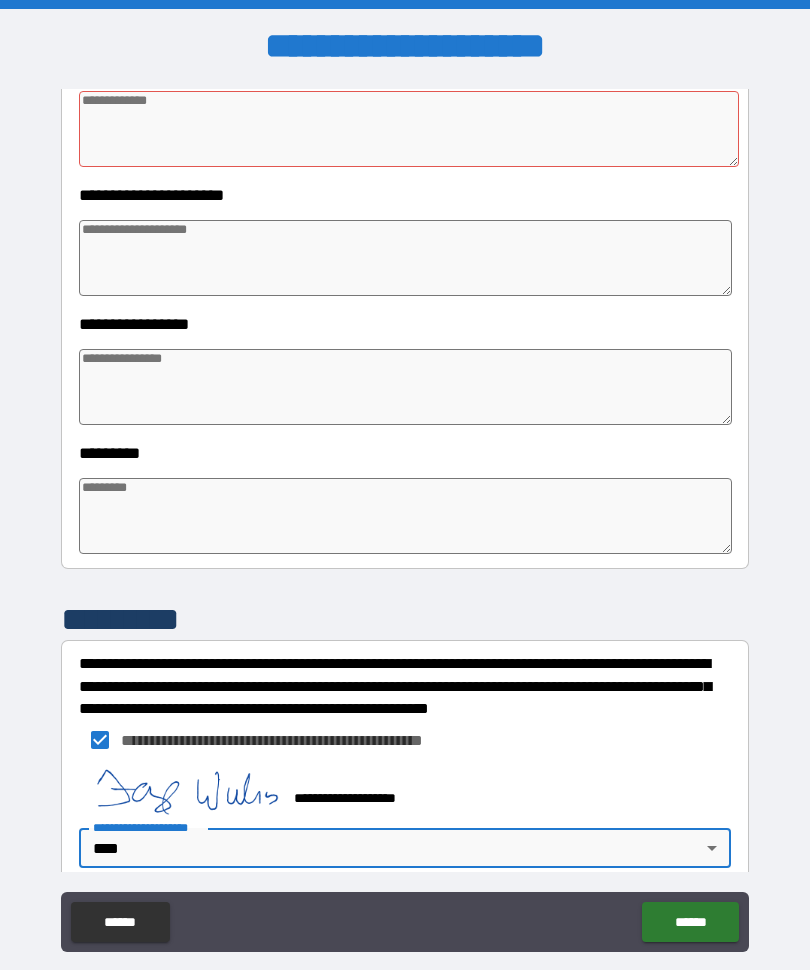 type on "*" 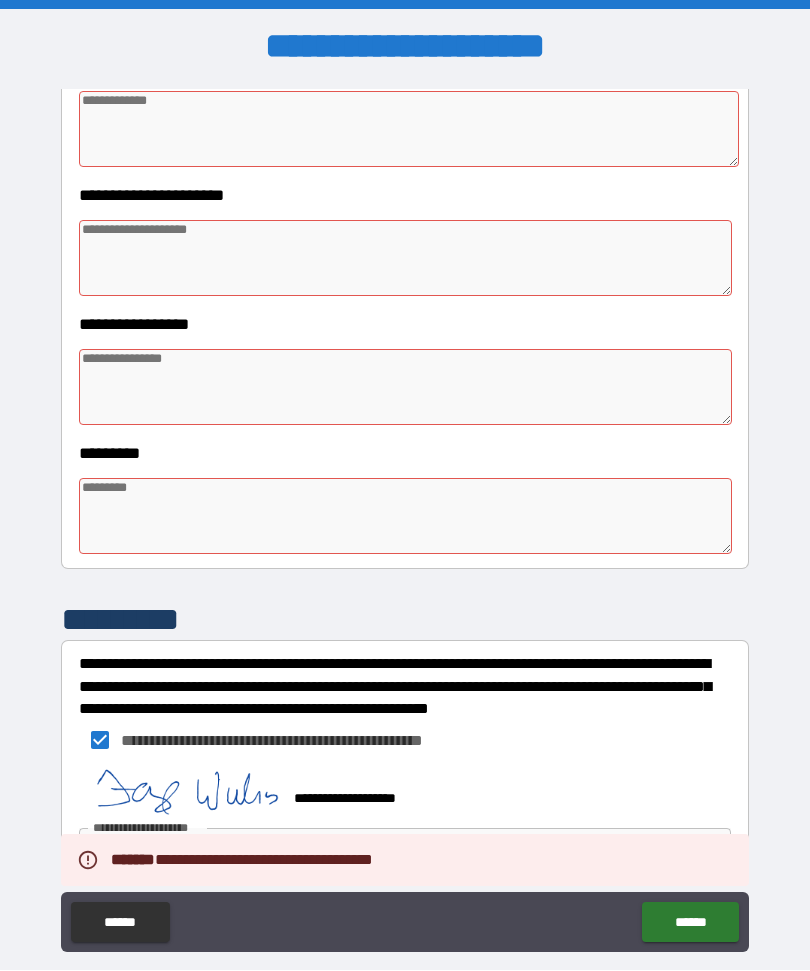 type on "*" 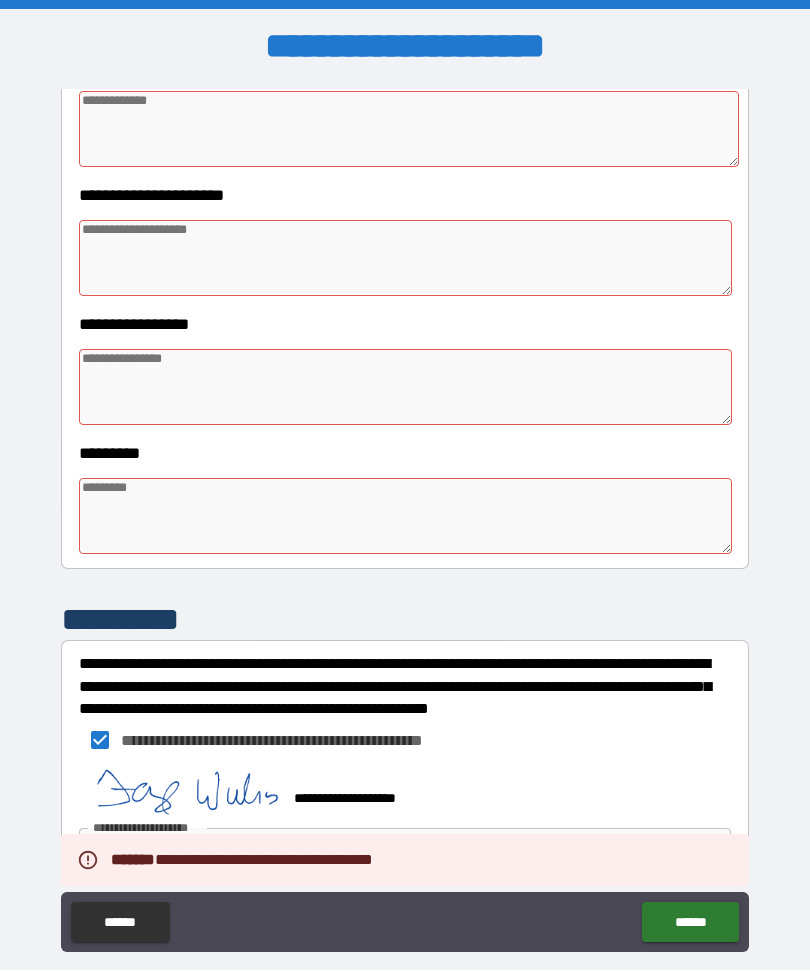 type on "*" 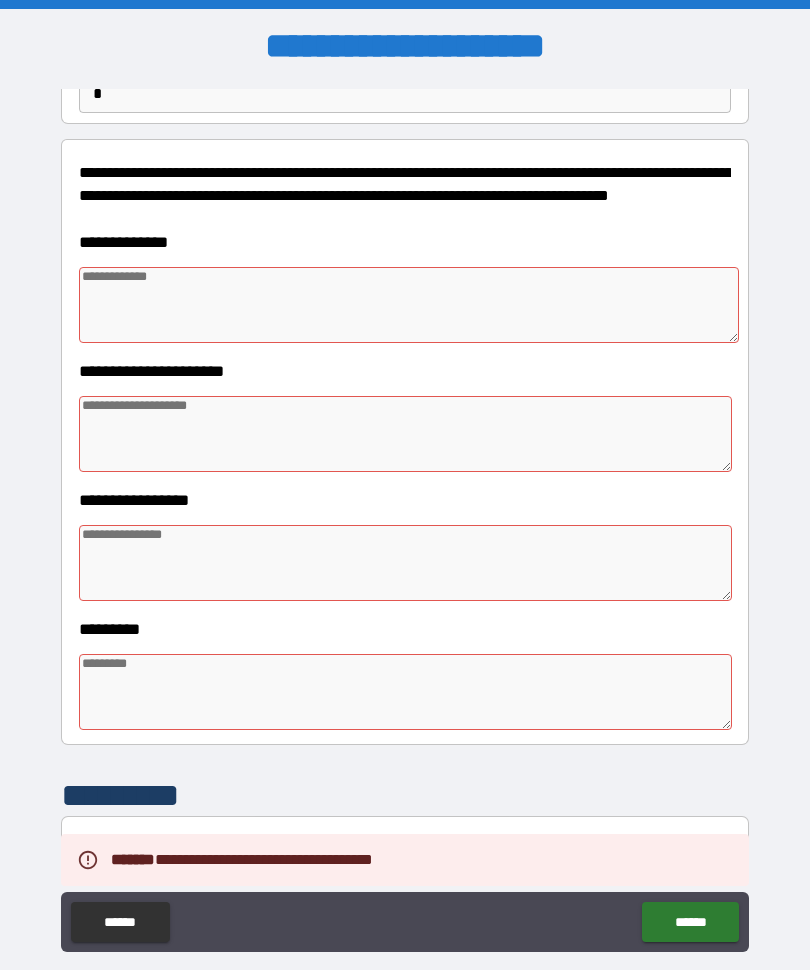 scroll, scrollTop: 180, scrollLeft: 0, axis: vertical 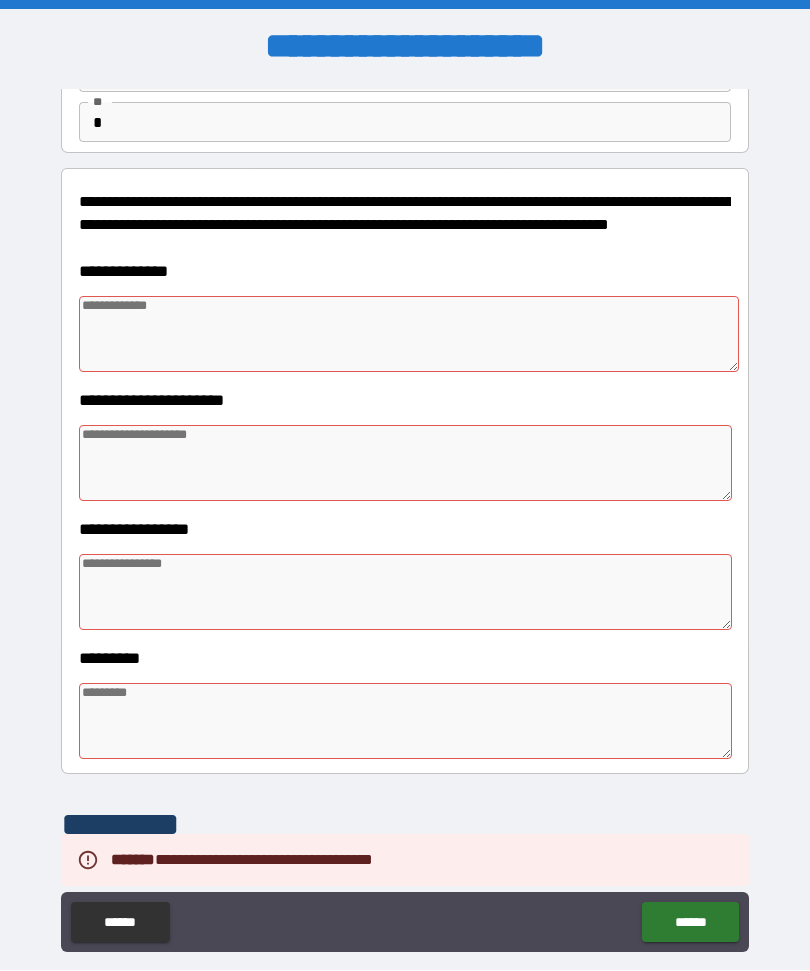 click at bounding box center [409, 335] 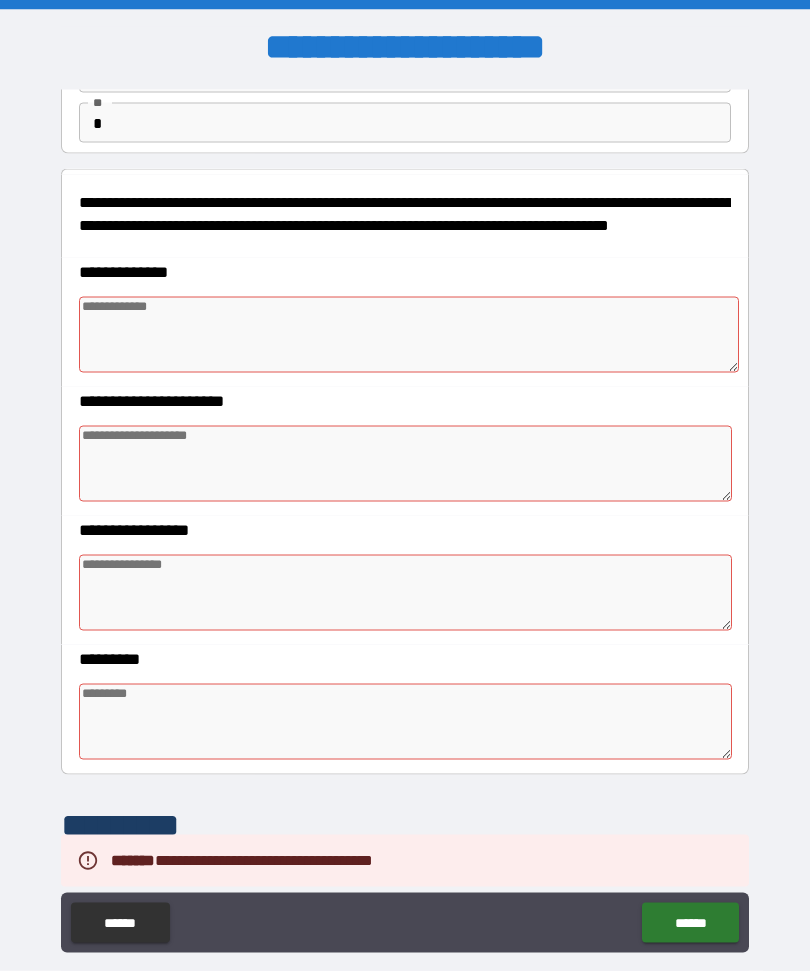 type on "*" 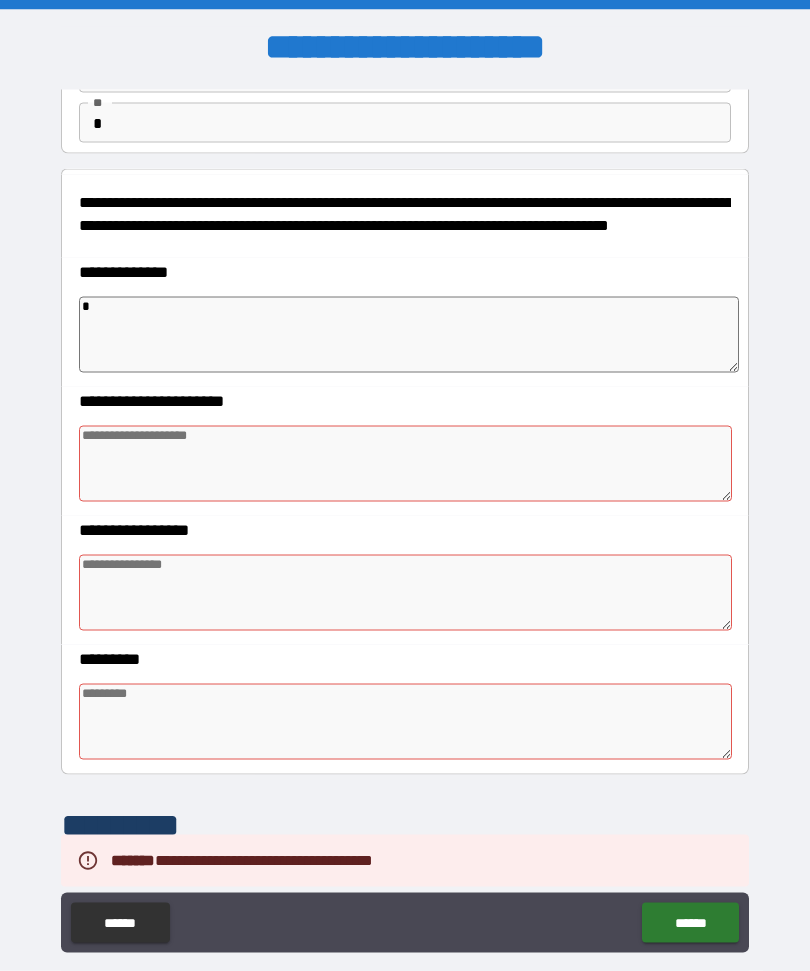 type on "*" 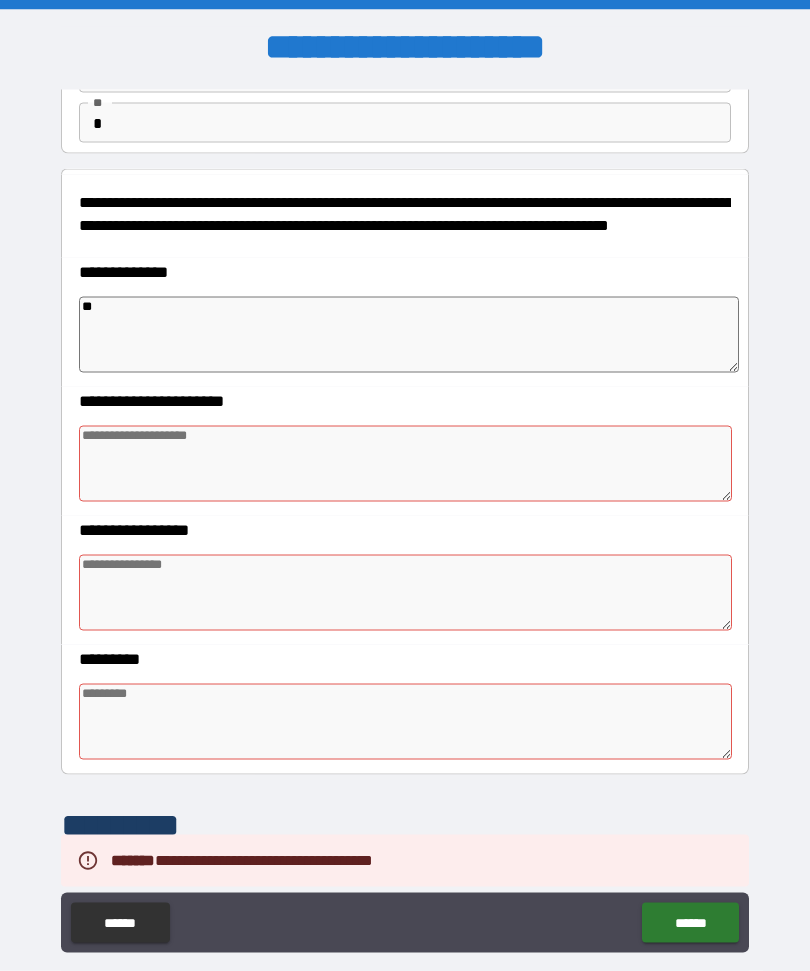 type on "*" 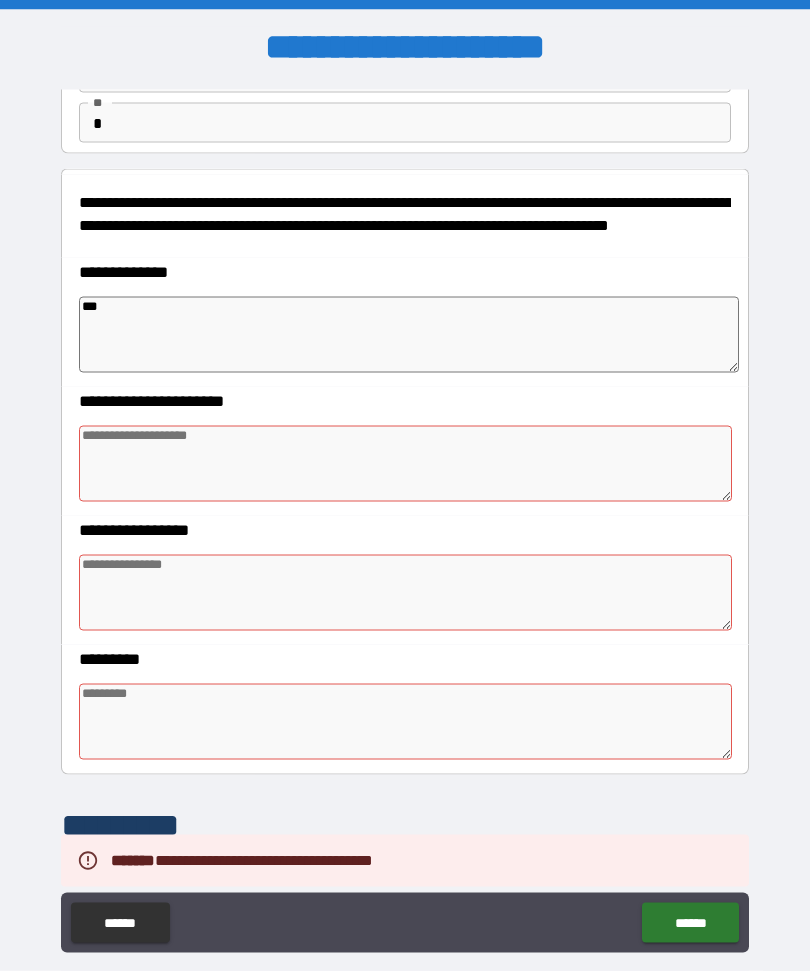type on "*" 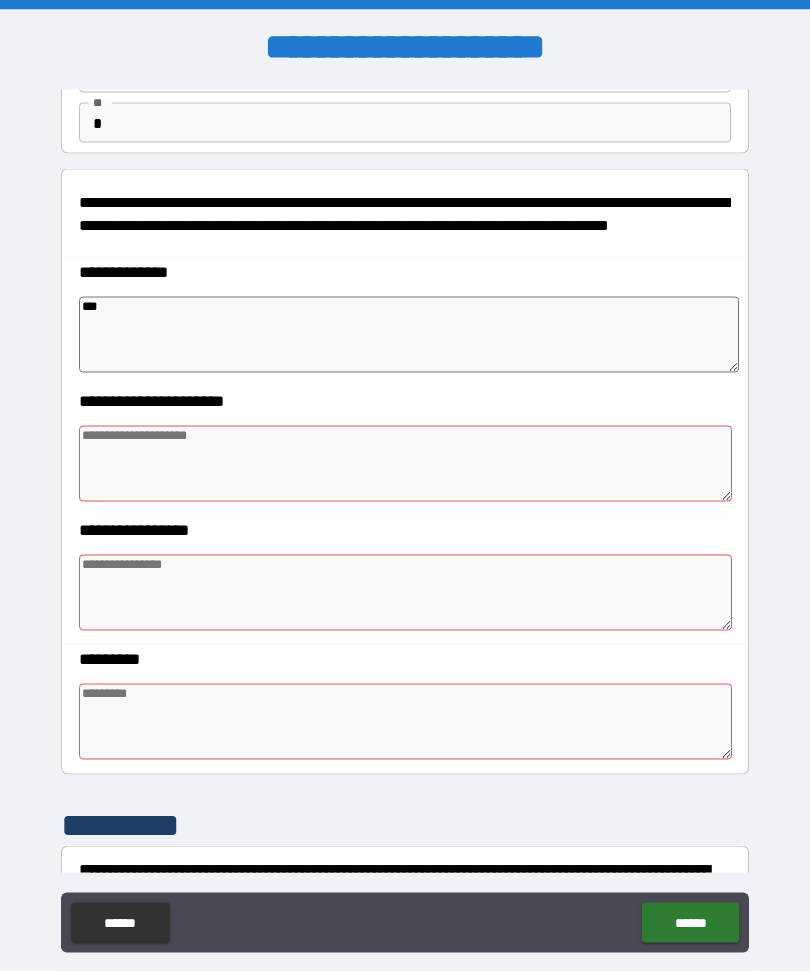 type on "****" 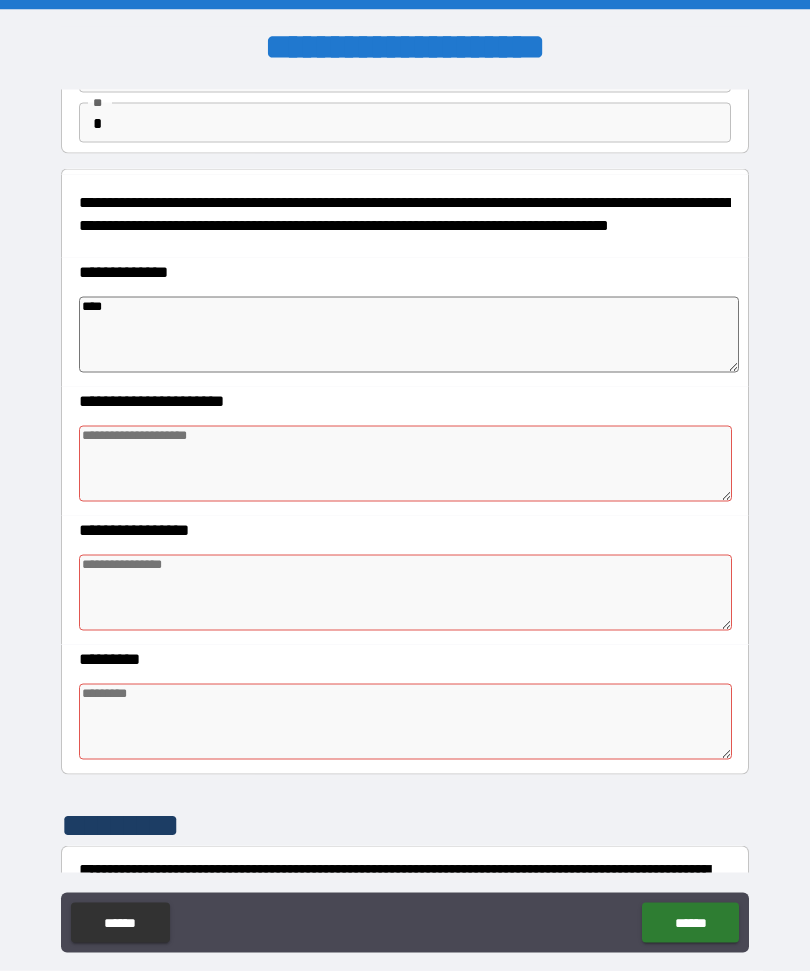 type on "*" 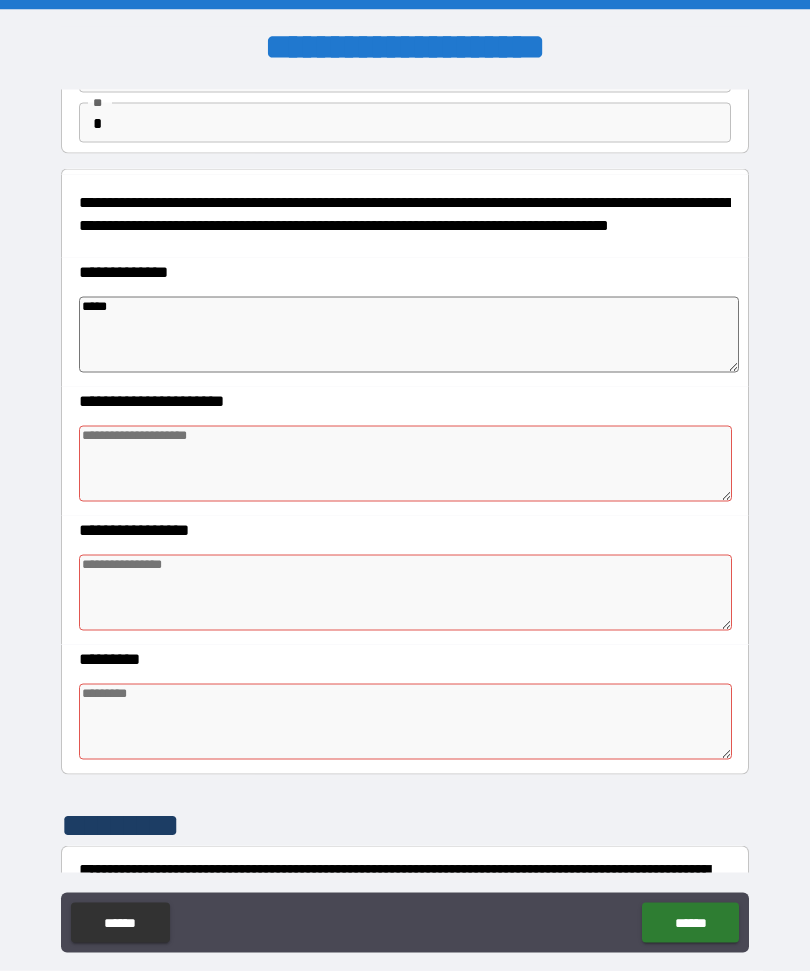 type on "*" 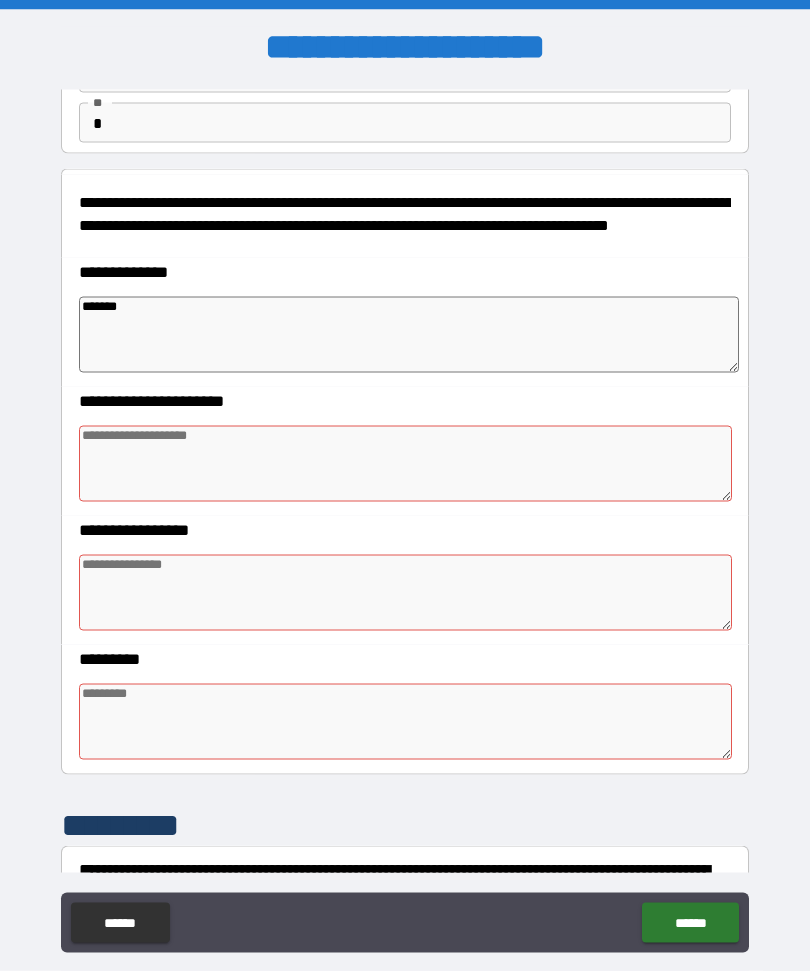 type on "*******" 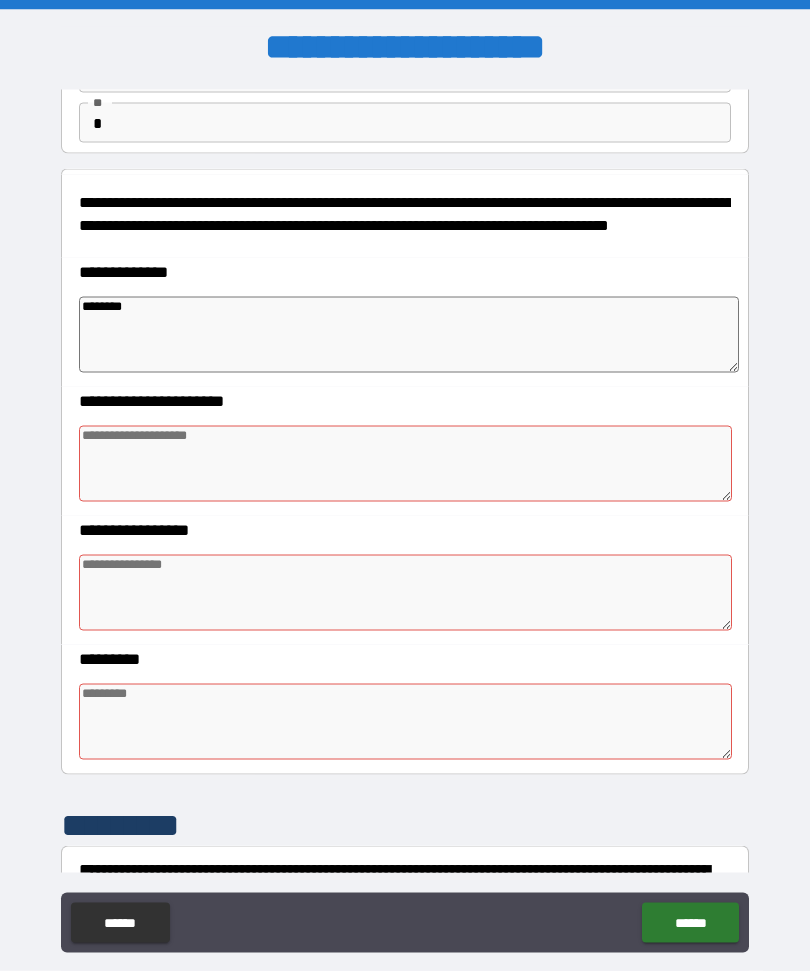type on "*" 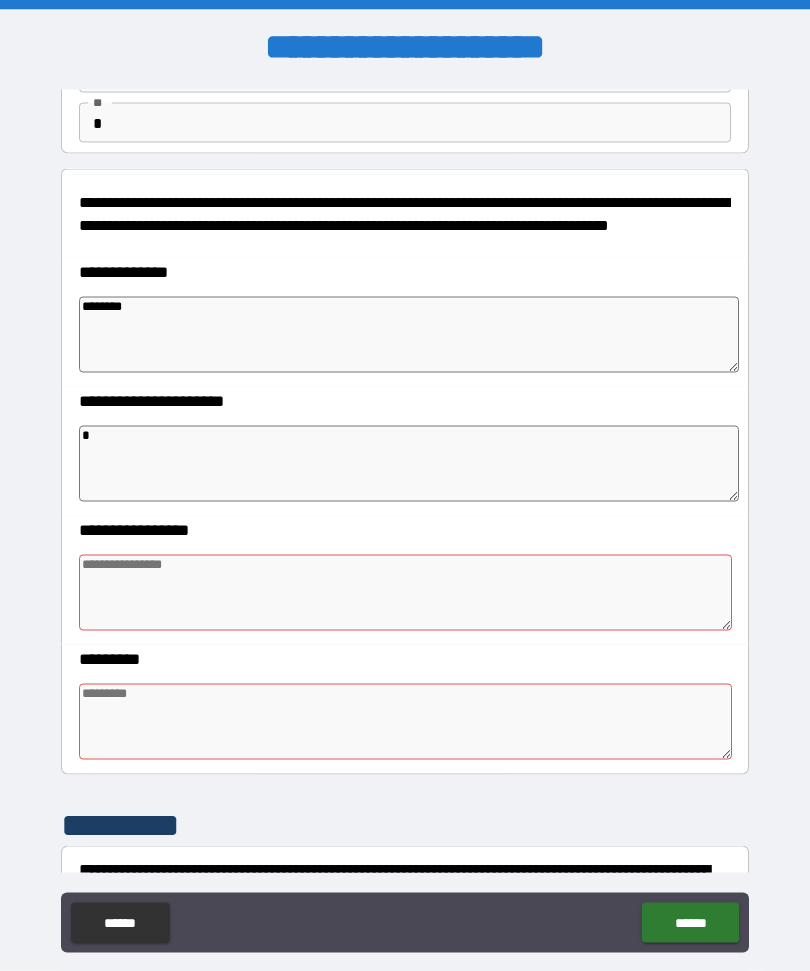 type on "*" 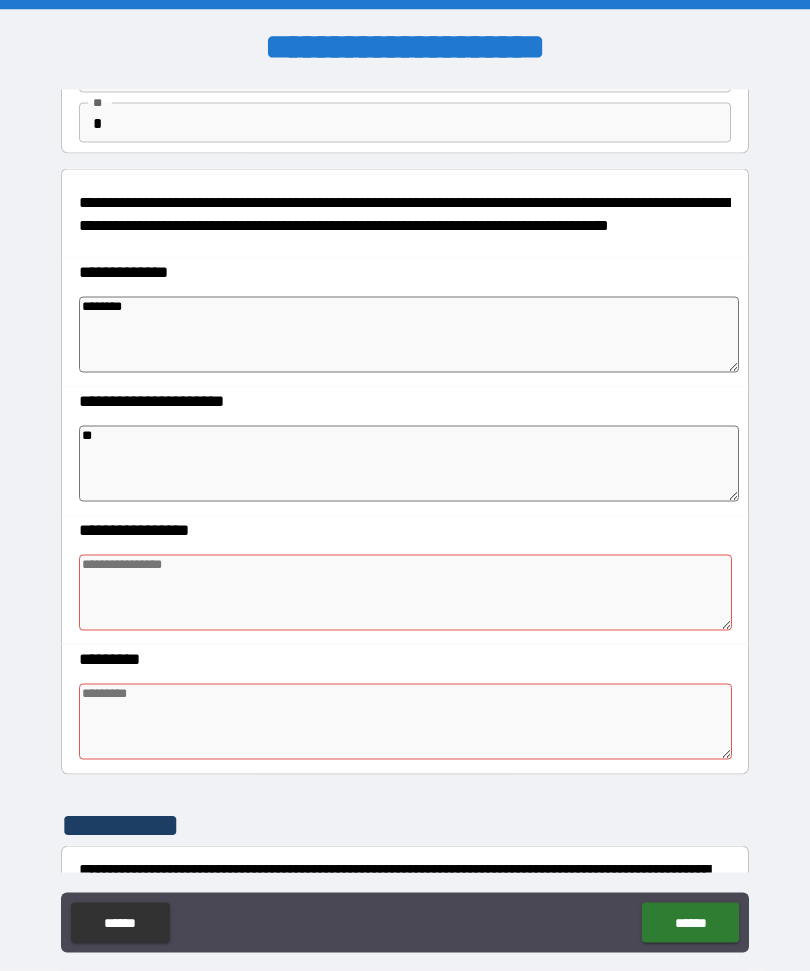 type on "*" 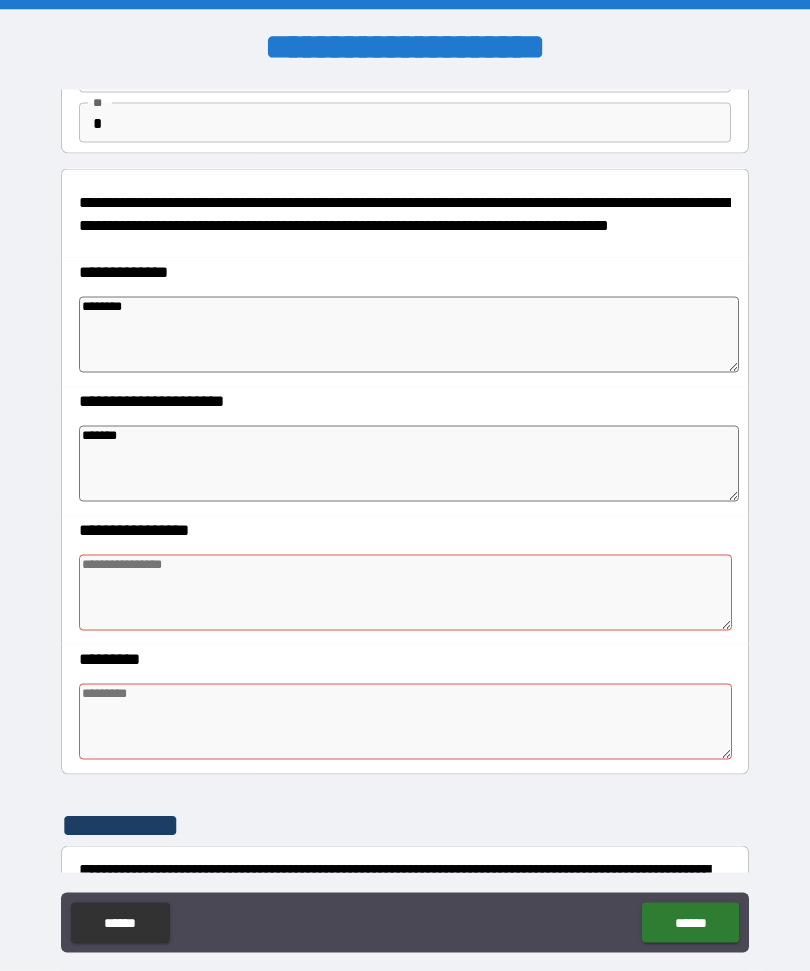 type on "*" 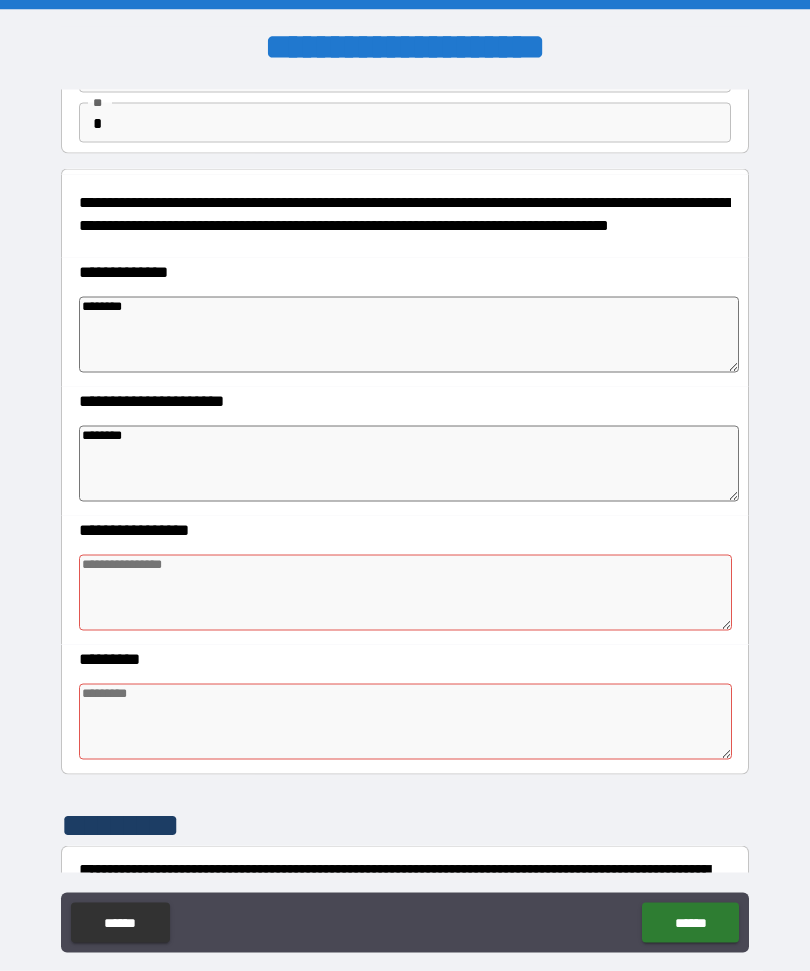 type on "*" 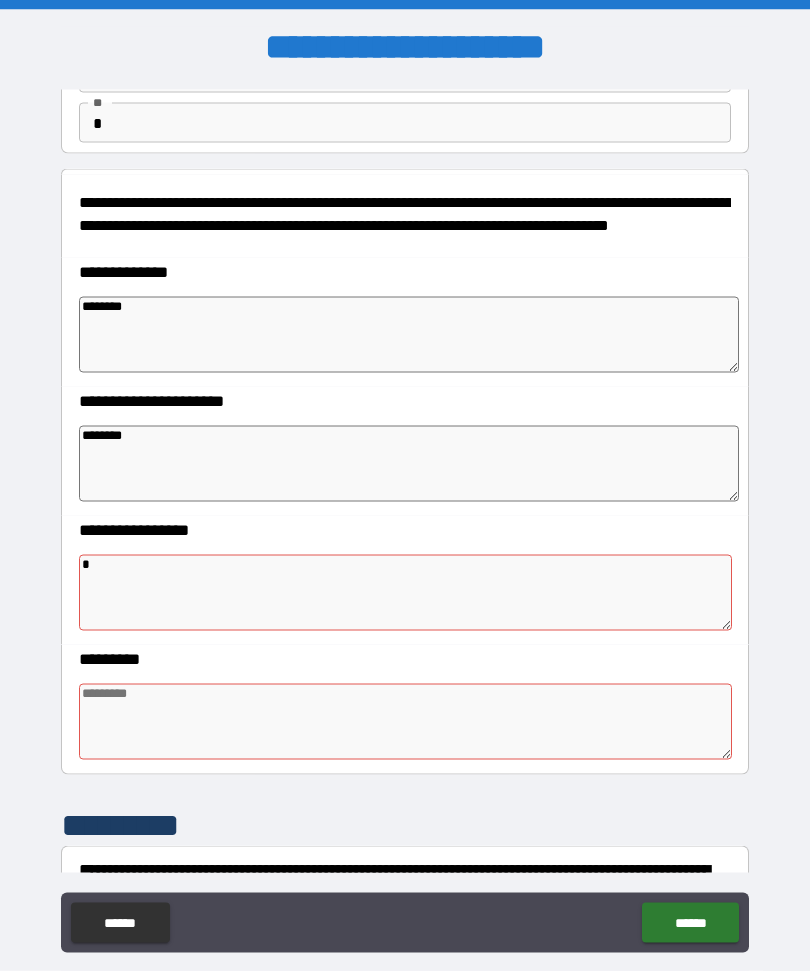 type on "*" 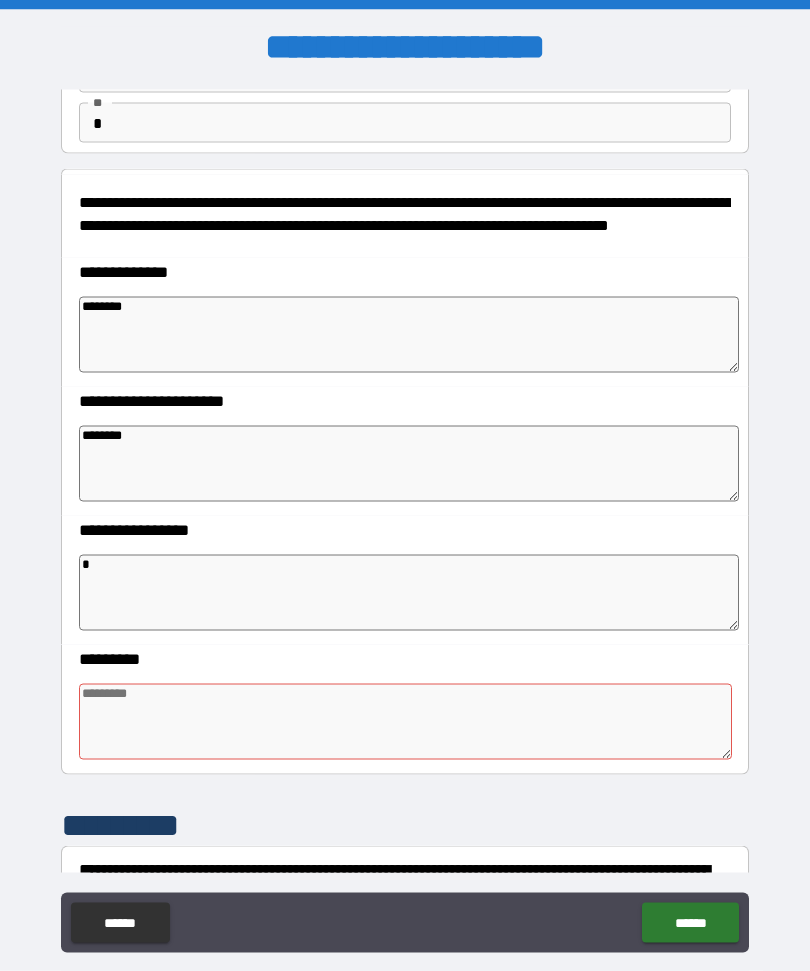 type on "*" 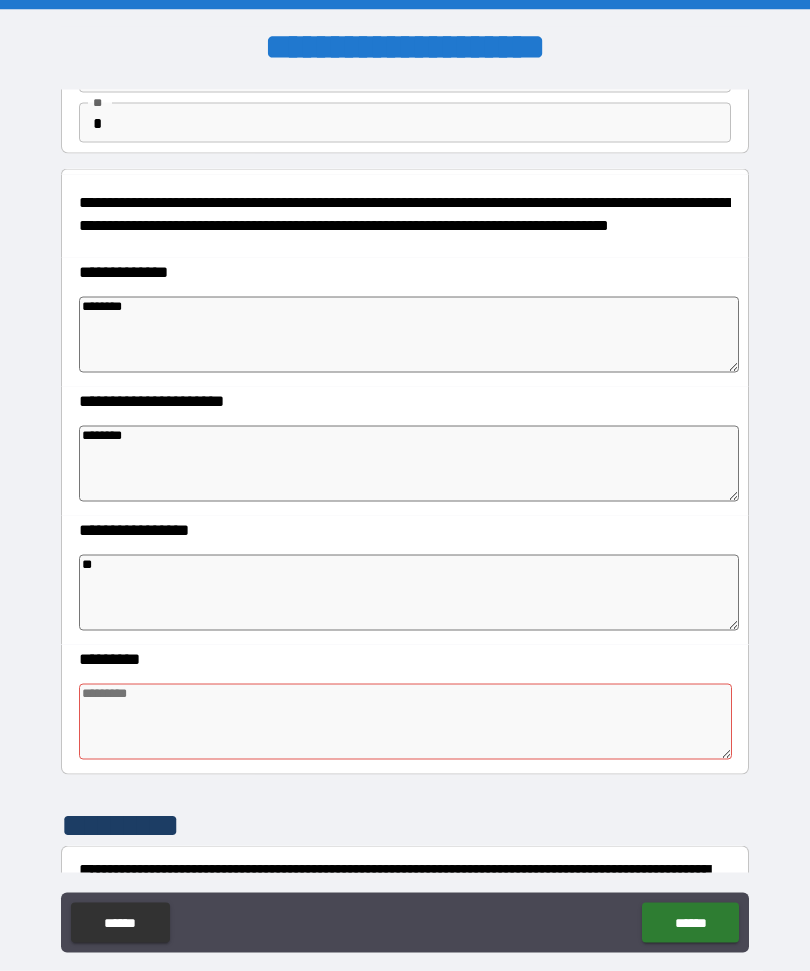 type on "*" 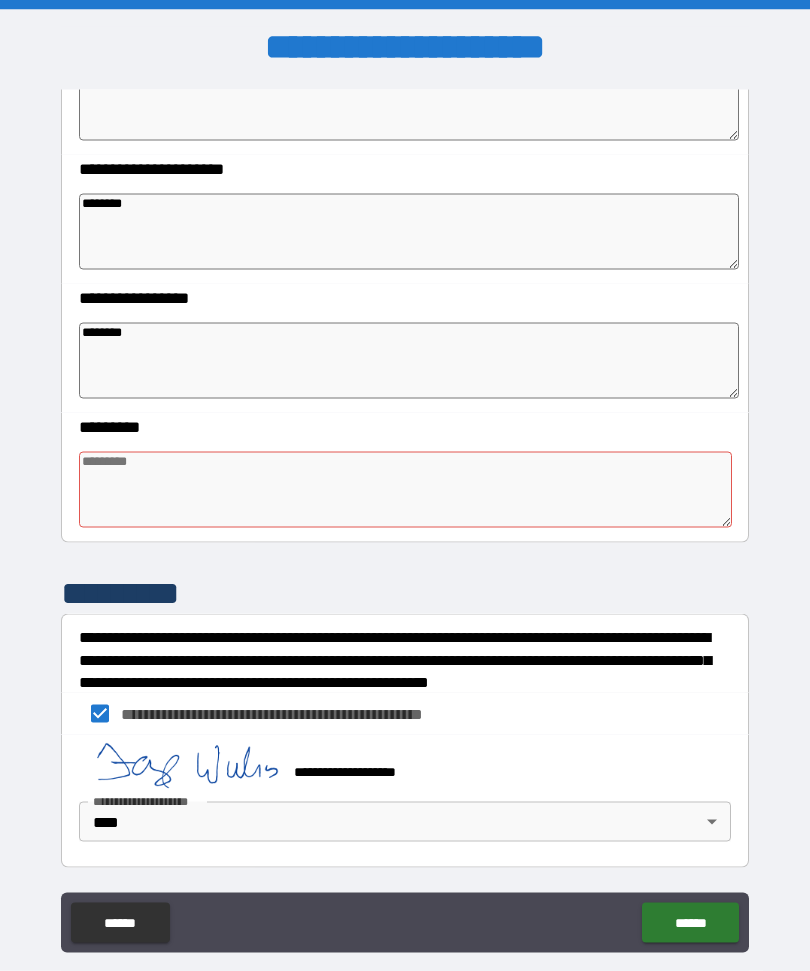 click at bounding box center [405, 490] 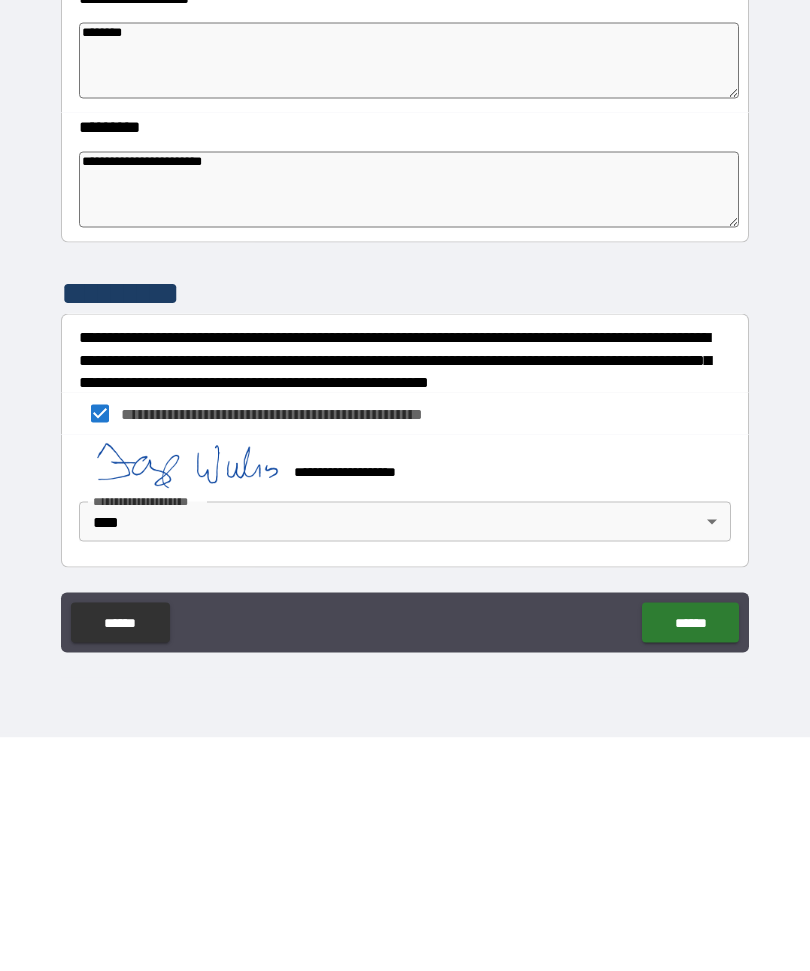 click on "******" at bounding box center [690, 856] 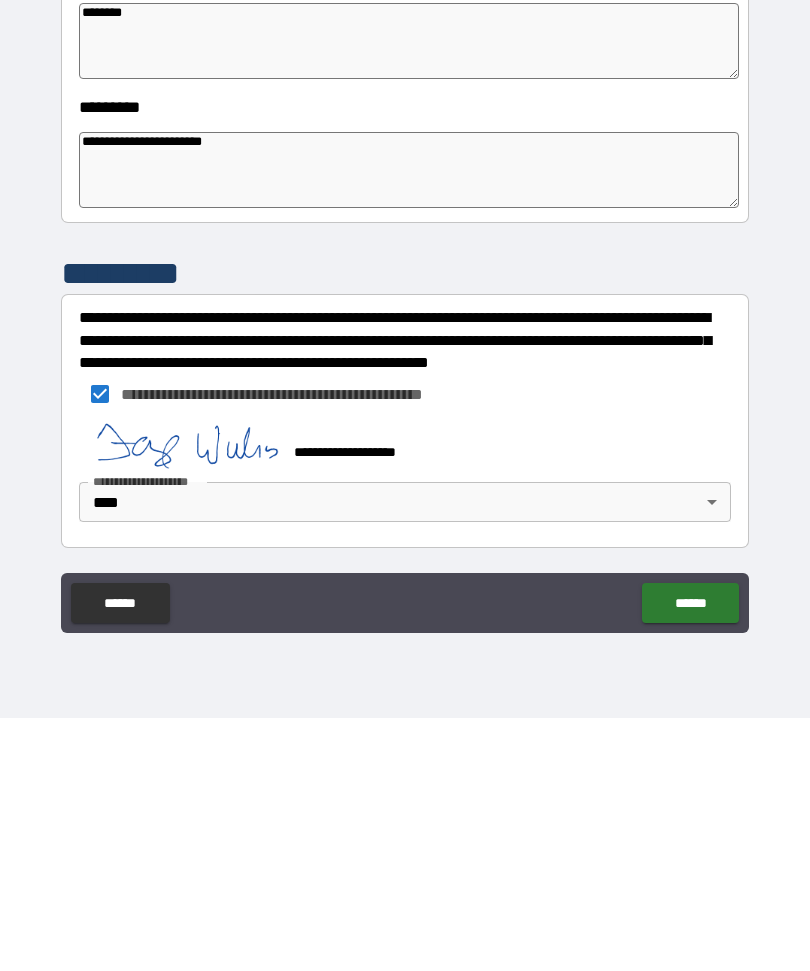scroll, scrollTop: 0, scrollLeft: 0, axis: both 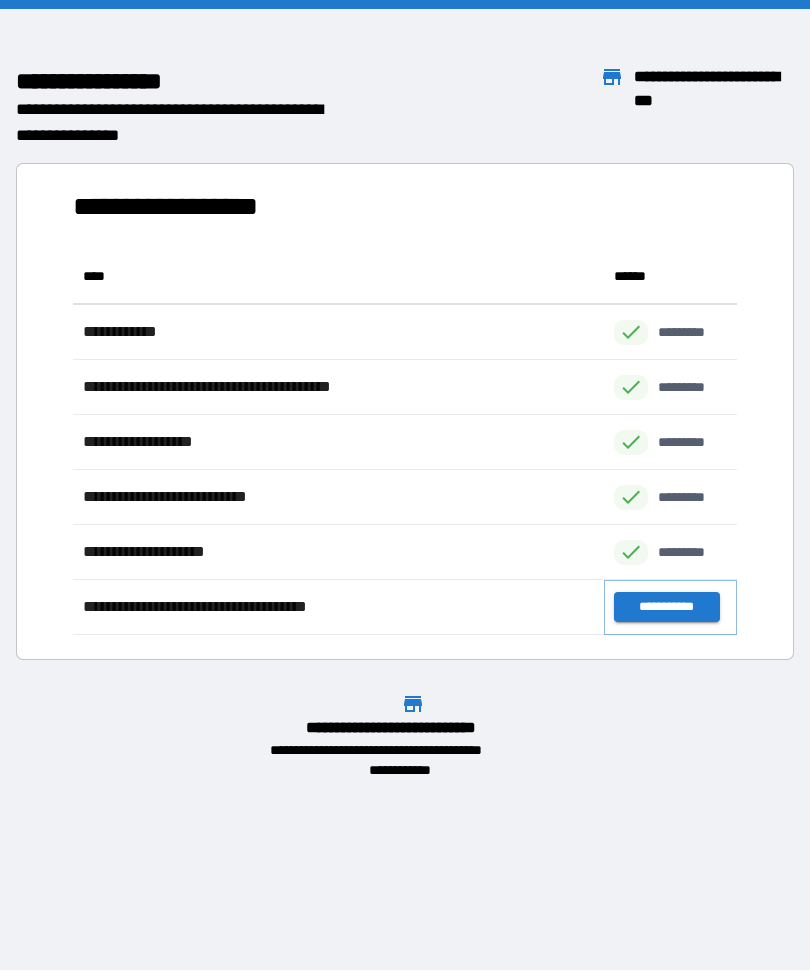 click on "**********" at bounding box center [666, 608] 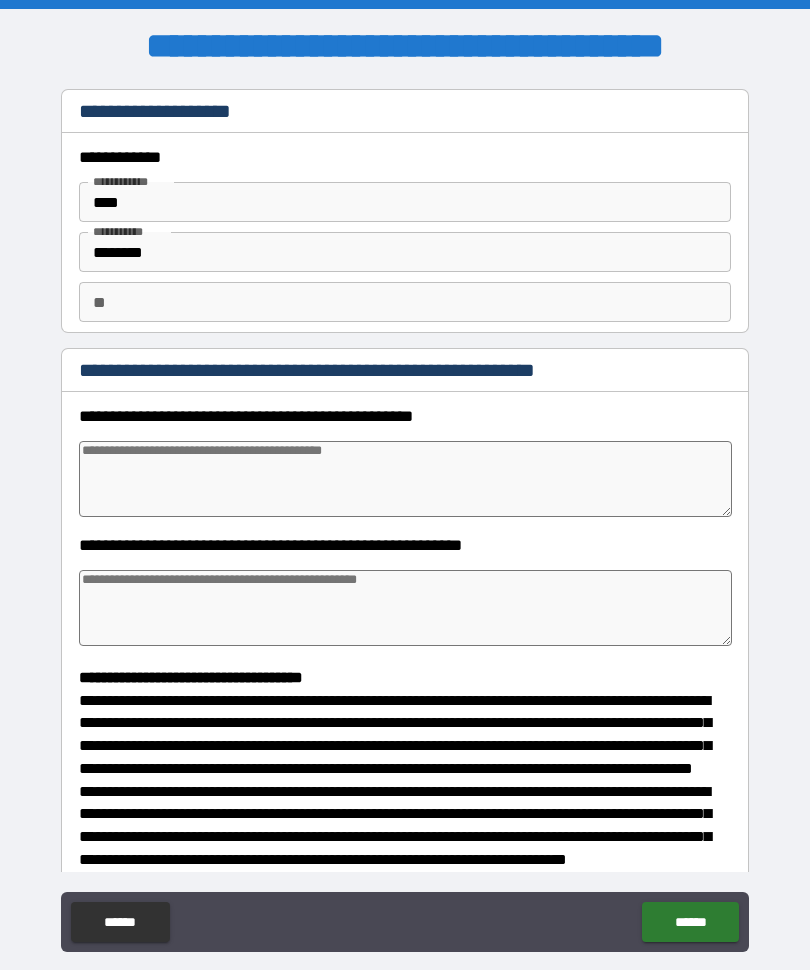 click on "**" at bounding box center [405, 303] 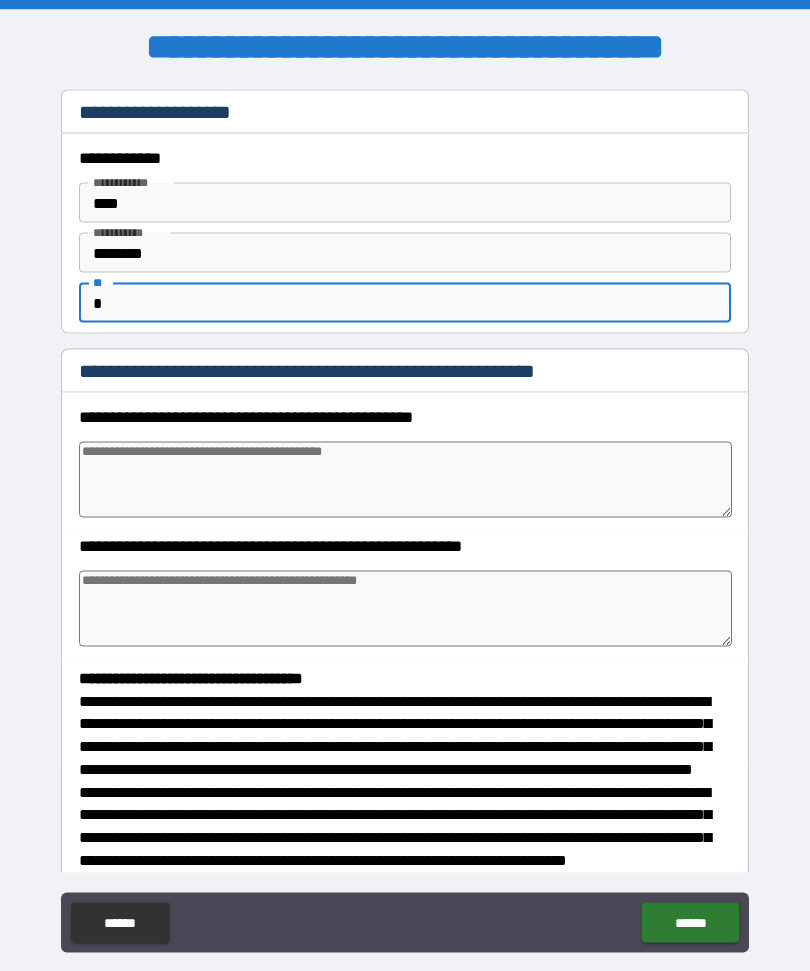 click at bounding box center (405, 480) 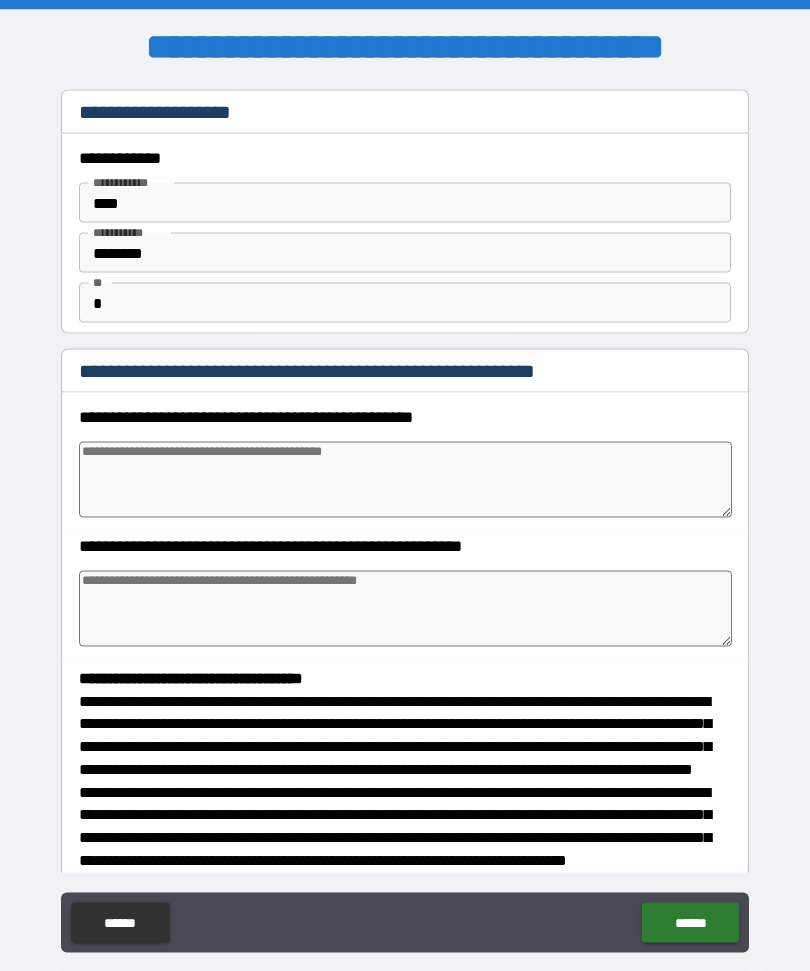 scroll, scrollTop: 0, scrollLeft: 0, axis: both 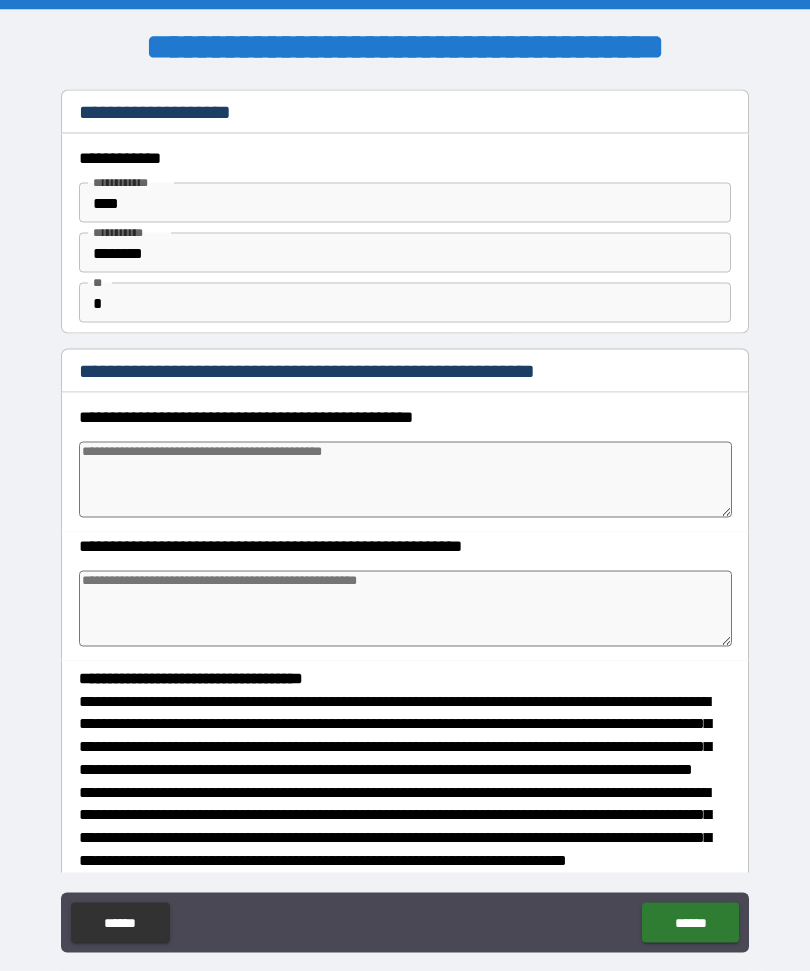 click at bounding box center (405, 480) 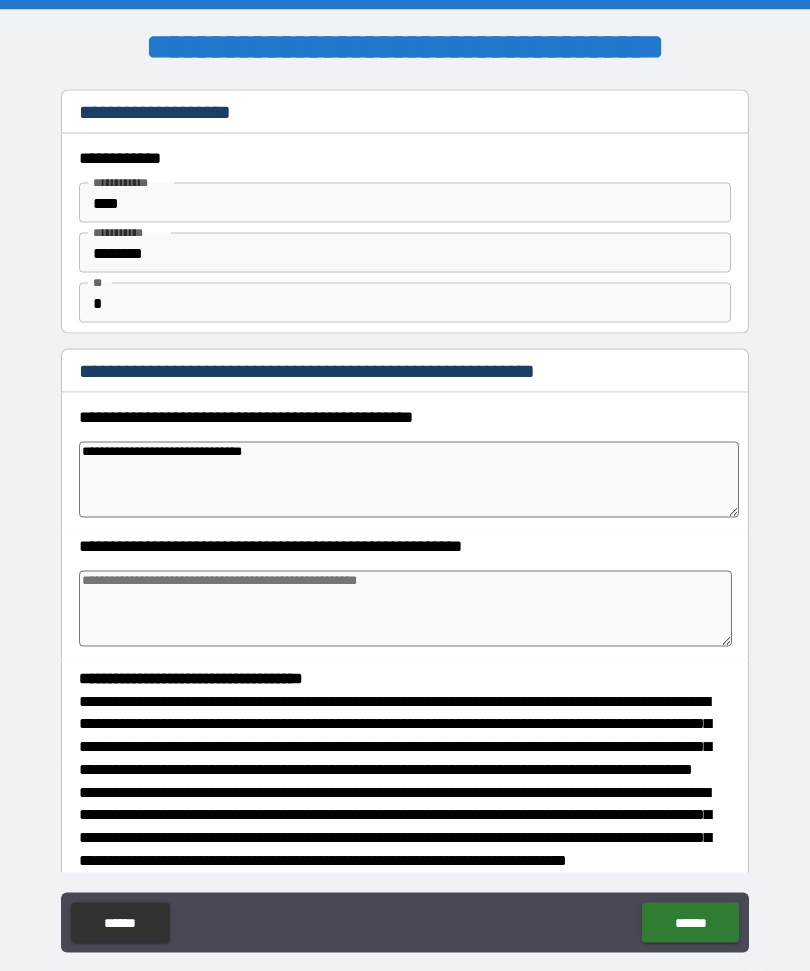 click at bounding box center (405, 609) 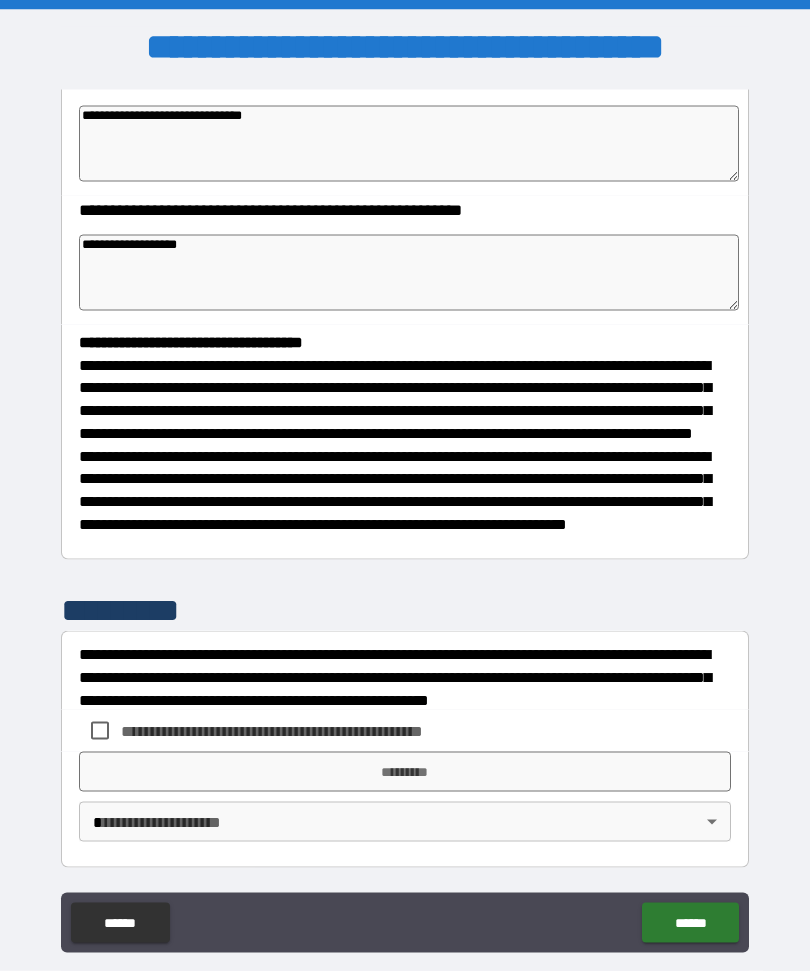 scroll, scrollTop: 373, scrollLeft: 0, axis: vertical 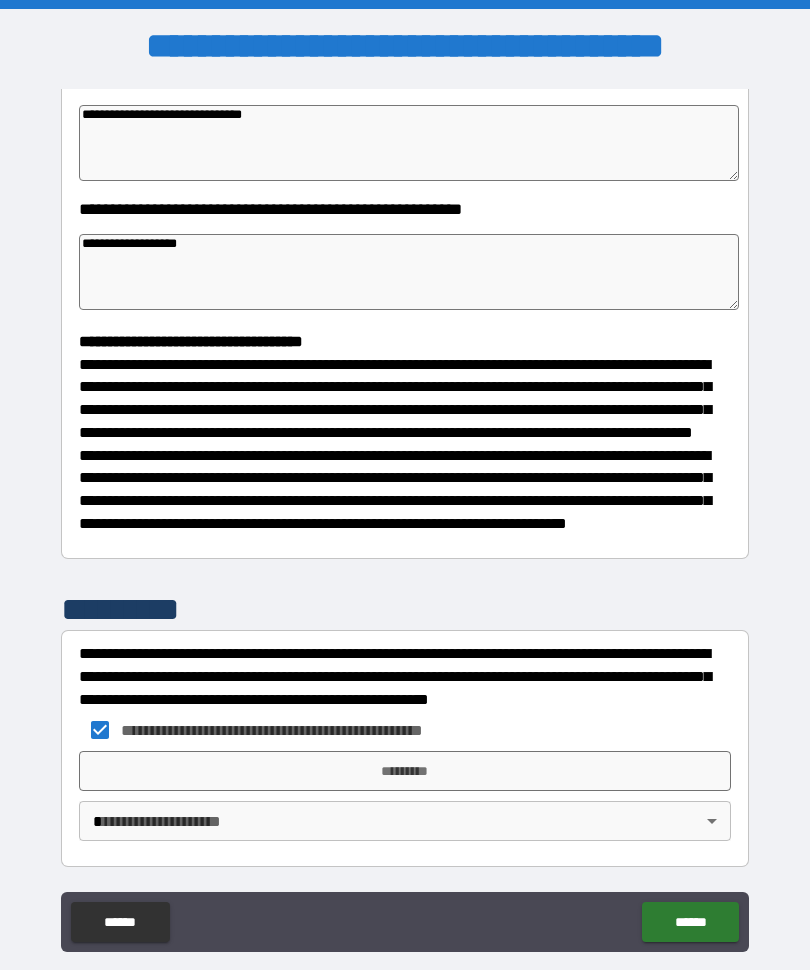 click on "*********" at bounding box center (405, 772) 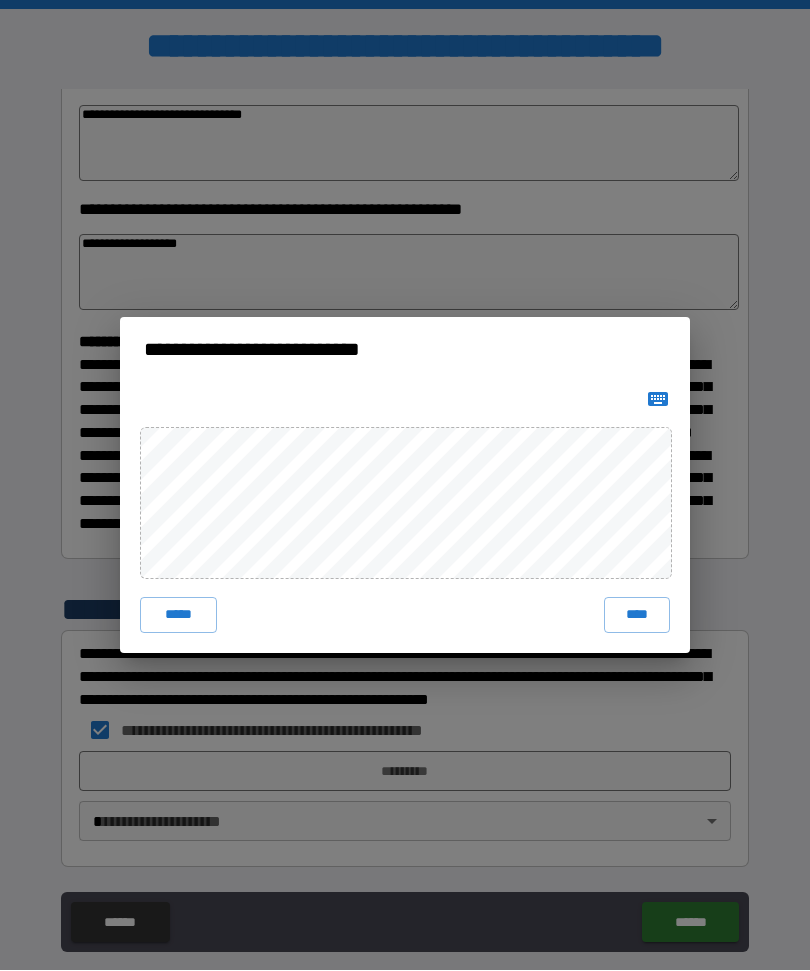 click on "****" at bounding box center [637, 616] 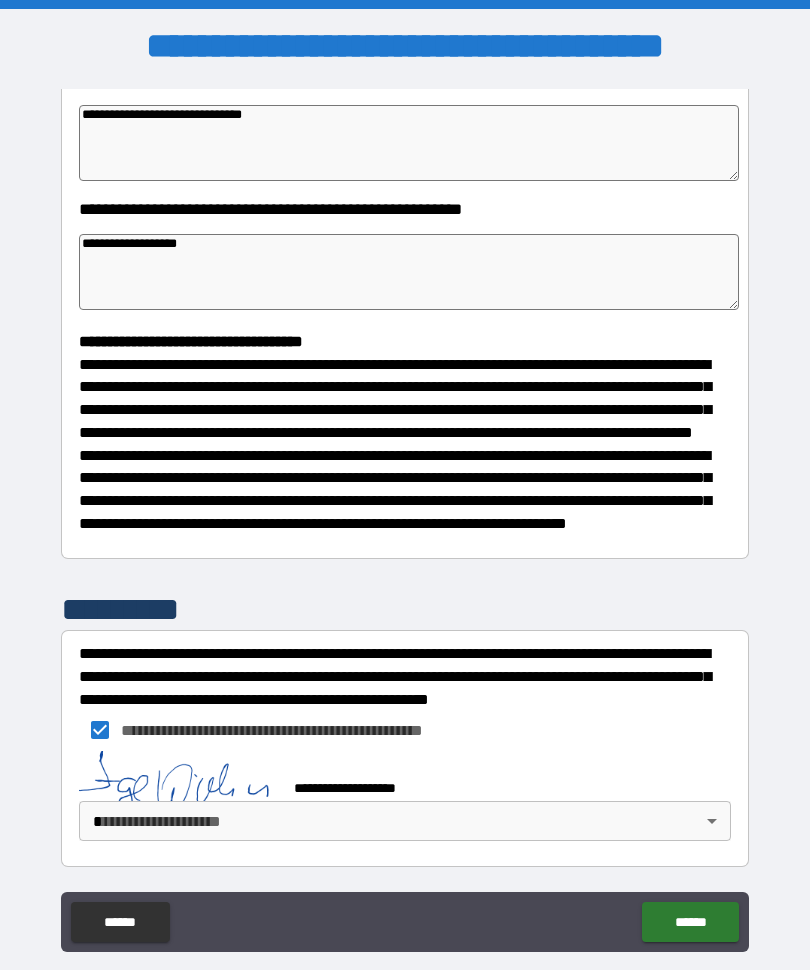scroll, scrollTop: 363, scrollLeft: 0, axis: vertical 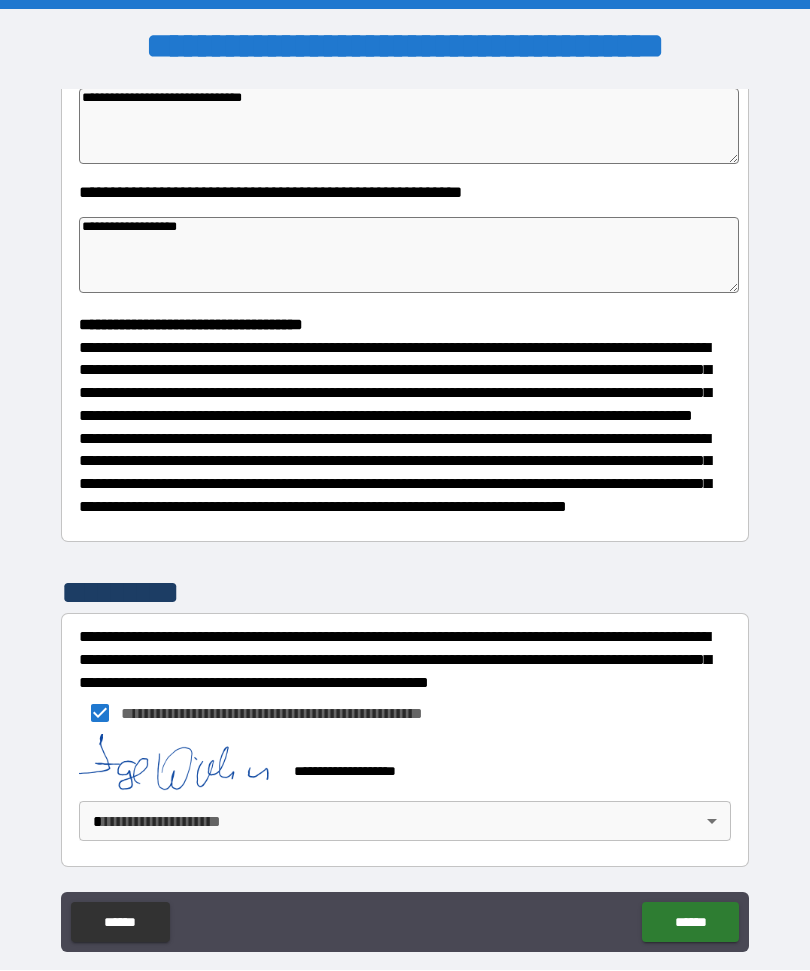 click on "[FIRST] [LAST] [CITY] [STATE] [ZIP] [STREET] [NUMBER] [COUNTRY] [EMAIL] [PHONE] [SSN] [DLN] [CC] [DOB] [AGE]" at bounding box center [405, 519] 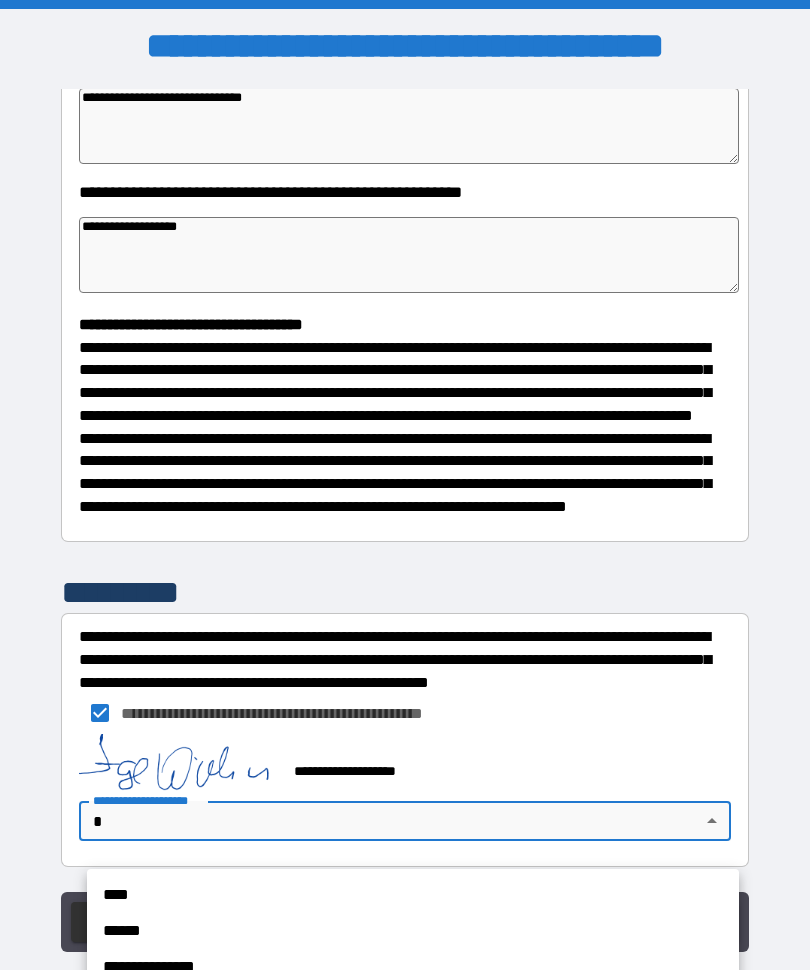 click on "****" at bounding box center (413, 896) 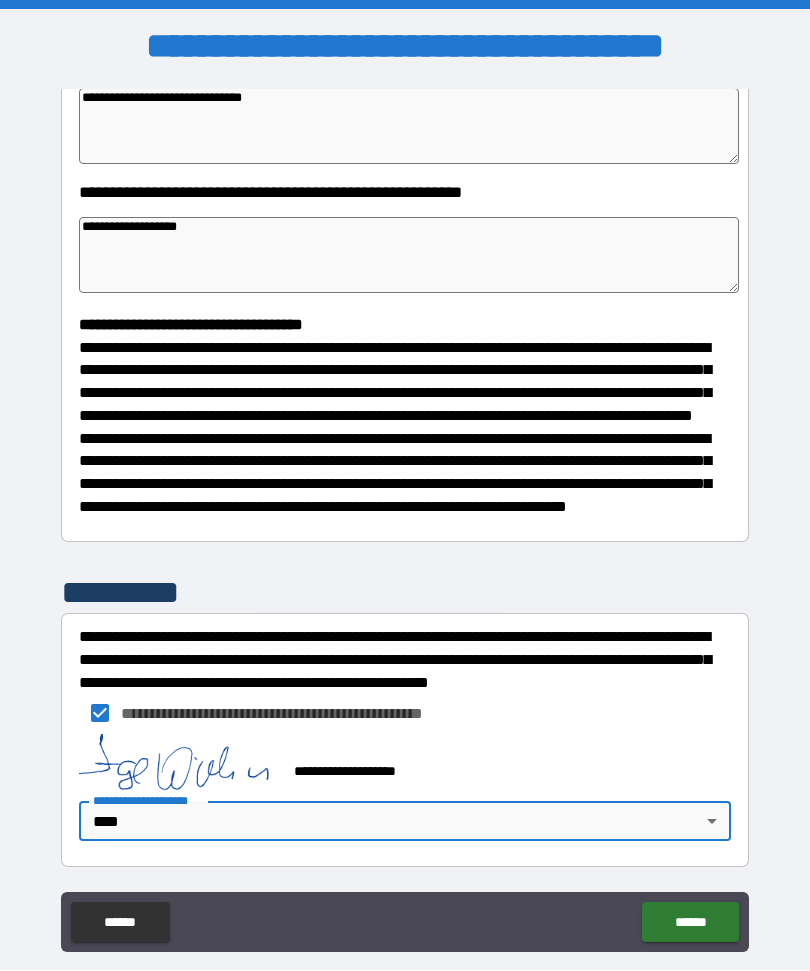 click on "******" at bounding box center (690, 923) 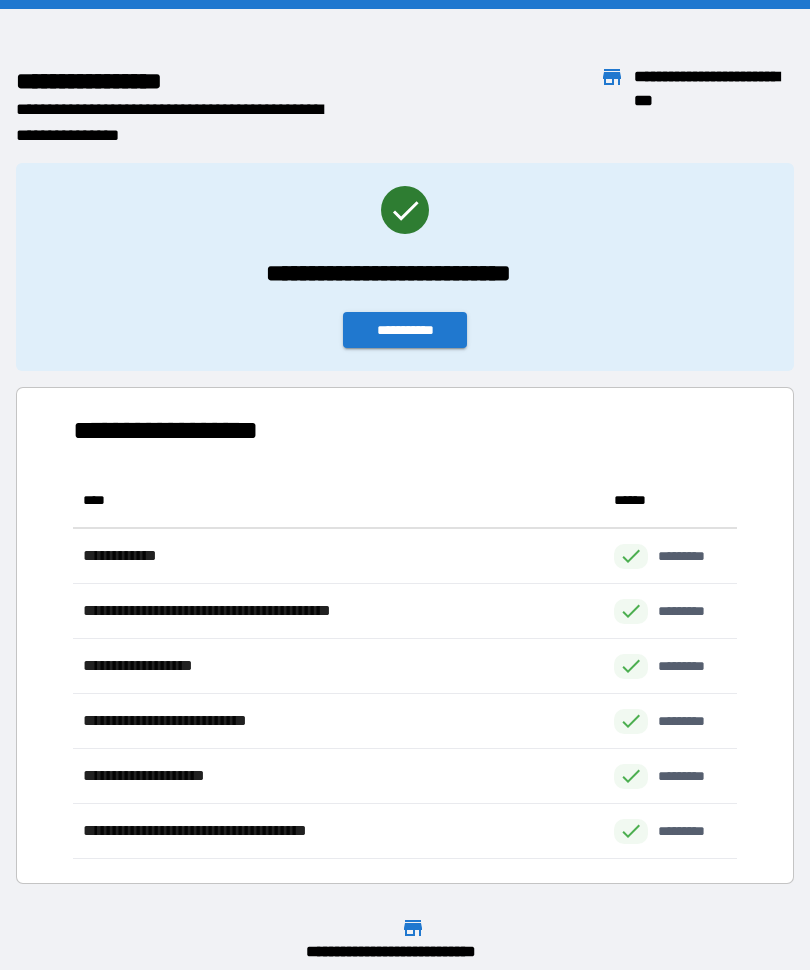 scroll, scrollTop: 1, scrollLeft: 1, axis: both 